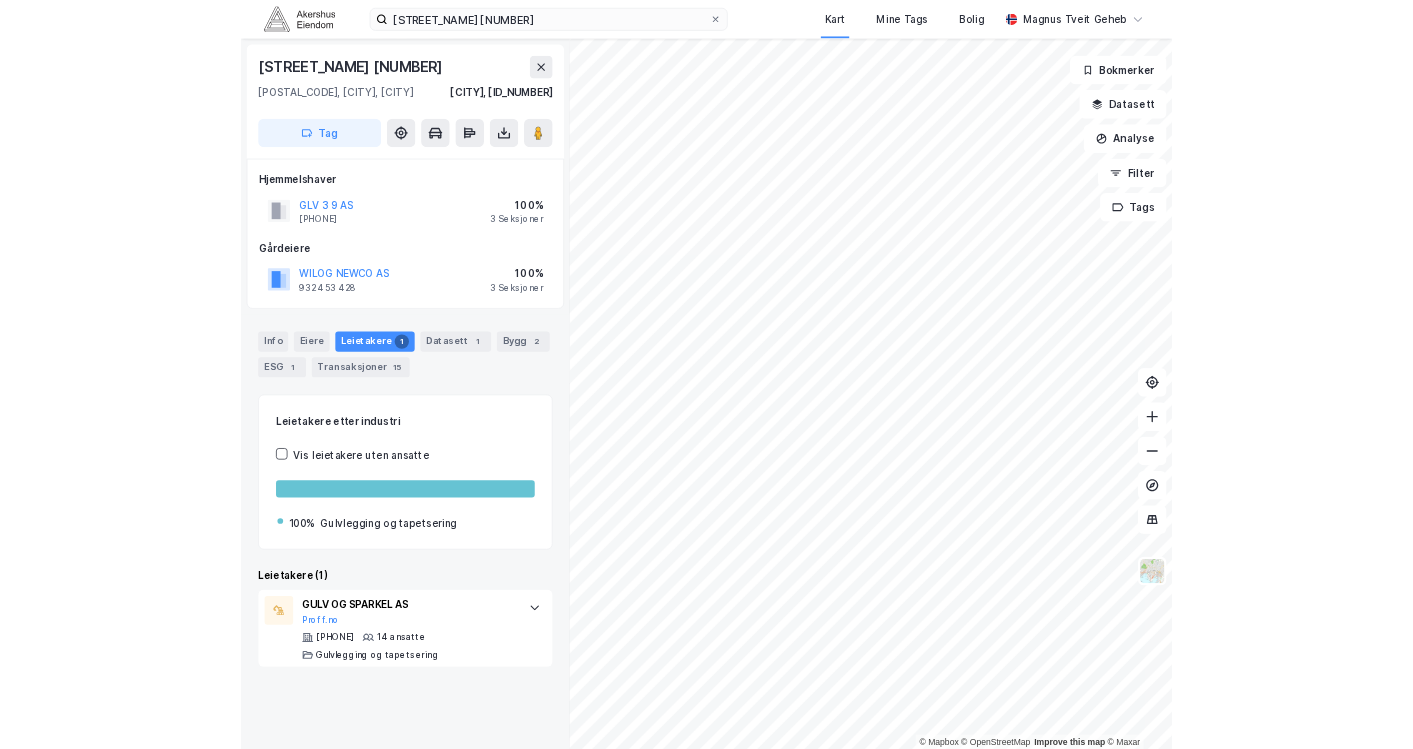 scroll, scrollTop: 0, scrollLeft: 0, axis: both 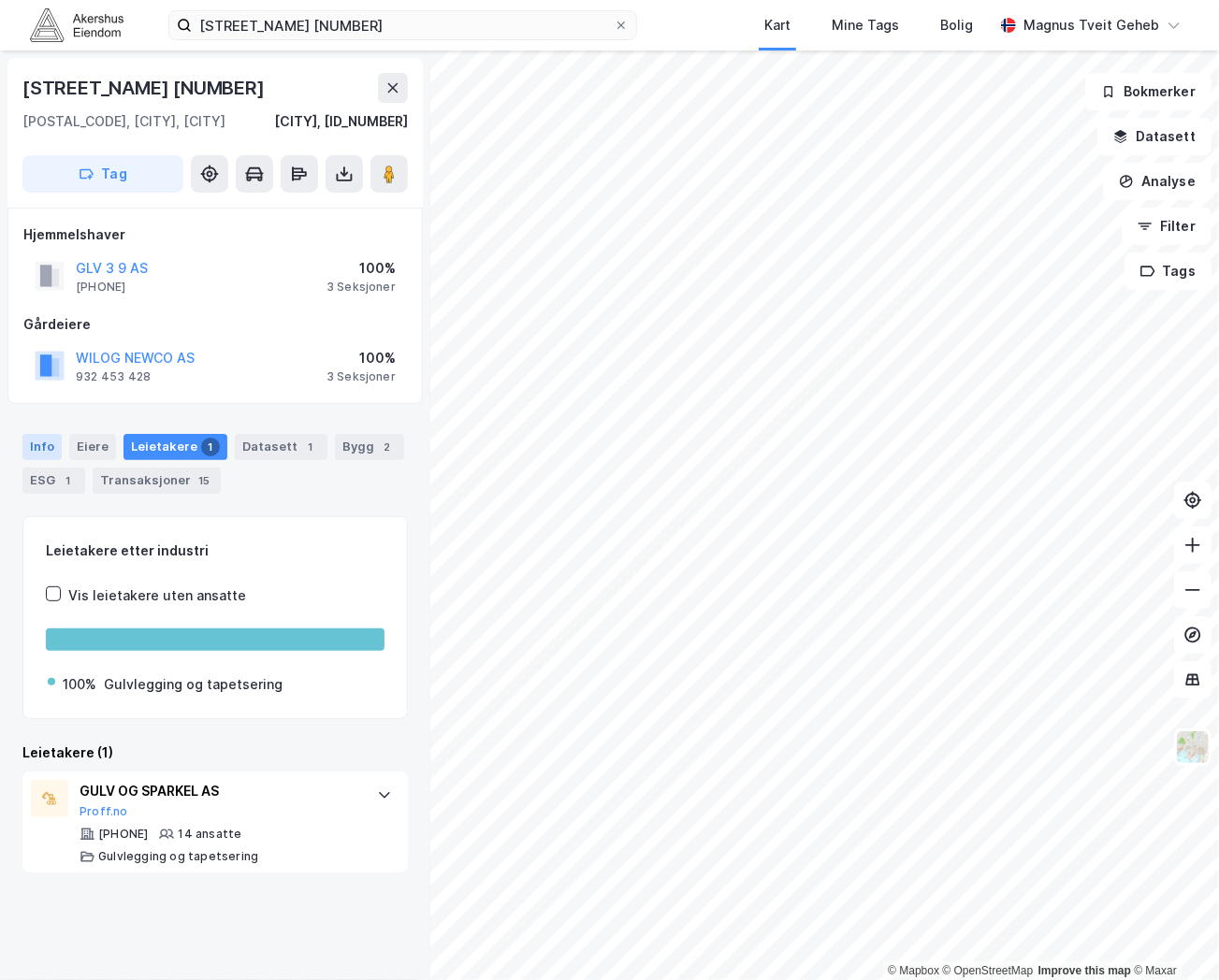 click on "Info" at bounding box center (42, 447) 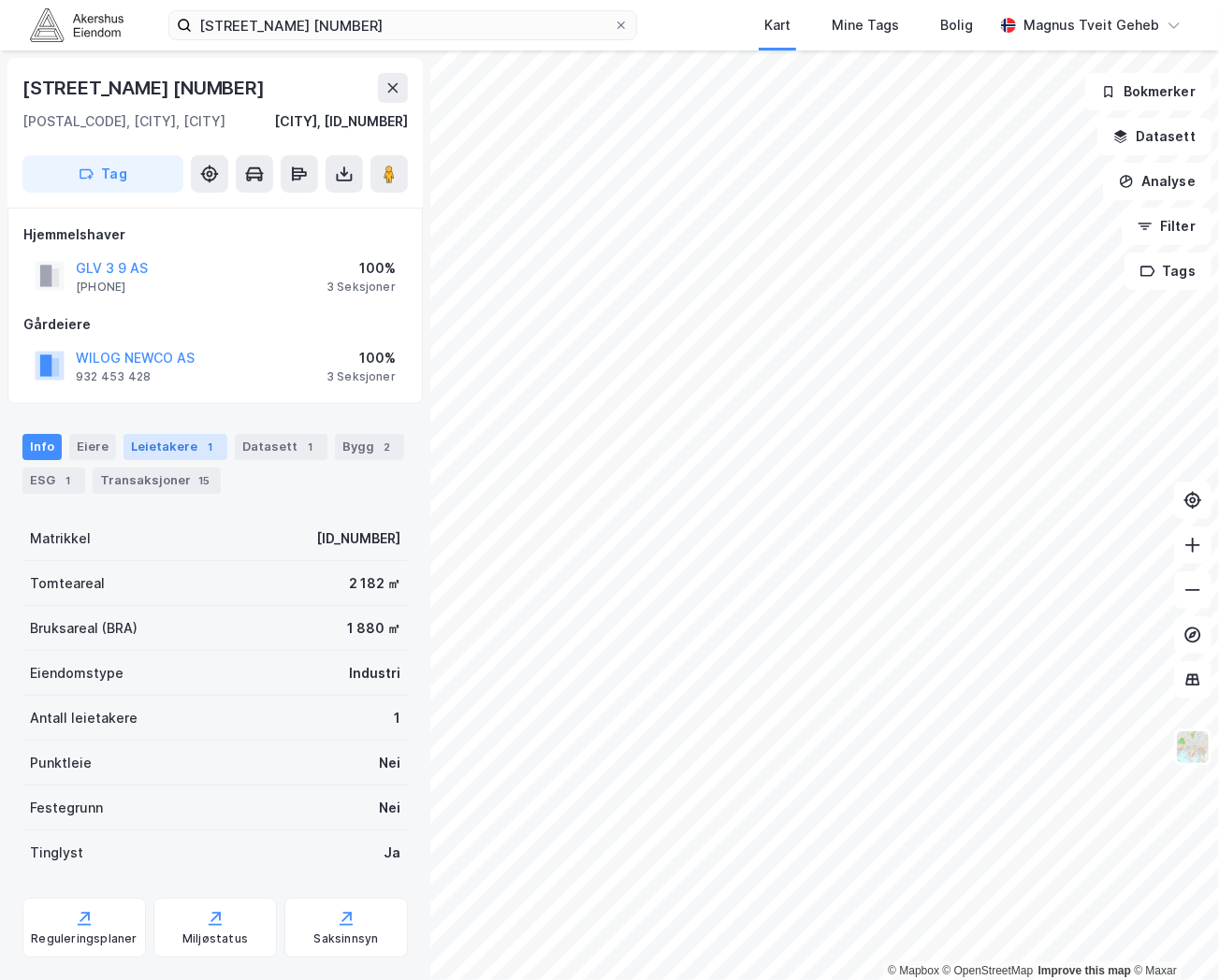 click on "Leietakere 1" at bounding box center [175, 447] 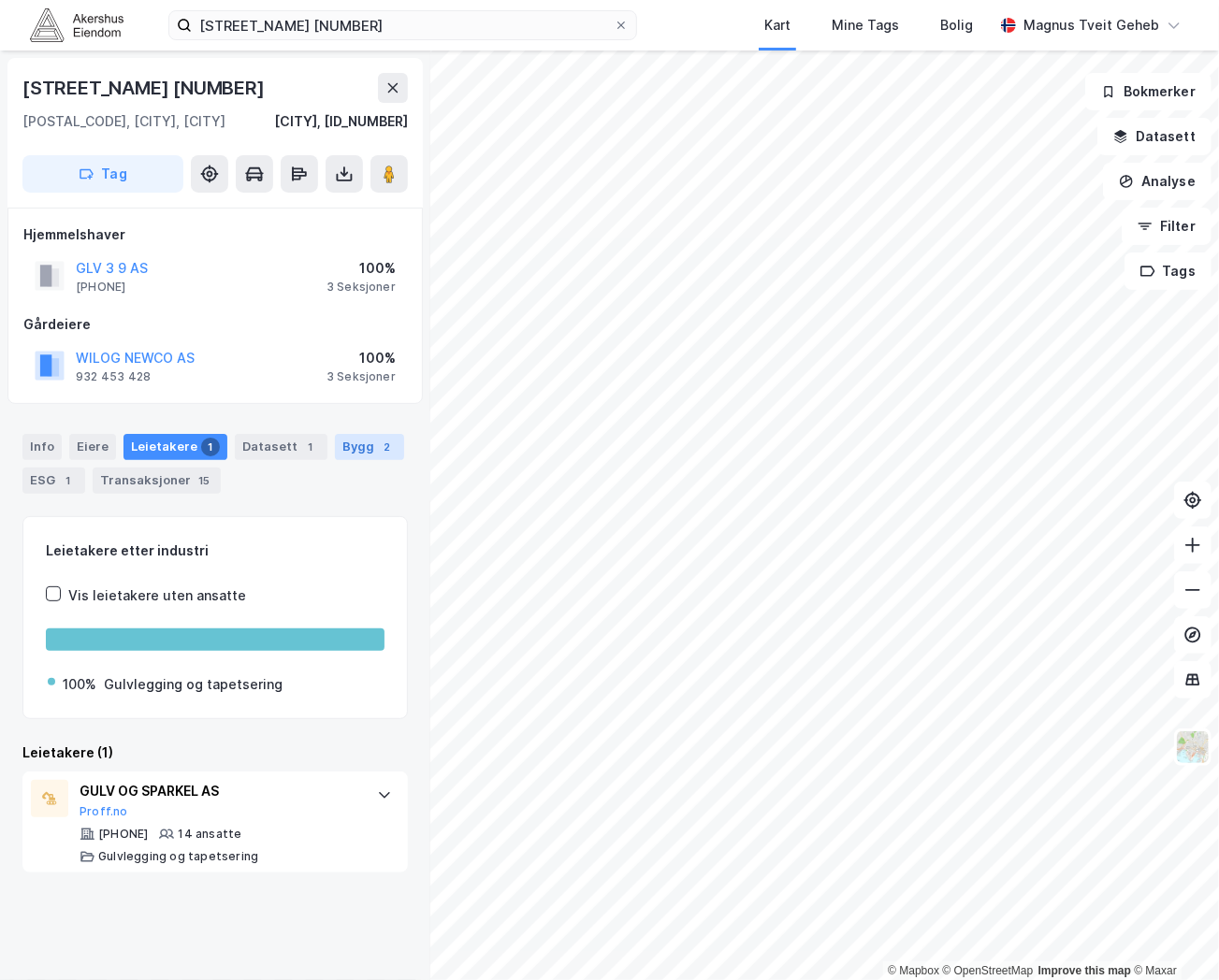 click on "Bygg 2" at bounding box center (370, 447) 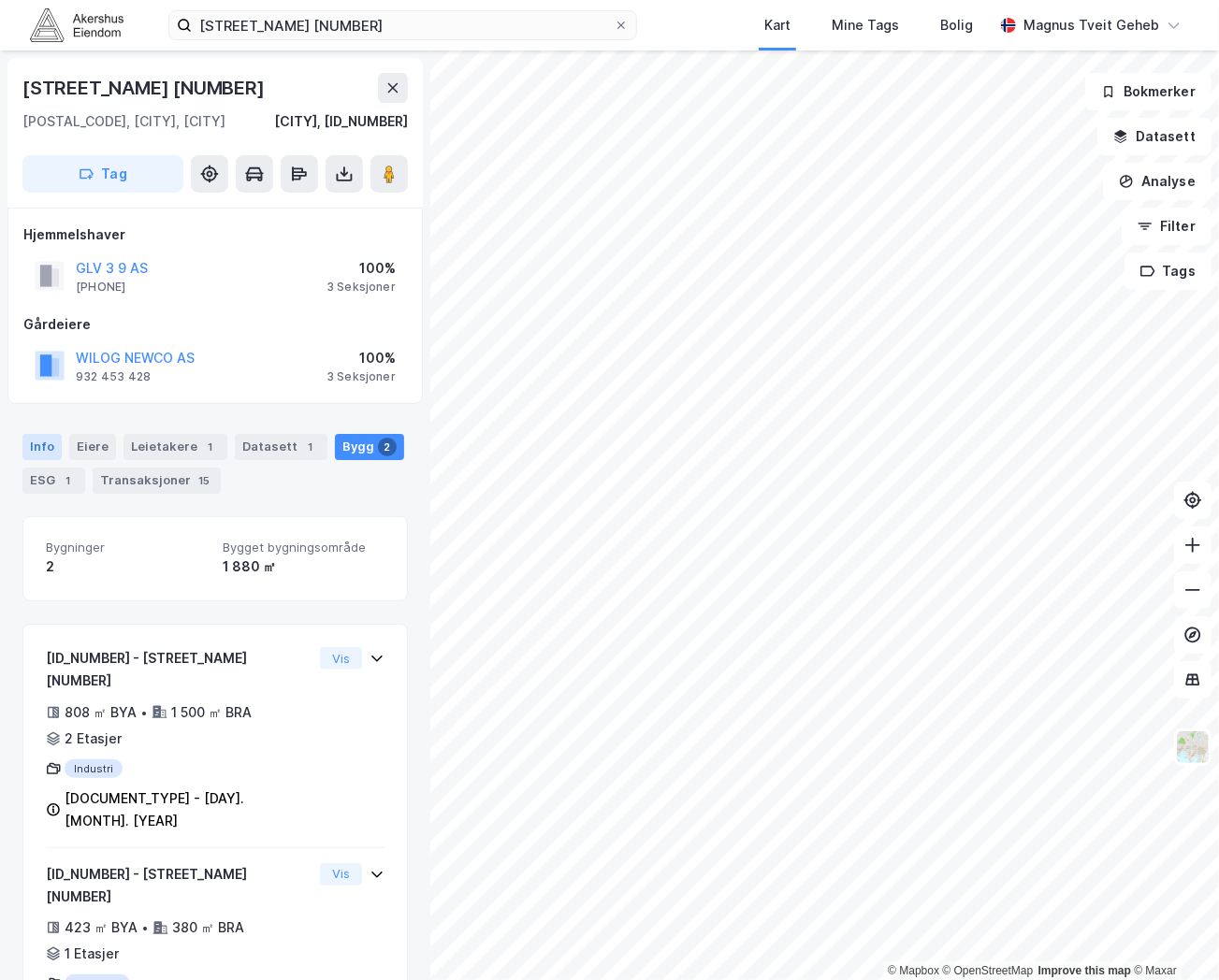 click on "Info" at bounding box center (42, 447) 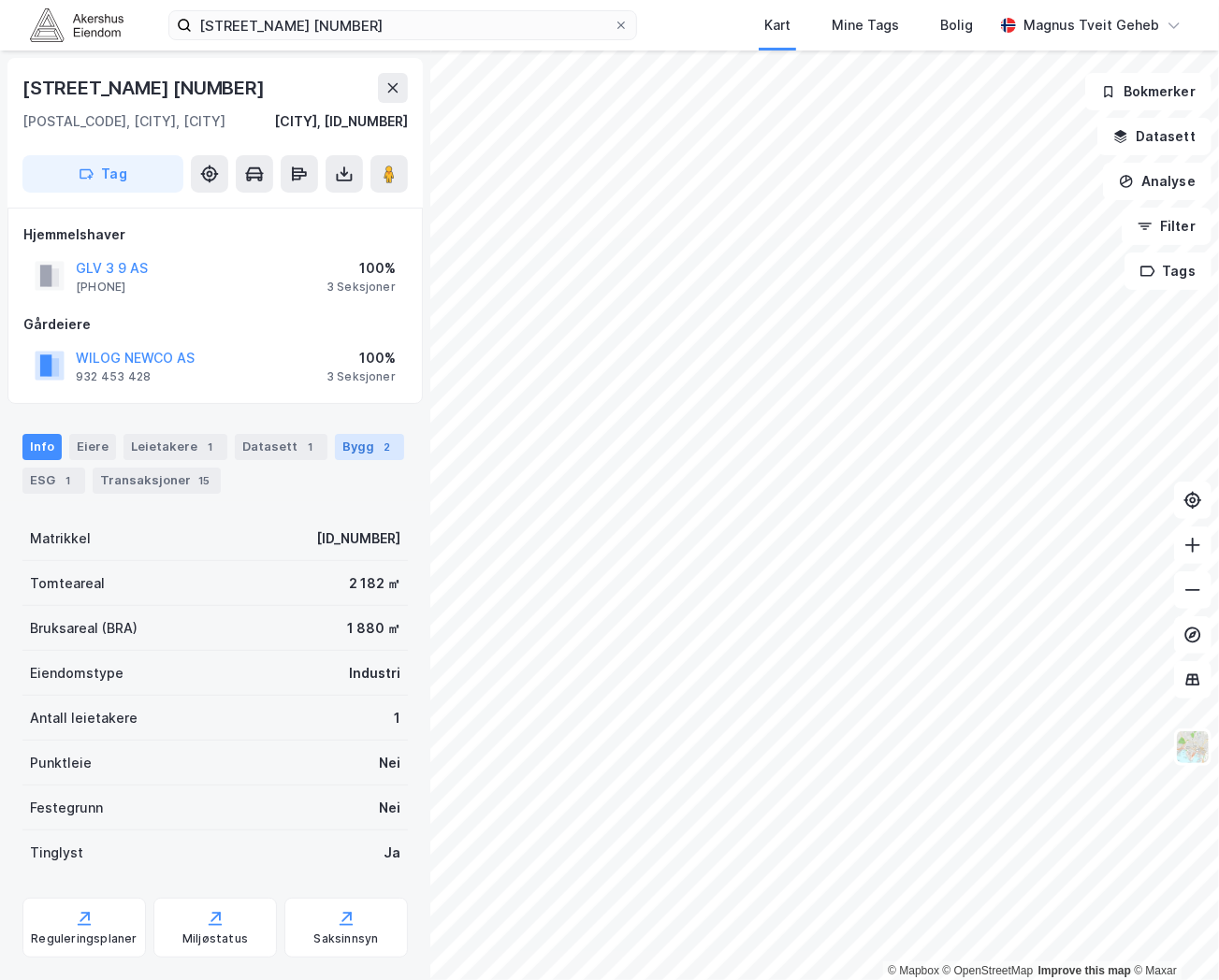 click on "Bygg 2" at bounding box center (370, 447) 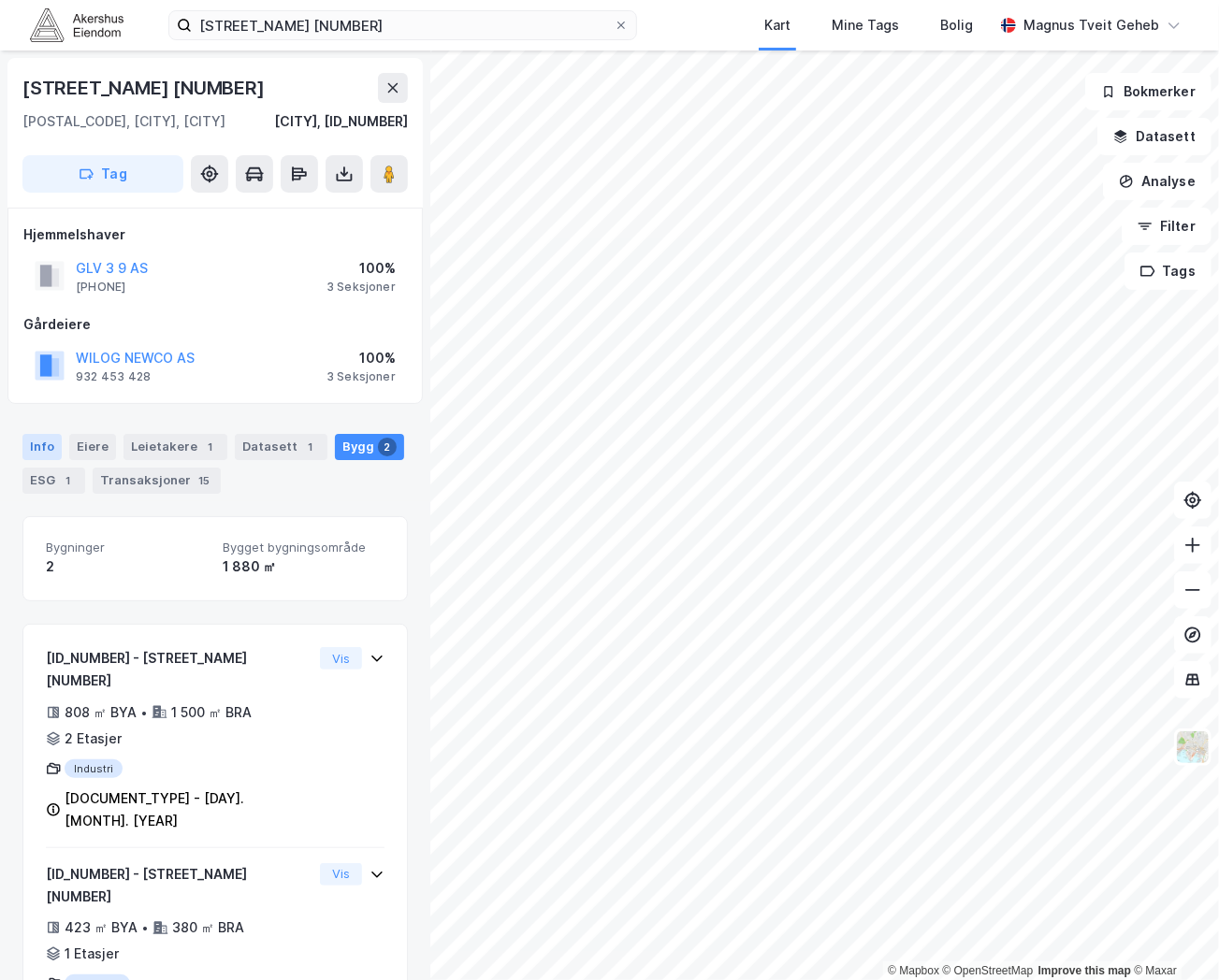 click on "Info" at bounding box center [42, 447] 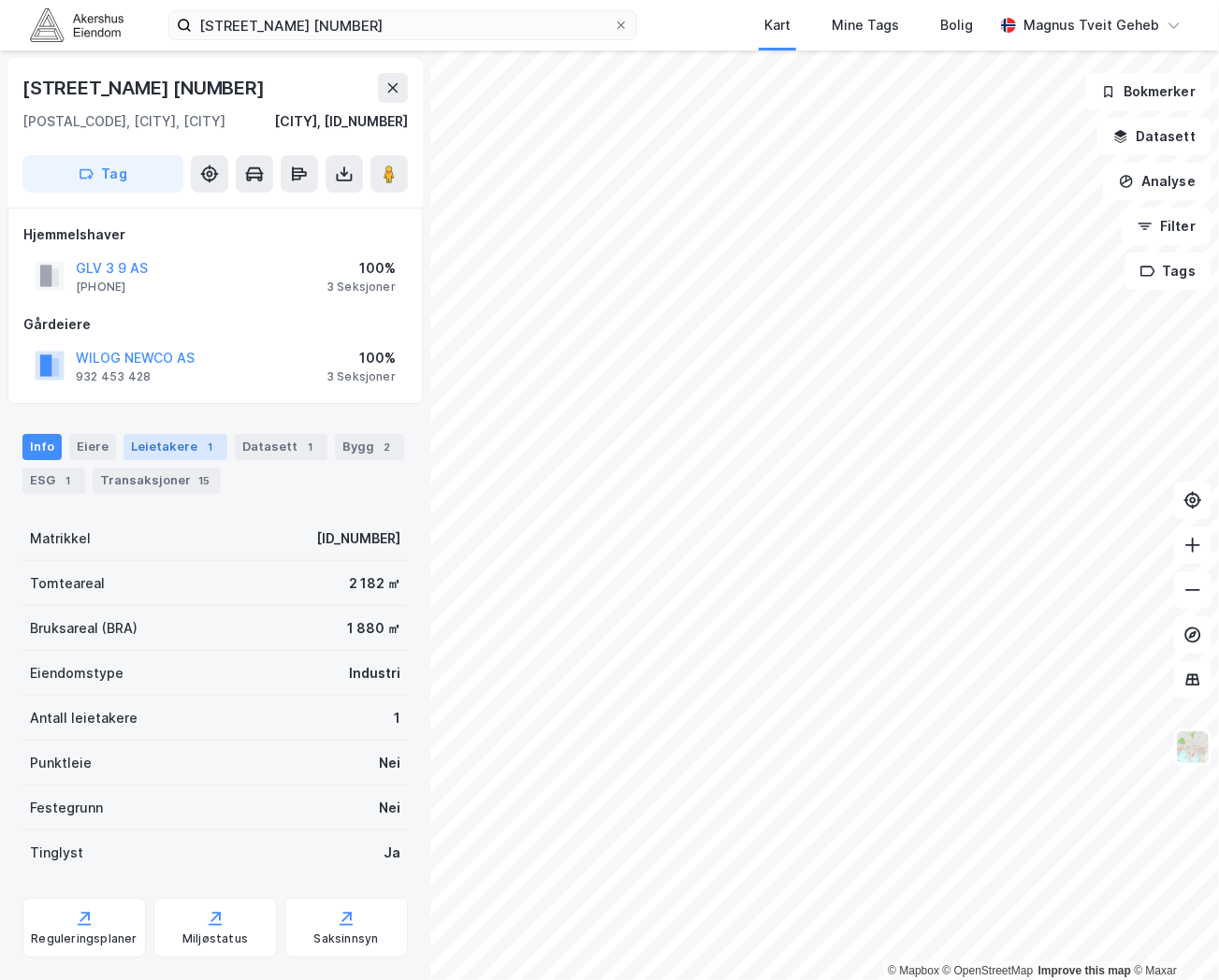click on "Leietakere 1" at bounding box center (175, 447) 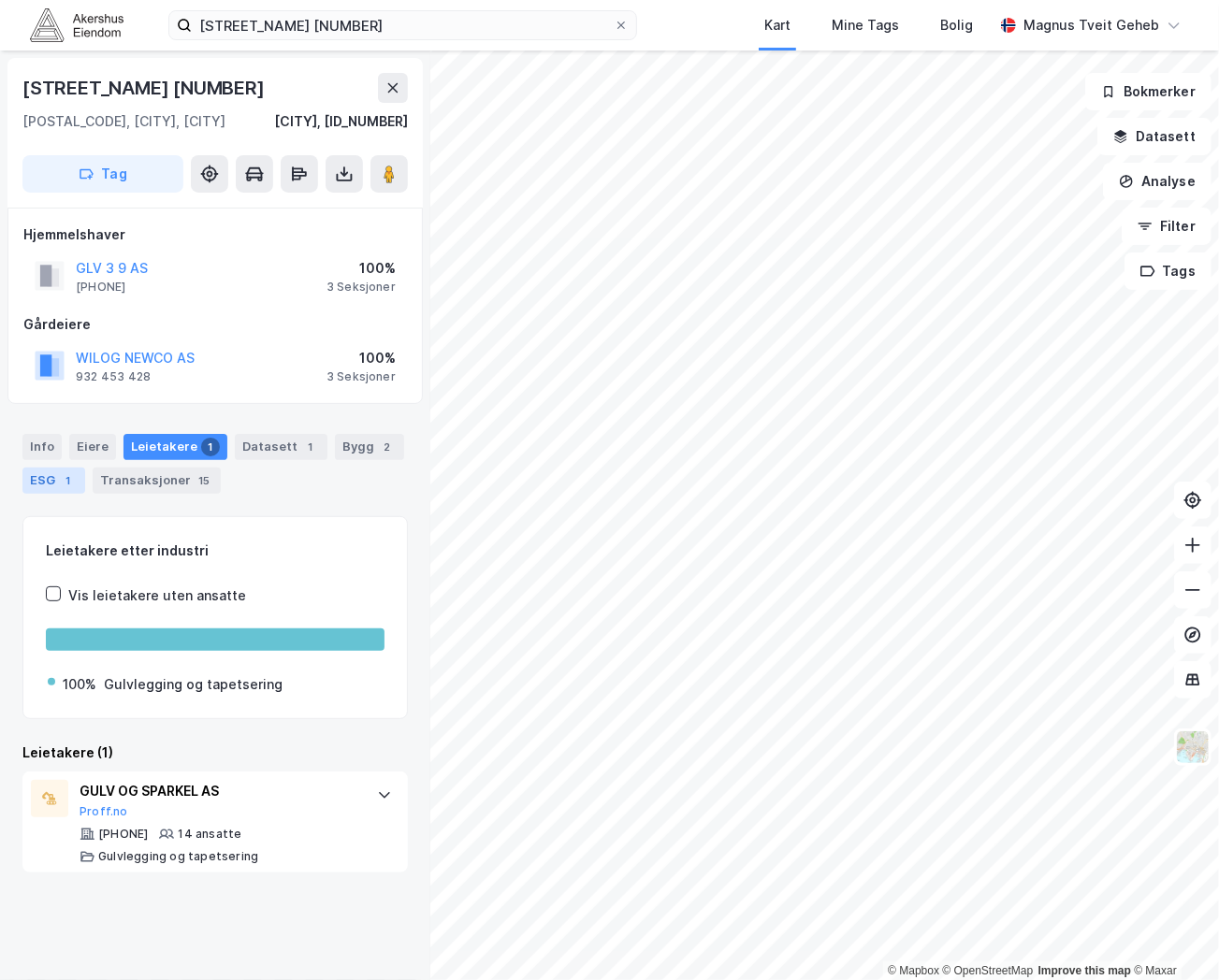 click on "ESG 1" at bounding box center [53, 481] 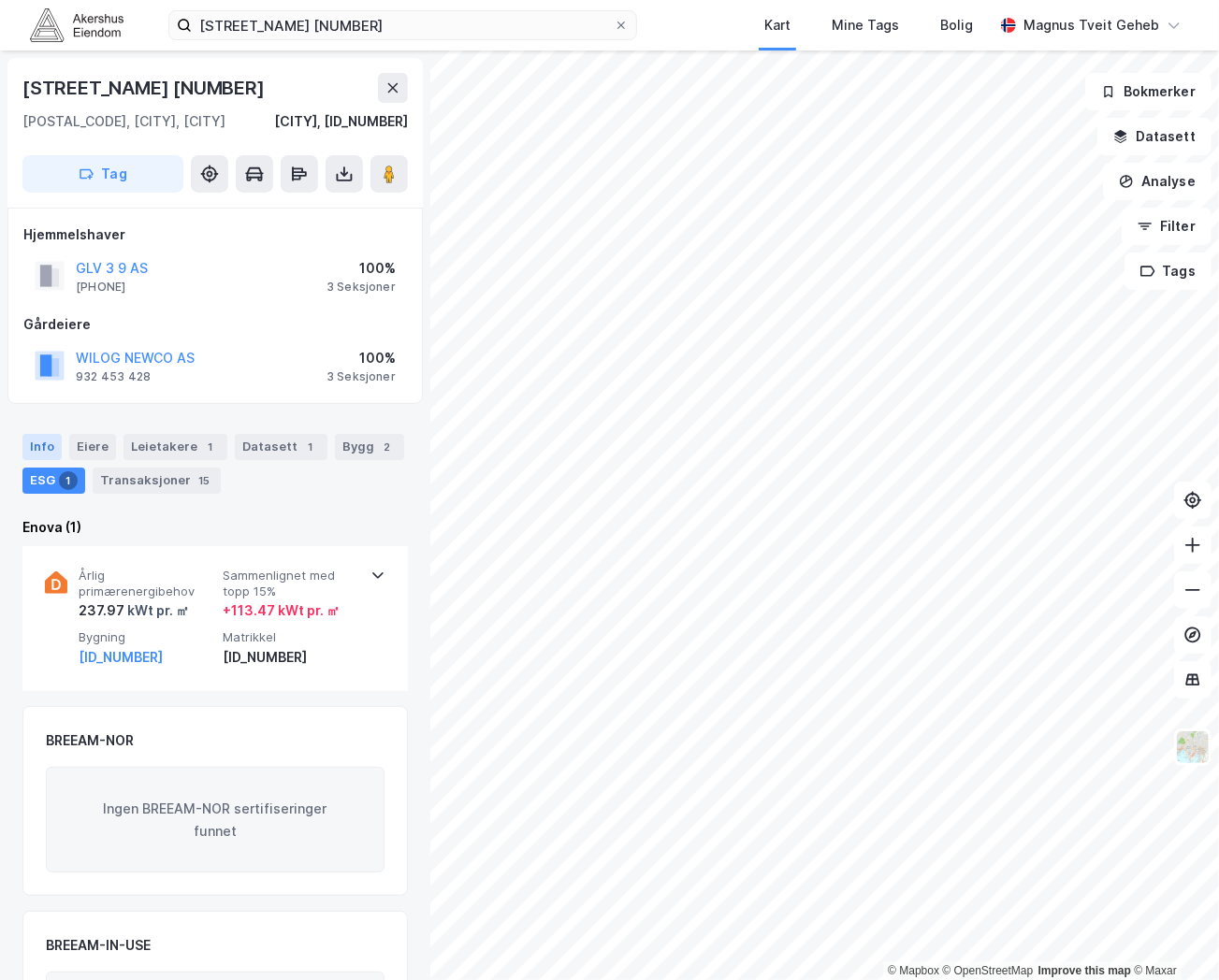 click on "Info" at bounding box center (42, 447) 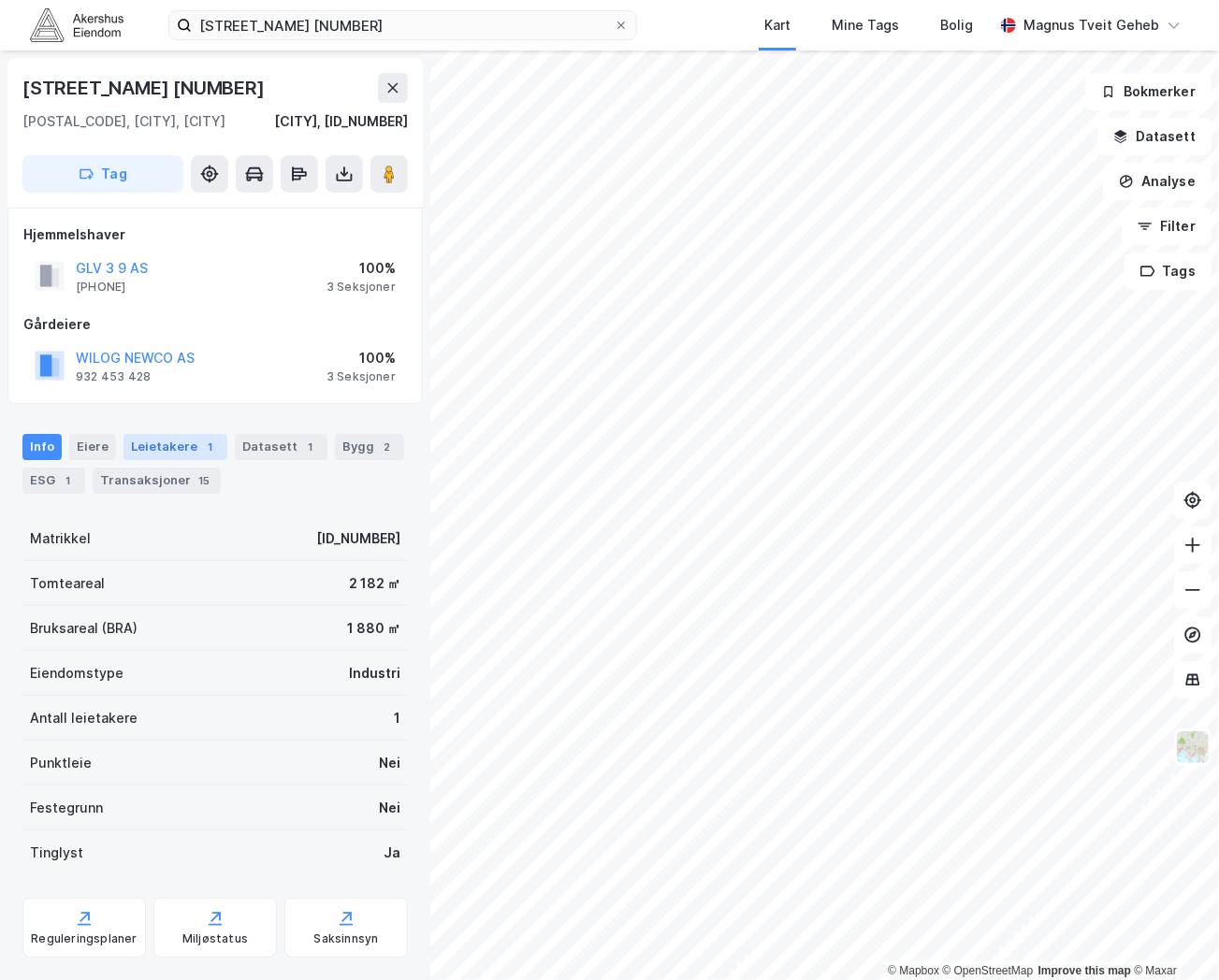 click on "1" at bounding box center [210, 447] 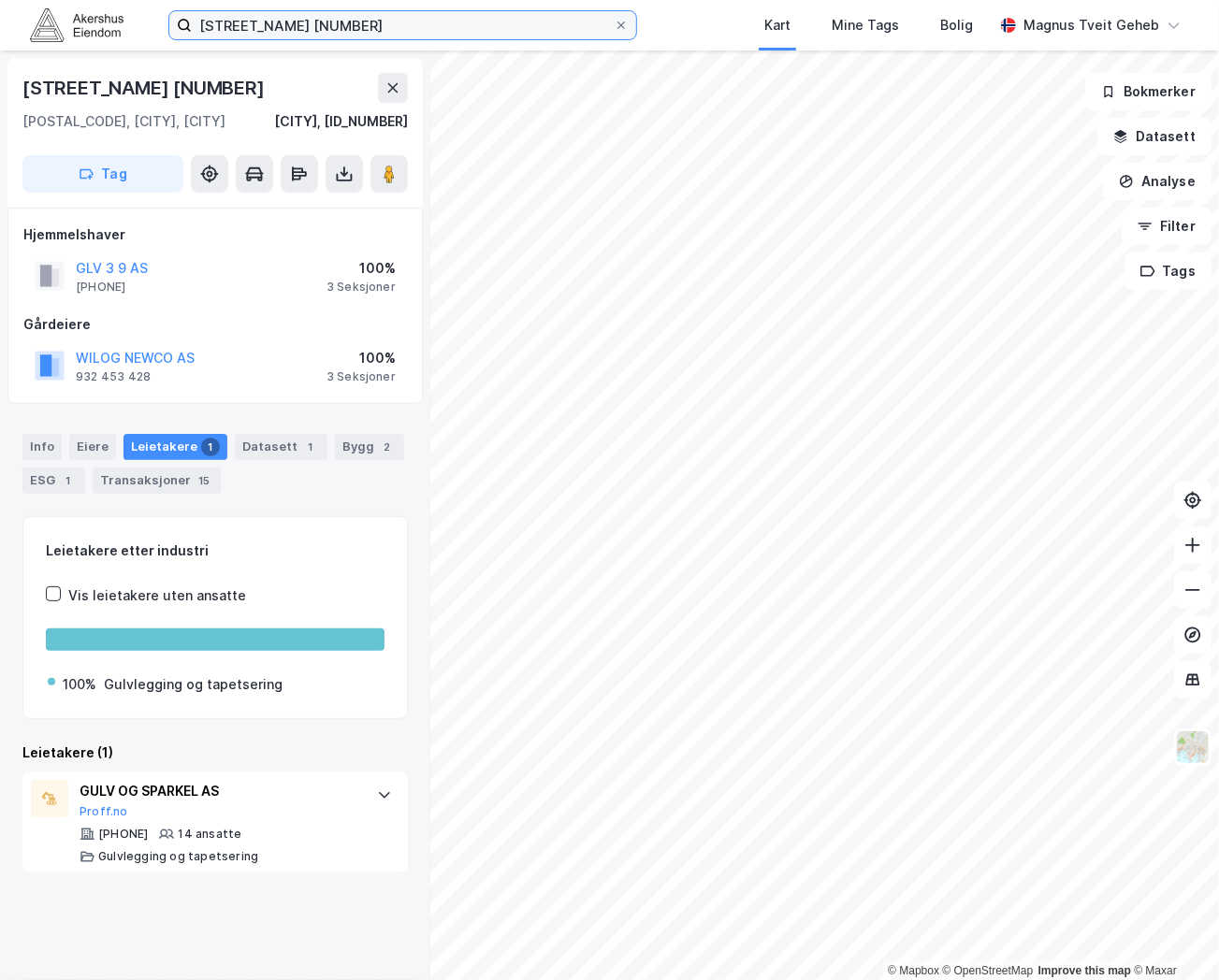 click on "Gamle leirdalsvei 5" at bounding box center (402, 25) 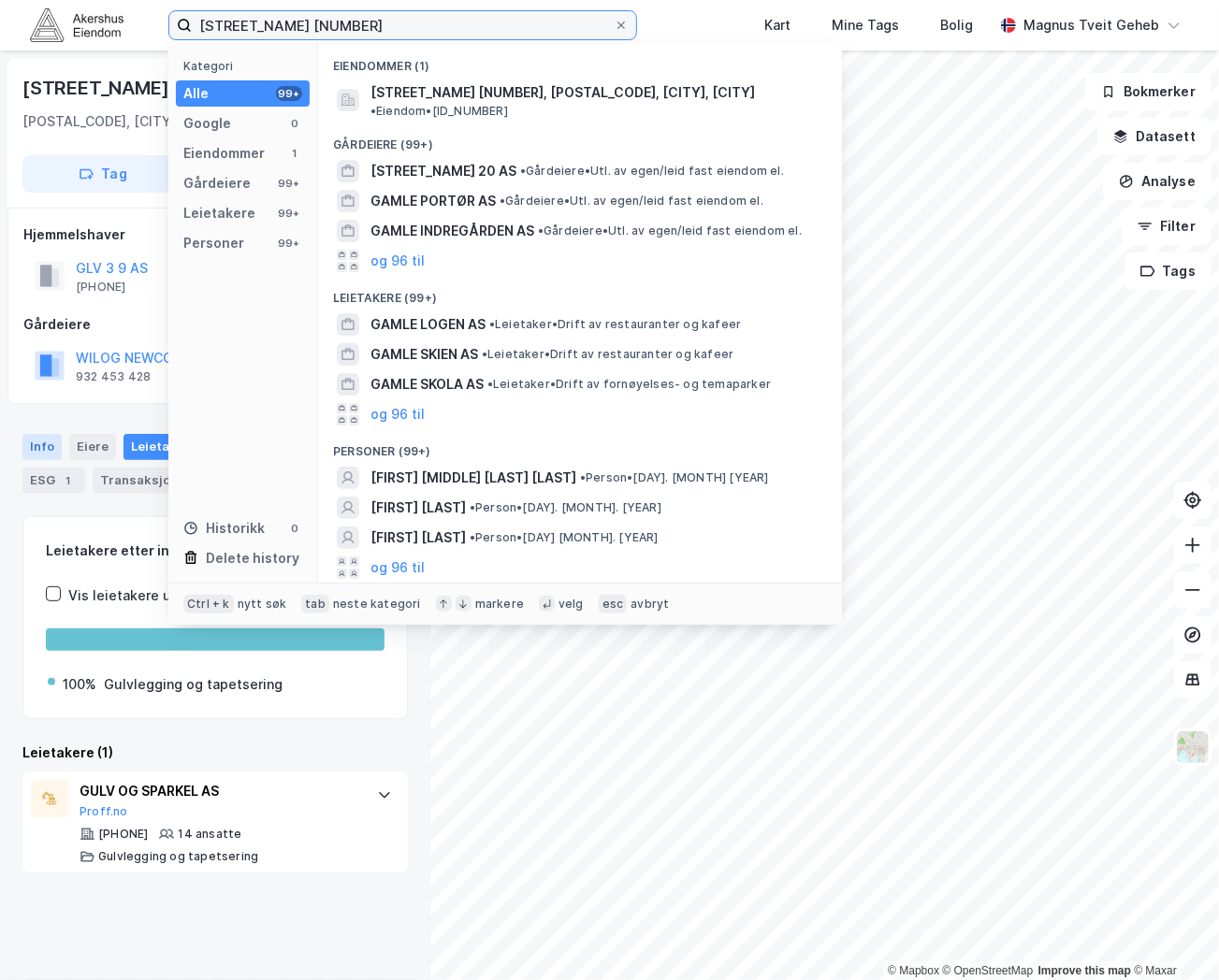 type on "Gamle leirdalsvei 7" 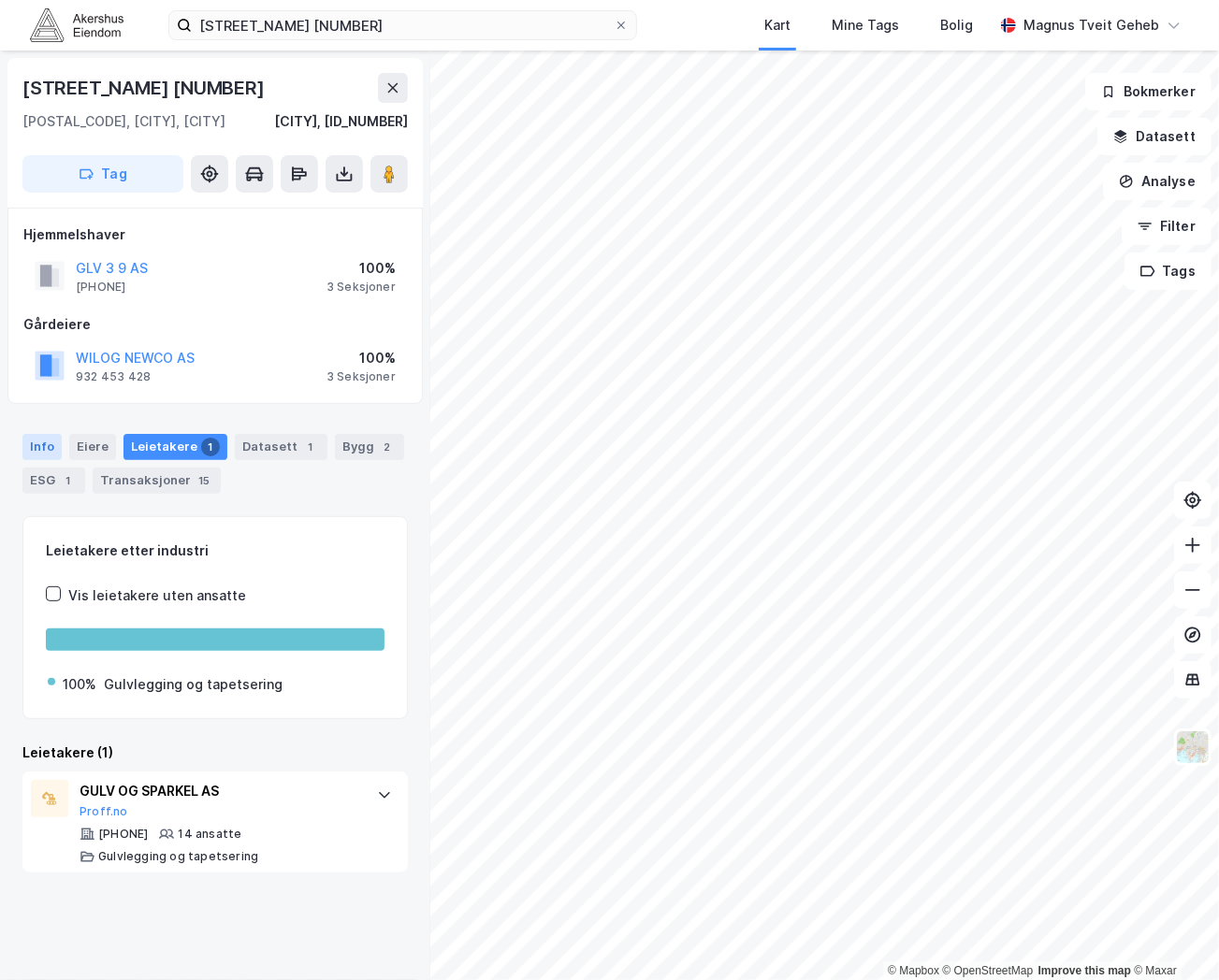 click on "Info" at bounding box center (42, 447) 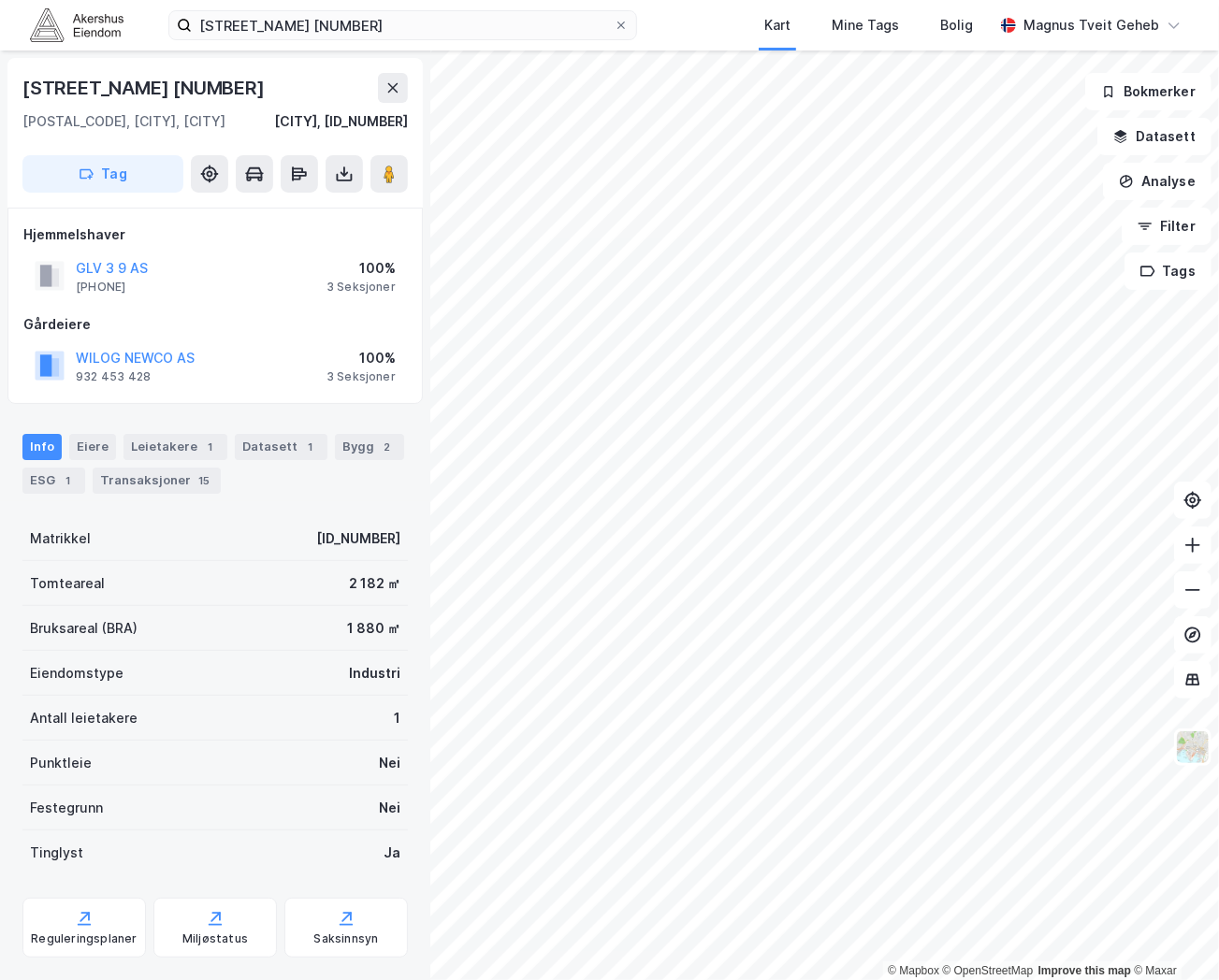 drag, startPoint x: 146, startPoint y: 450, endPoint x: 202, endPoint y: 368, distance: 99.29753 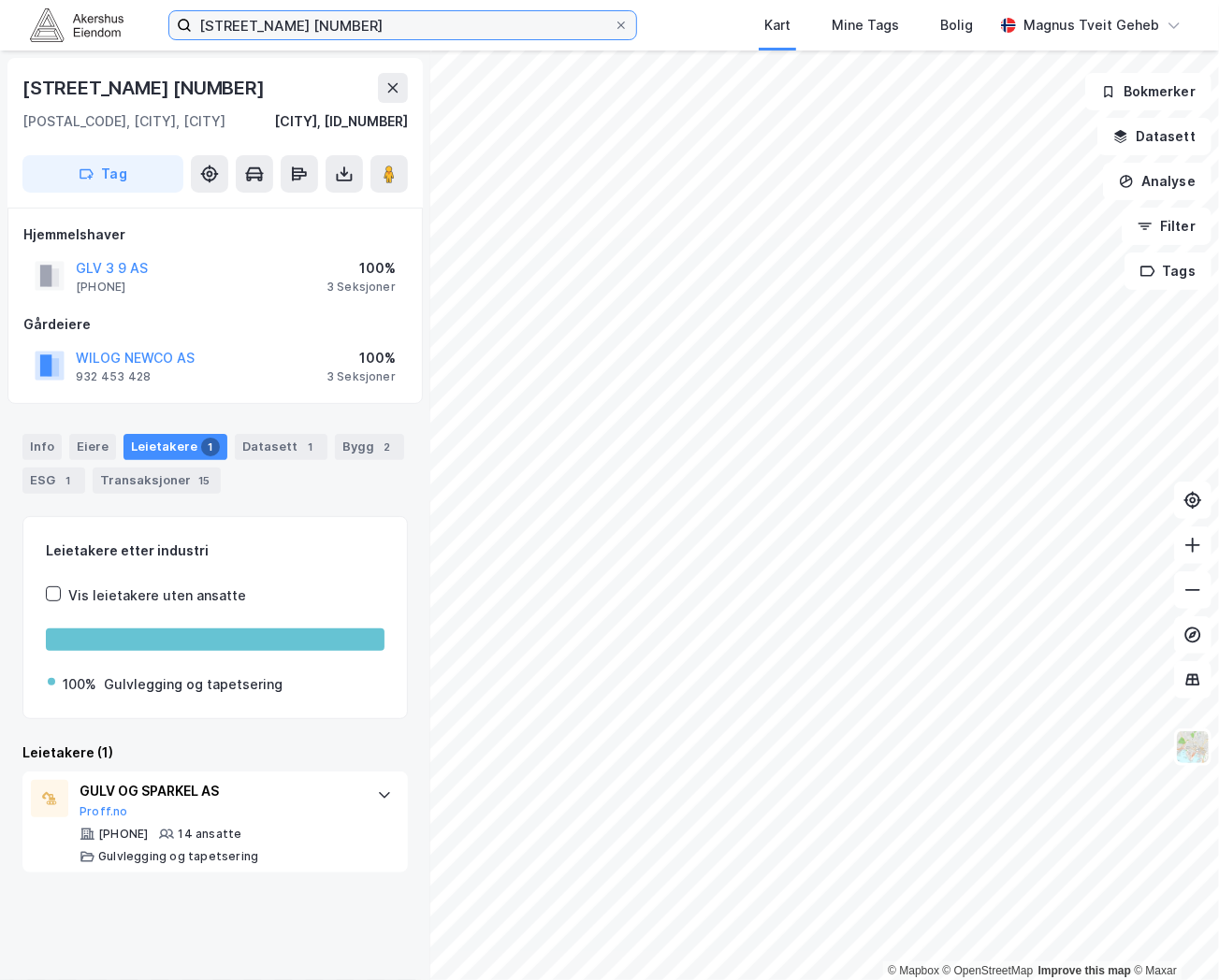 click on "Gamle leirdalsvei 7" at bounding box center (402, 25) 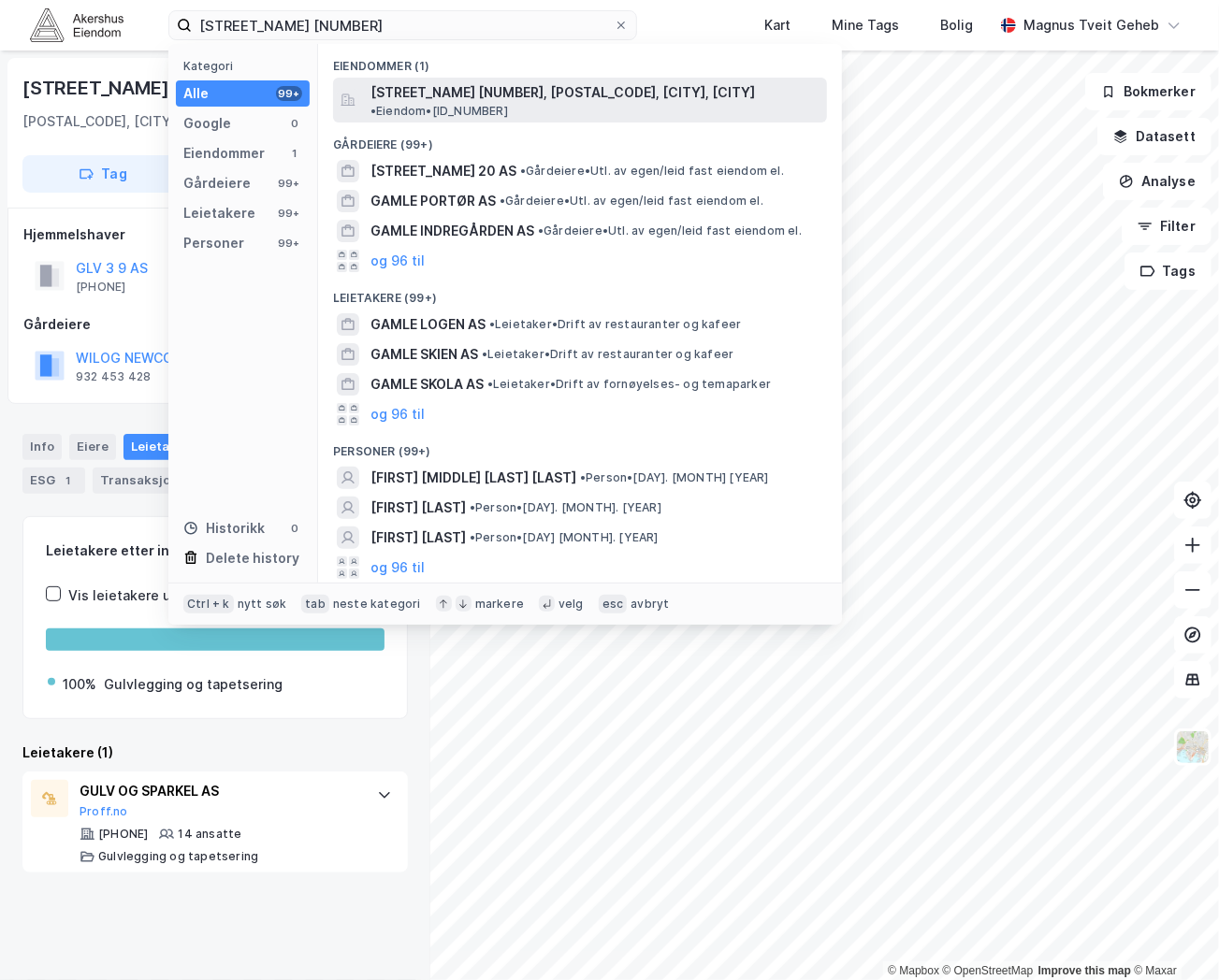 click on "Gamle Leirdals vei 7, 1081, OSLO, OSLO" at bounding box center (562, 93) 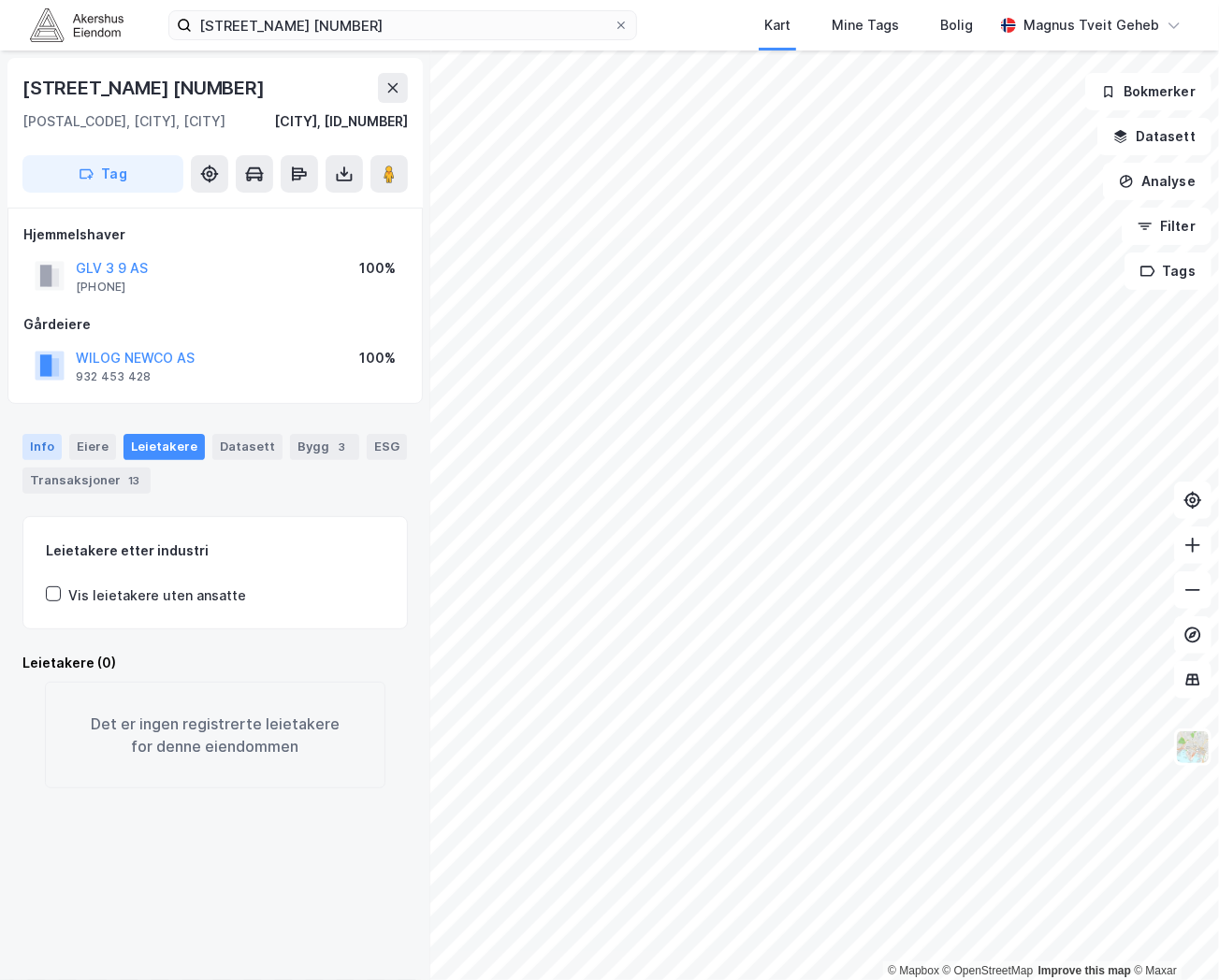 click on "Info" at bounding box center [42, 447] 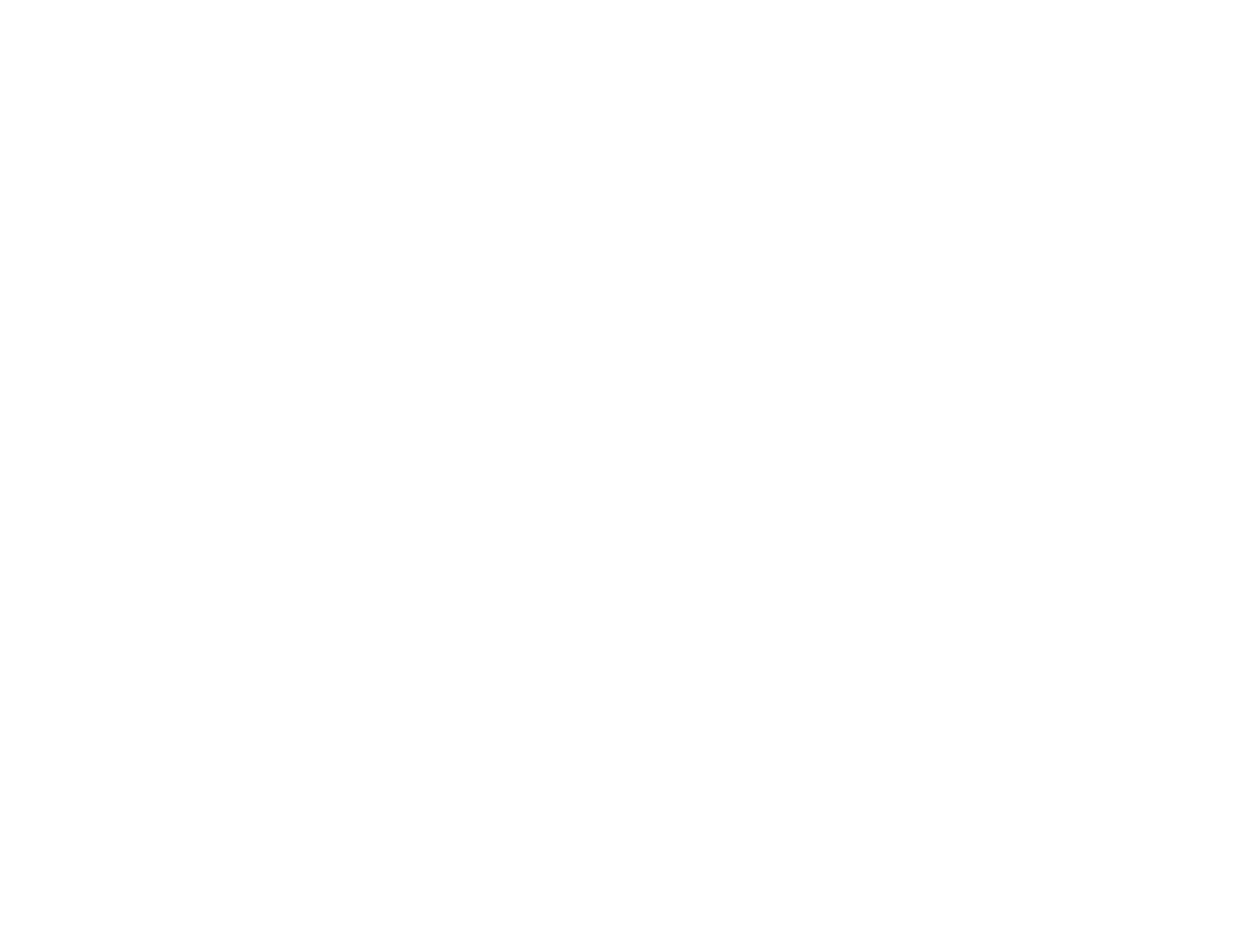 scroll, scrollTop: 0, scrollLeft: 0, axis: both 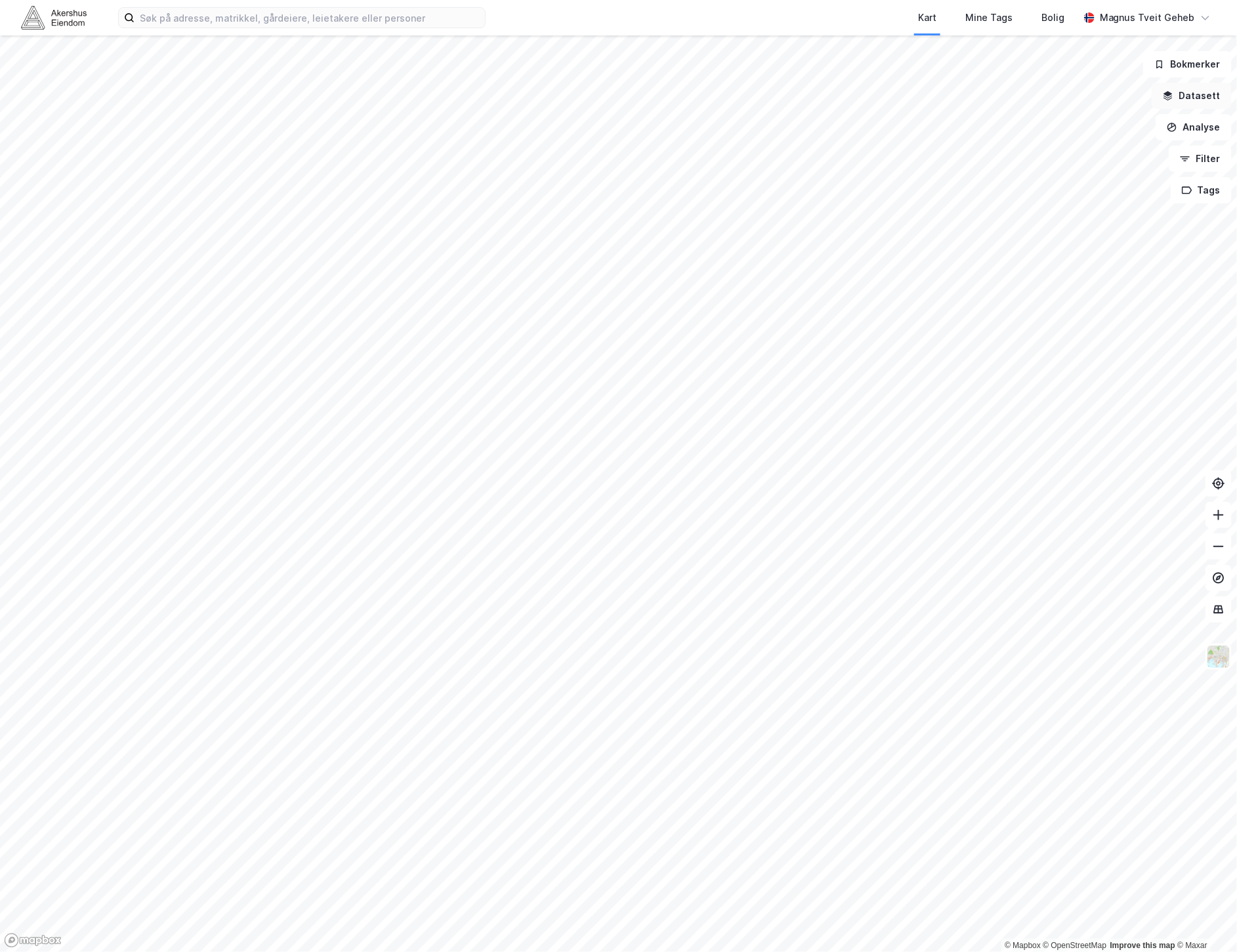 click on "Datasett" at bounding box center [1192, 96] 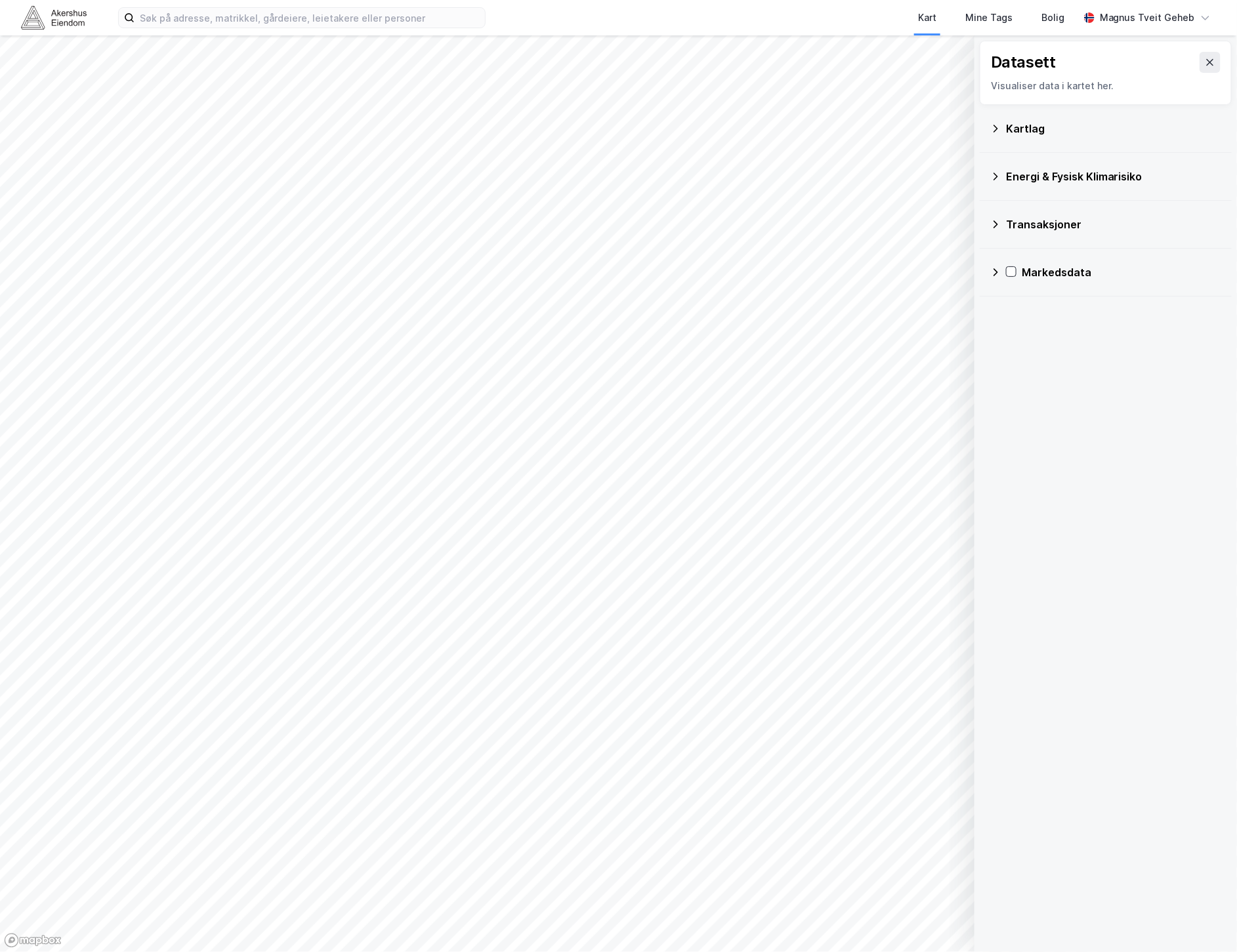 click on "Kartlag" at bounding box center [1114, 129] 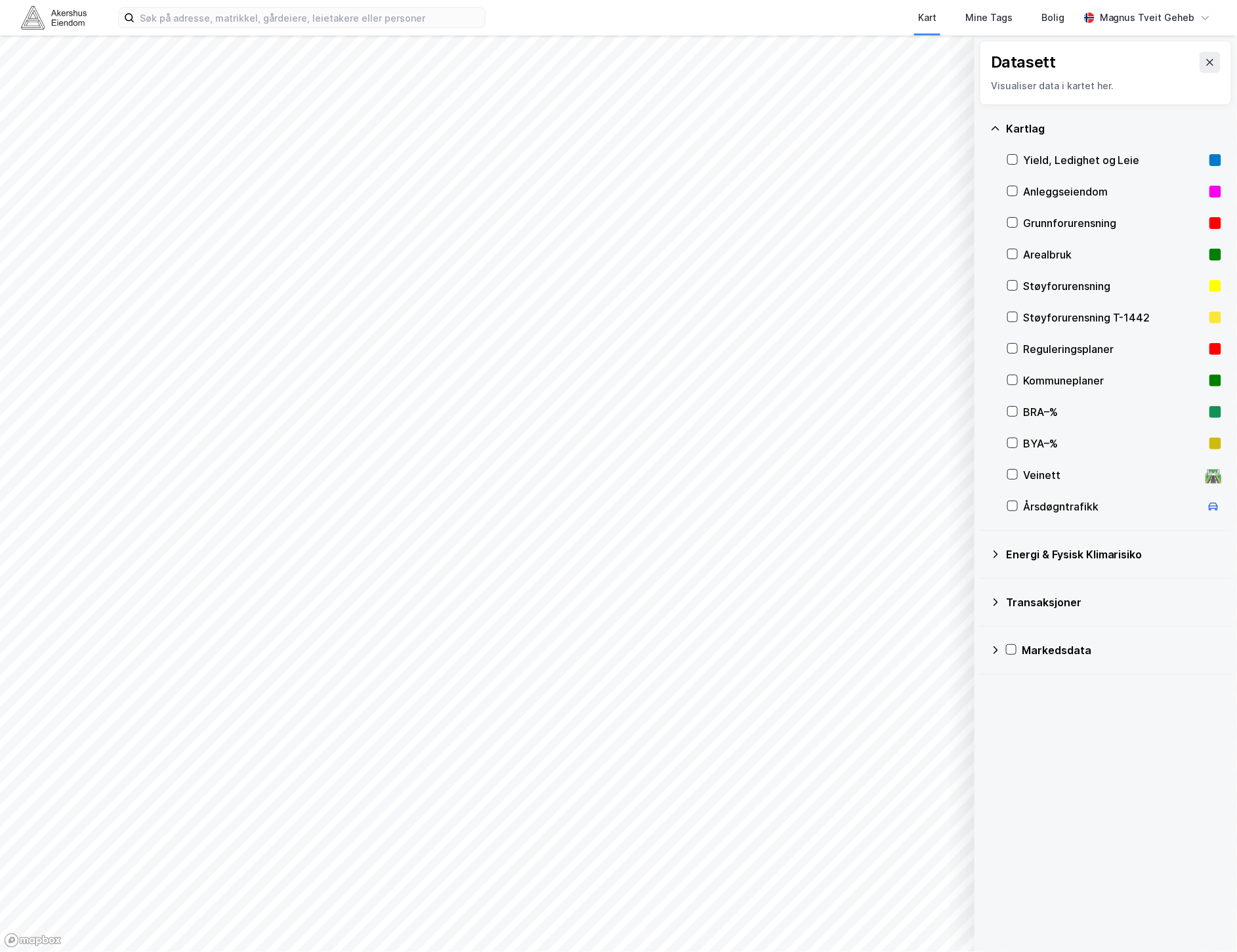 click on "Kartlag" at bounding box center [1114, 129] 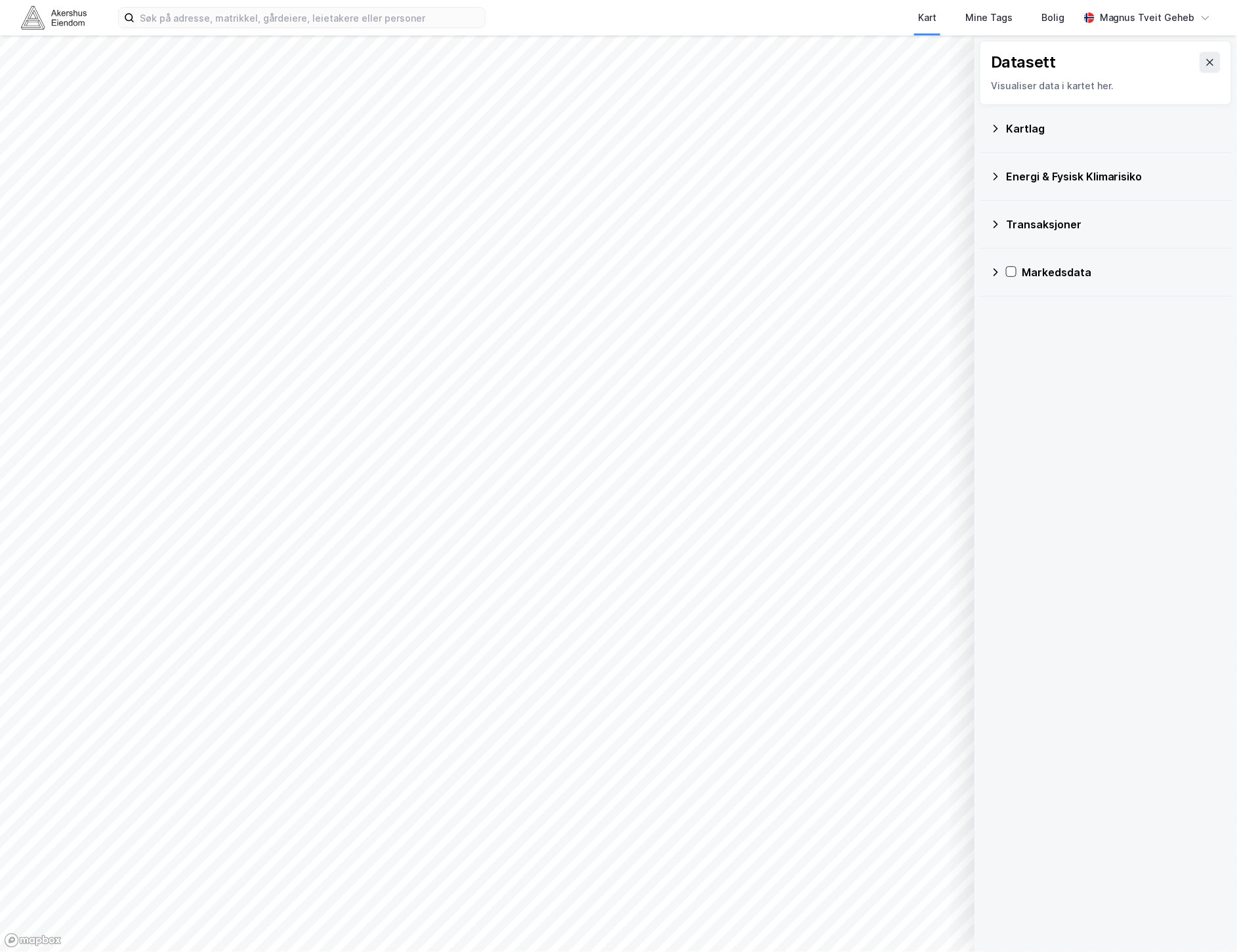 click 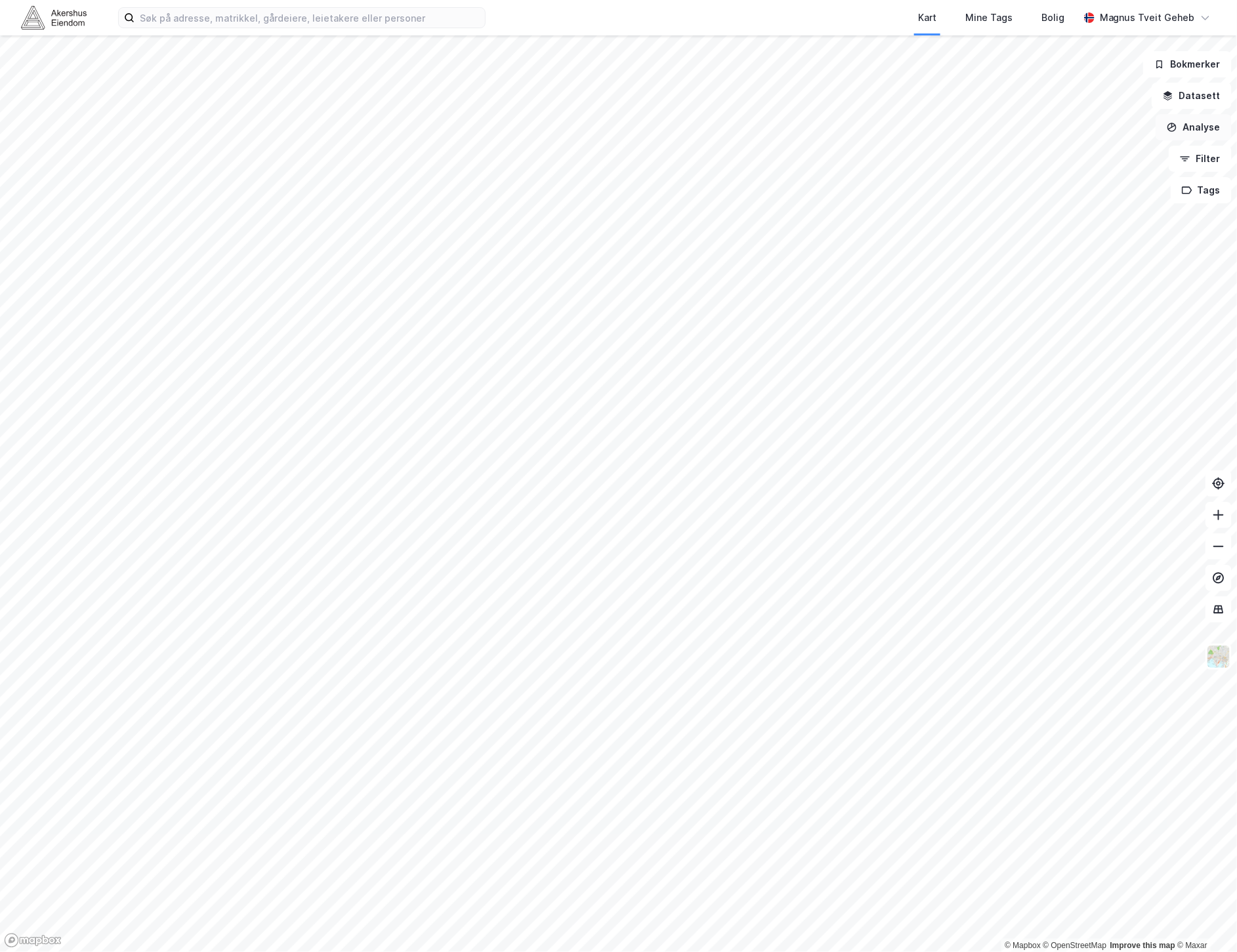 click on "Analyse" at bounding box center (1194, 127) 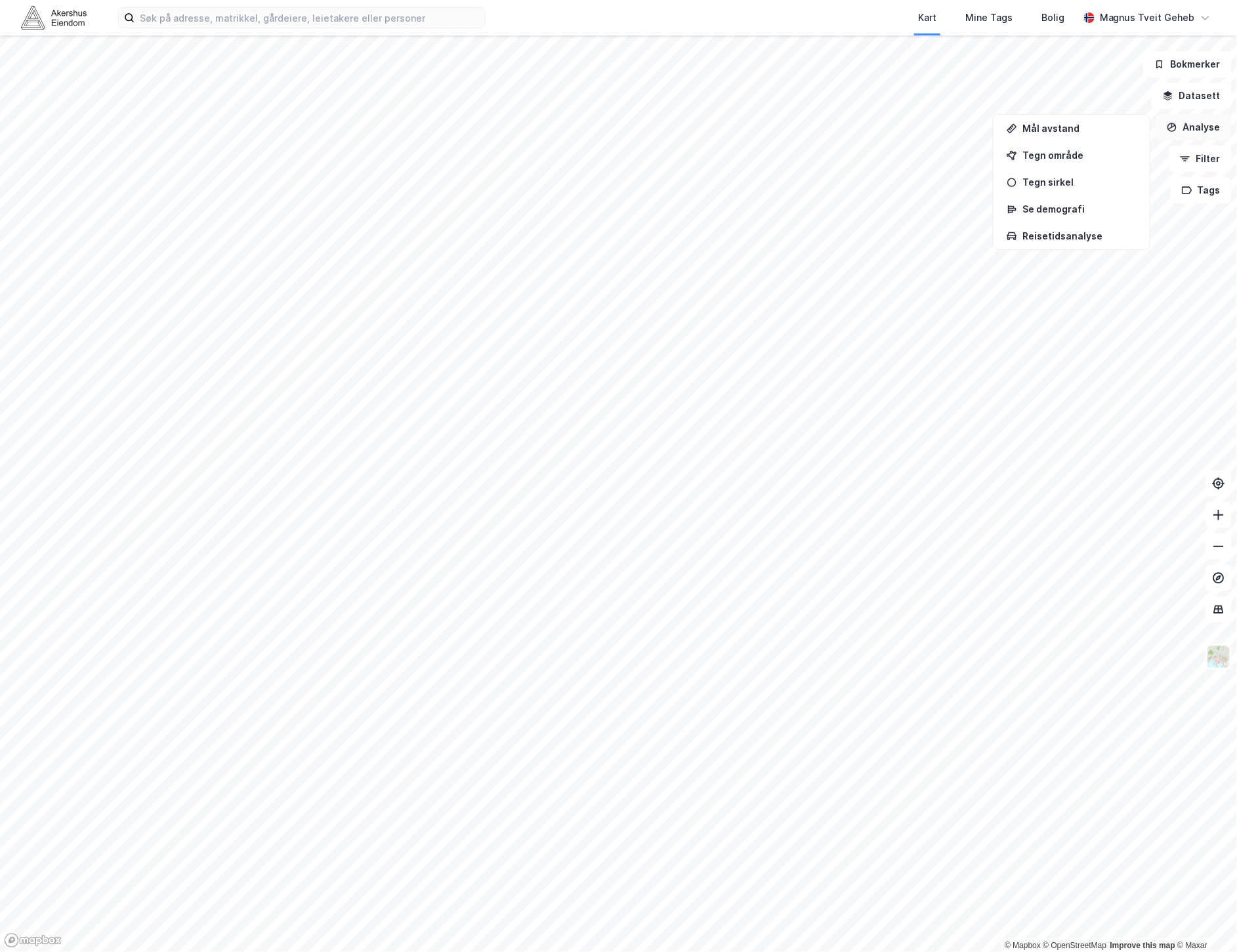 click on "Analyse" at bounding box center (1194, 127) 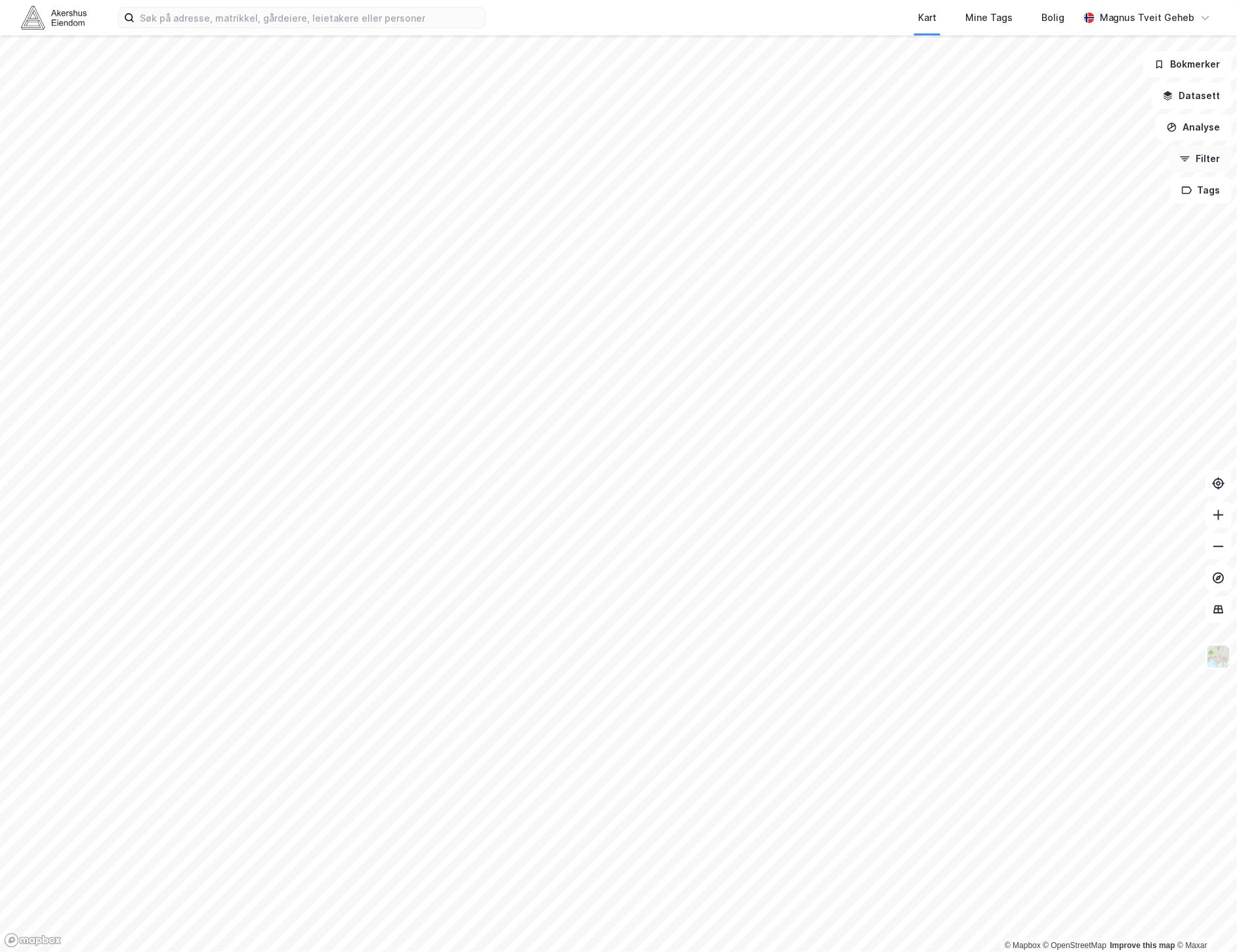 click on "Filter" at bounding box center (1200, 159) 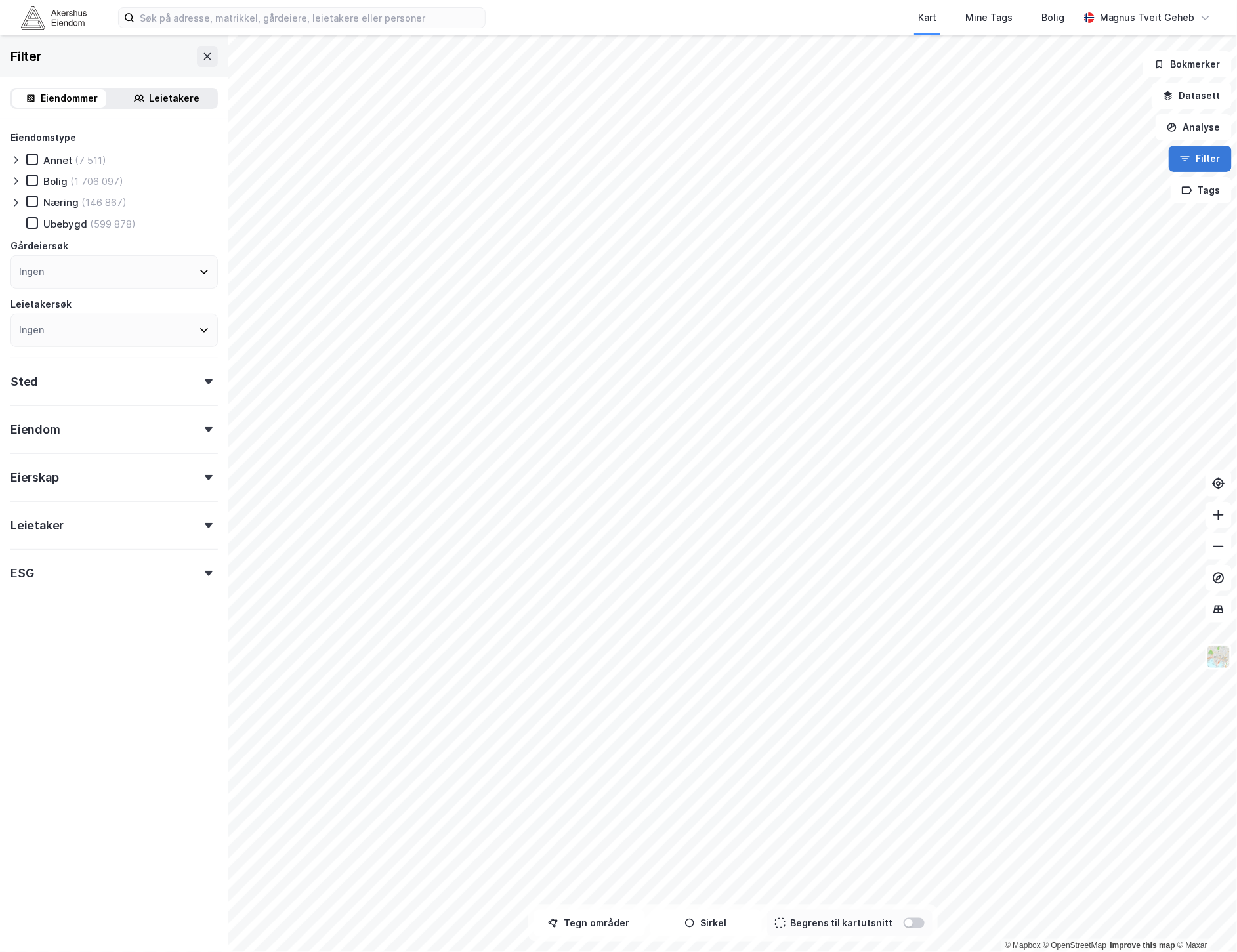 click on "Filter" at bounding box center [1200, 159] 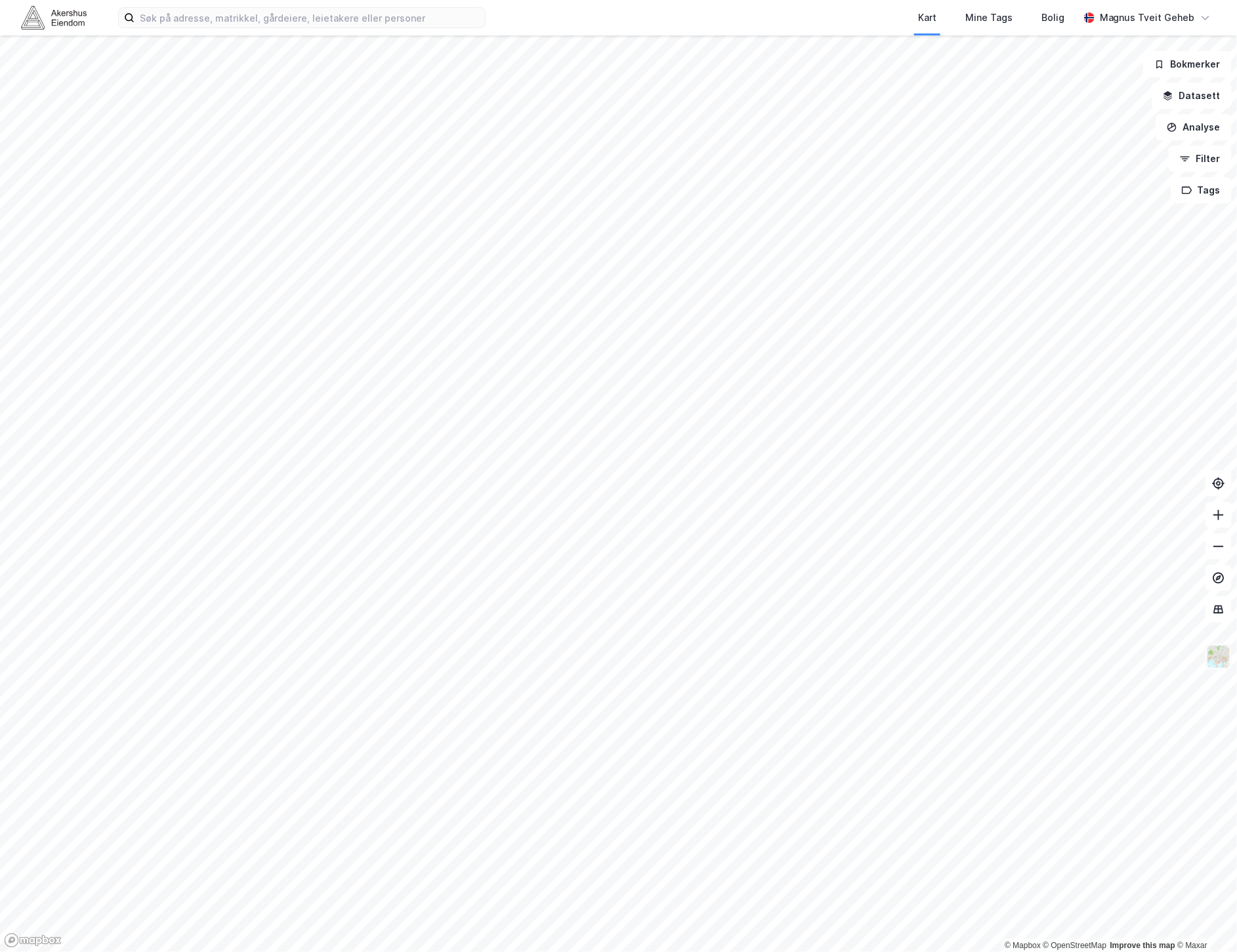 click at bounding box center [1219, 657] 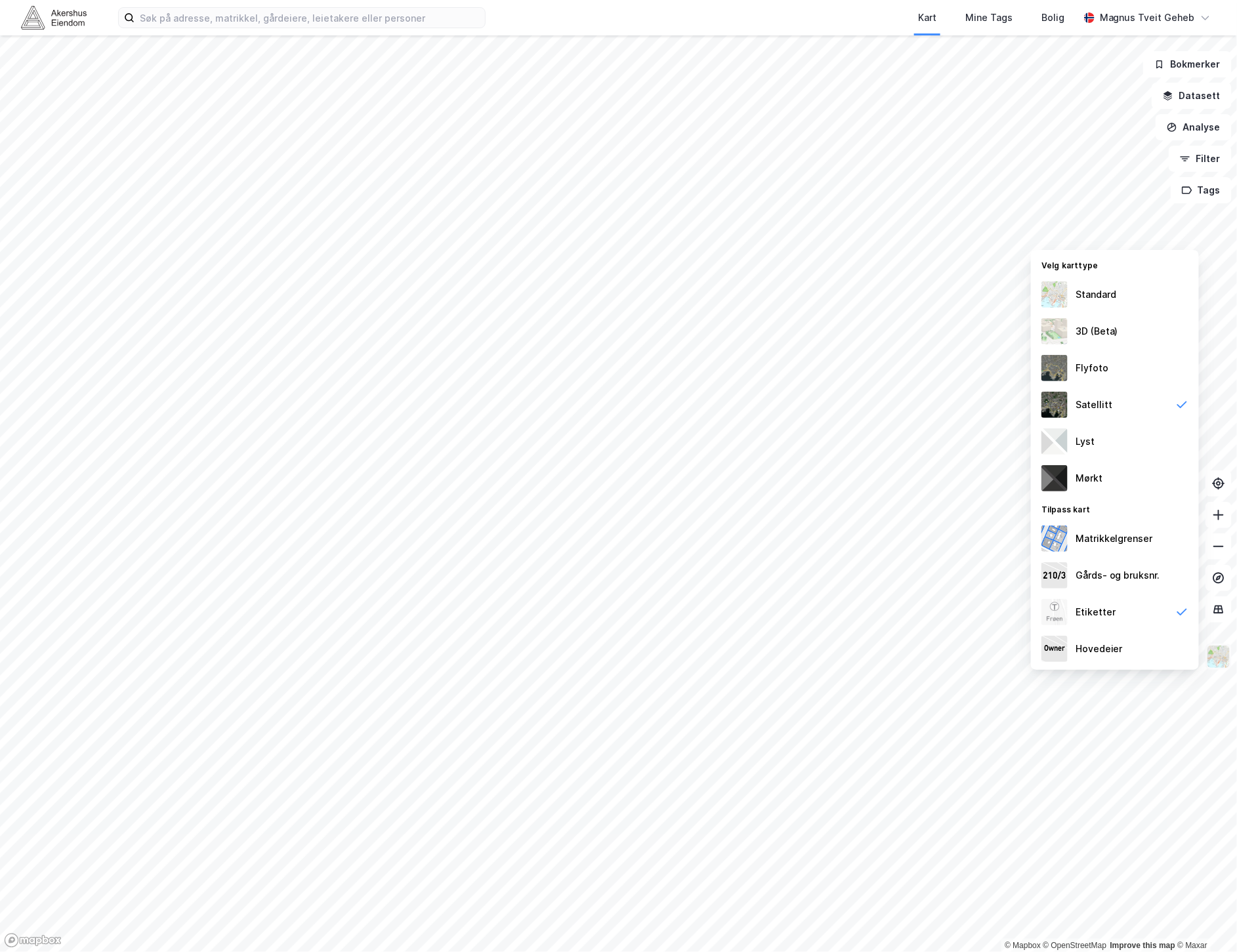 click at bounding box center [1219, 657] 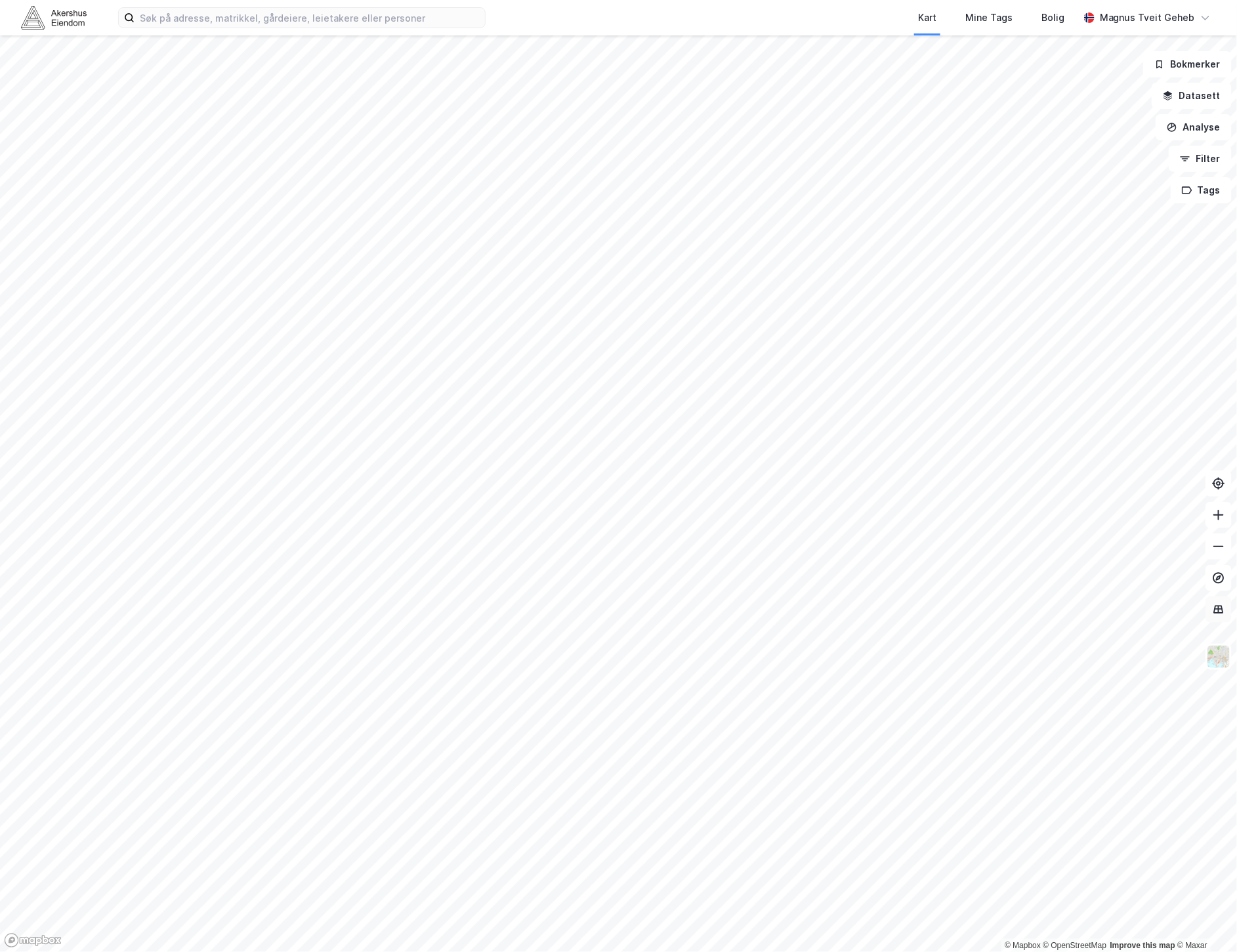 click at bounding box center (1219, 610) 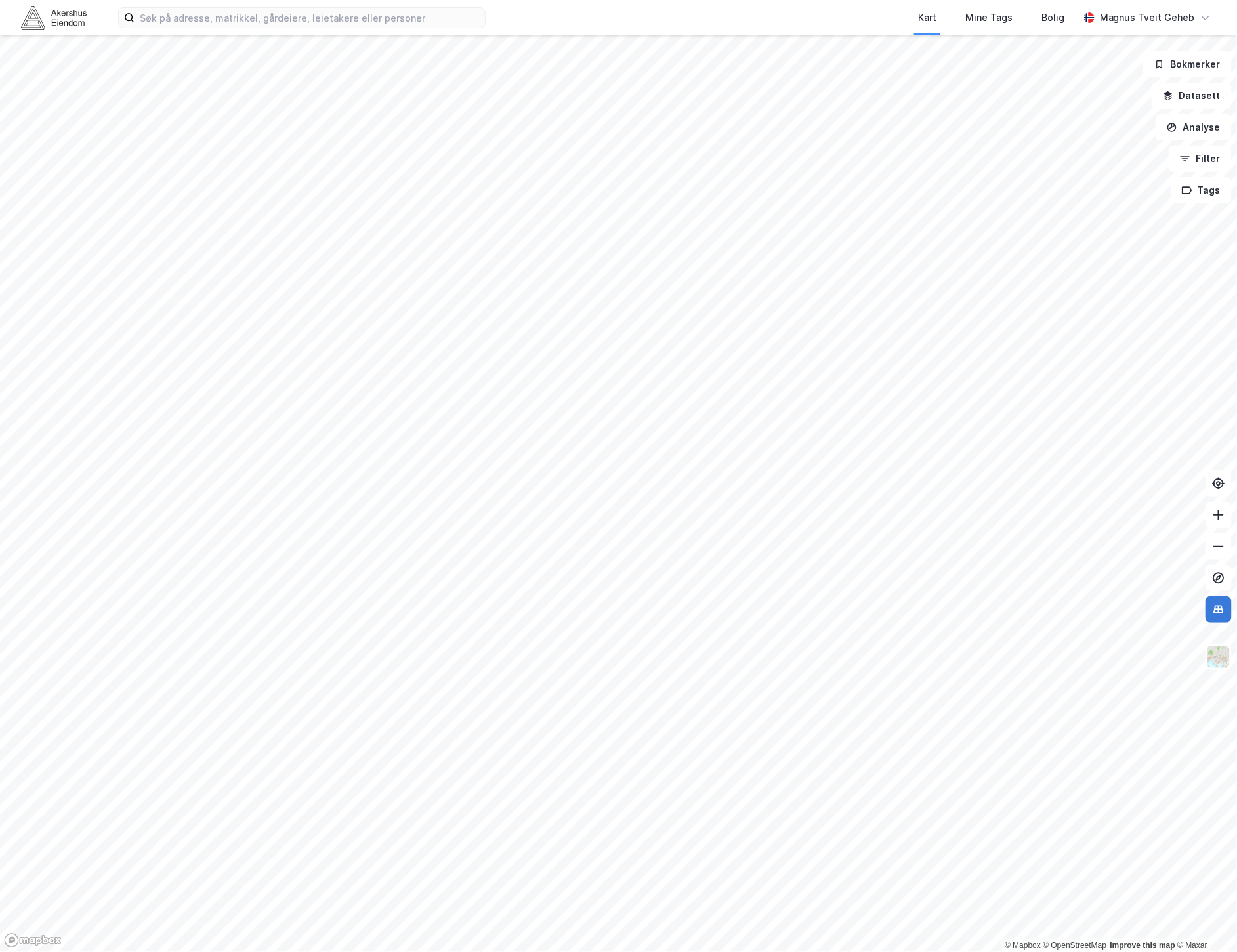 click 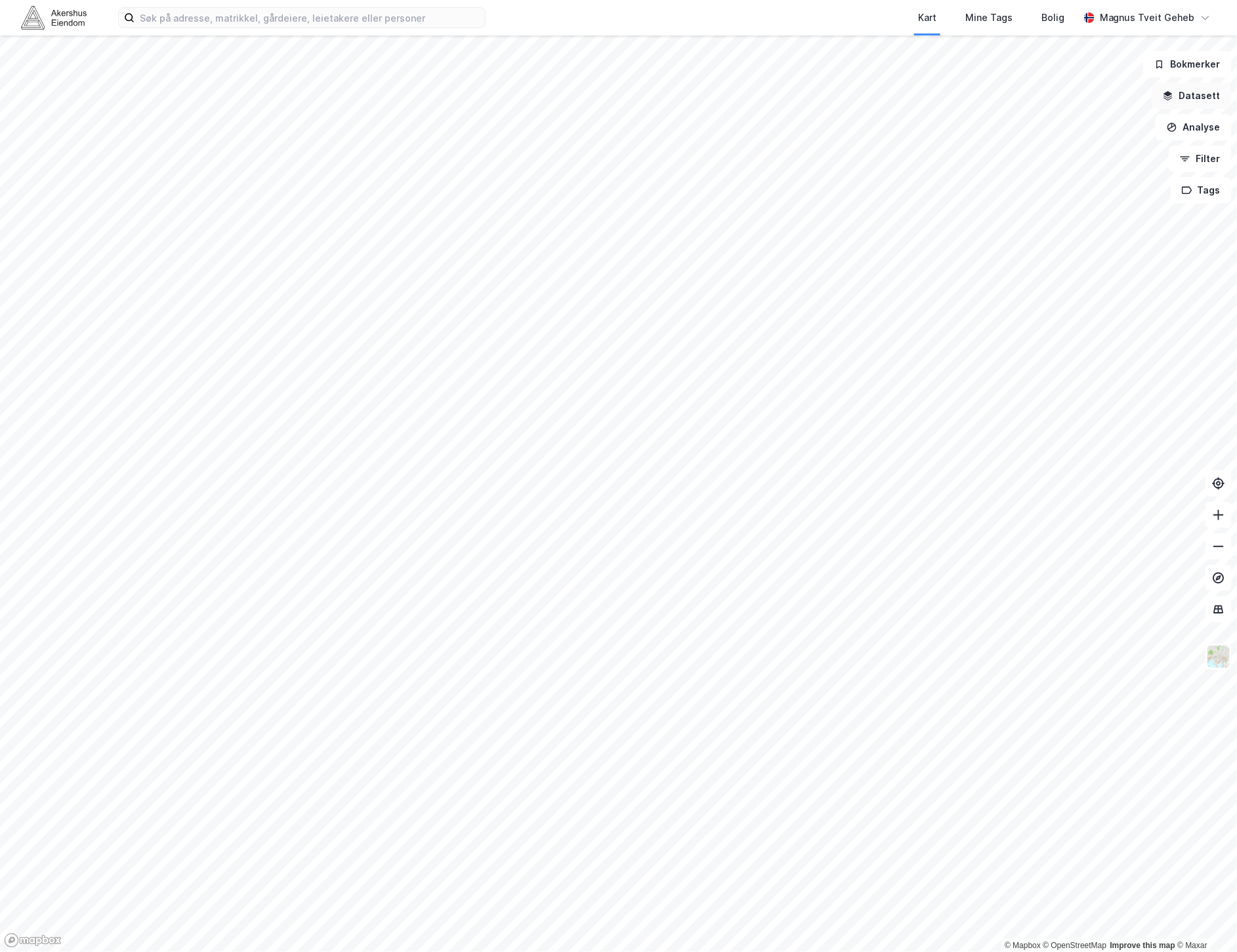 click on "Datasett" at bounding box center [1192, 96] 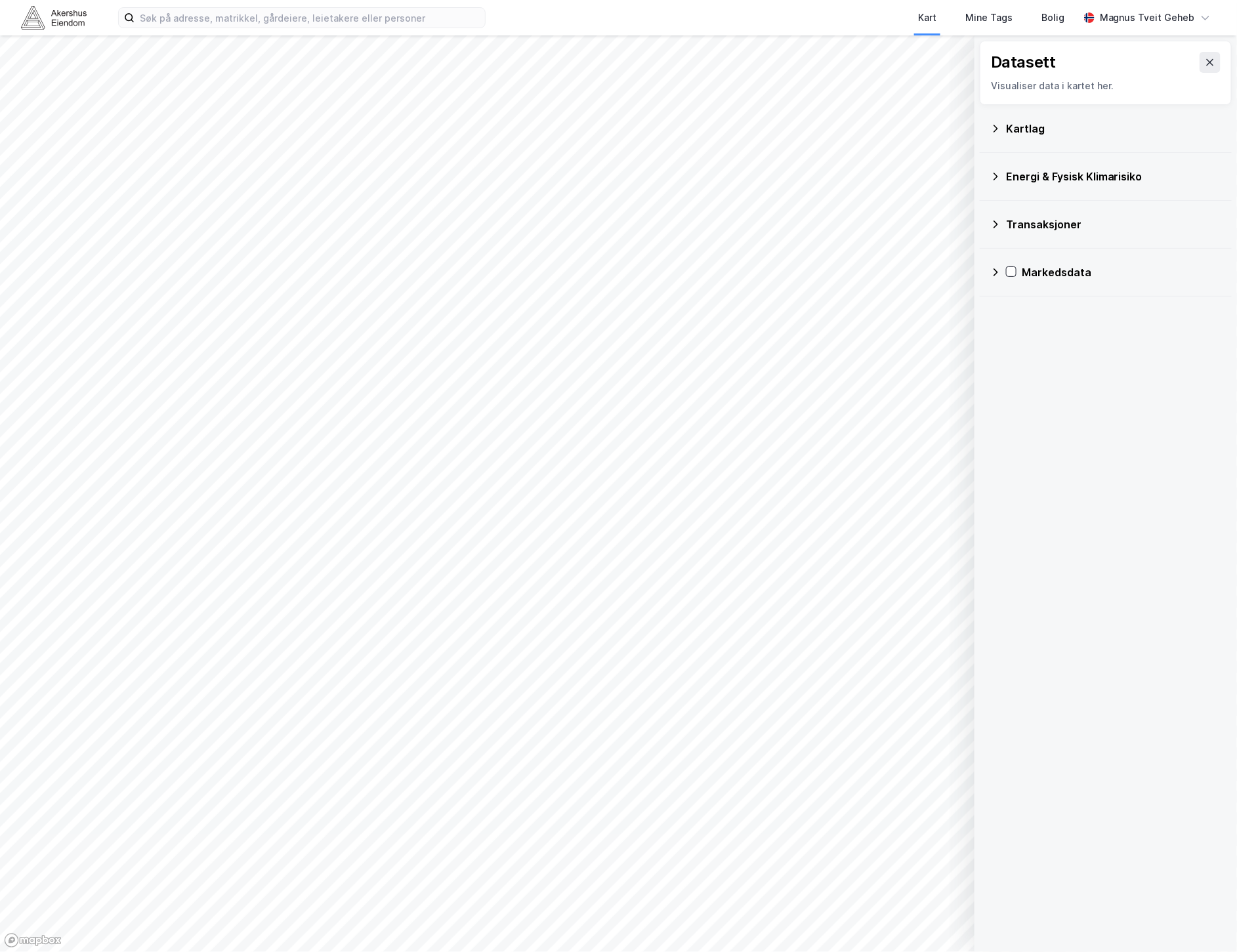 click on "Kartlag" at bounding box center (1114, 129) 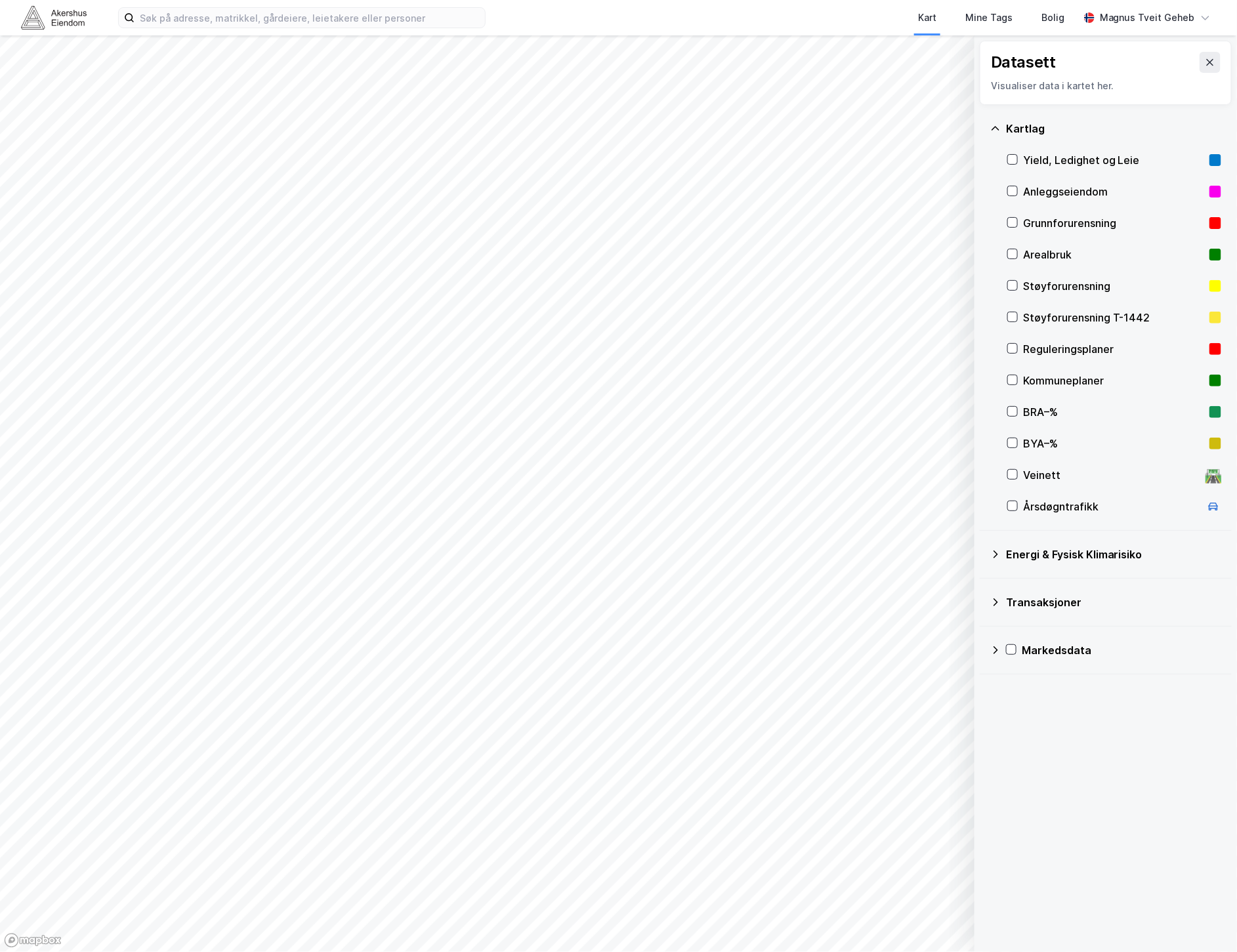 click on "Energi & Fysisk Klimarisiko" at bounding box center [1114, 554] 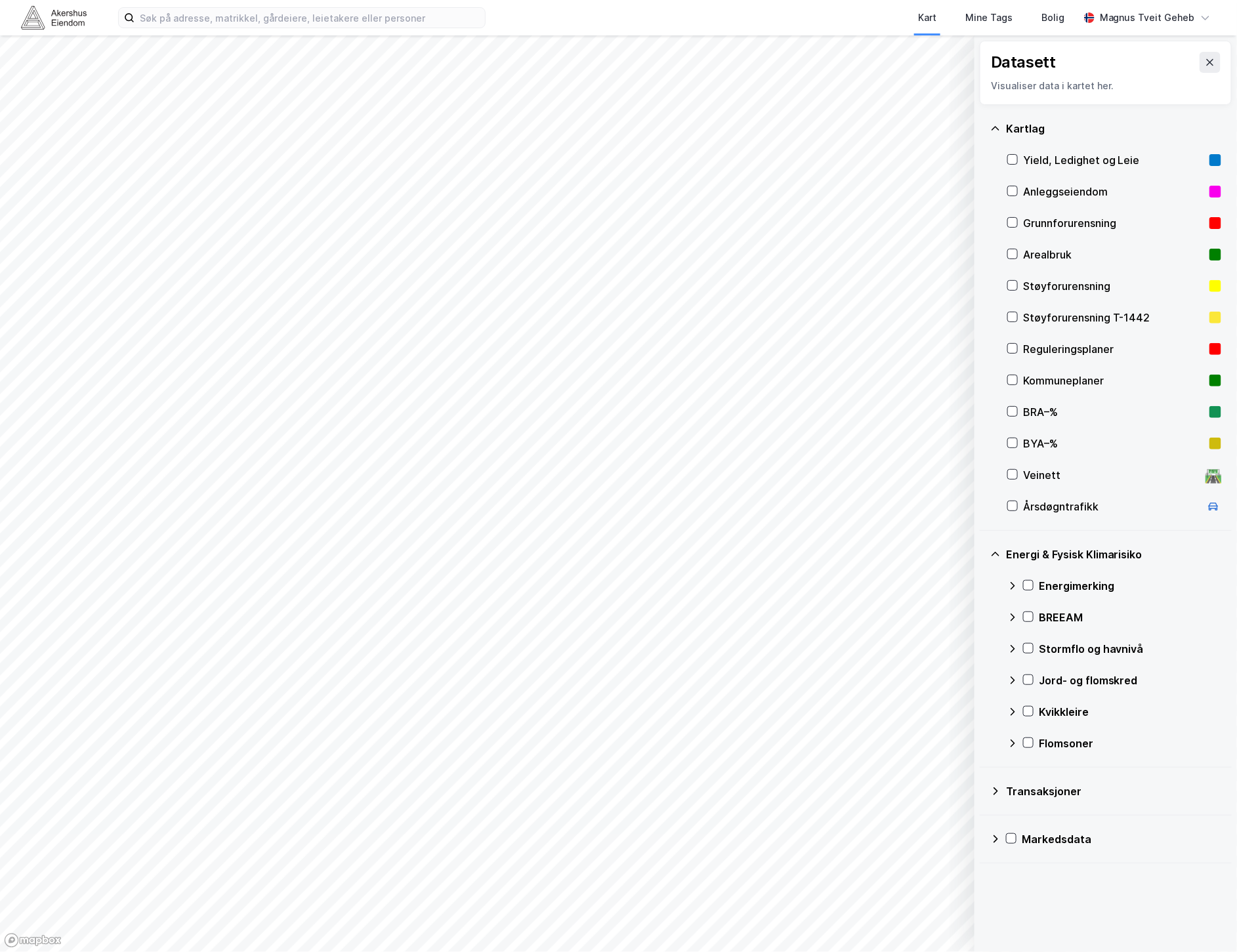click on "Energi & Fysisk Klimarisiko" at bounding box center (1114, 554) 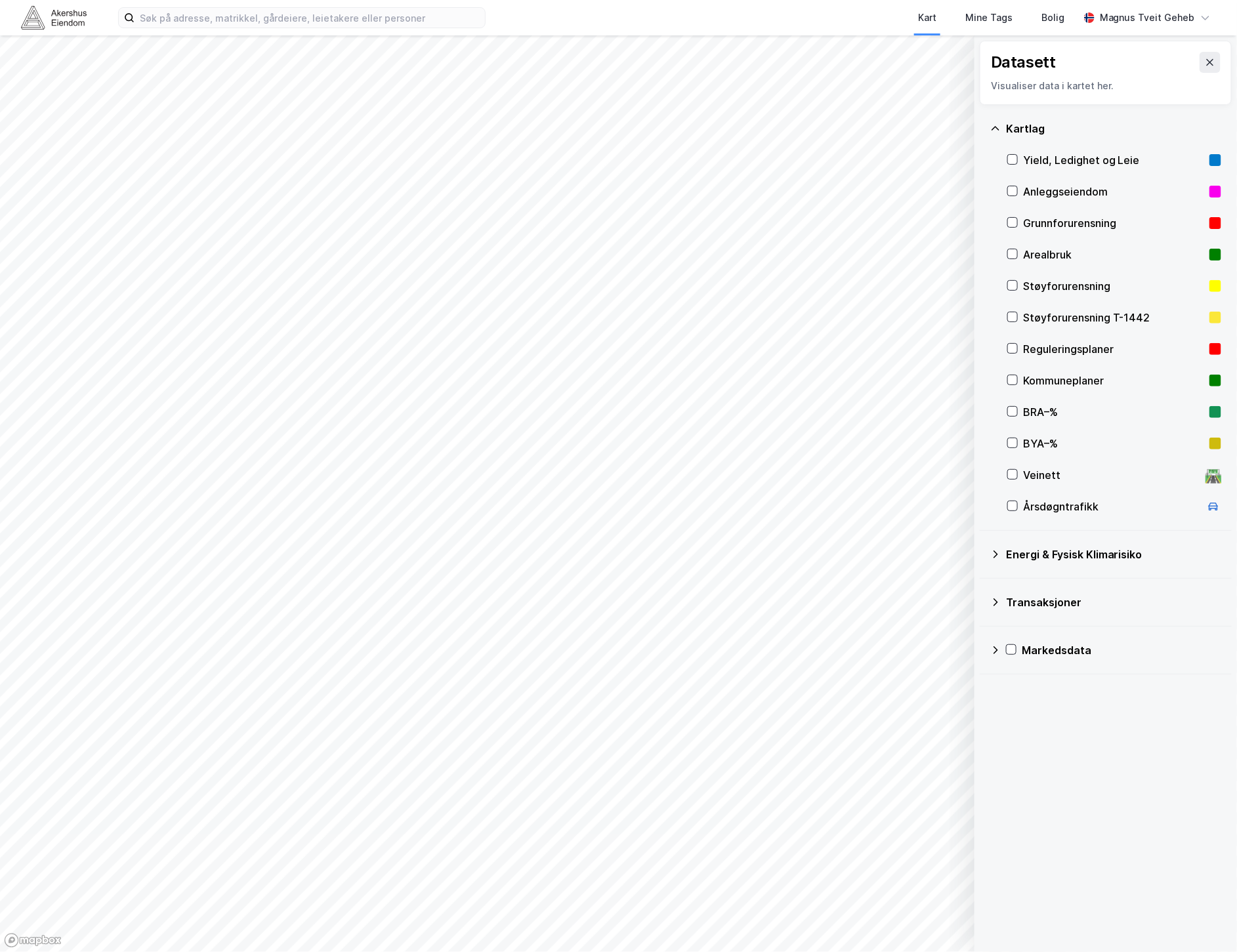 click on "Transaksjoner" at bounding box center [1114, 602] 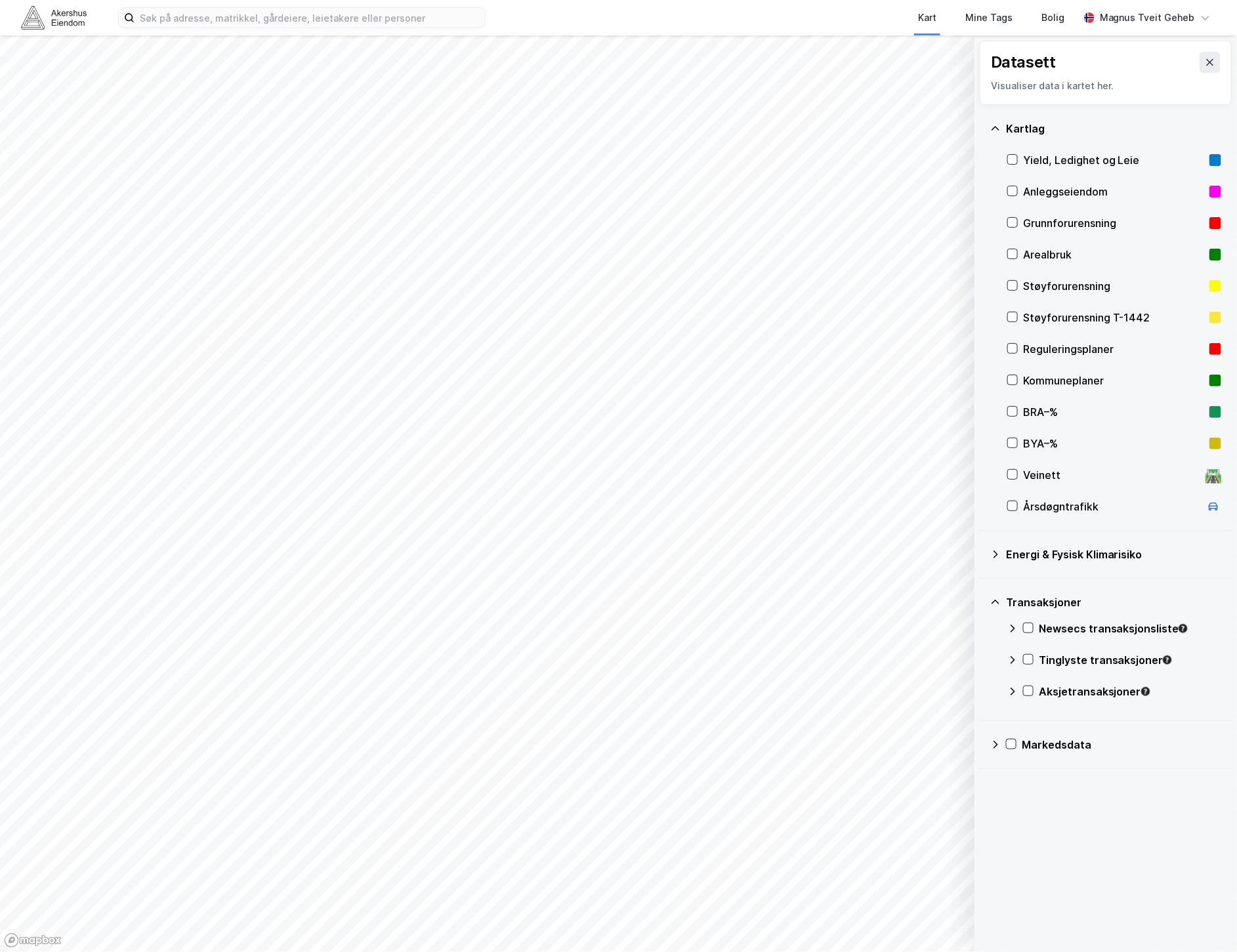click on "Transaksjoner" at bounding box center [1114, 602] 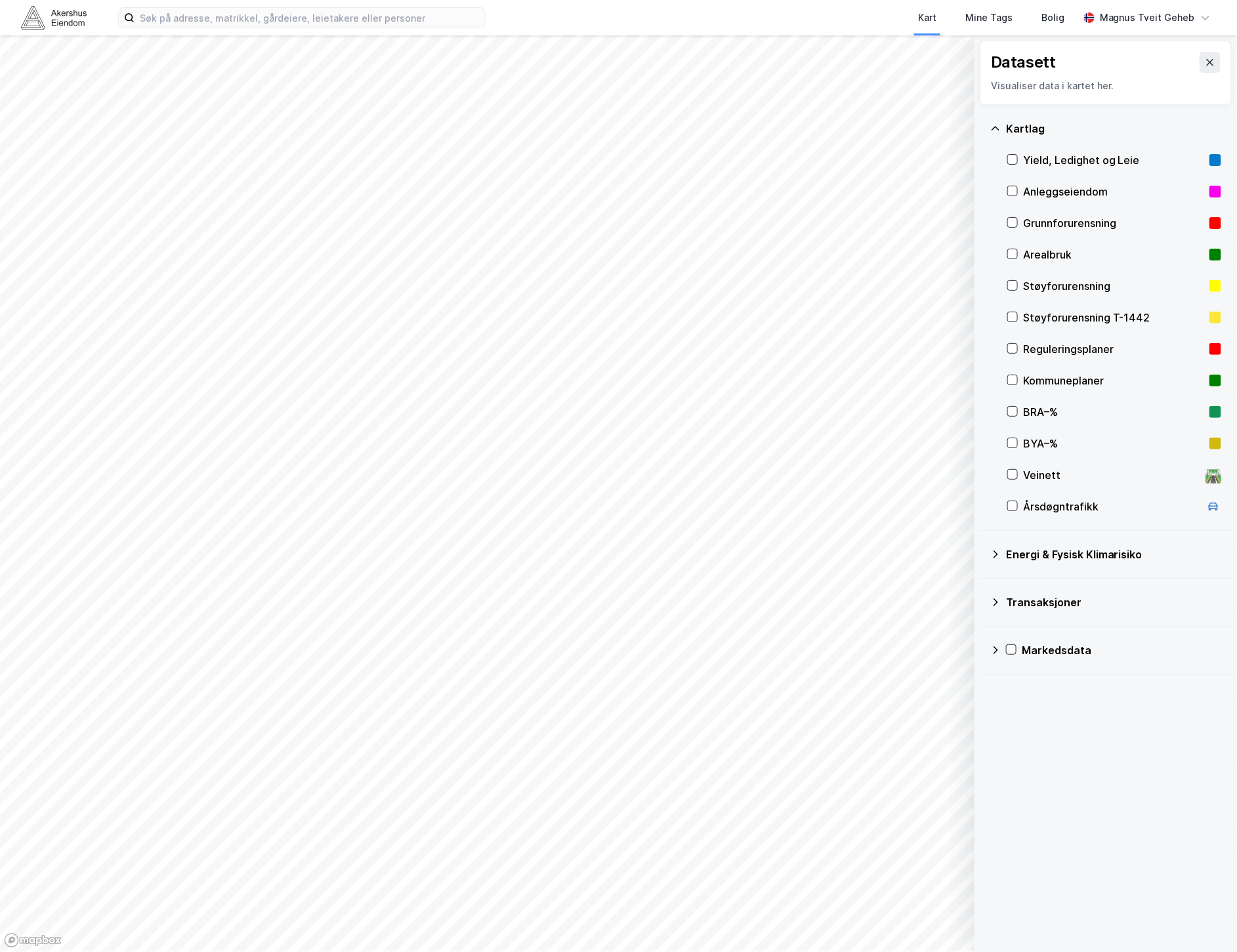 click 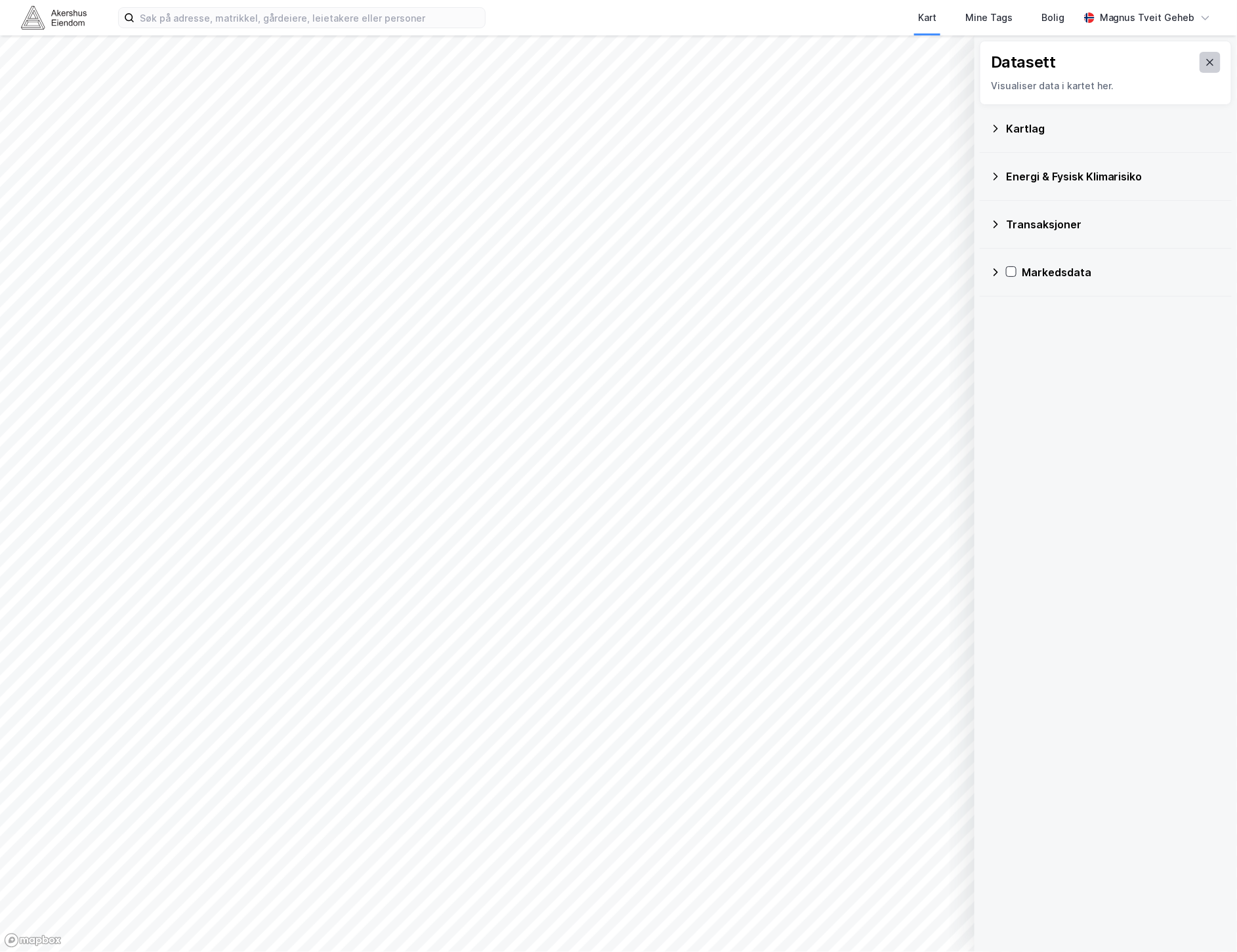 click at bounding box center [1210, 62] 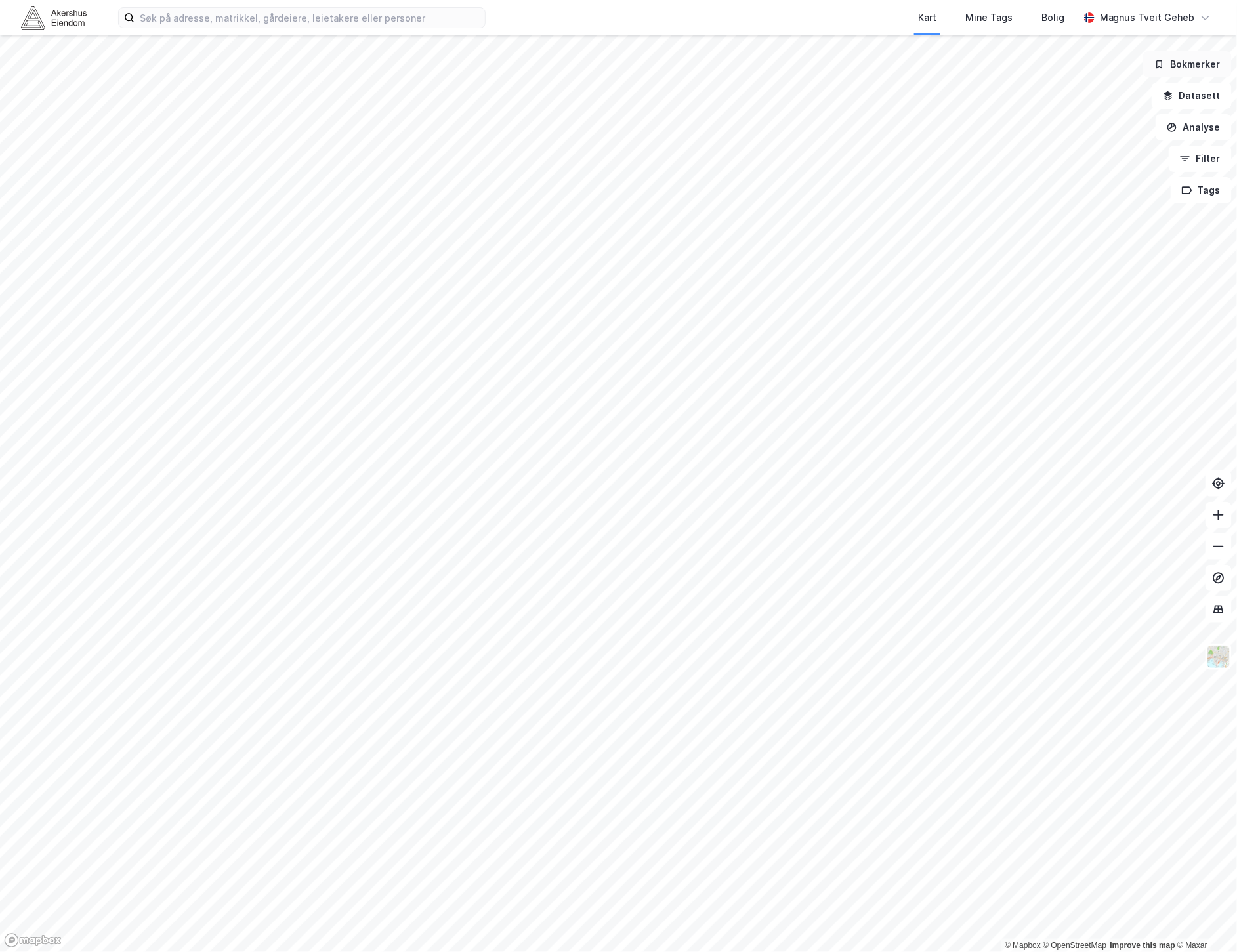 click 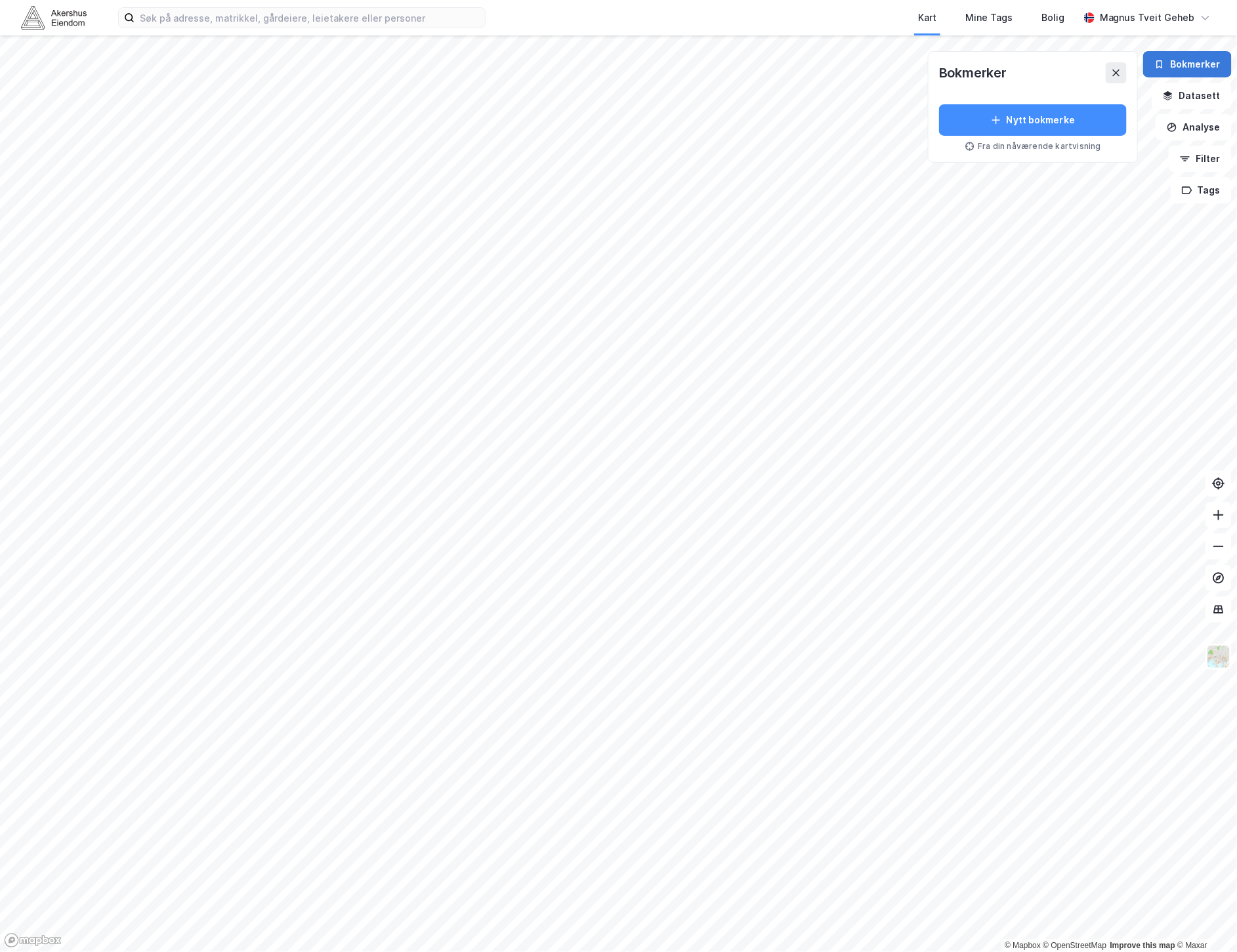 click on "Bokmerker" at bounding box center [1187, 64] 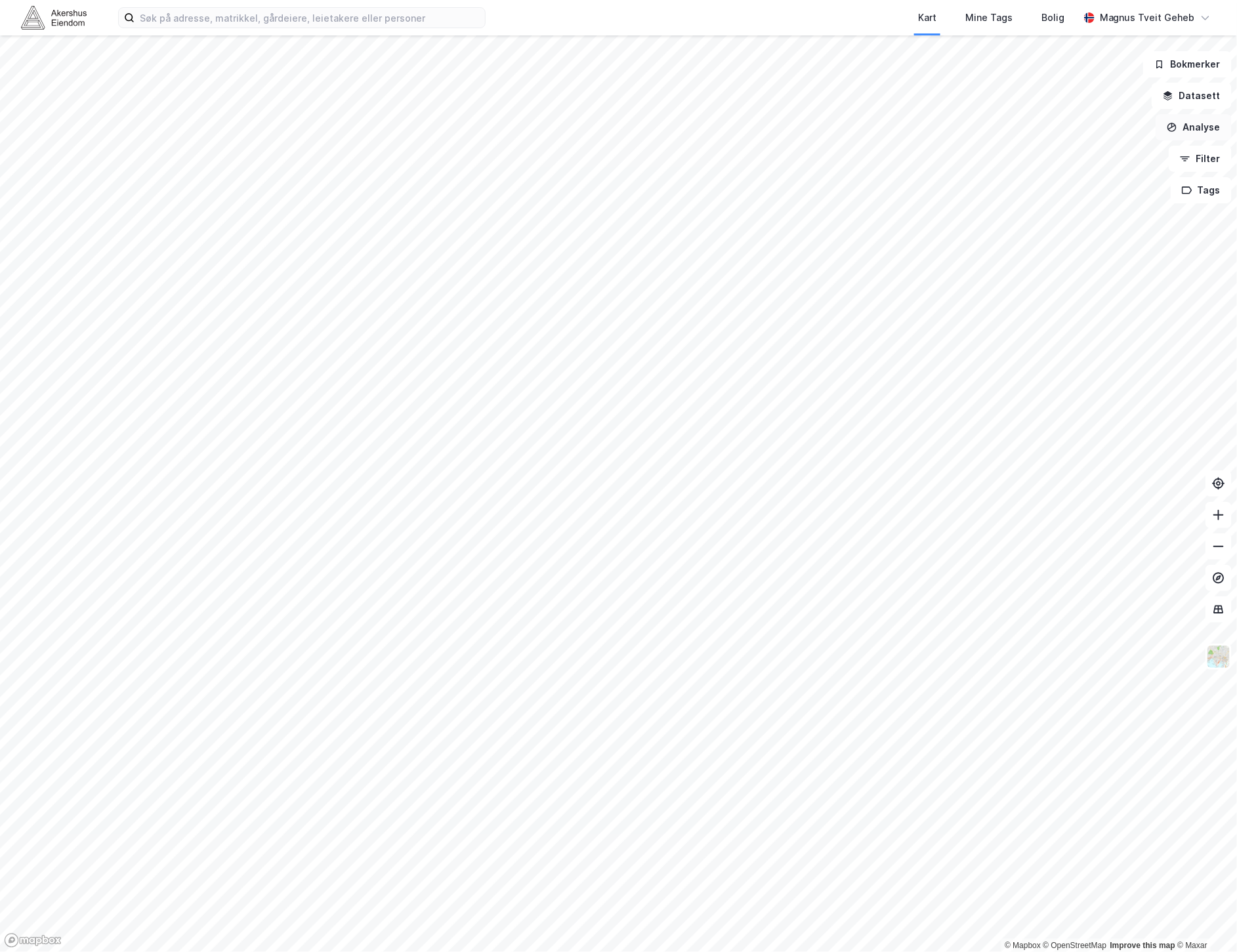 click on "Analyse" at bounding box center (1194, 127) 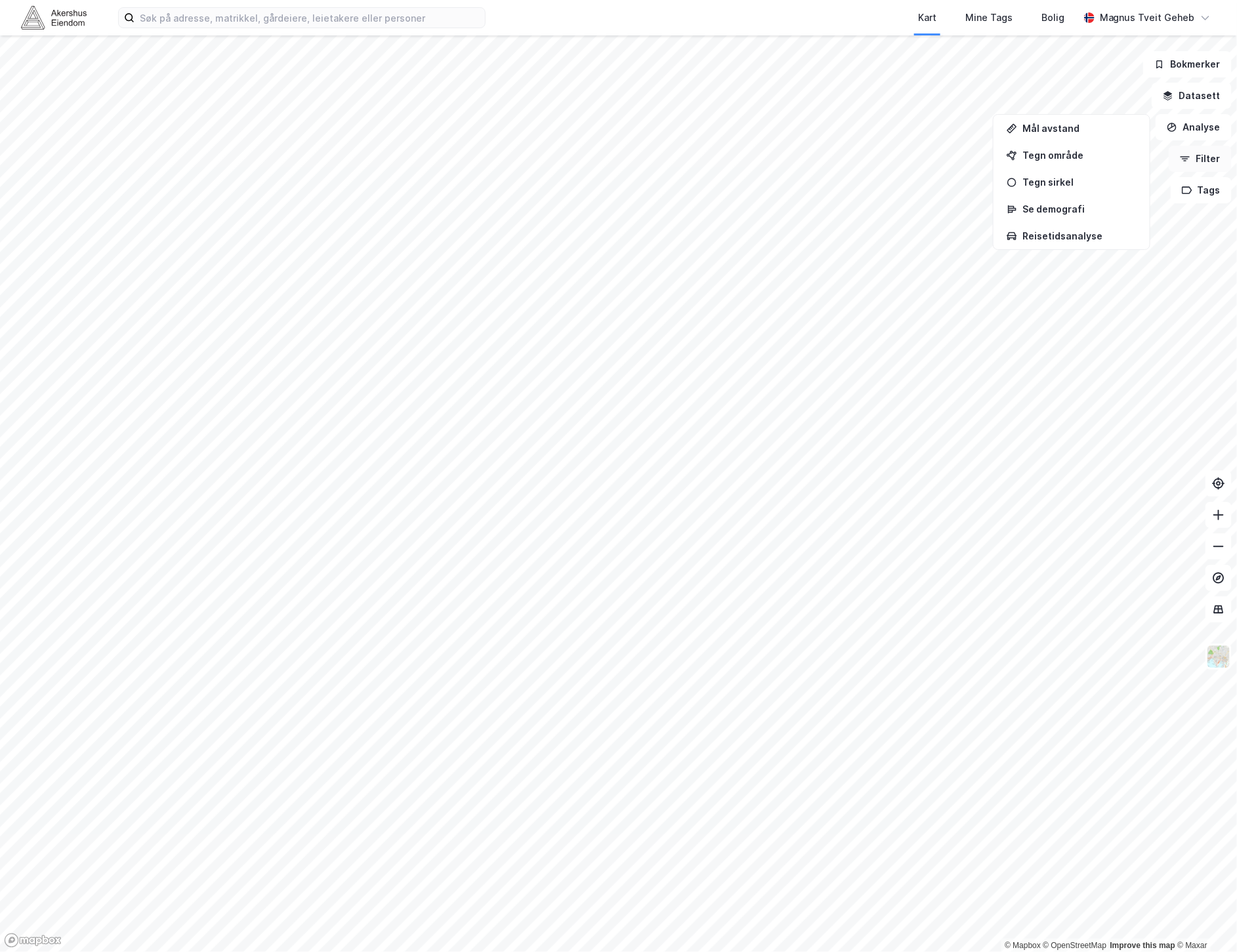click on "Filter" at bounding box center [1200, 159] 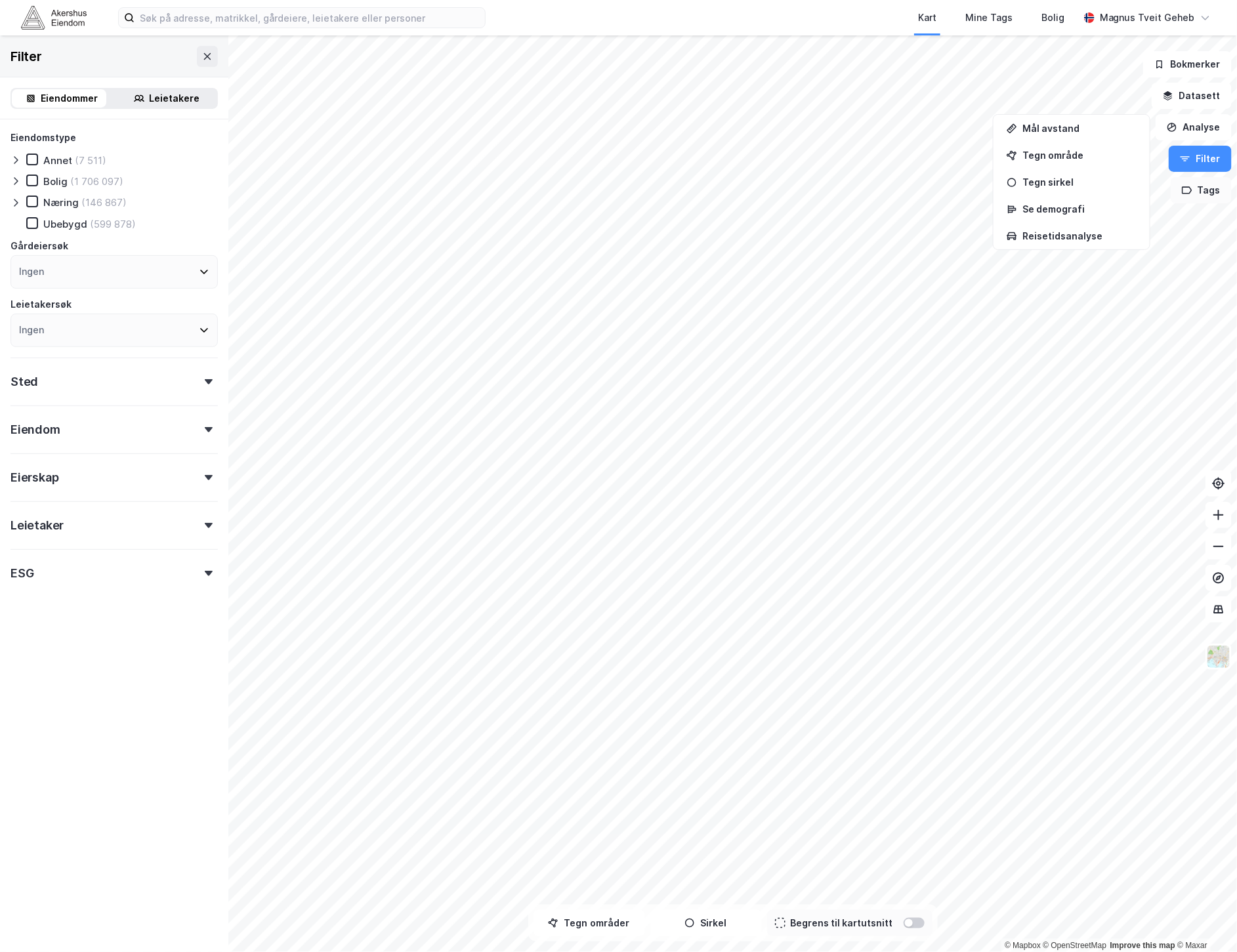 click on "Tags" at bounding box center (1201, 190) 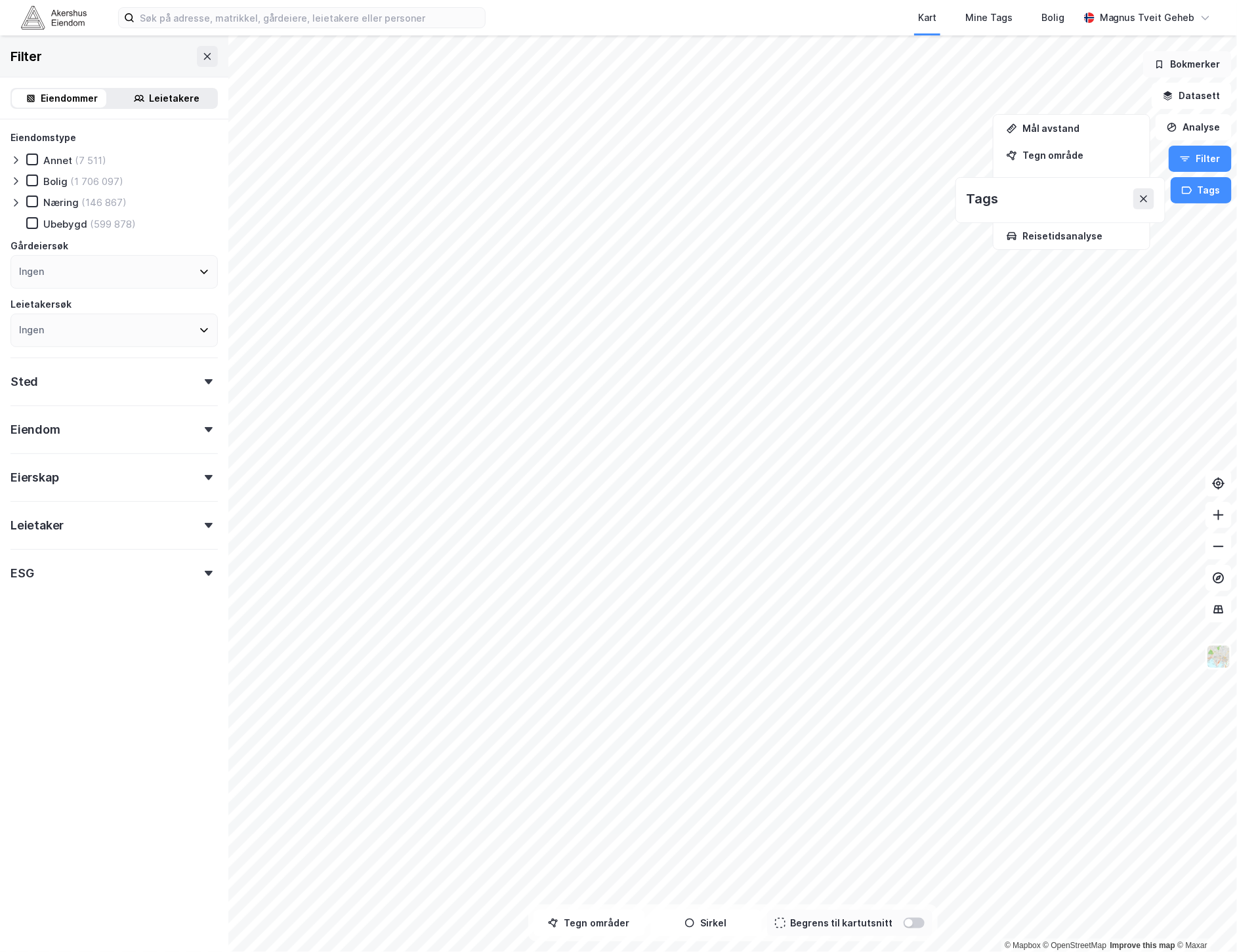 click on "Bokmerker" at bounding box center [1187, 64] 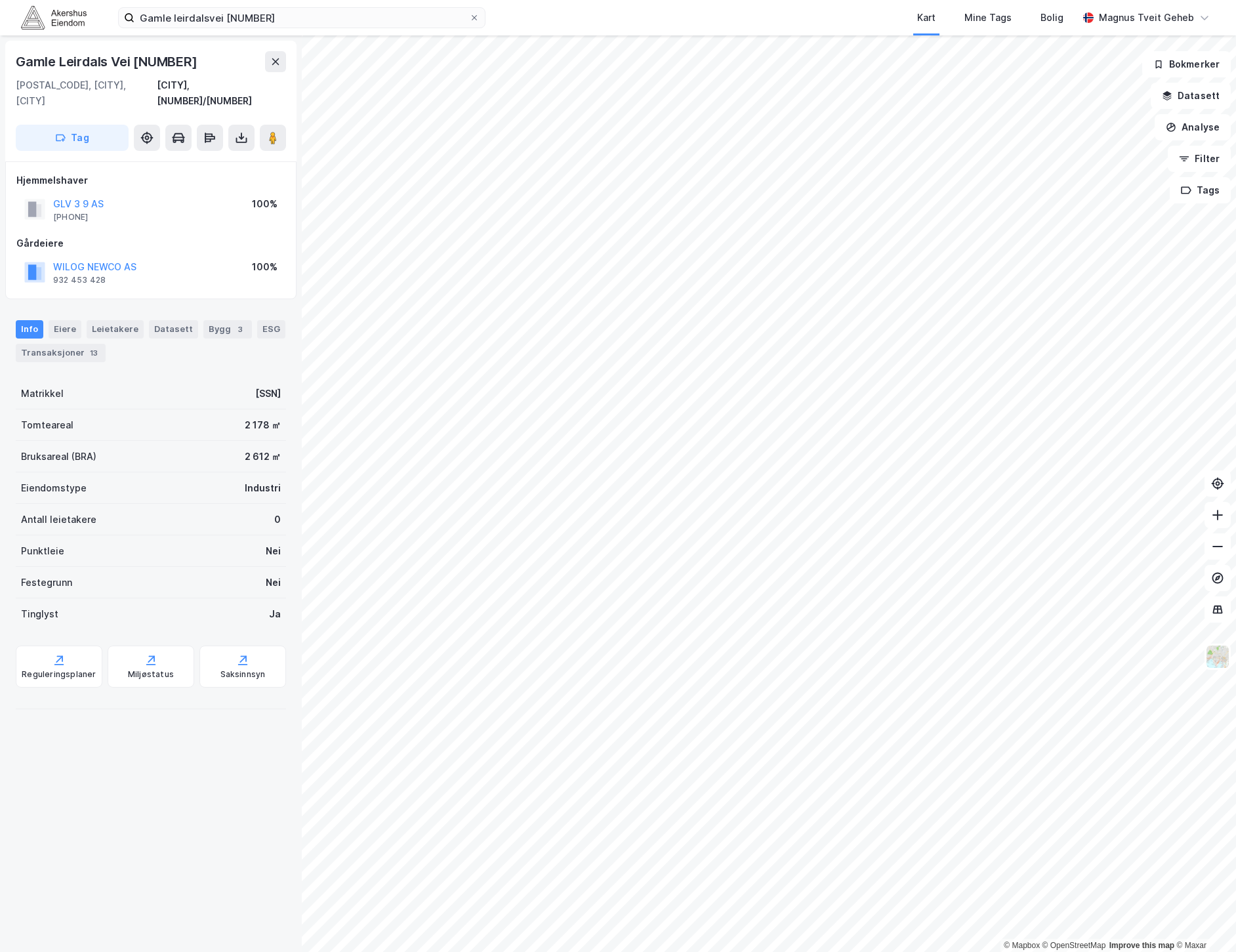 scroll, scrollTop: 0, scrollLeft: 0, axis: both 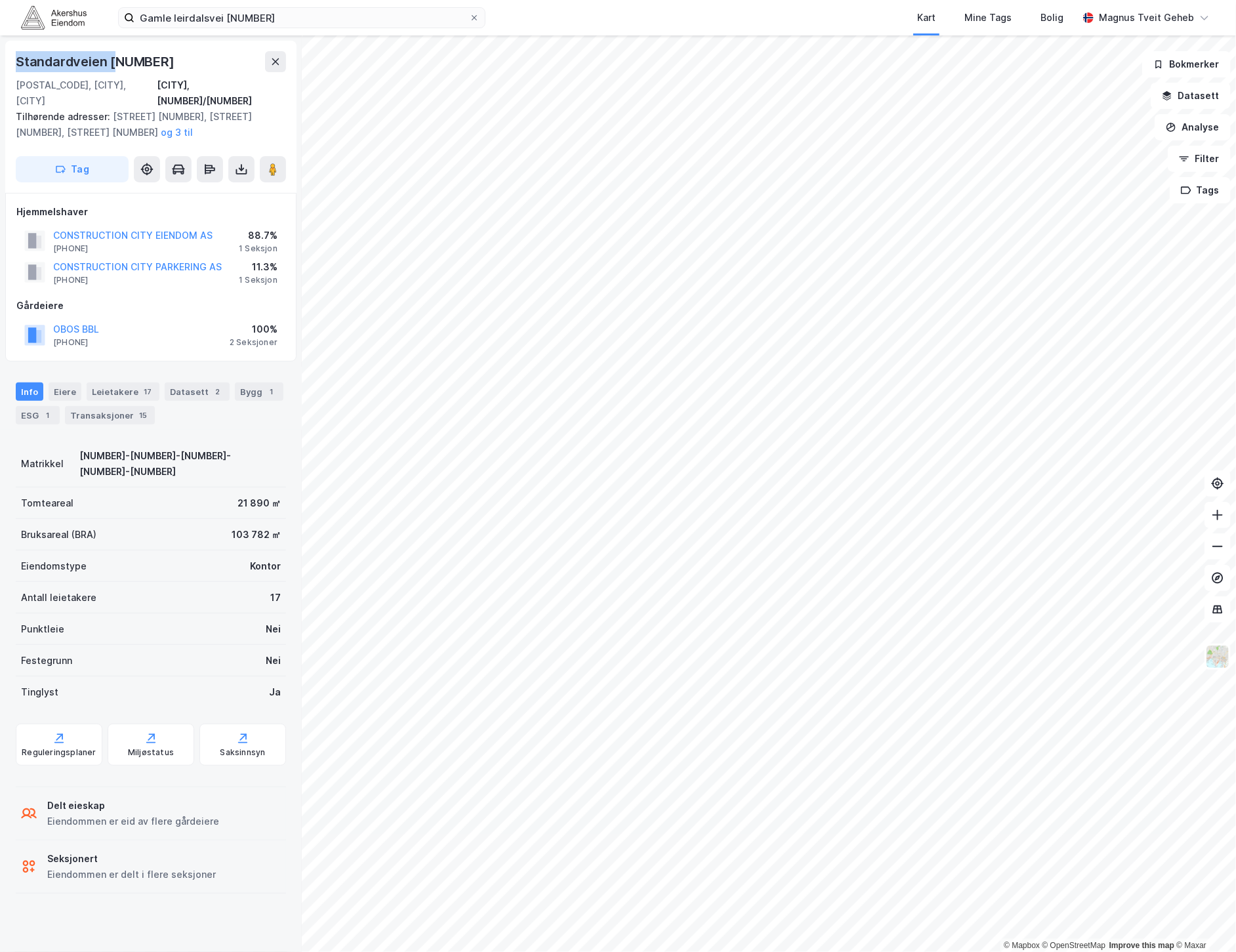 drag, startPoint x: 119, startPoint y: 72, endPoint x: 7, endPoint y: 63, distance: 112.36103 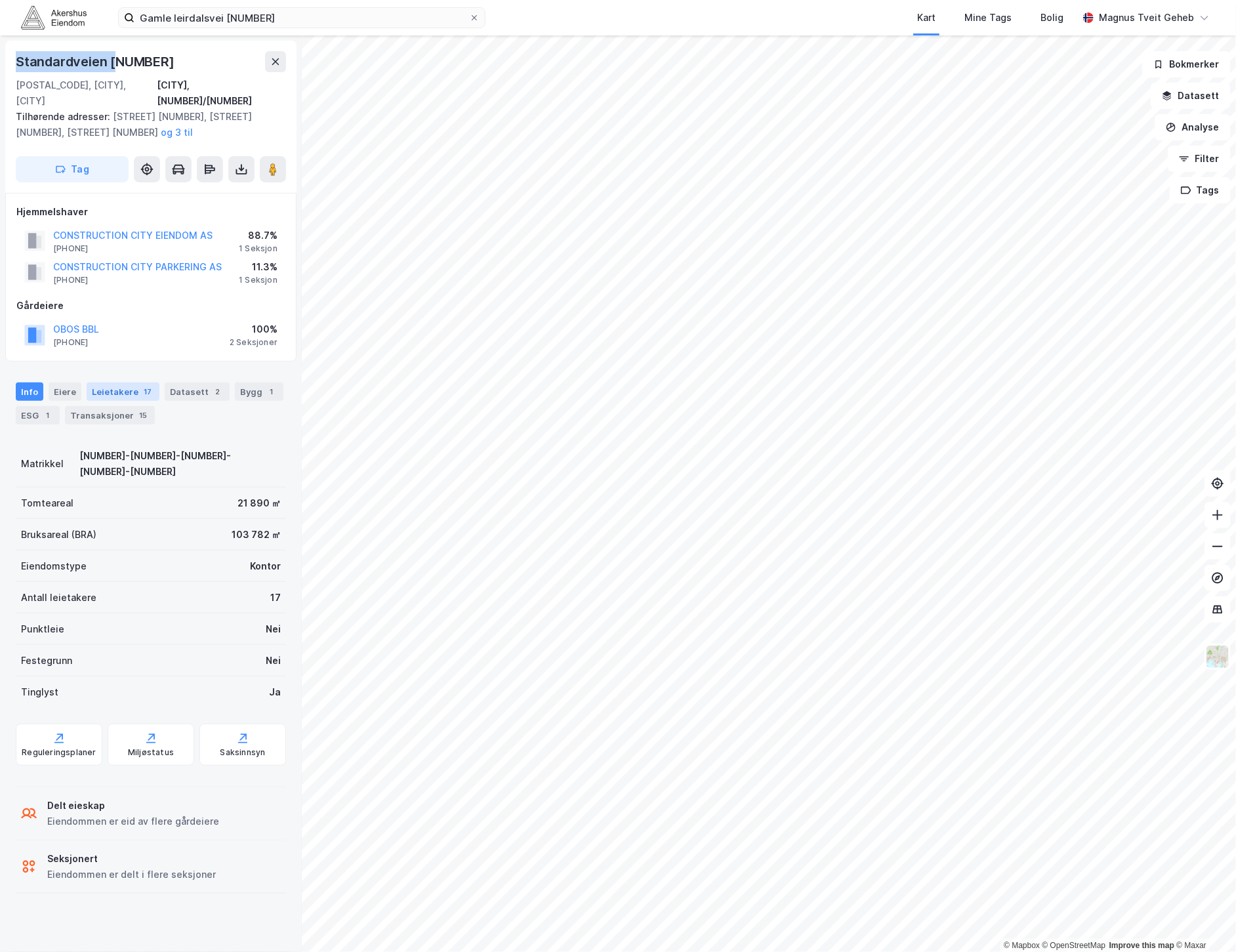 click on "Leietakere 17" at bounding box center [123, 392] 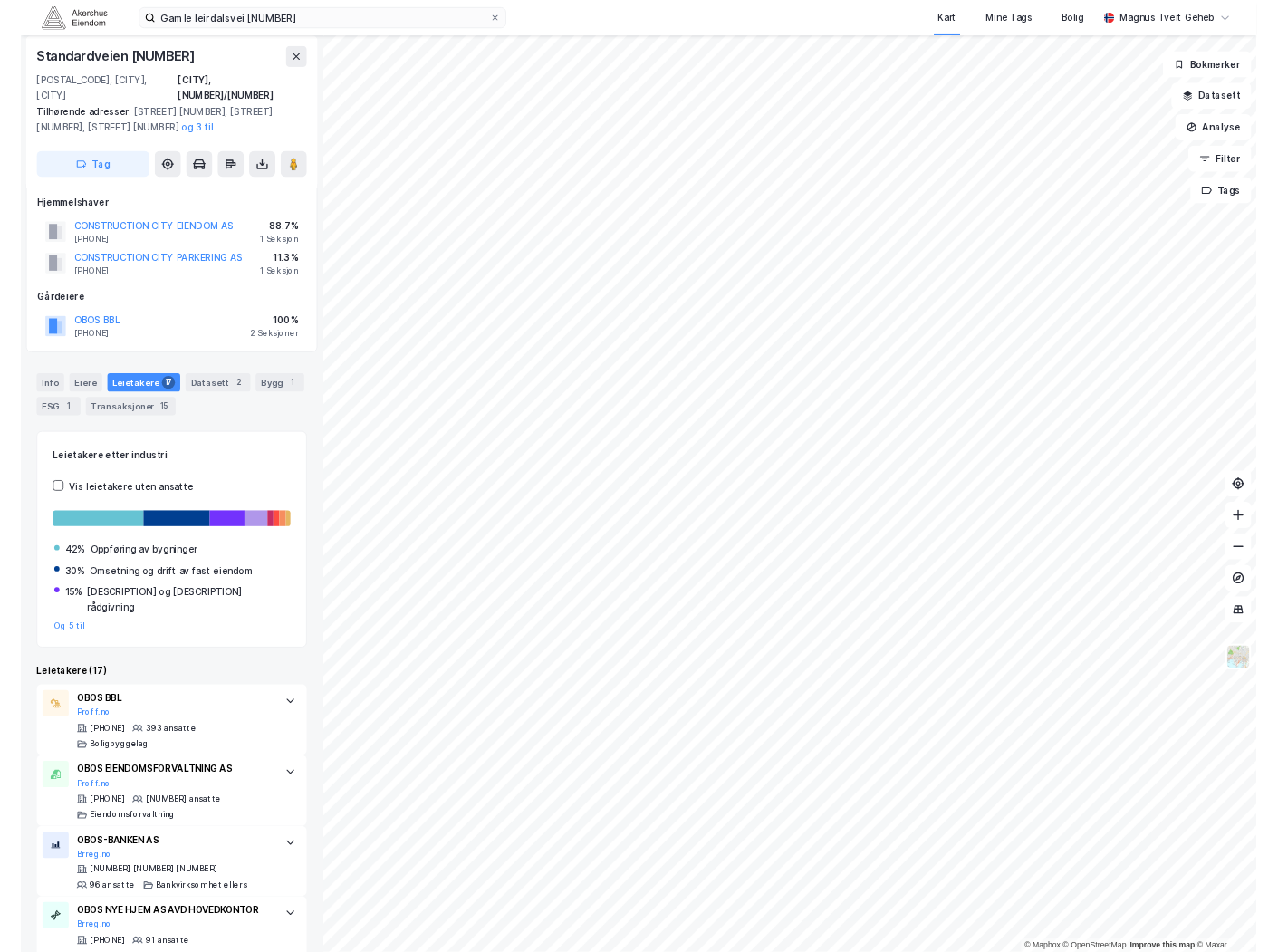 scroll, scrollTop: 0, scrollLeft: 0, axis: both 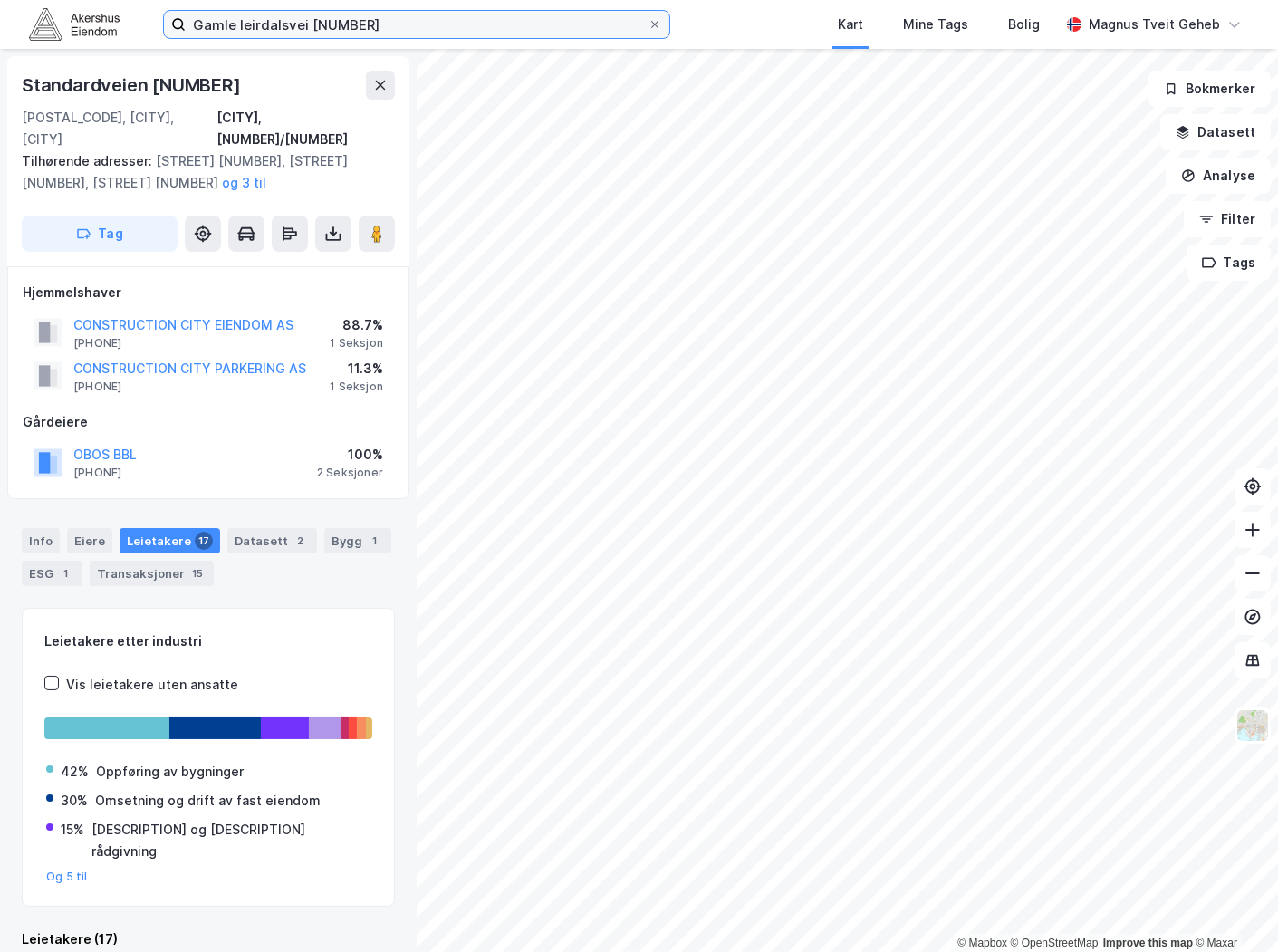 click on "Gamle leirdalsvei [NUMBER]" at bounding box center (417, 24) 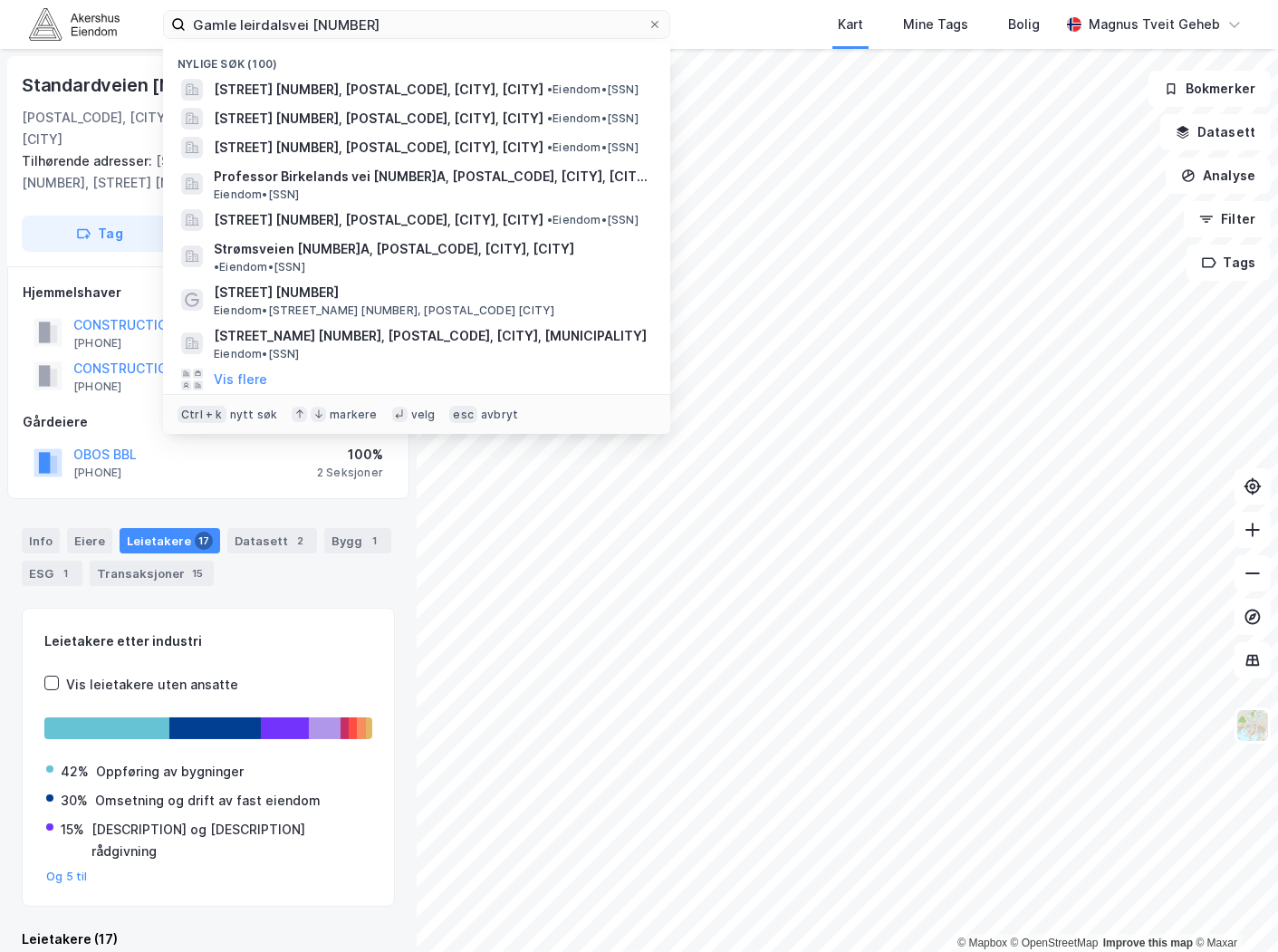 click on "[STREET] [NUMBER] [POSTAL_CODE], [CITY], [CITY]  •  Eiendom  •  [SSN] [STREET] [NUMBER], [POSTAL_CODE], [CITY], [CITY]  •  Eiendom  •  [SSN] [STREET] [NUMBER], [POSTAL_CODE], [CITY], [CITY]  •  Eiendom  •  [SSN] [STREET] [NUMBER], [POSTAL_CODE], [CITY], [CITY] Eiendom  •  [SSN] [STREET] [NUMBER] Eiendom  •  [STREET] [NUMBER], [POSTAL_CODE] [CITY] Eiendom  •  [SSN] Vis flere Ctrl  +  k nytt søk markere velg esc avbryt Kart Mine Tags Bolig [FIRST] [LAST] Geheb" at bounding box center (639, 24) 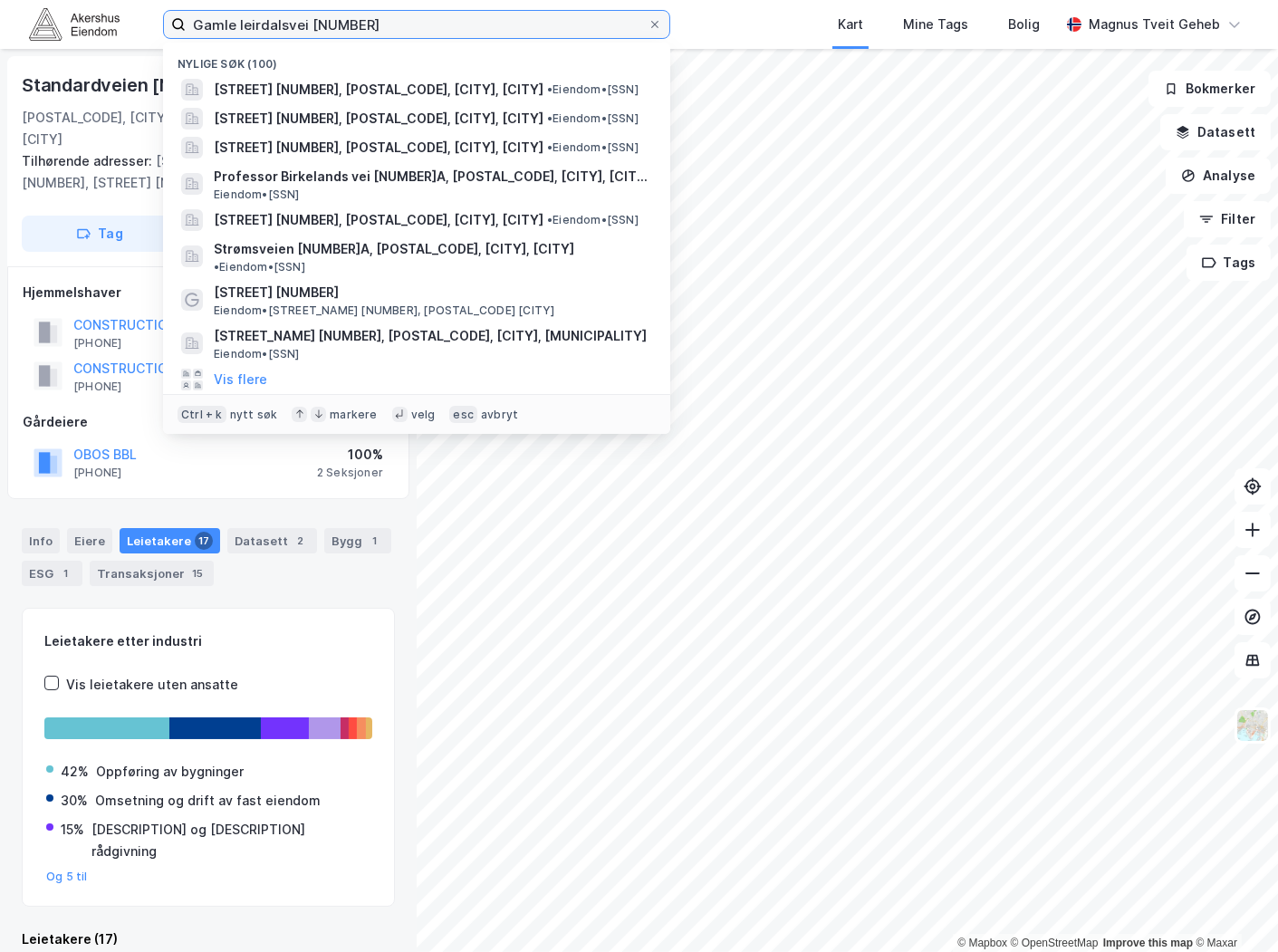 click on "Gamle leirdalsvei [NUMBER]" at bounding box center (417, 24) 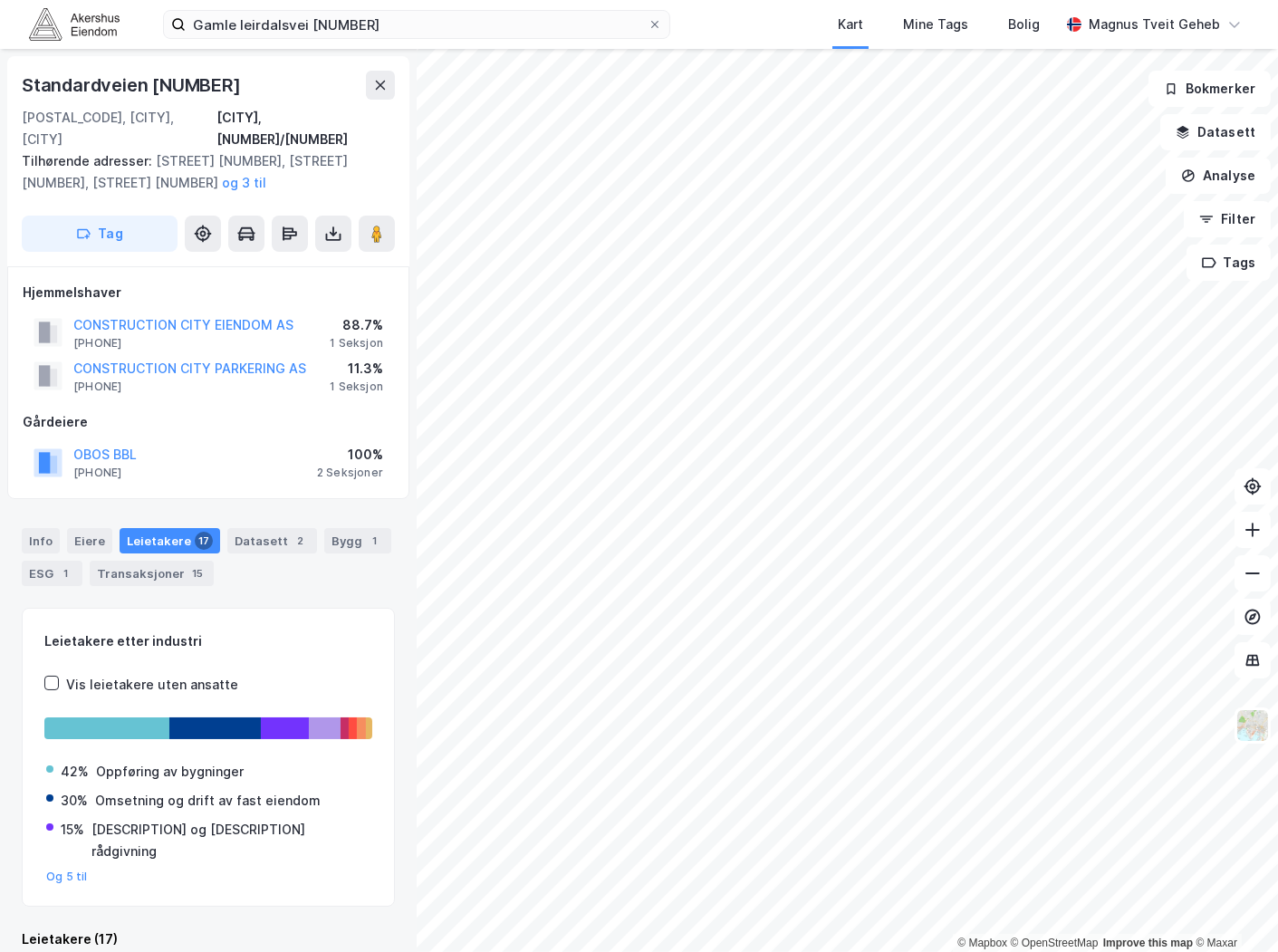 click on "Gamle leirdalsvei [NUMBER] Kart Mine Tags Bolig [NAME] [LAST]" at bounding box center (639, 24) 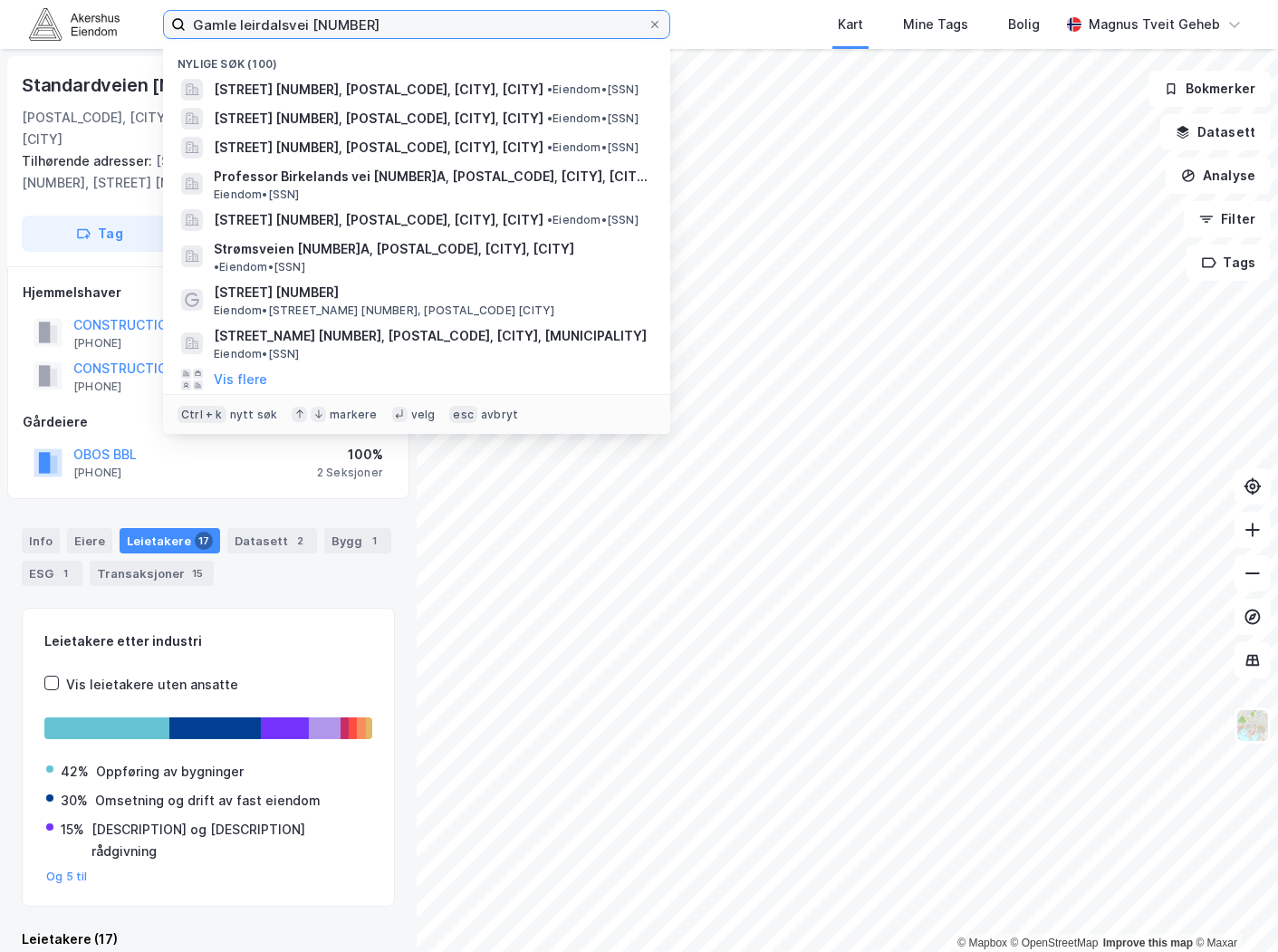 click on "Gamle leirdalsvei [NUMBER]" at bounding box center (417, 24) 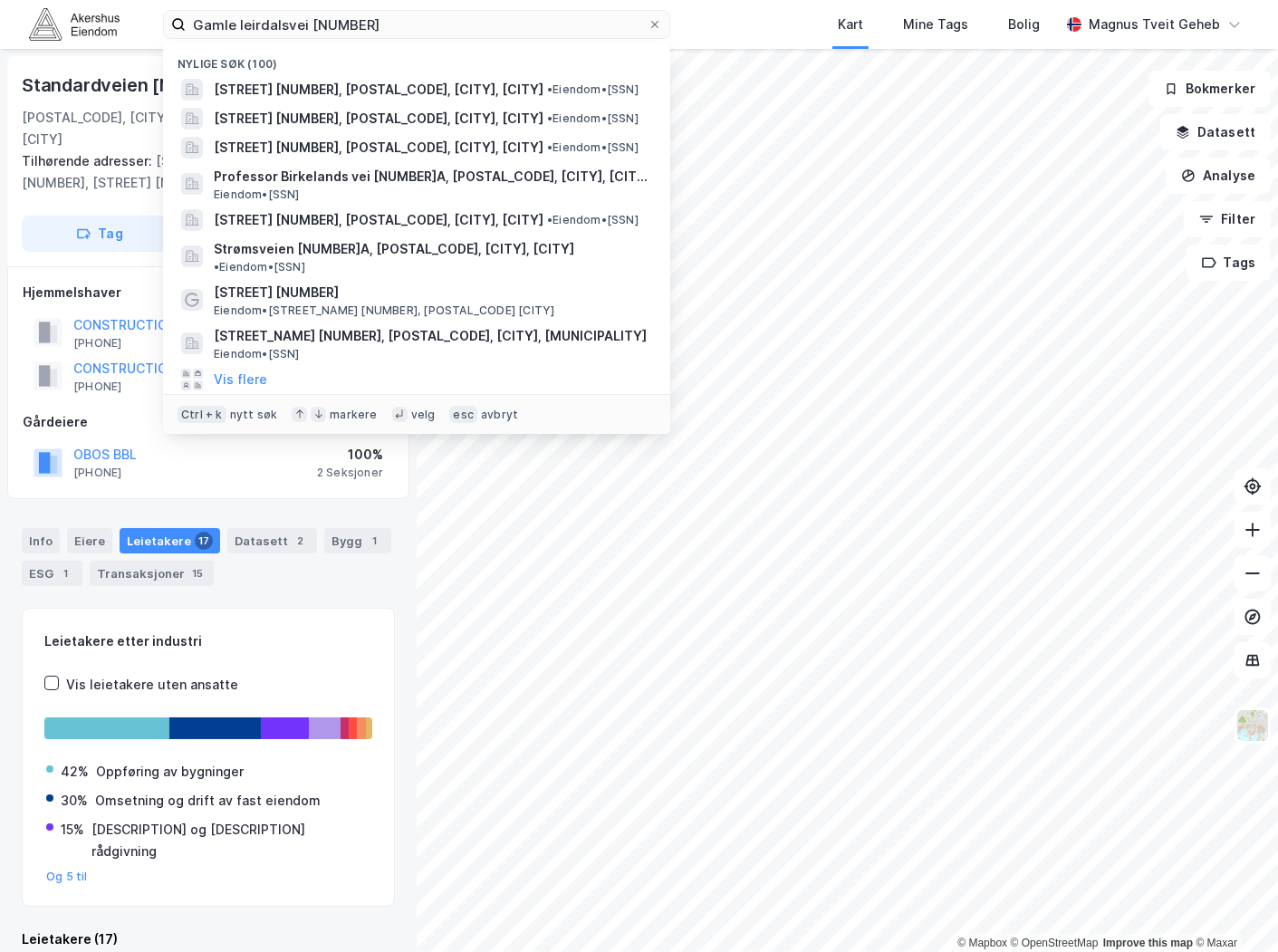 click on "Kart Mine Tags Bolig" at bounding box center (908, 24) 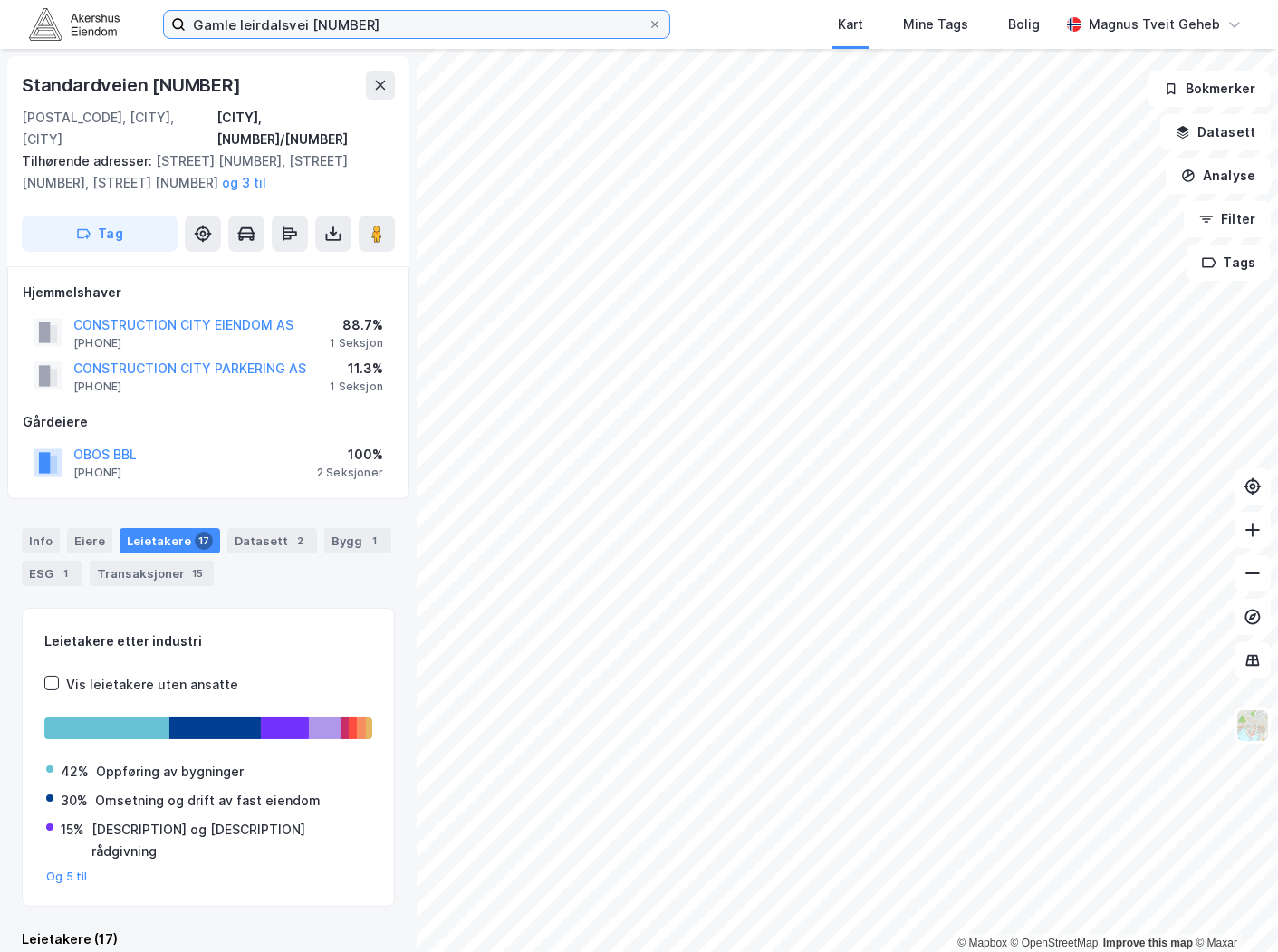 click on "Gamle leirdalsvei [NUMBER]" at bounding box center [417, 24] 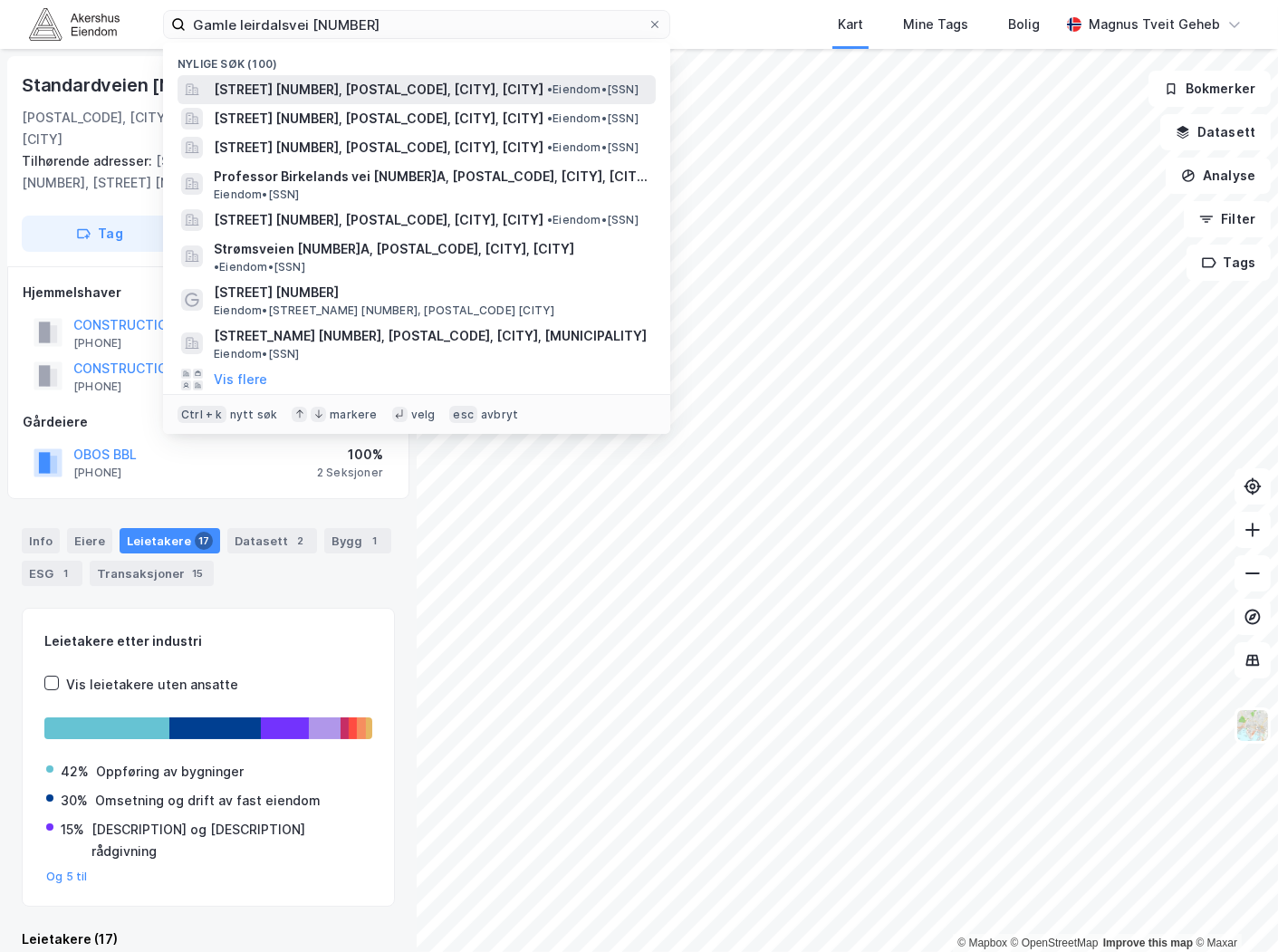 click on "[STREET] [NUMBER], [POSTAL_CODE], [CITY], [CITY]" at bounding box center [379, 90] 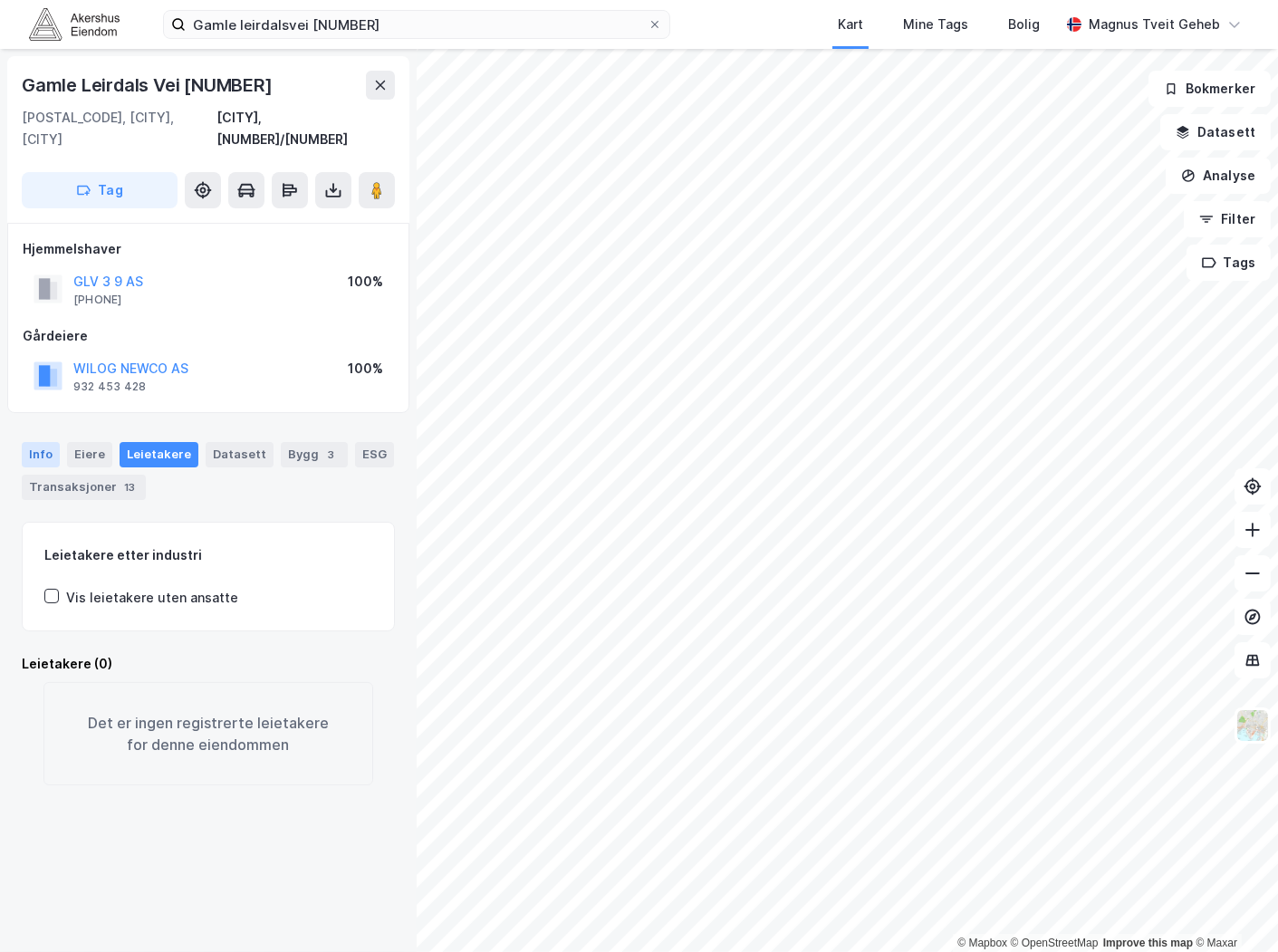 click on "Info" at bounding box center (41, 455) 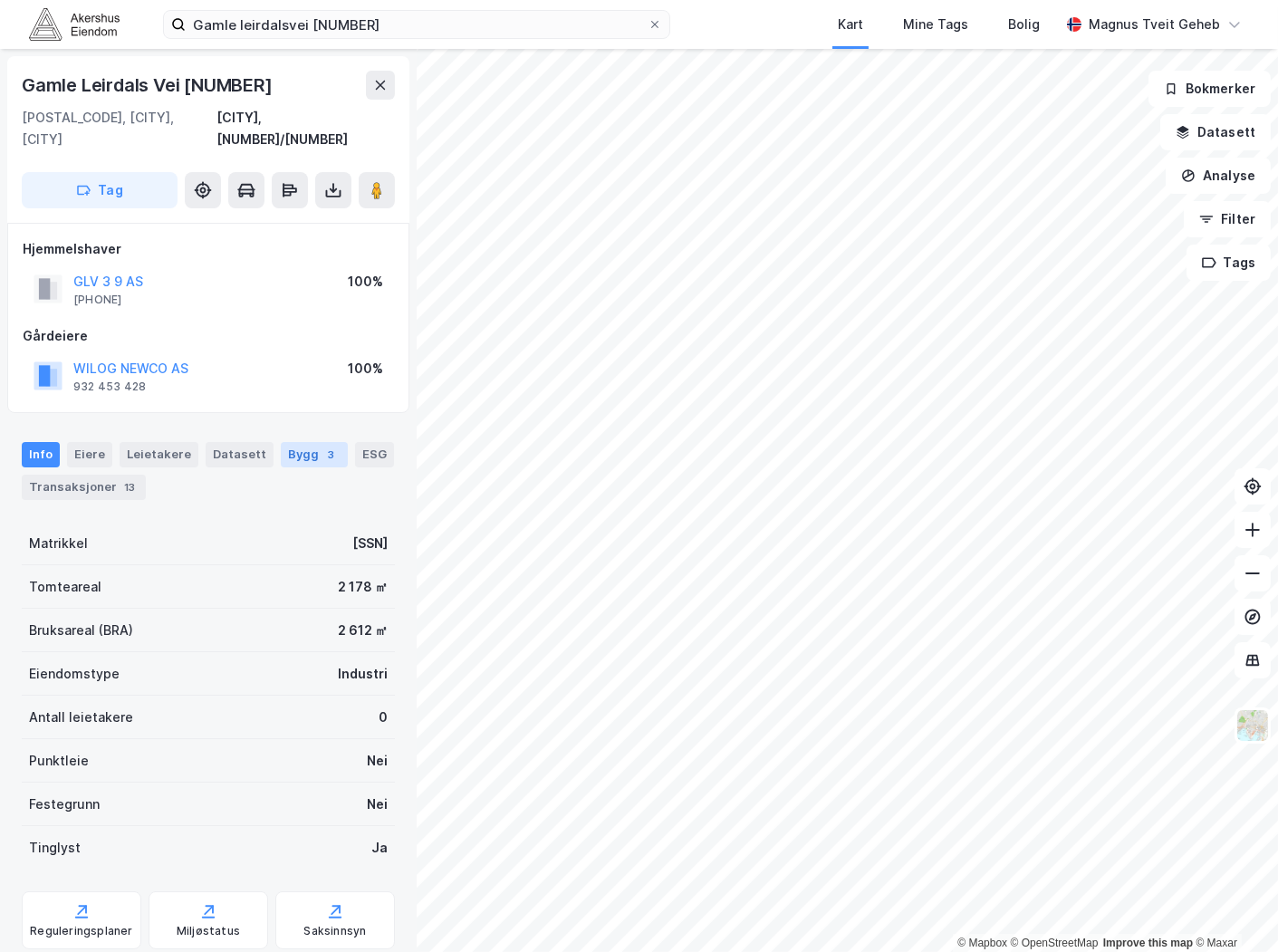 click on "Bygg 3" at bounding box center [314, 455] 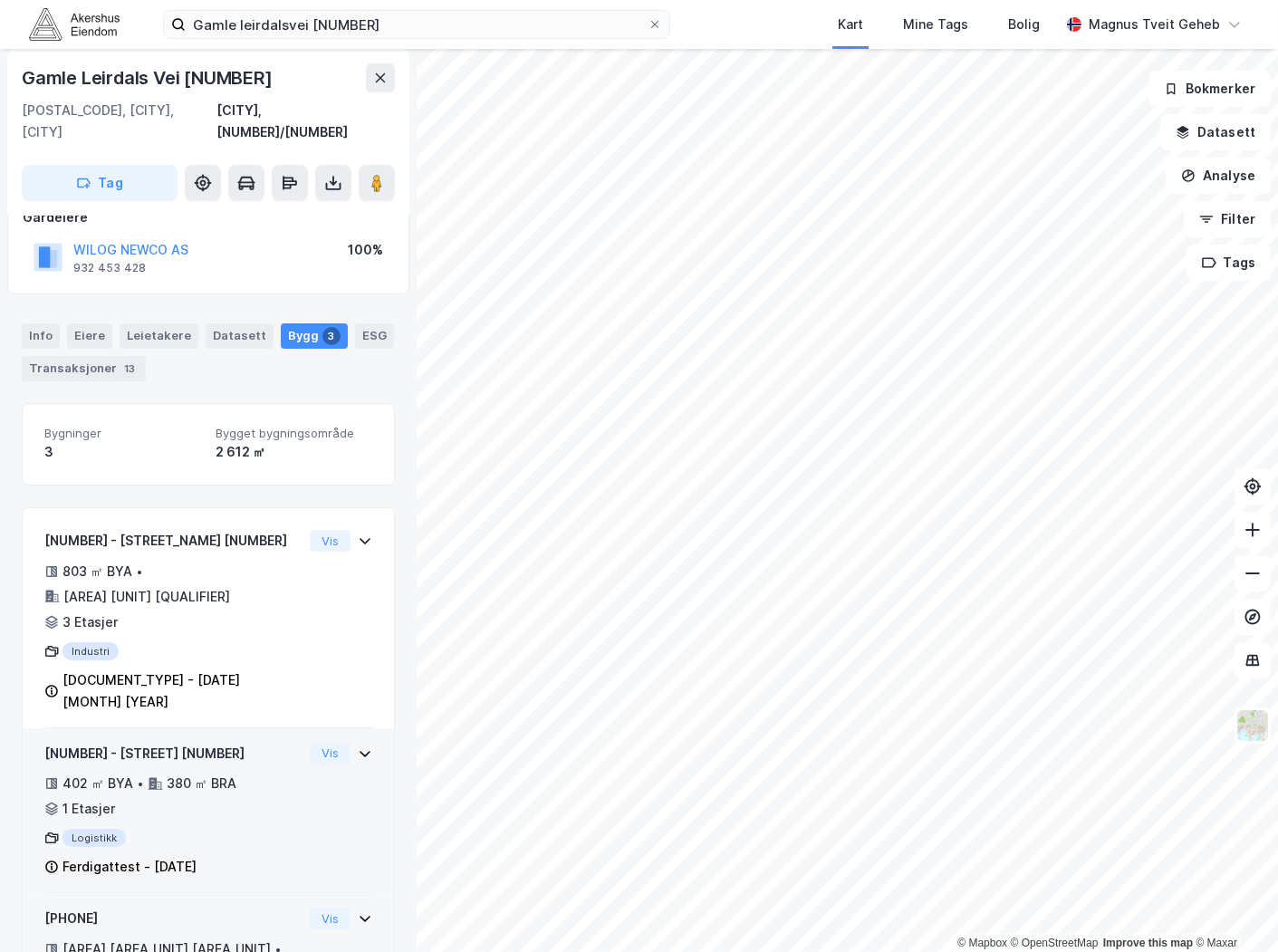 scroll, scrollTop: 133, scrollLeft: 0, axis: vertical 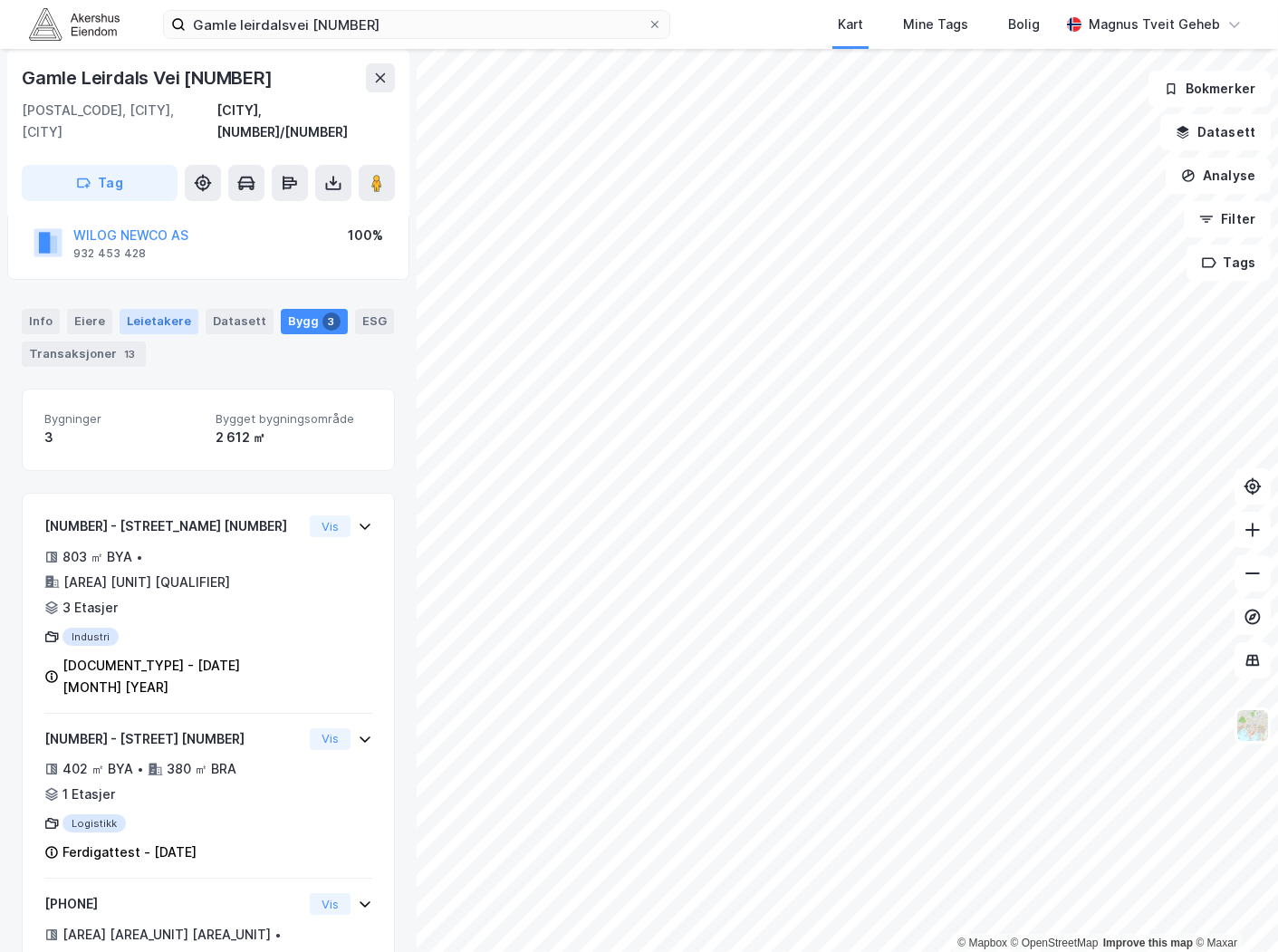 click on "Leietakere" at bounding box center [159, 322] 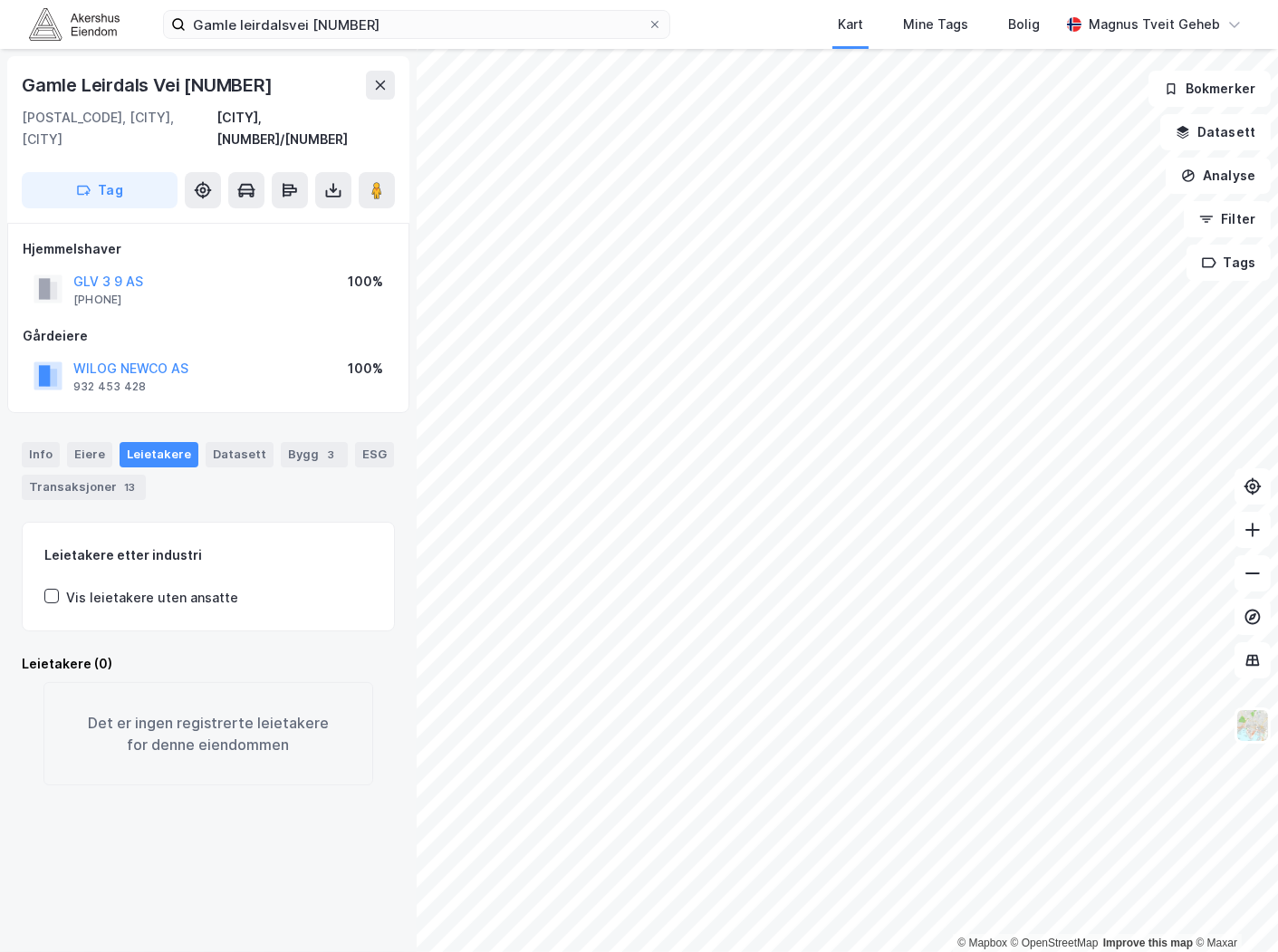 click on "Gamle leirdalsvei [NUMBER] Kart Mine Tags Bolig [NAME] [LAST]" at bounding box center [639, 24] 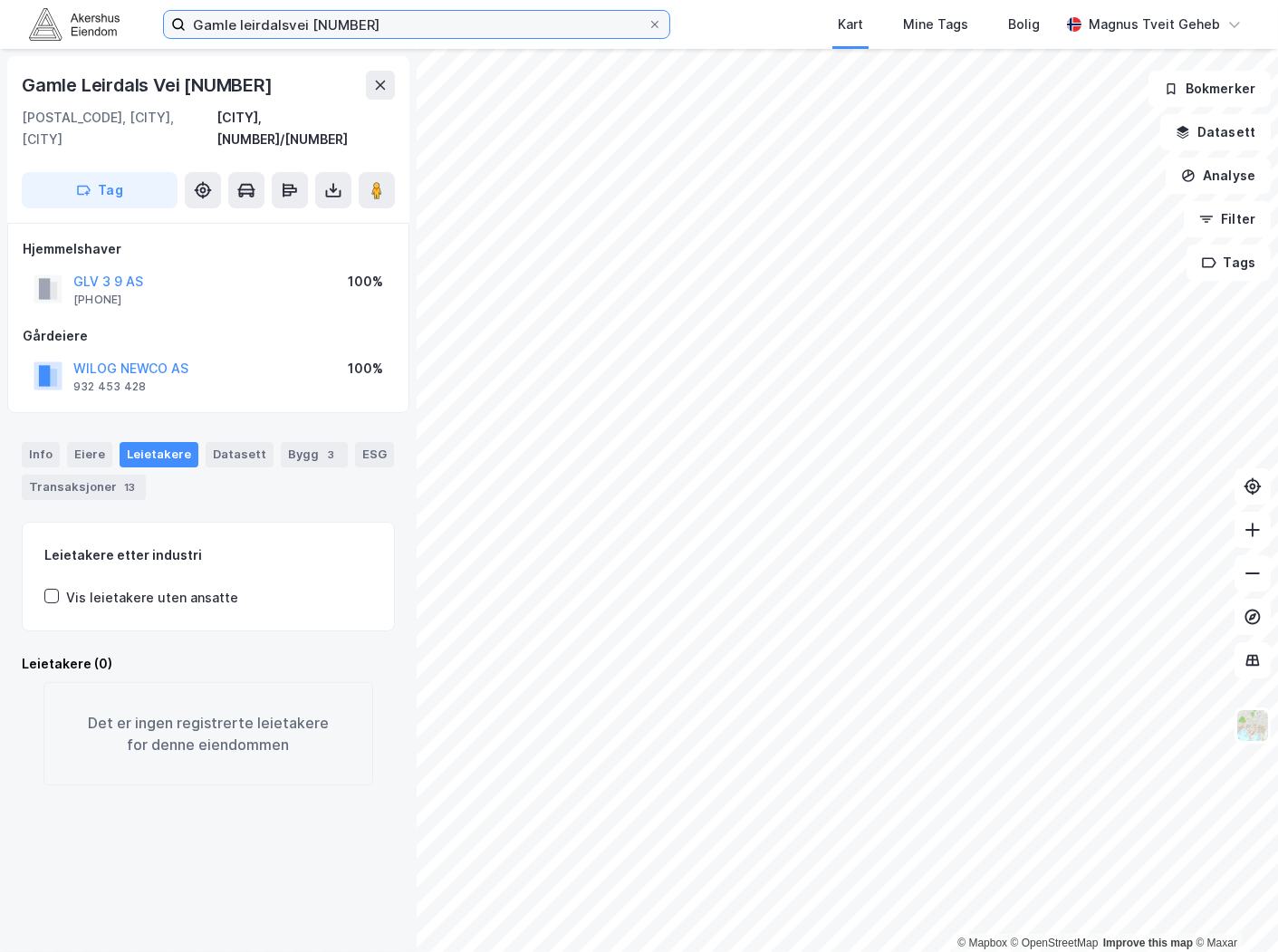 click on "Gamle leirdalsvei [NUMBER]" at bounding box center (417, 24) 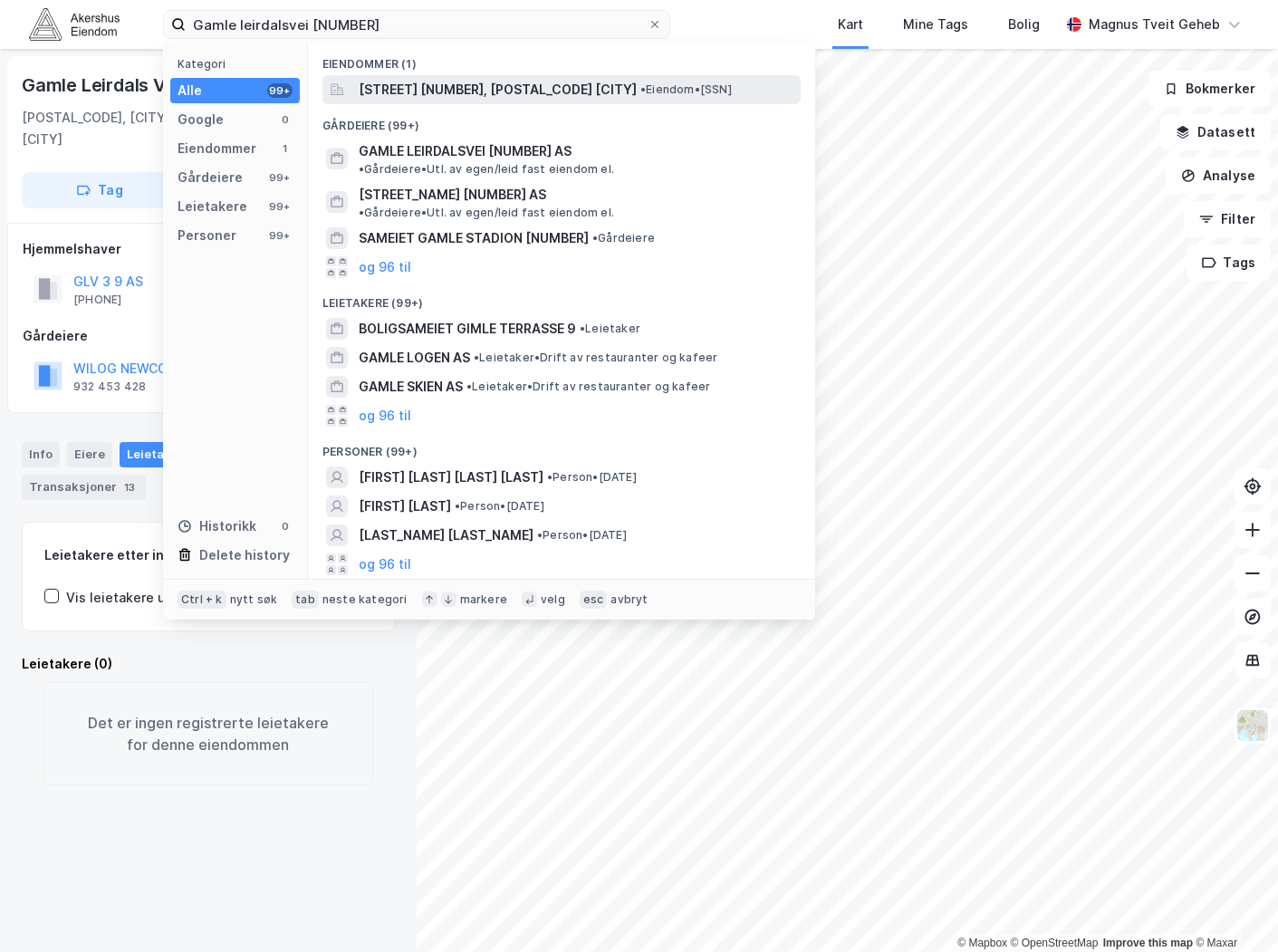 click on "[STREET] [NUMBER], [POSTAL_CODE] [CITY]" at bounding box center (497, 90) 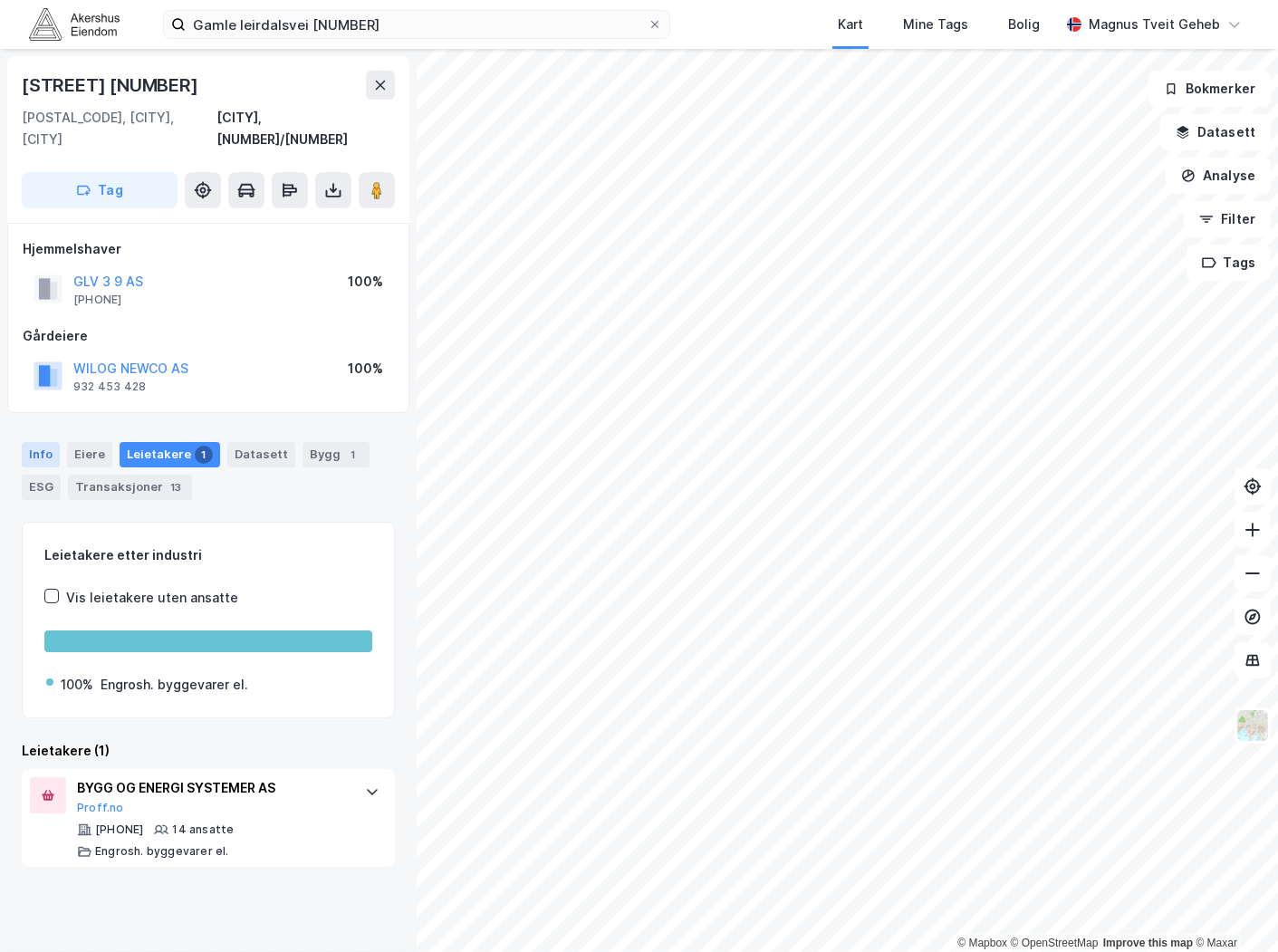 click on "Info" at bounding box center [41, 455] 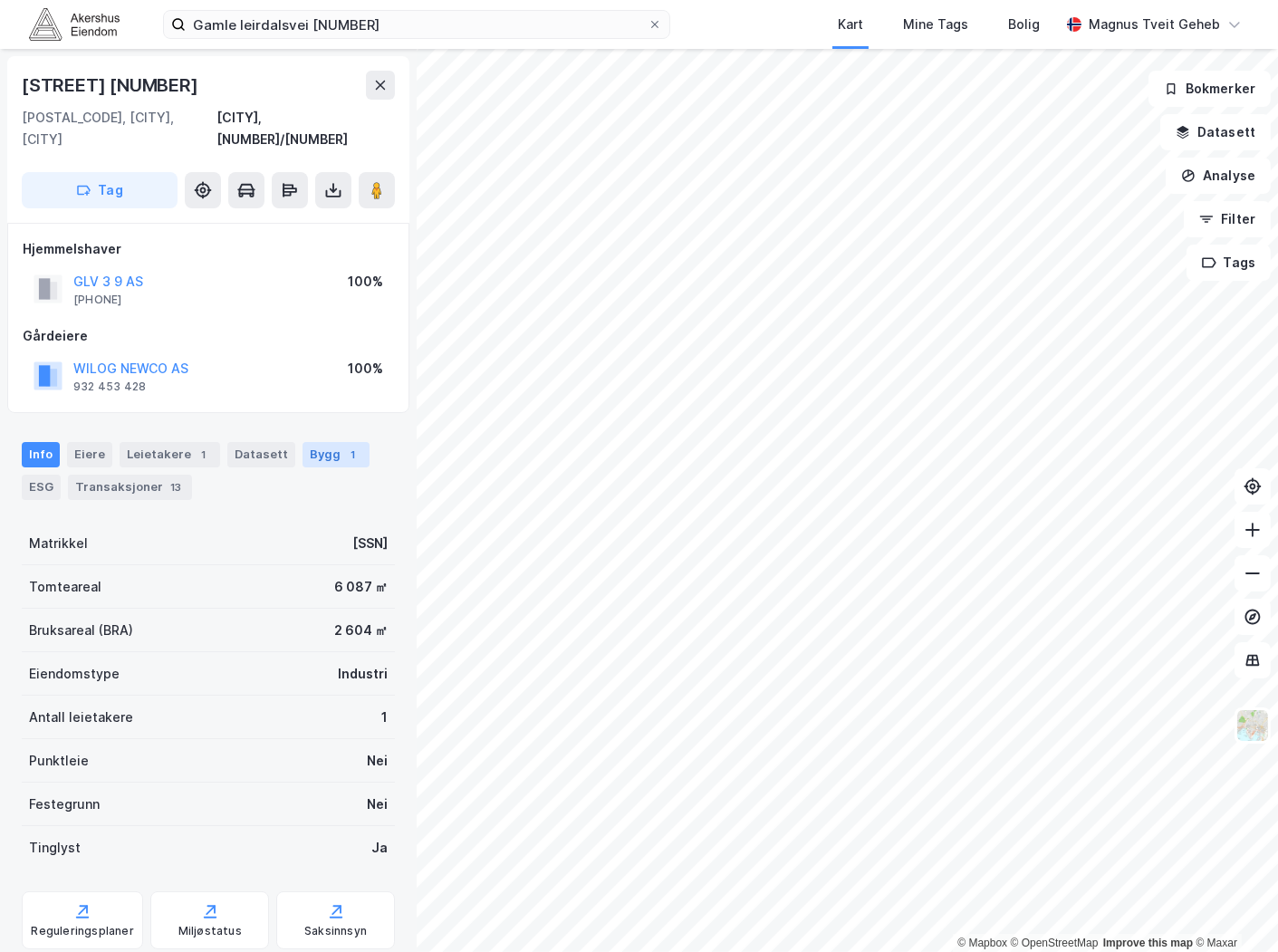 click on "Bygg 1" at bounding box center (336, 455) 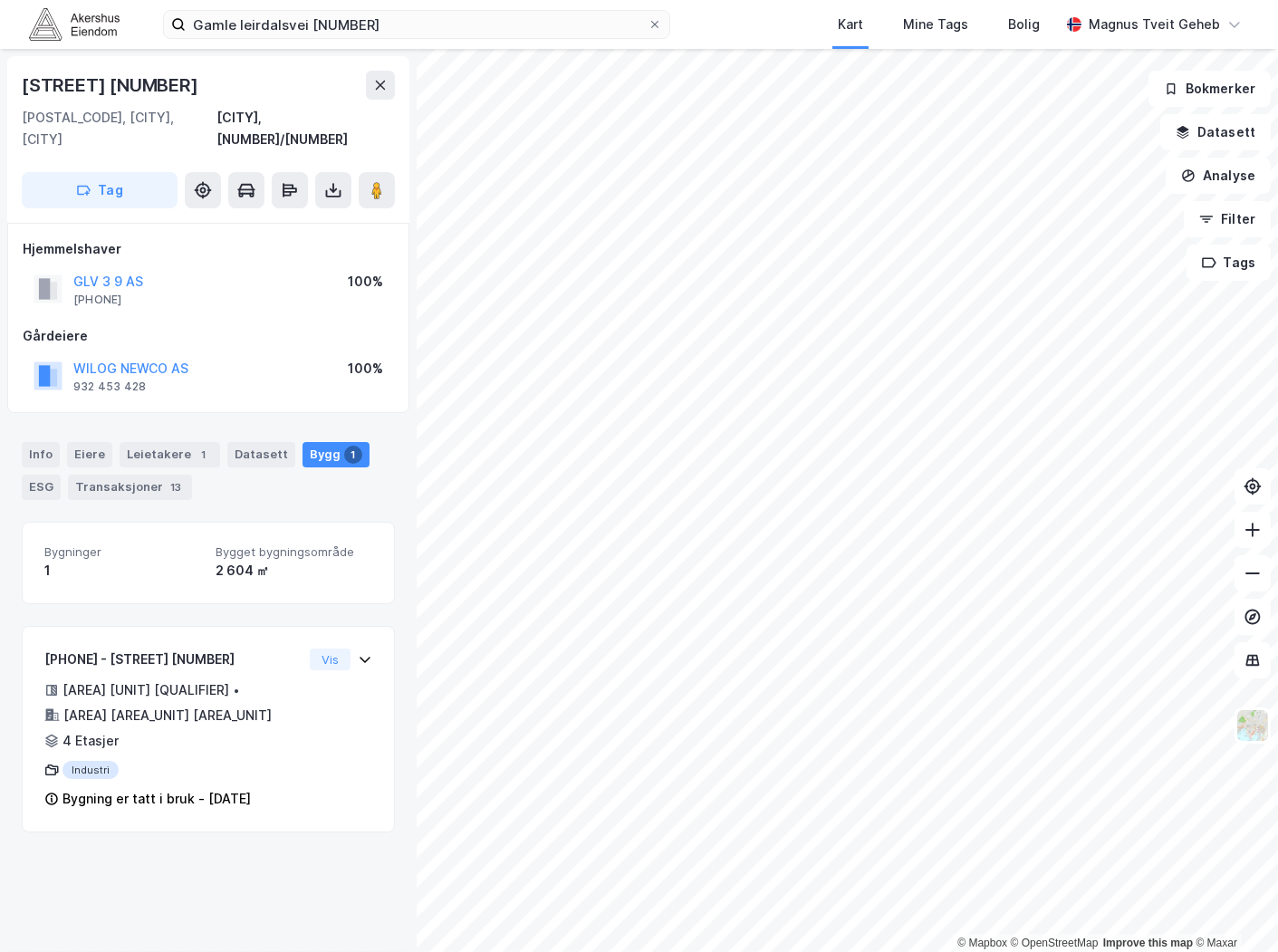 click on "Info Eiere Leietakere 1 Datasett Bygg 1 ESG Transaksjoner 13" at bounding box center (208, 464) 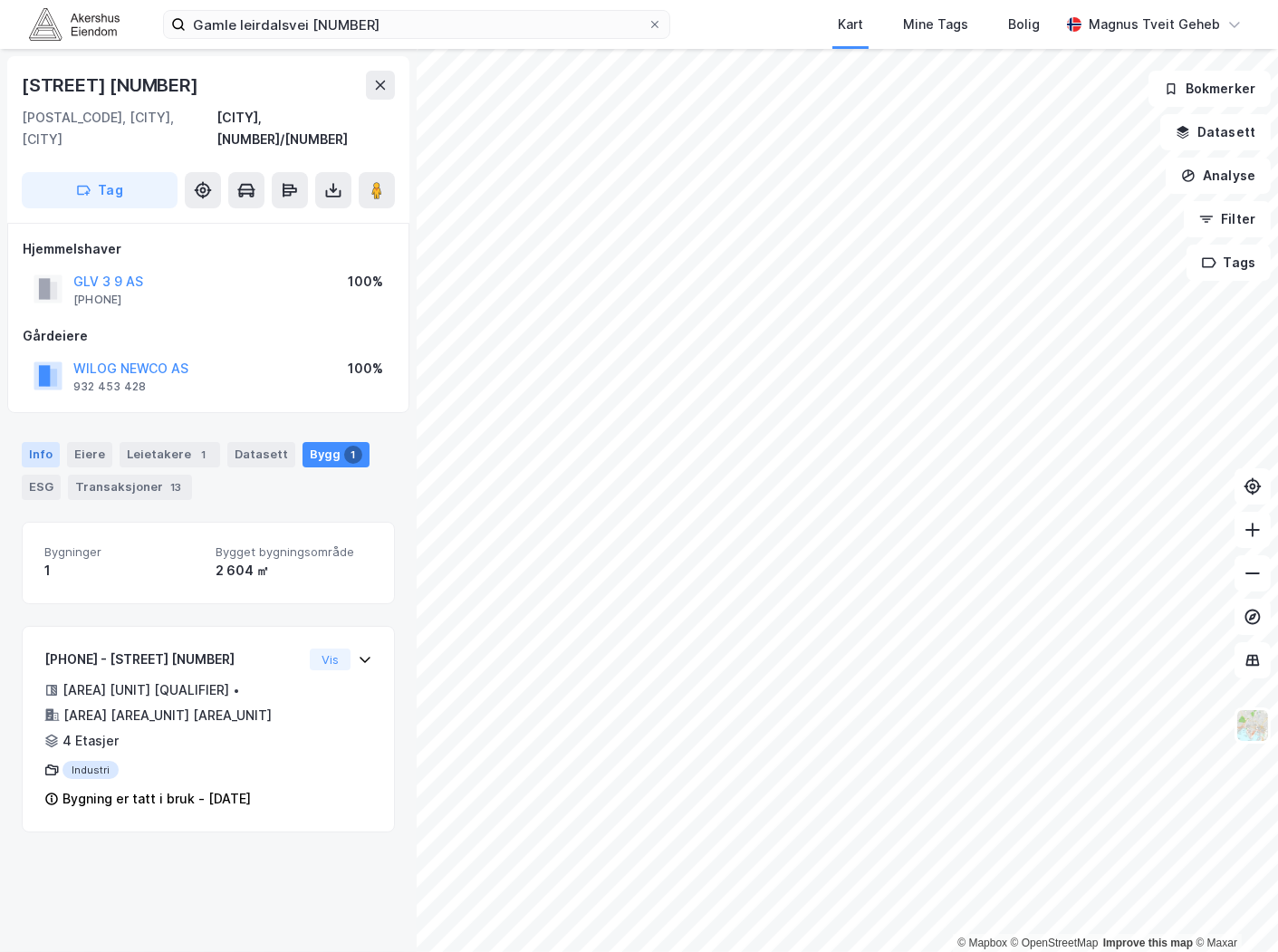 click on "Info" at bounding box center [41, 455] 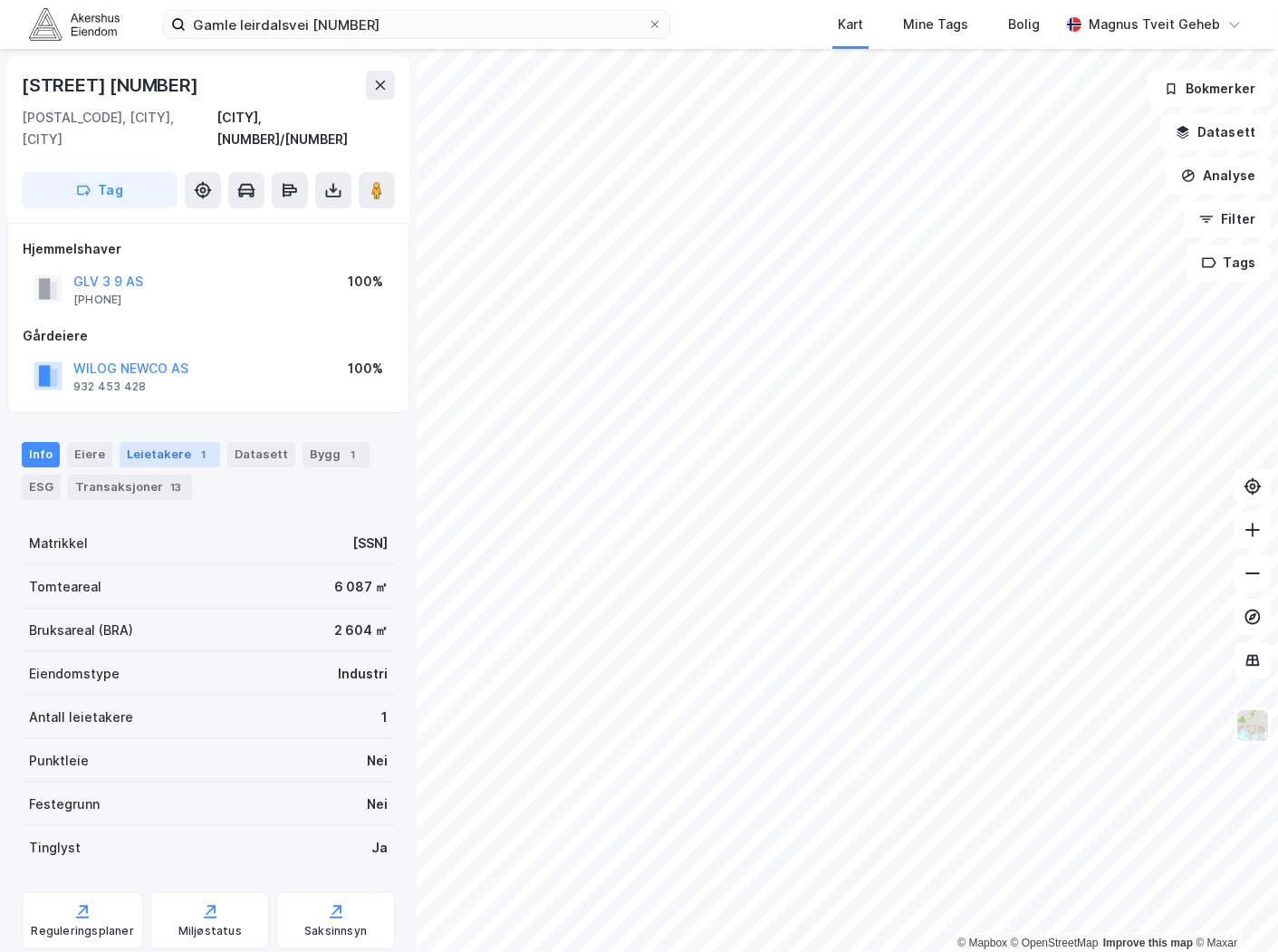 click on "Leietakere 1" at bounding box center (169, 455) 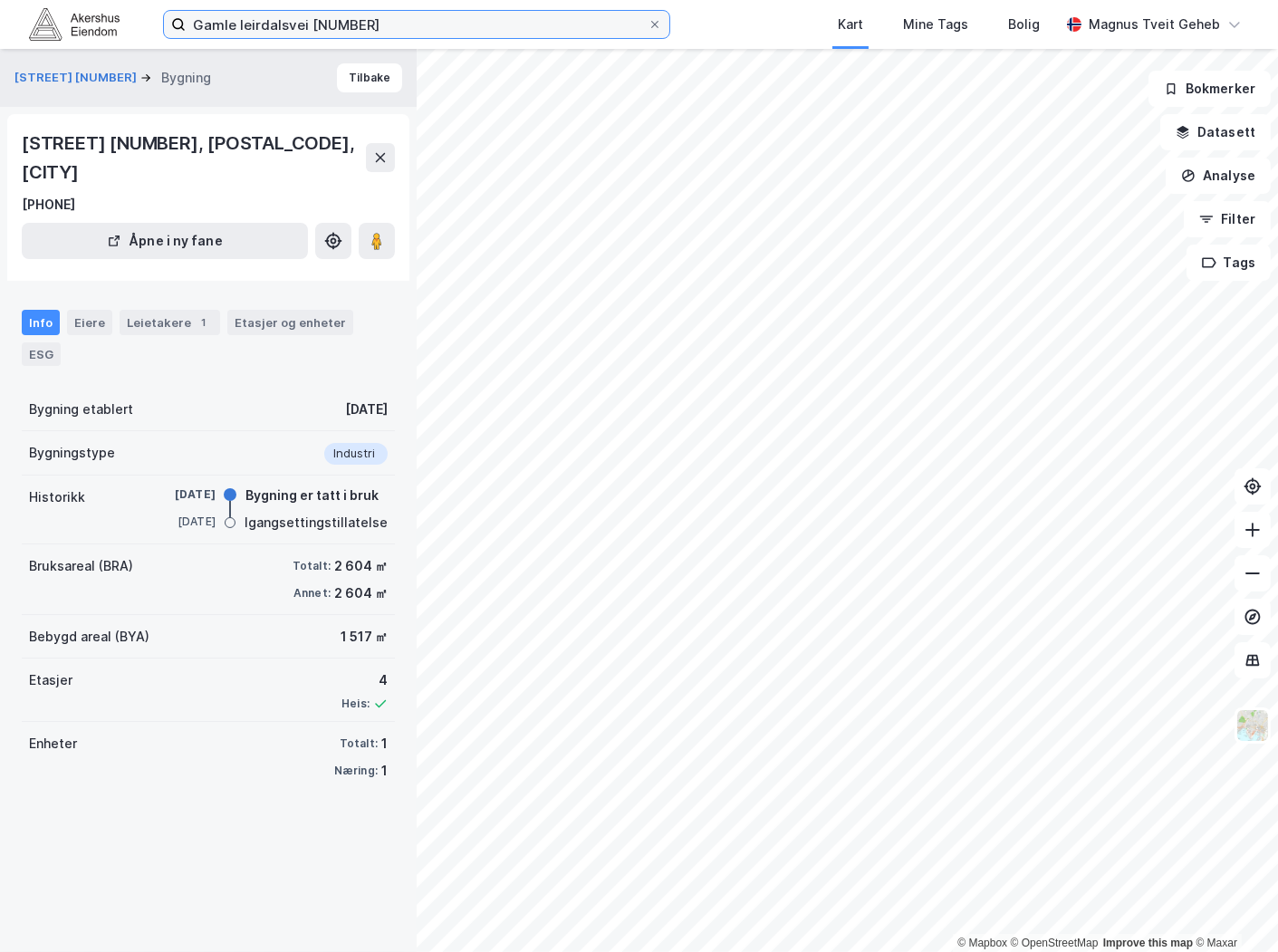 drag, startPoint x: 214, startPoint y: 19, endPoint x: 226, endPoint y: 20, distance: 12.041595 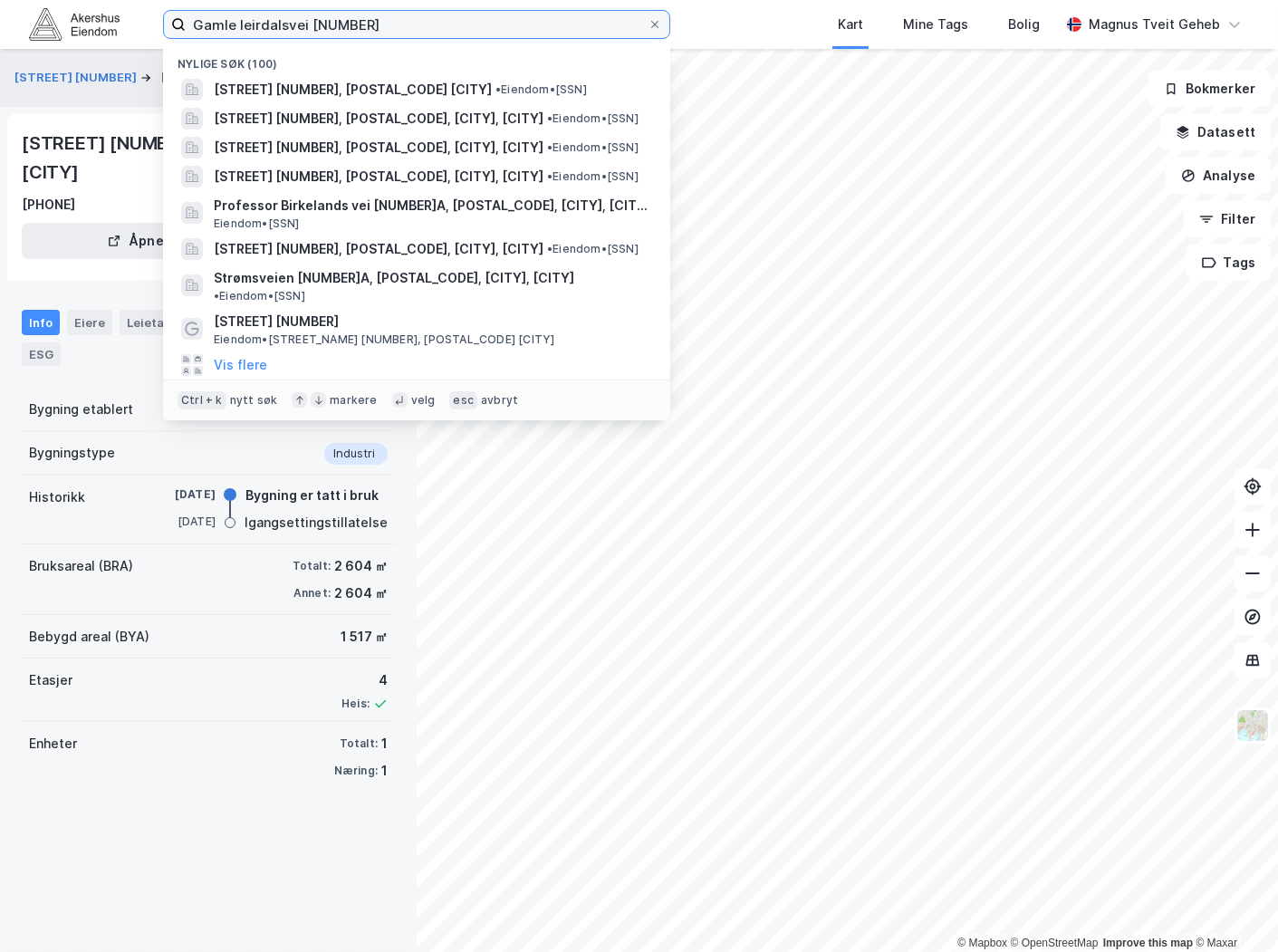 click on "Gamle leirdalsvei [NUMBER]" at bounding box center (417, 24) 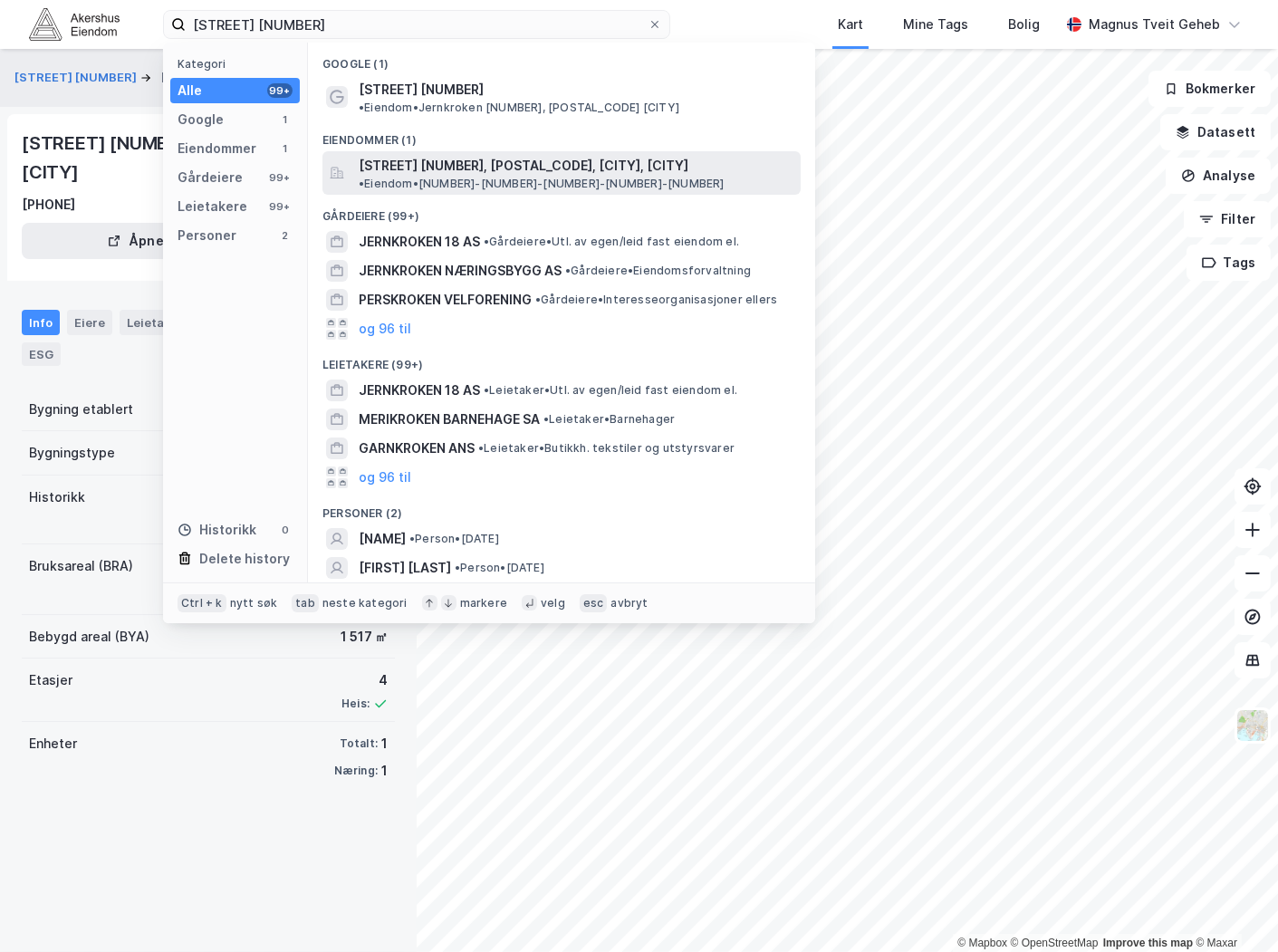 click on "[STREET] [NUMBER], [POSTAL_CODE], [CITY], [CITY]" at bounding box center (524, 166) 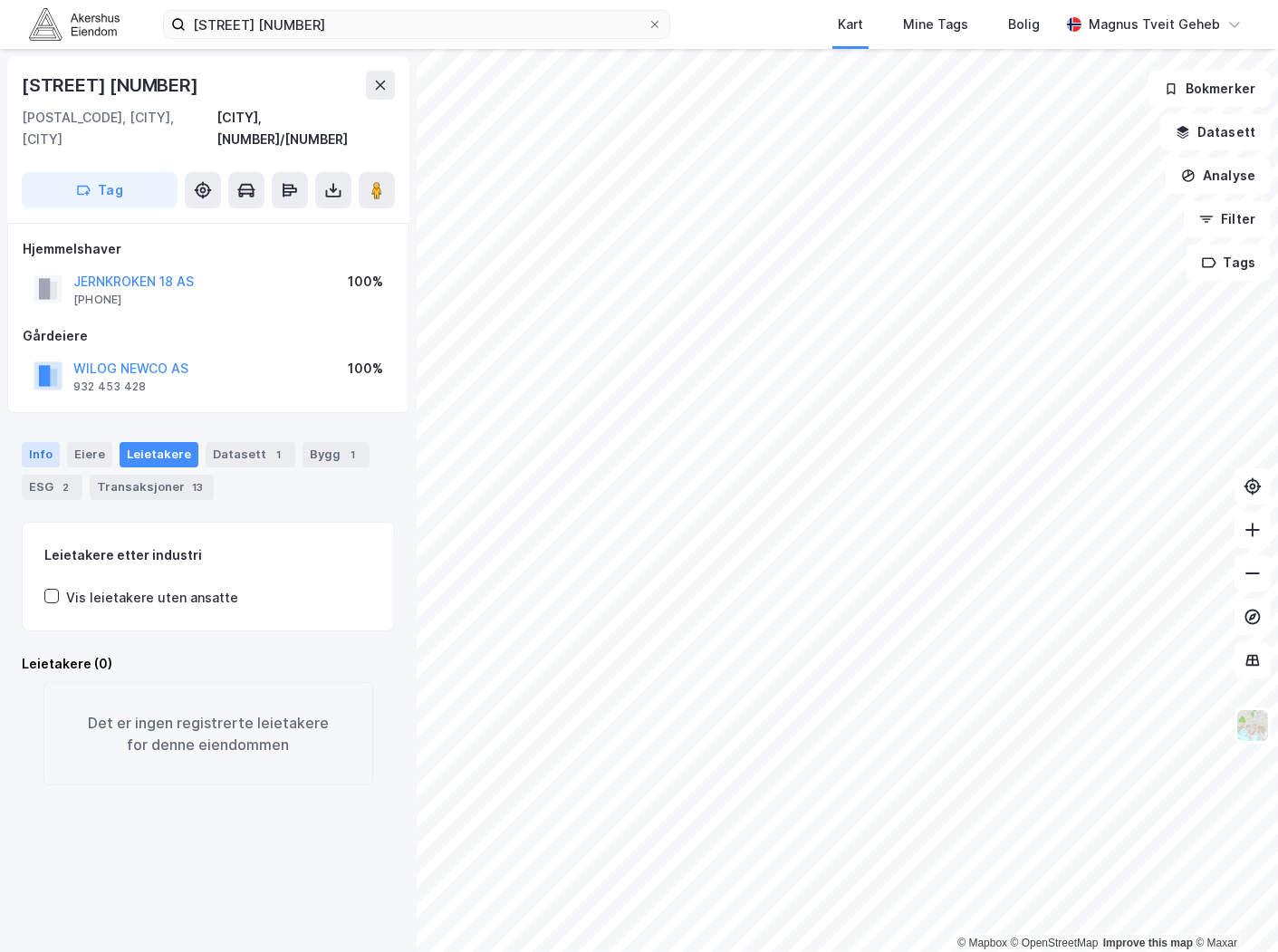 click on "Info" at bounding box center [41, 455] 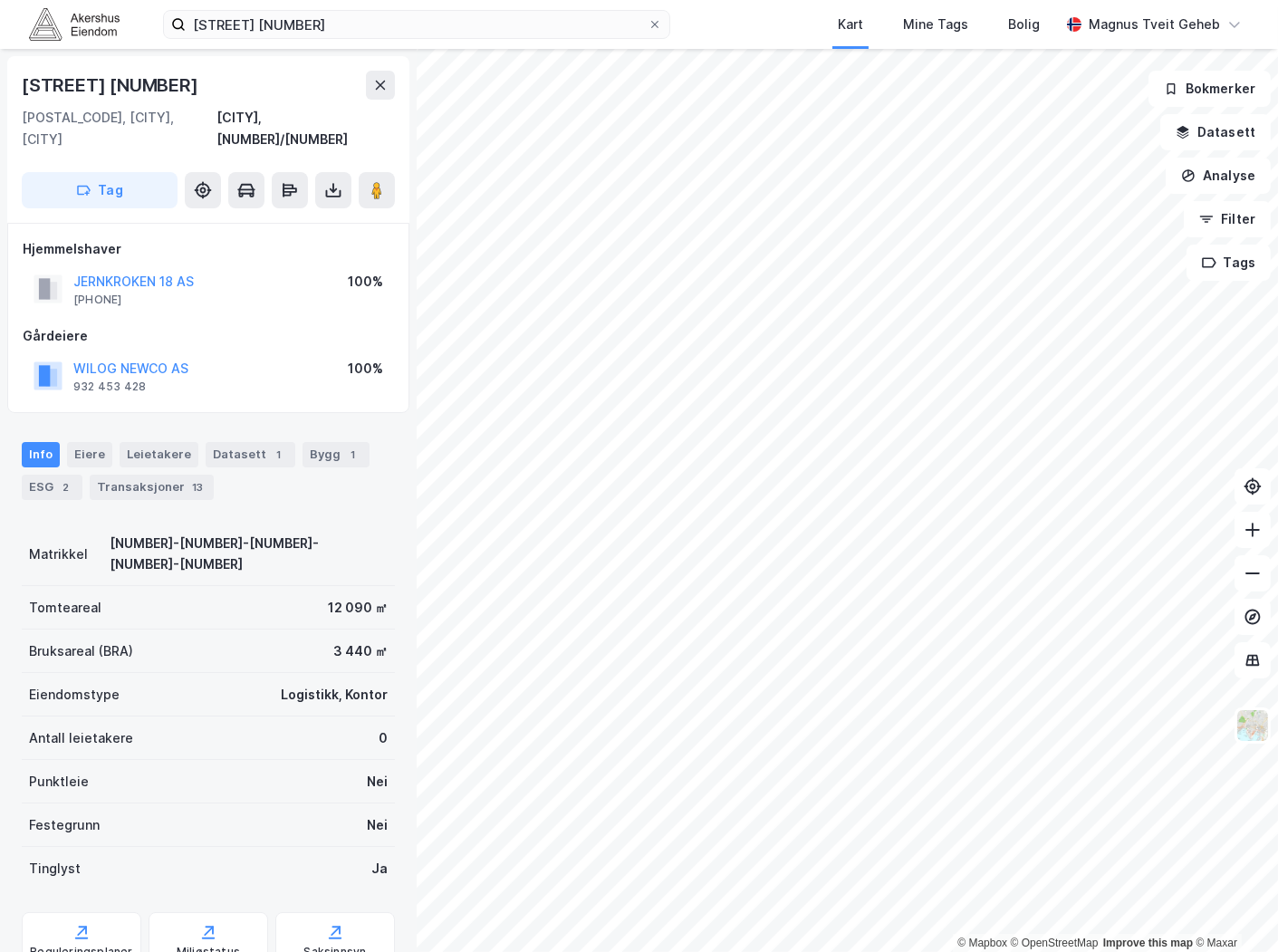 click on "Info Eiere Leietakere Datasett 1 Bygg 1 ESG 2 Transaksjoner 13" at bounding box center (208, 464) 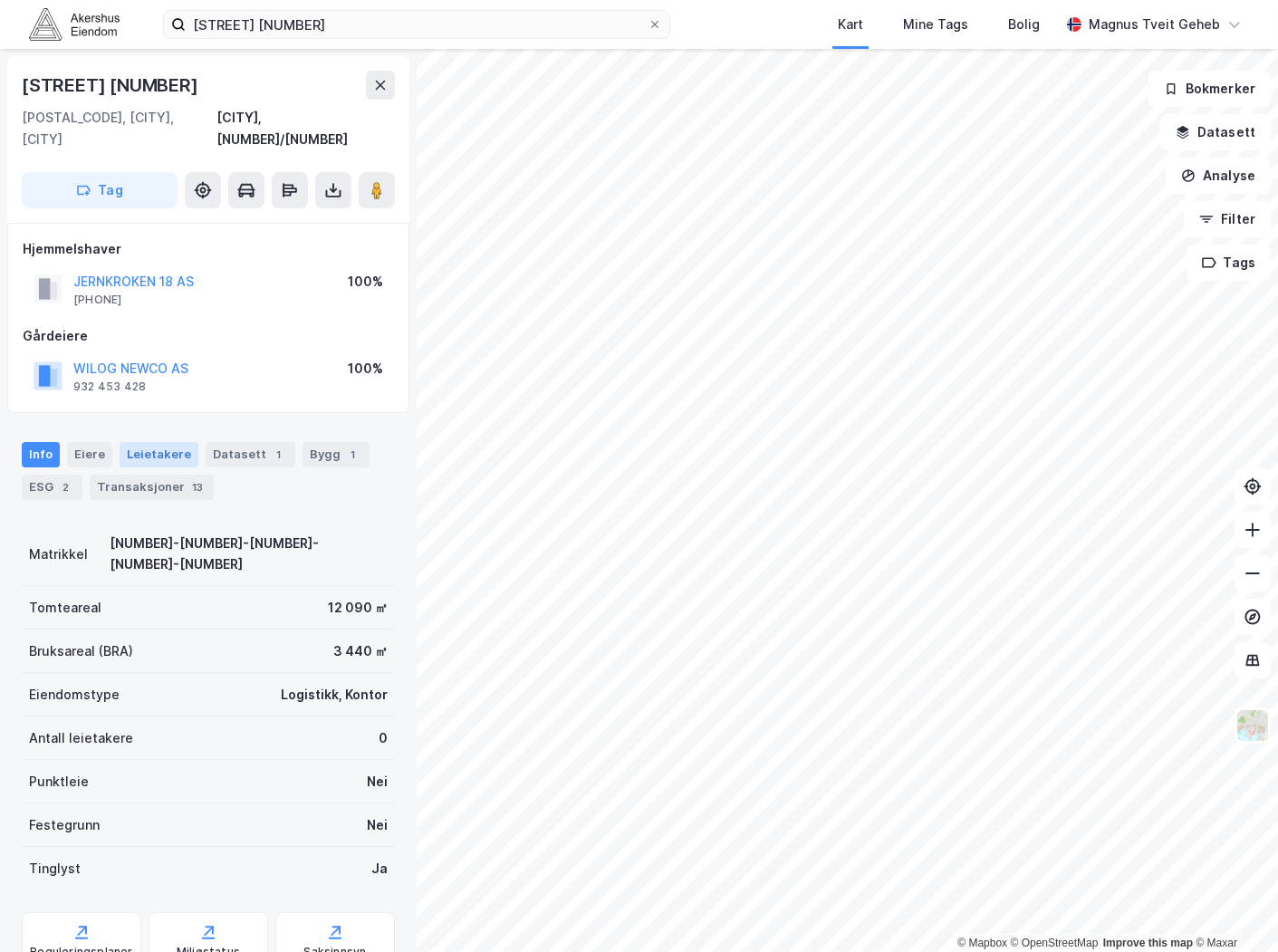 click on "Leietakere" at bounding box center [159, 455] 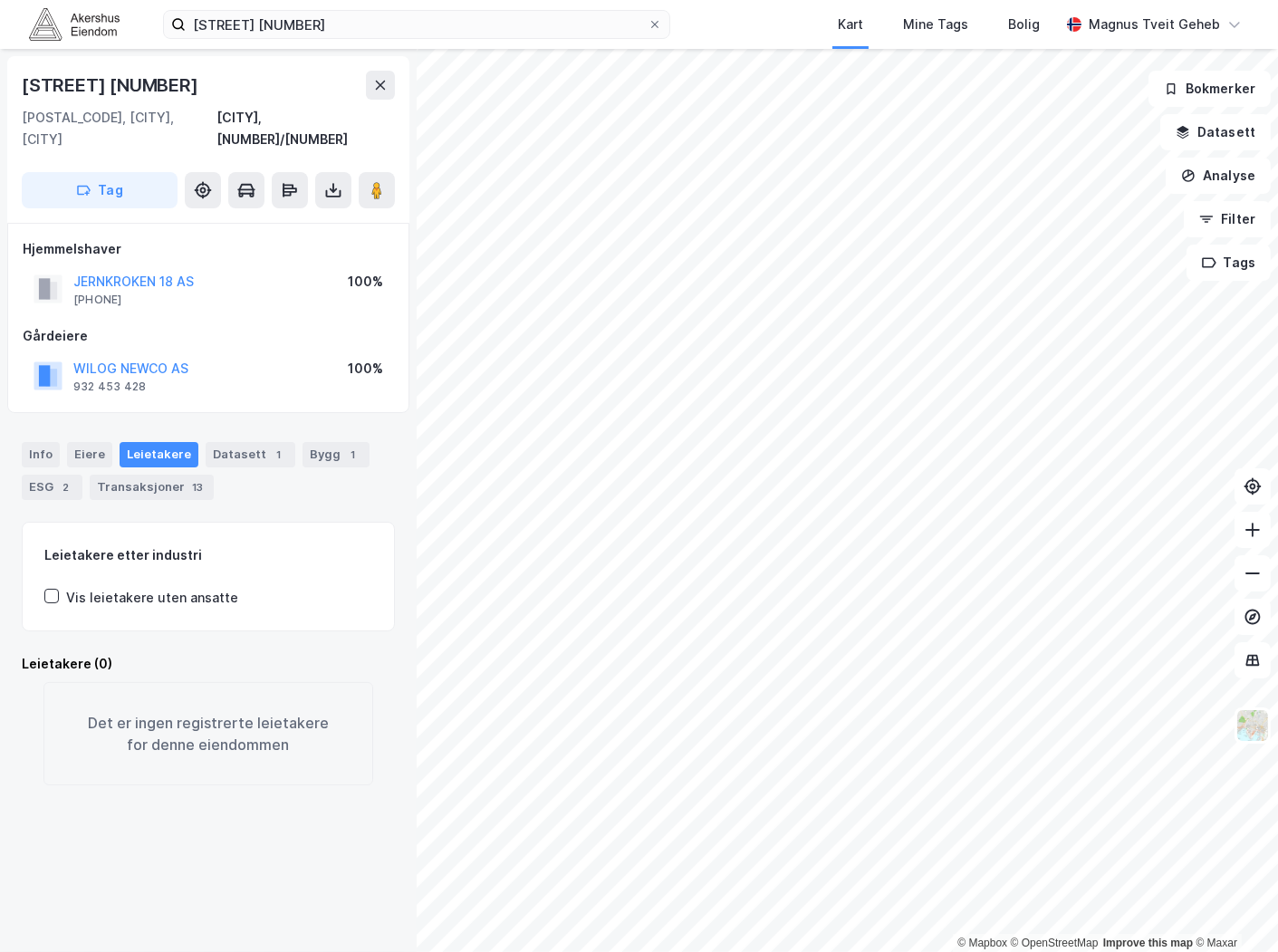 click on "Info Eiere Leietakere Datasett 1 Bygg 1 ESG 2 Transaksjoner 13" at bounding box center [208, 471] 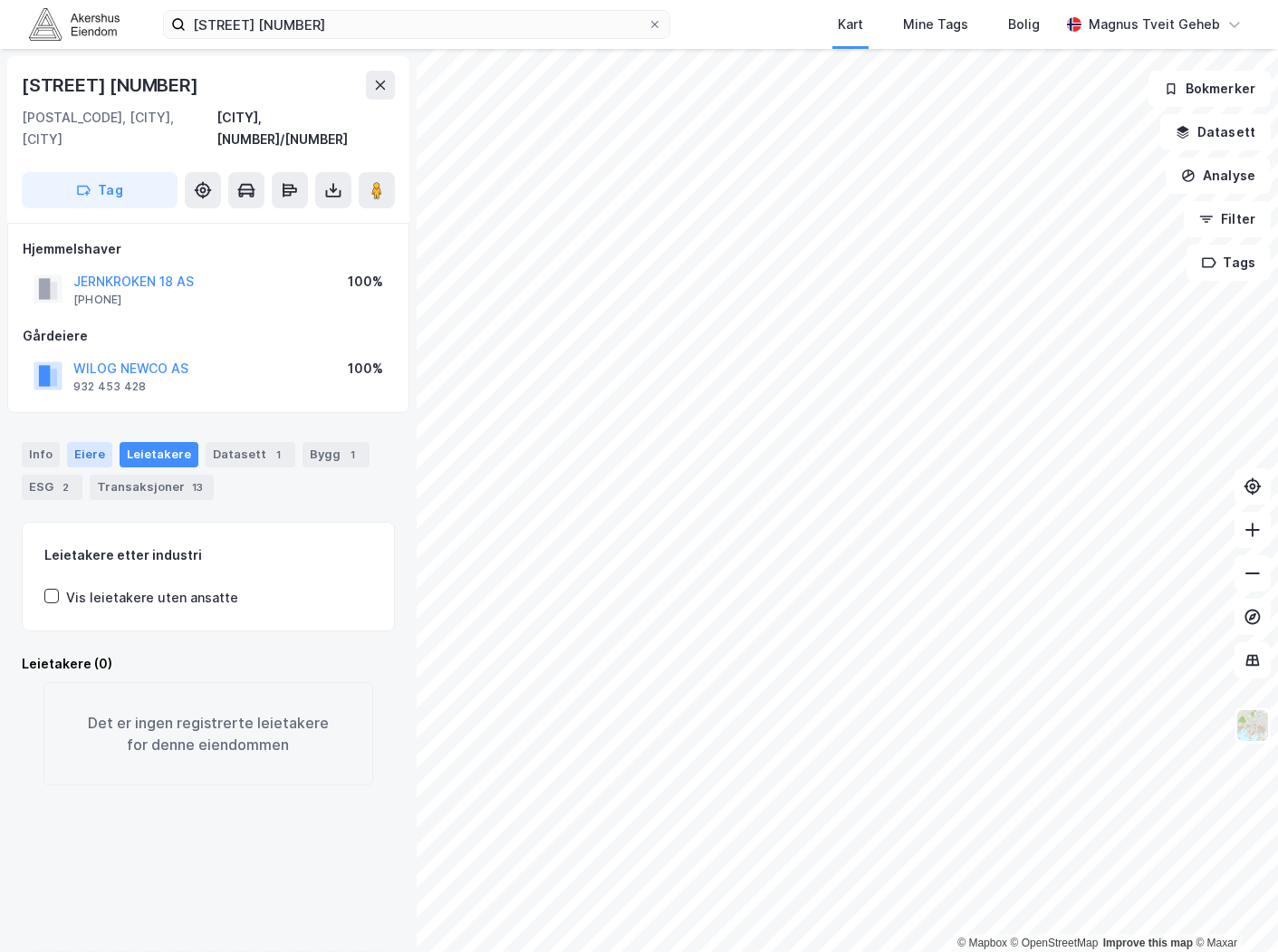drag, startPoint x: 109, startPoint y: 422, endPoint x: 98, endPoint y: 427, distance: 12 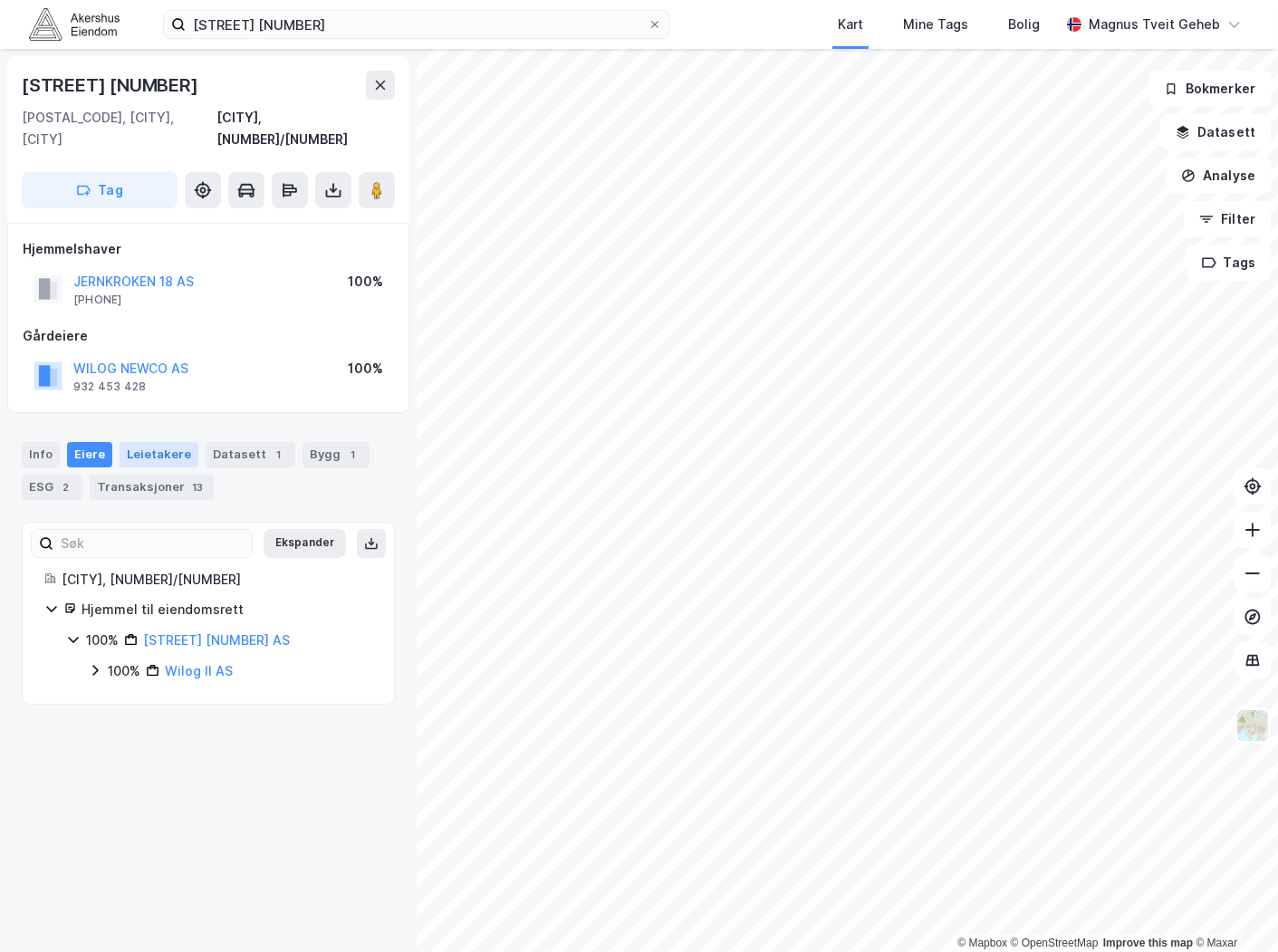 click on "Leietakere" at bounding box center [159, 455] 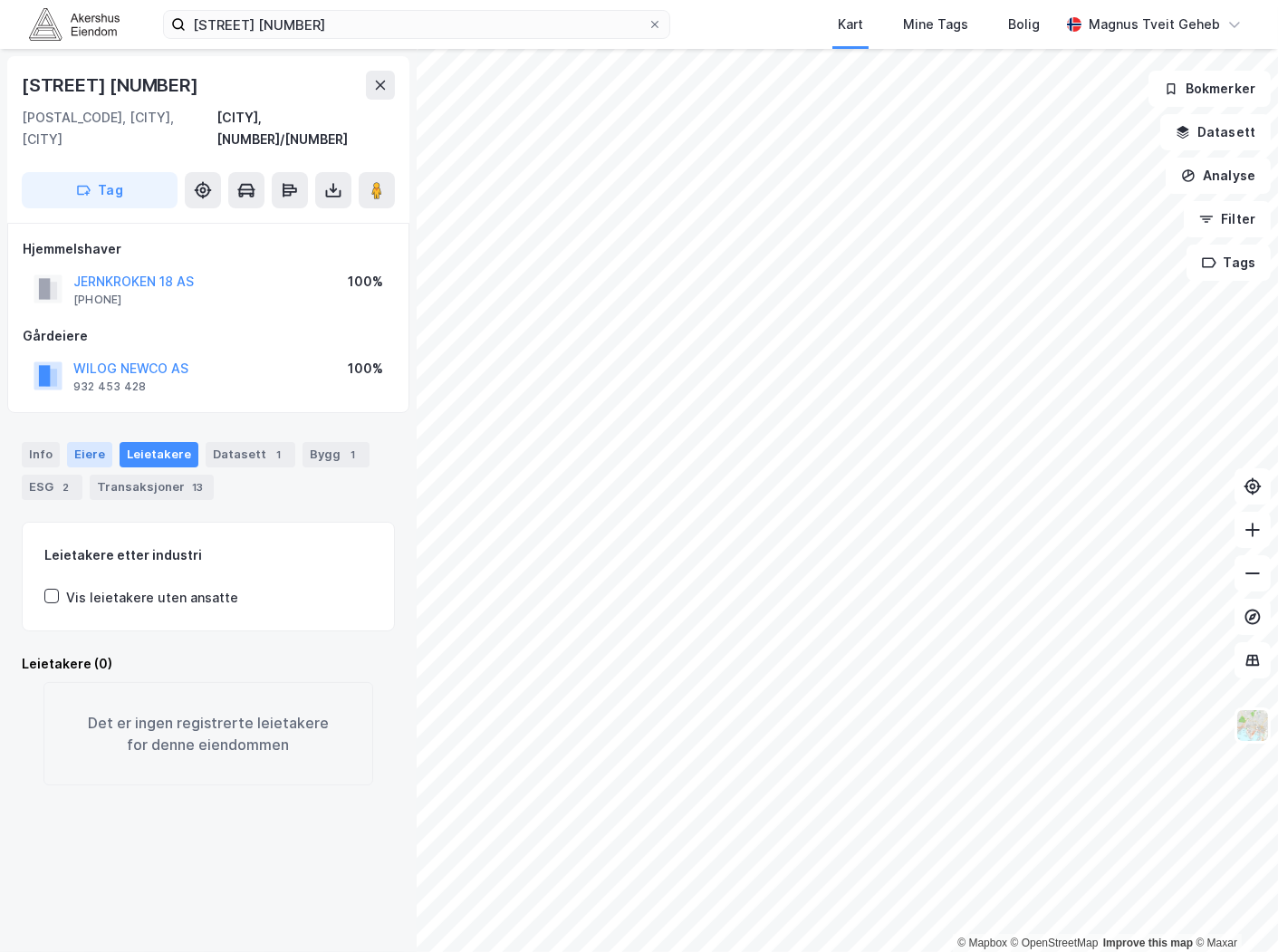 click on "Eiere" at bounding box center (90, 455) 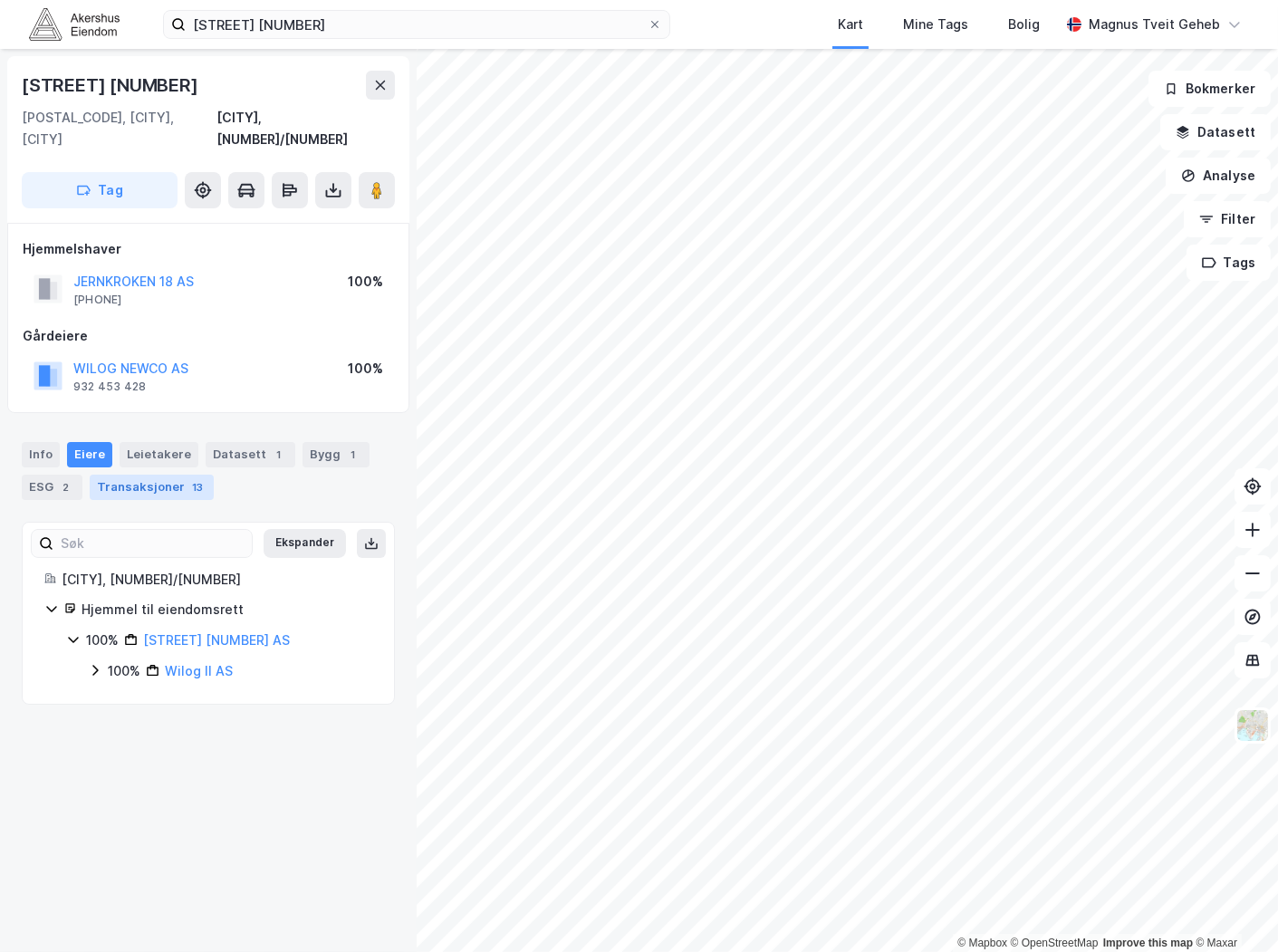 click on "Transaksjoner 13" at bounding box center [151, 487] 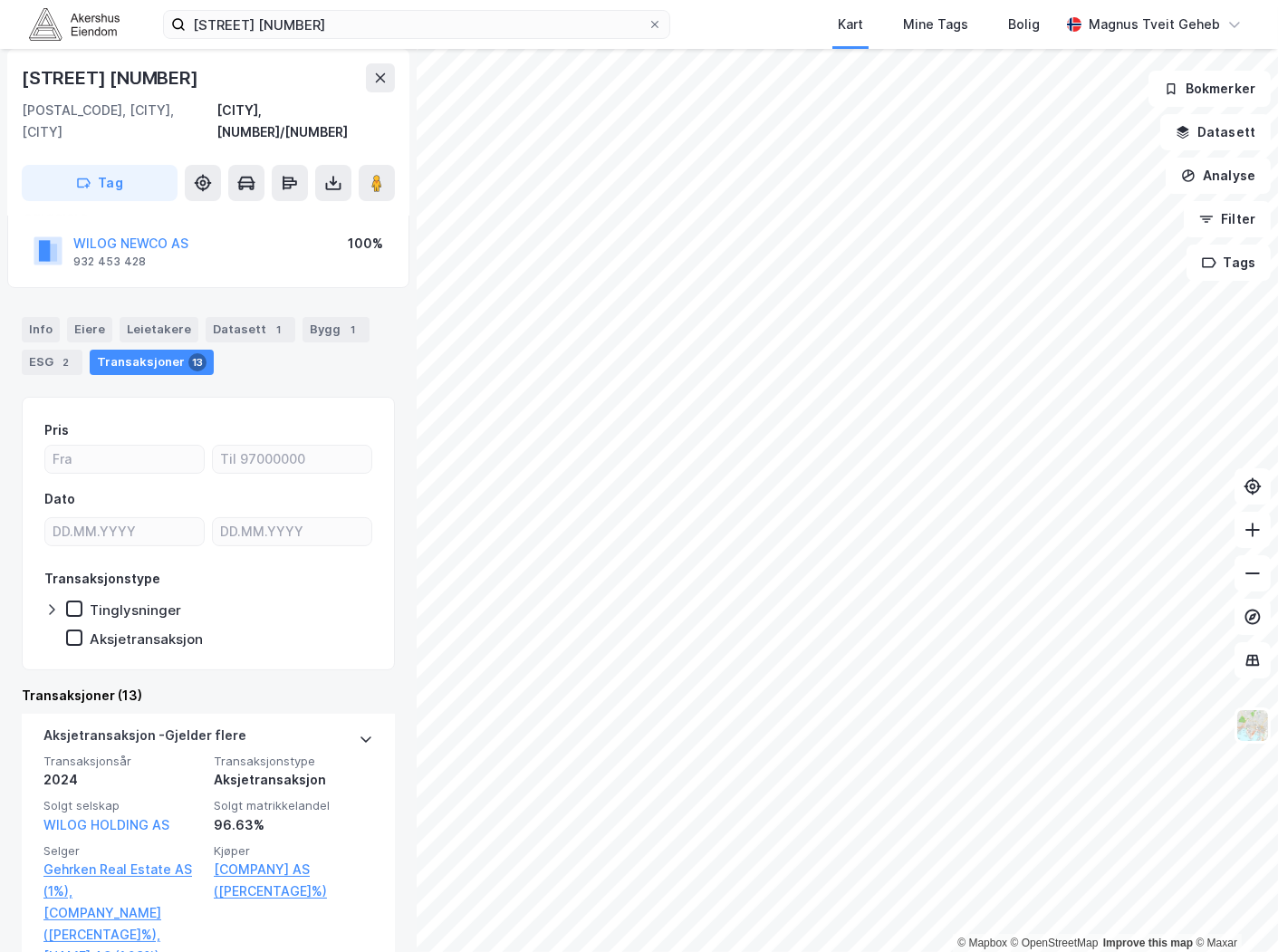 scroll, scrollTop: 0, scrollLeft: 0, axis: both 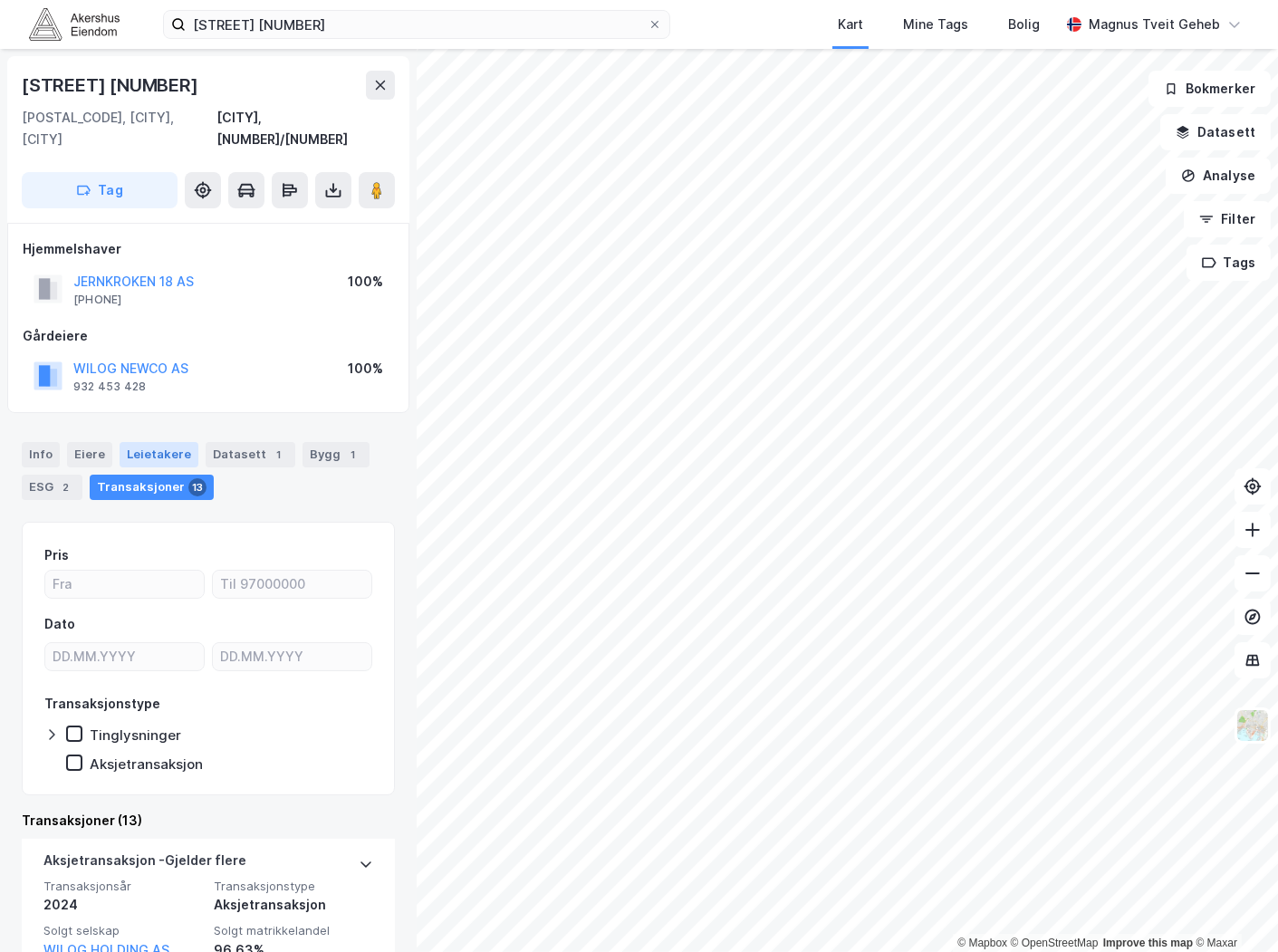 click on "Leietakere" at bounding box center [159, 455] 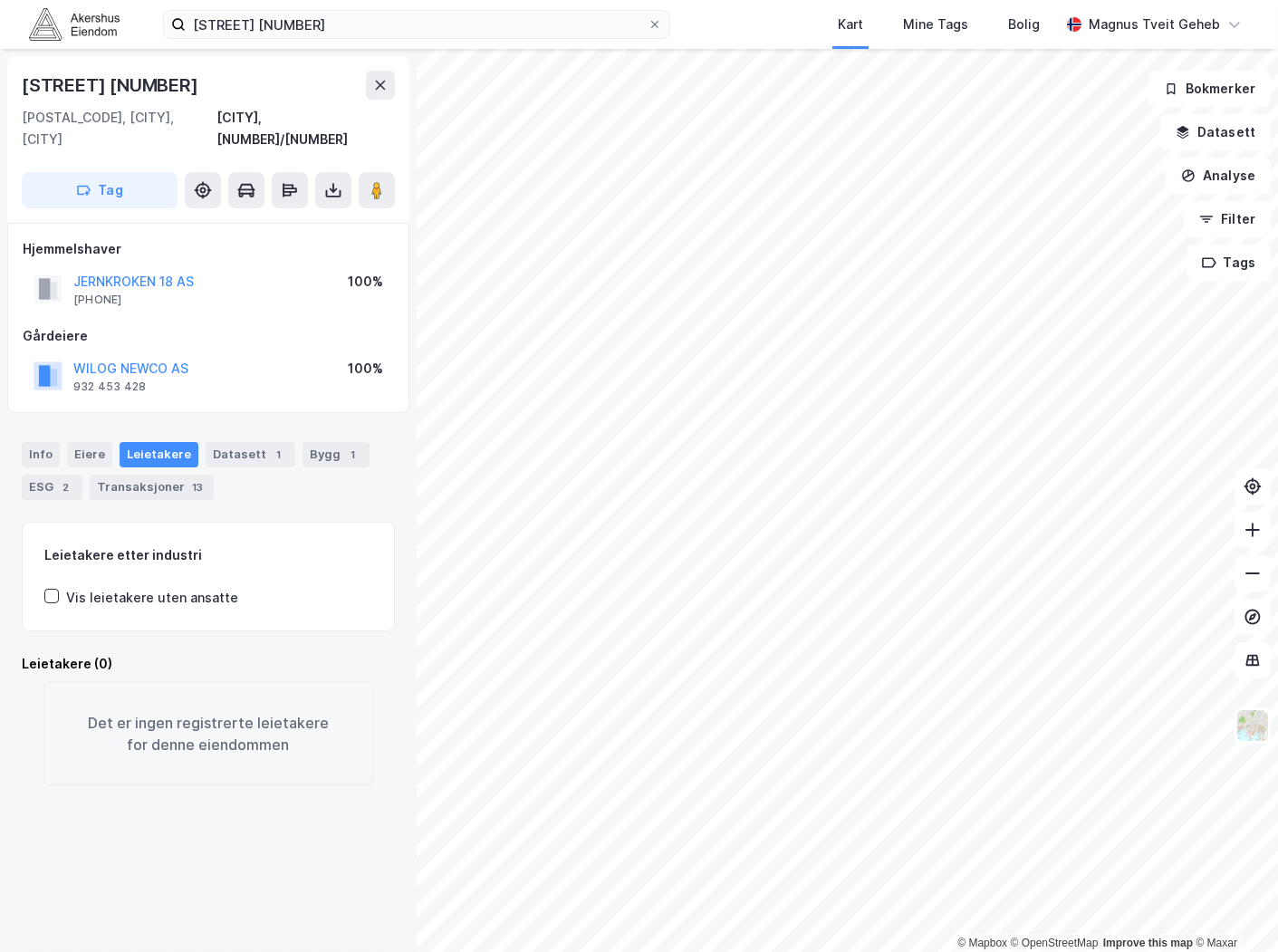 click on "[STREET] [NUMBER] [LAST_NAME] [LAST_NAME]" at bounding box center [639, 24] 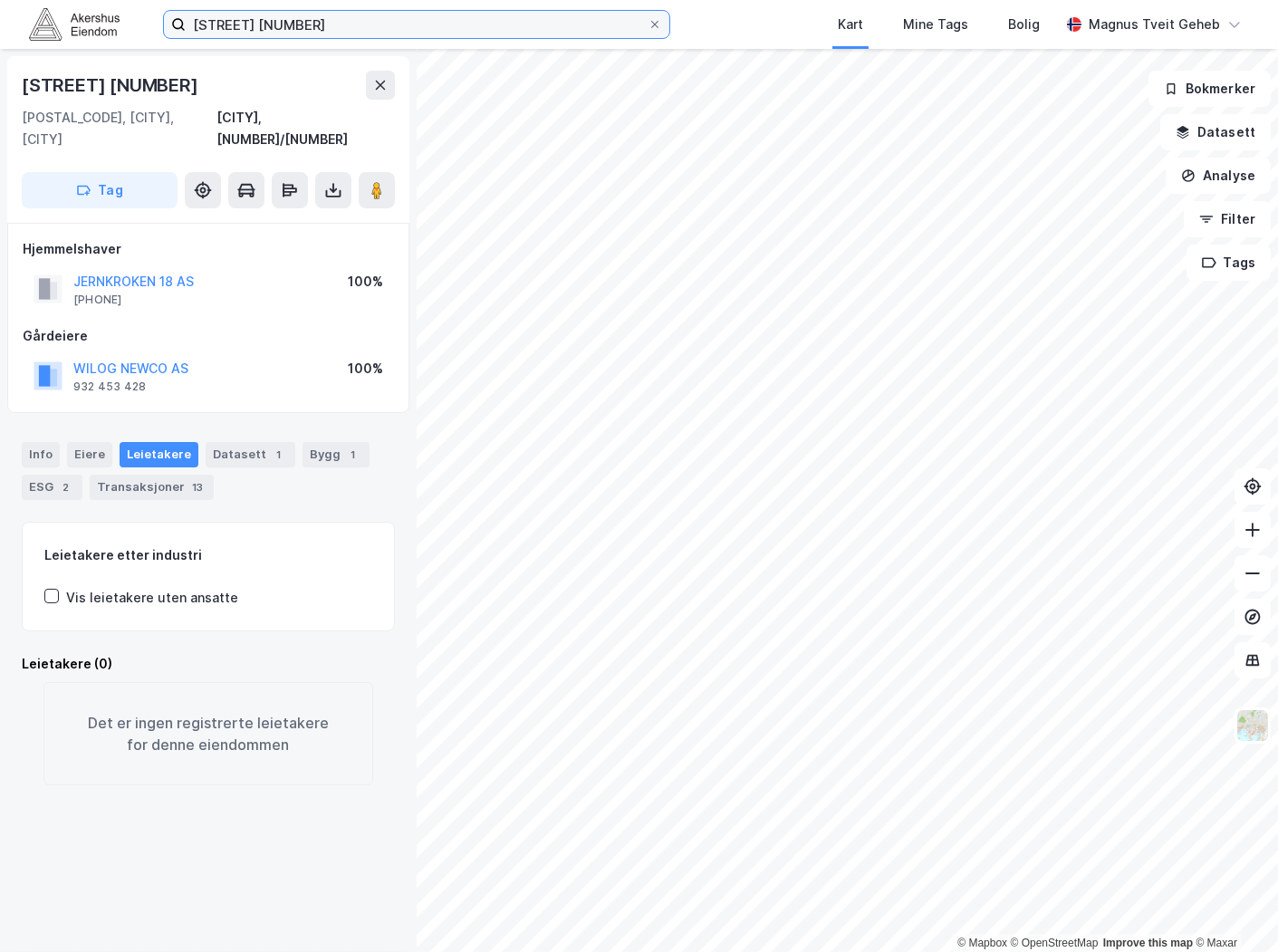 click on "[STREET] [NUMBER]" at bounding box center [417, 24] 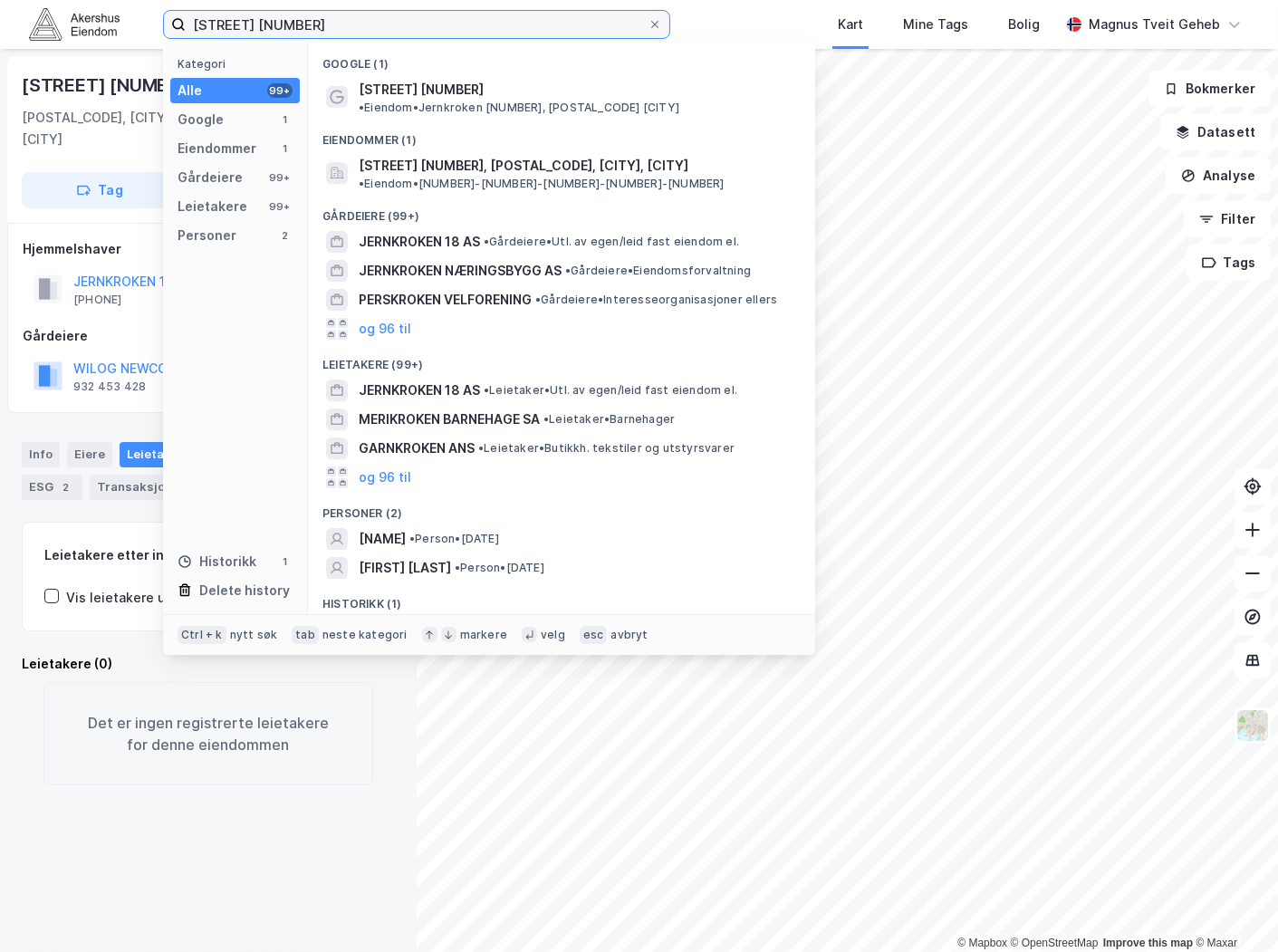 click on "[STREET] [NUMBER]" at bounding box center (417, 24) 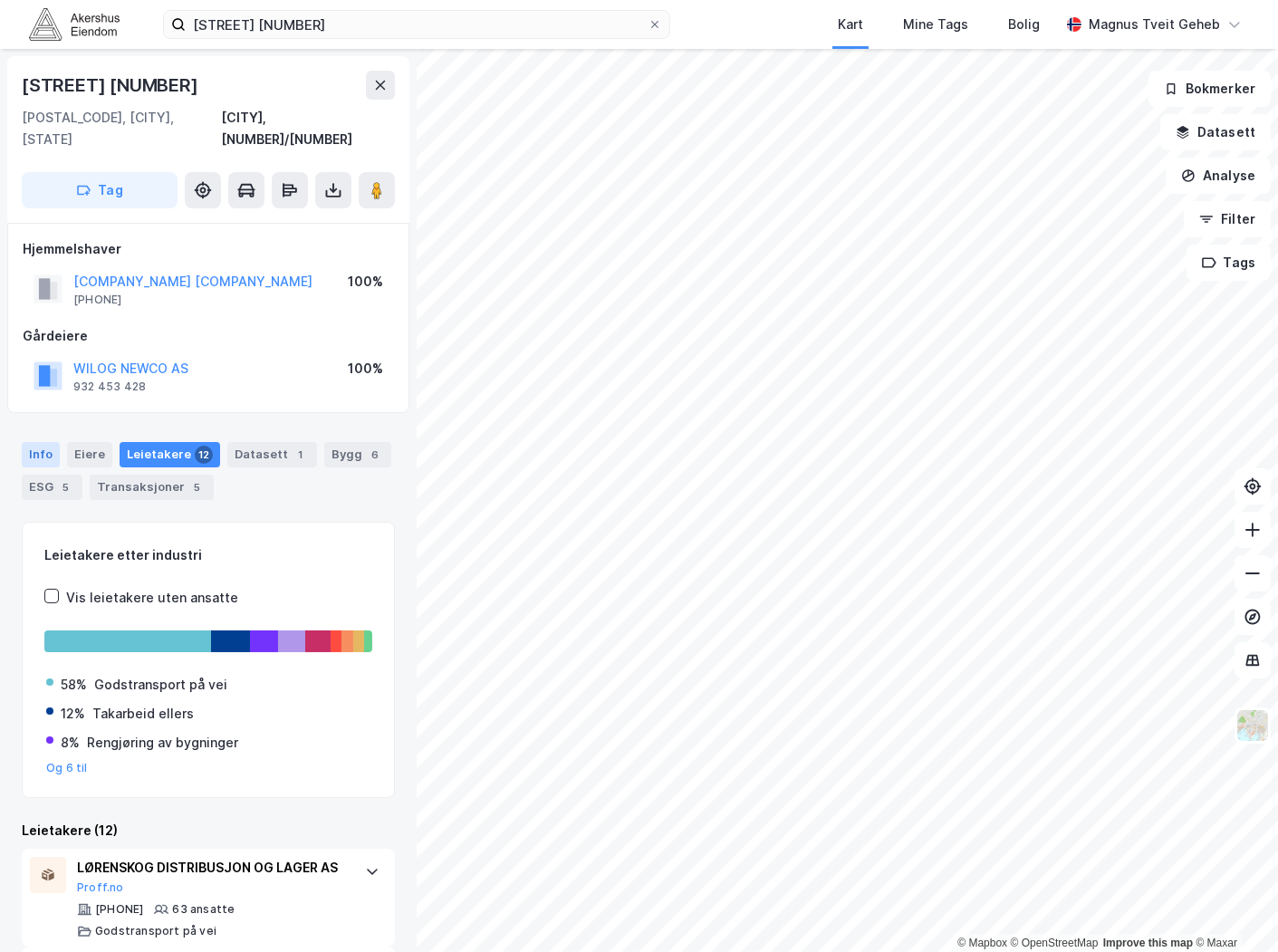 click on "Info" at bounding box center [41, 455] 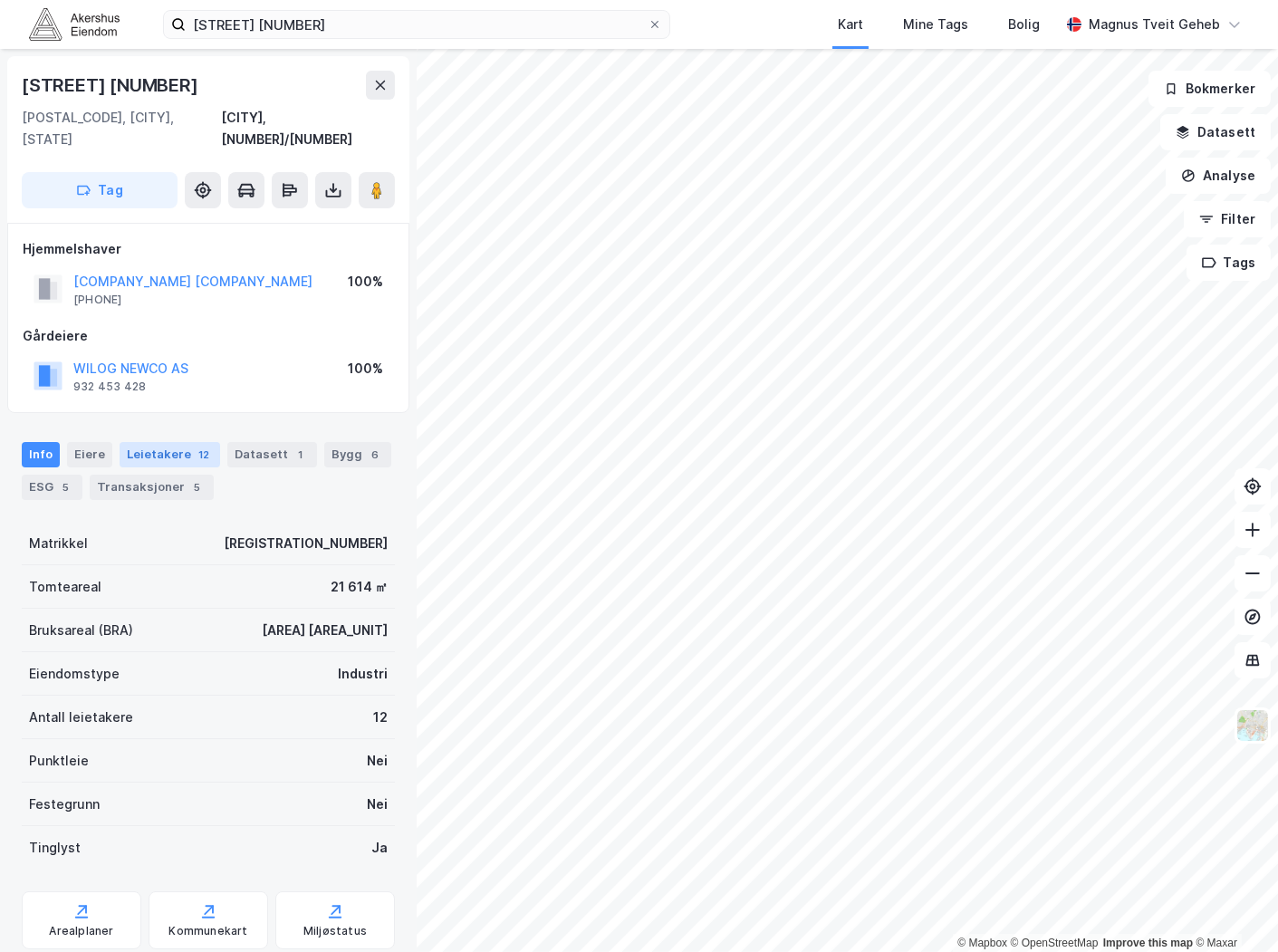 drag, startPoint x: 103, startPoint y: 430, endPoint x: 118, endPoint y: 431, distance: 15.0333 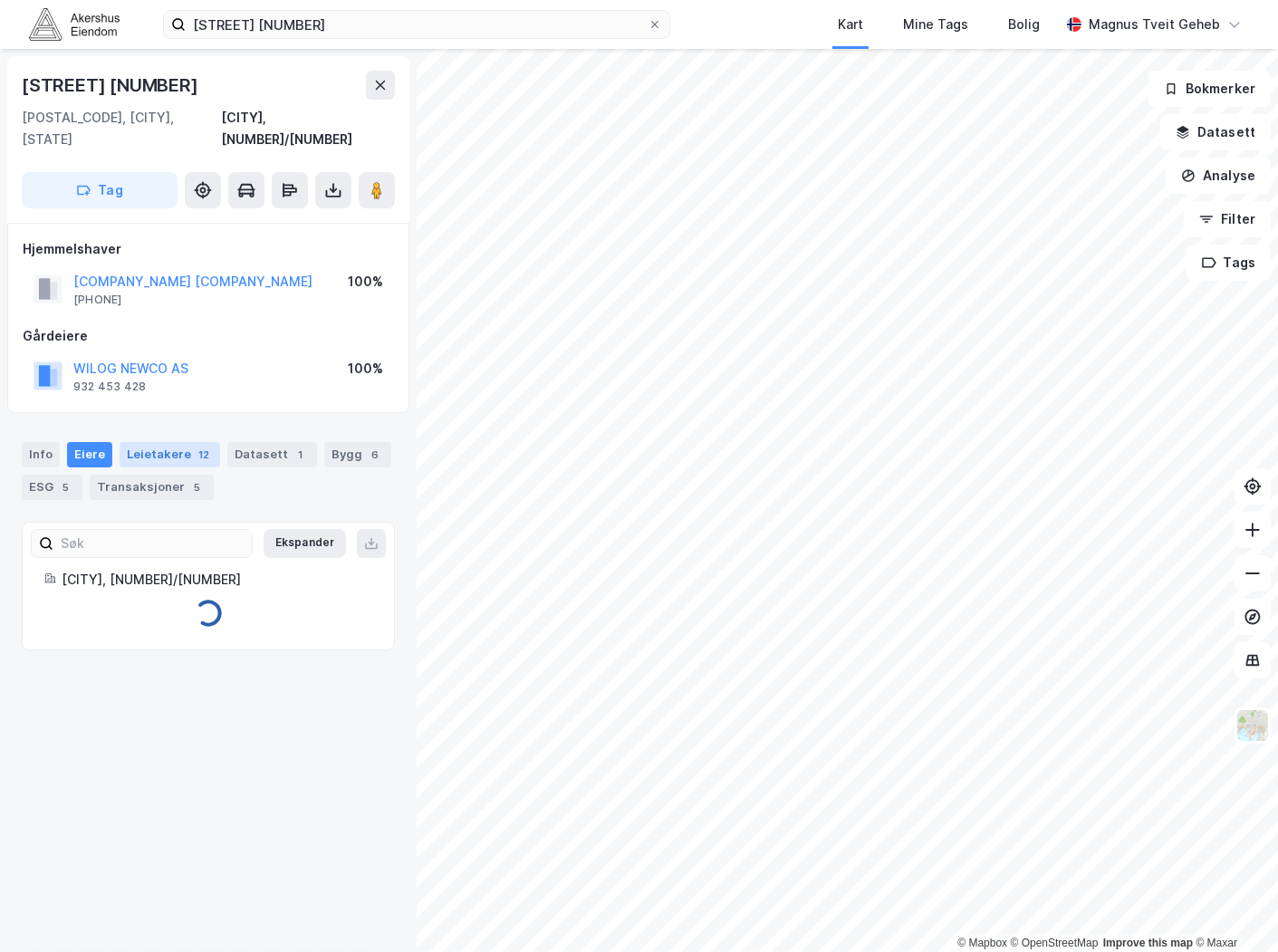 click on "Leietakere 12" at bounding box center (169, 455) 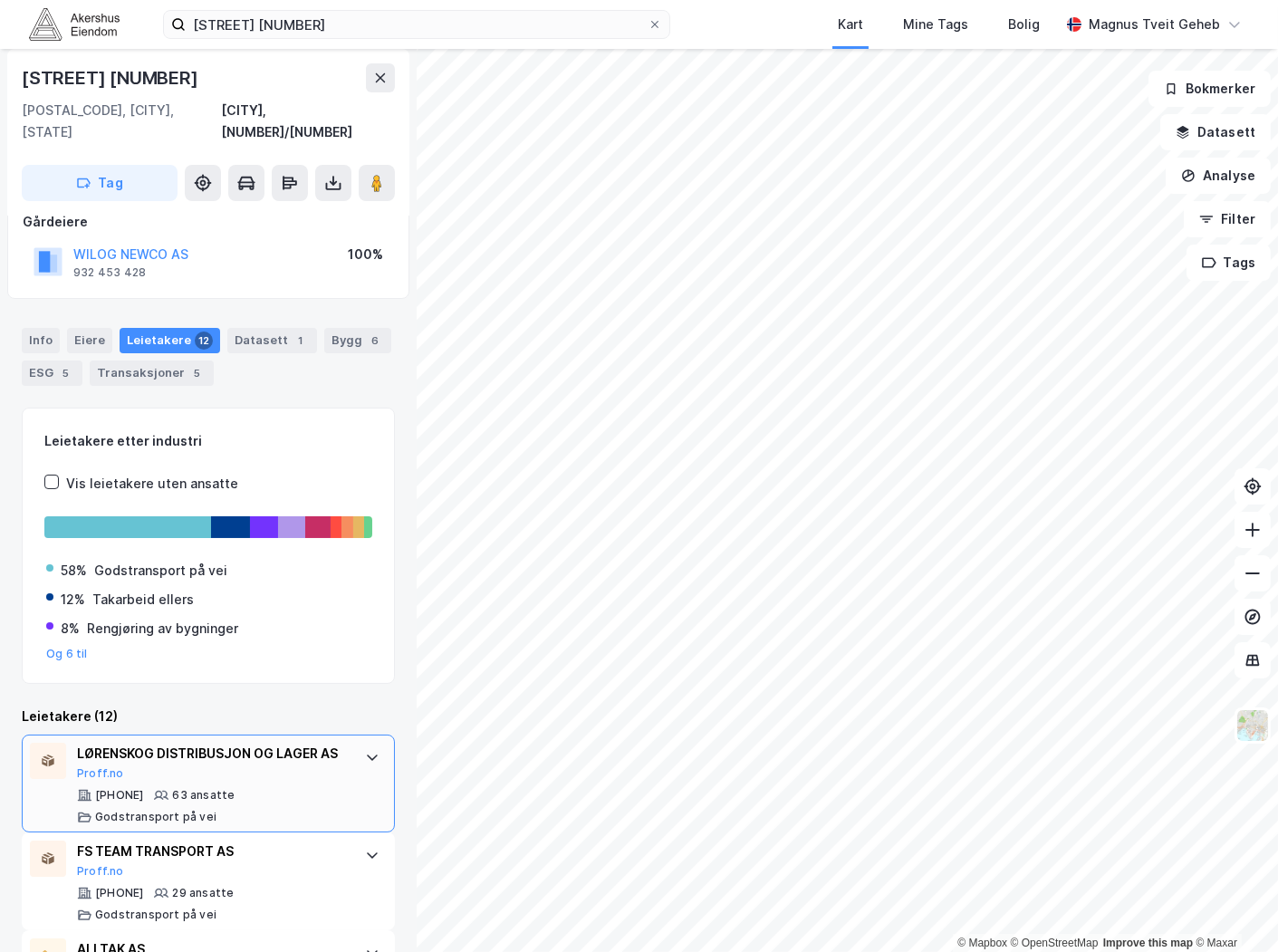 scroll, scrollTop: 201, scrollLeft: 0, axis: vertical 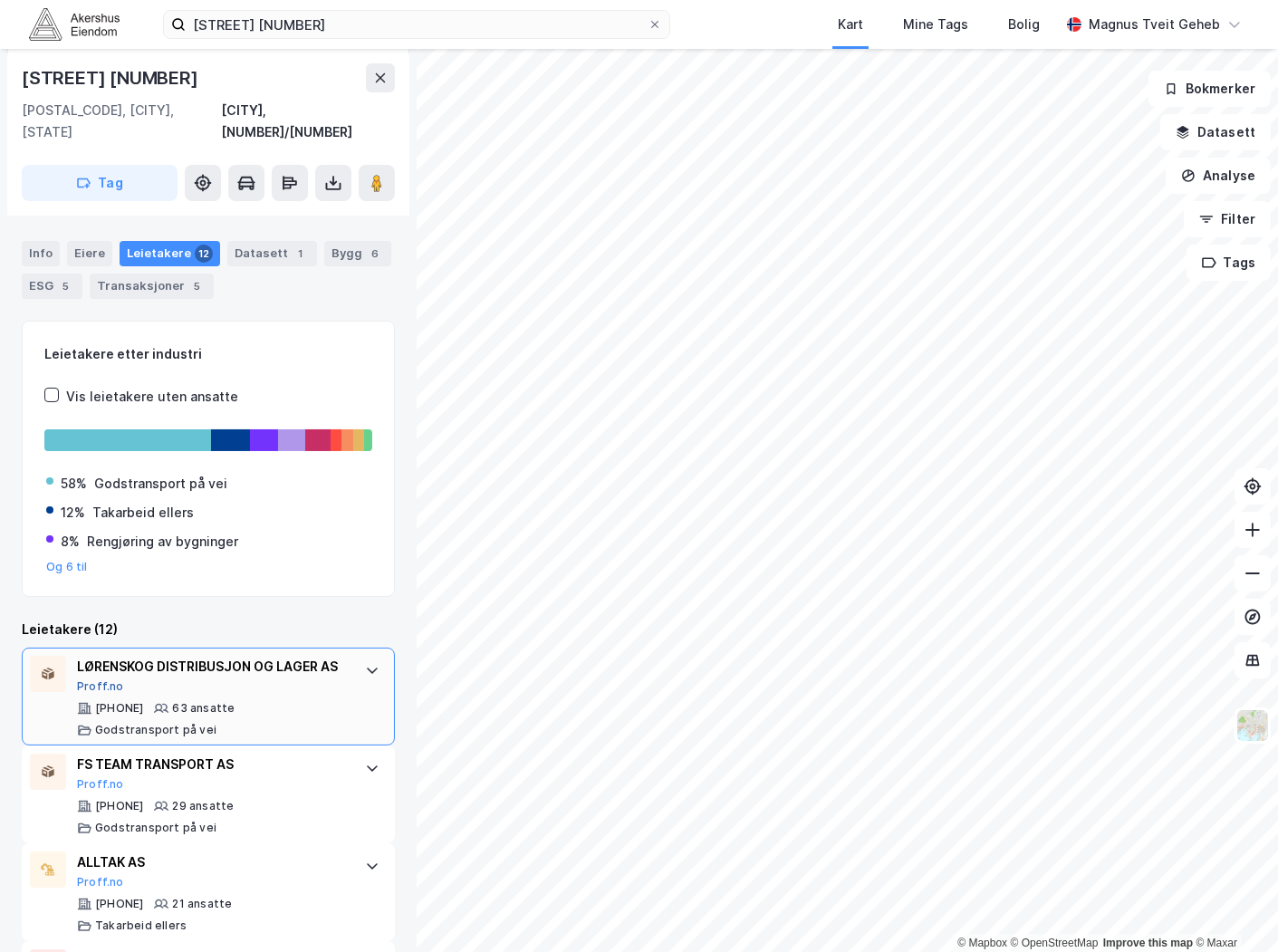 click on "Proff.no" at bounding box center (101, 687) 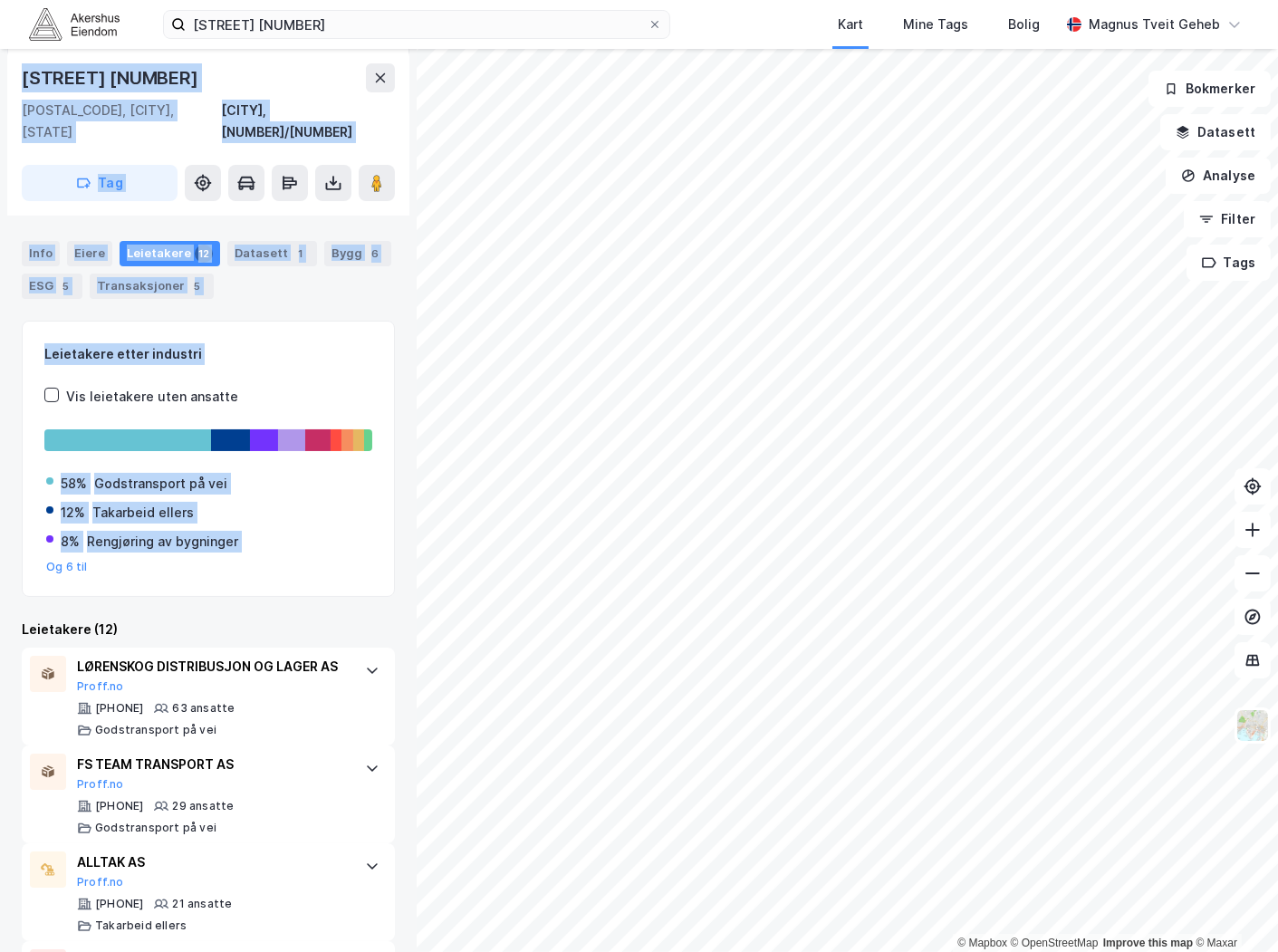 drag, startPoint x: -271, startPoint y: 500, endPoint x: -384, endPoint y: 491, distance: 113.35784 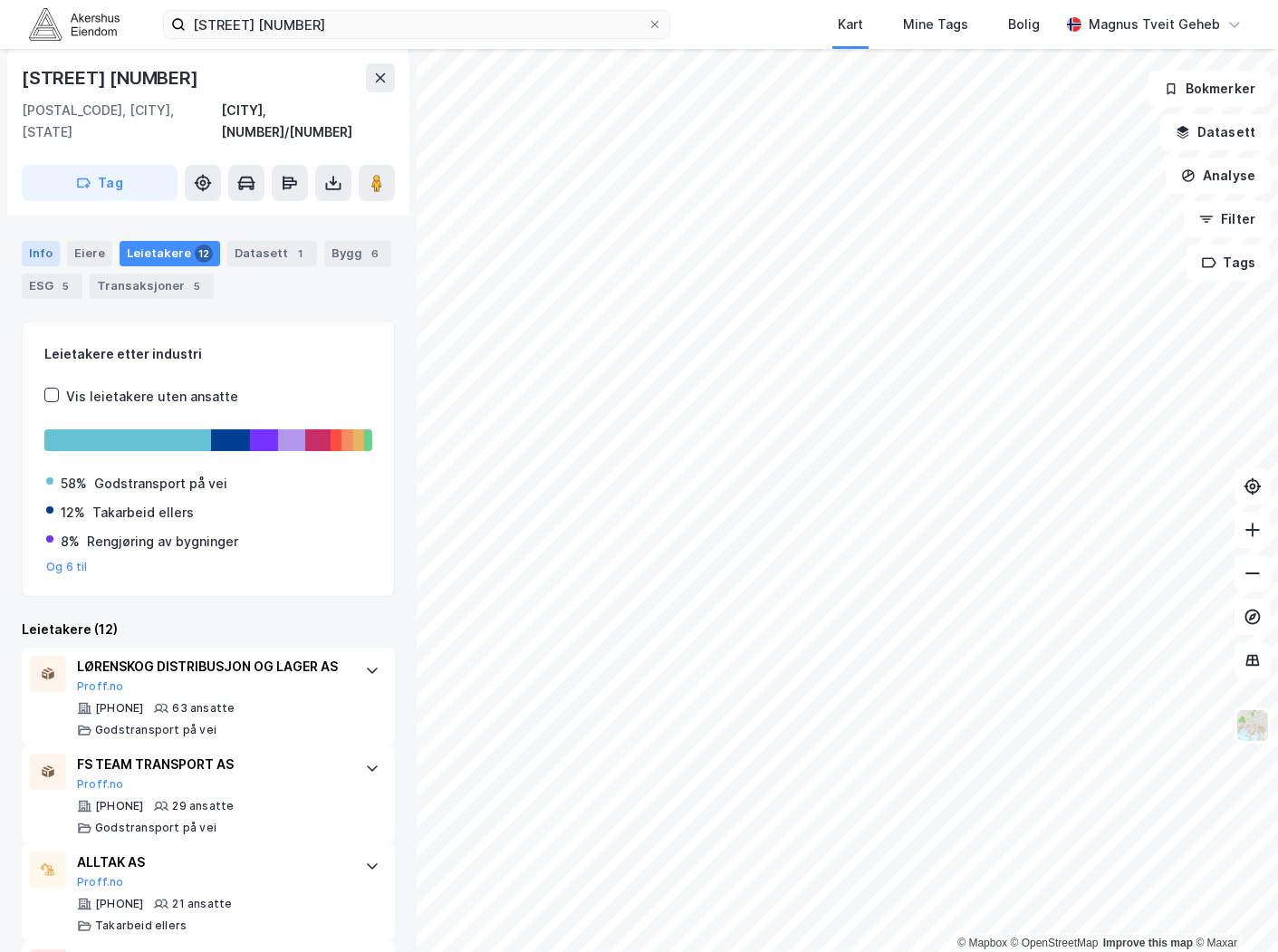 click on "Info" at bounding box center (41, 254) 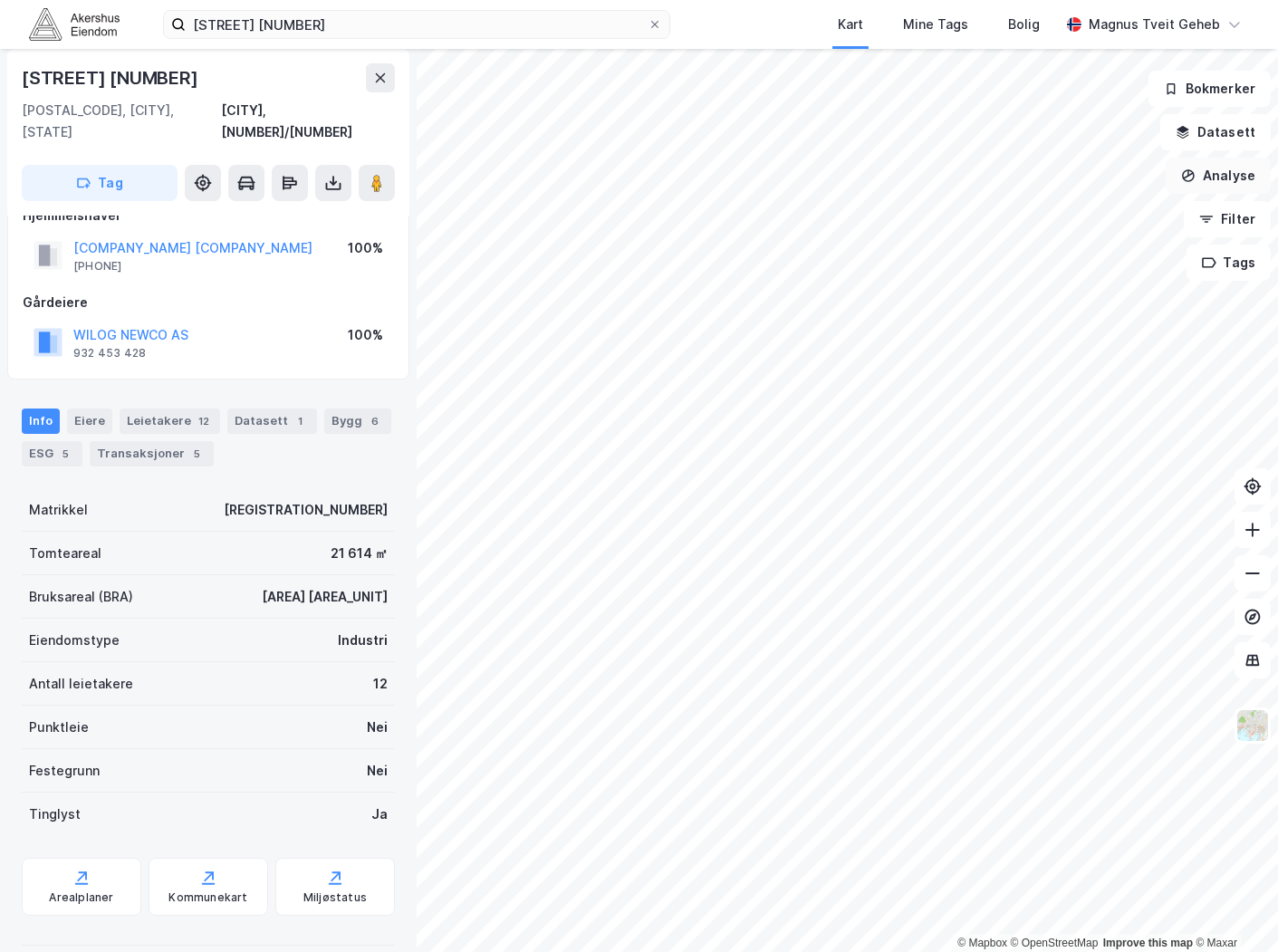 click on "Analyse" at bounding box center [1218, 176] 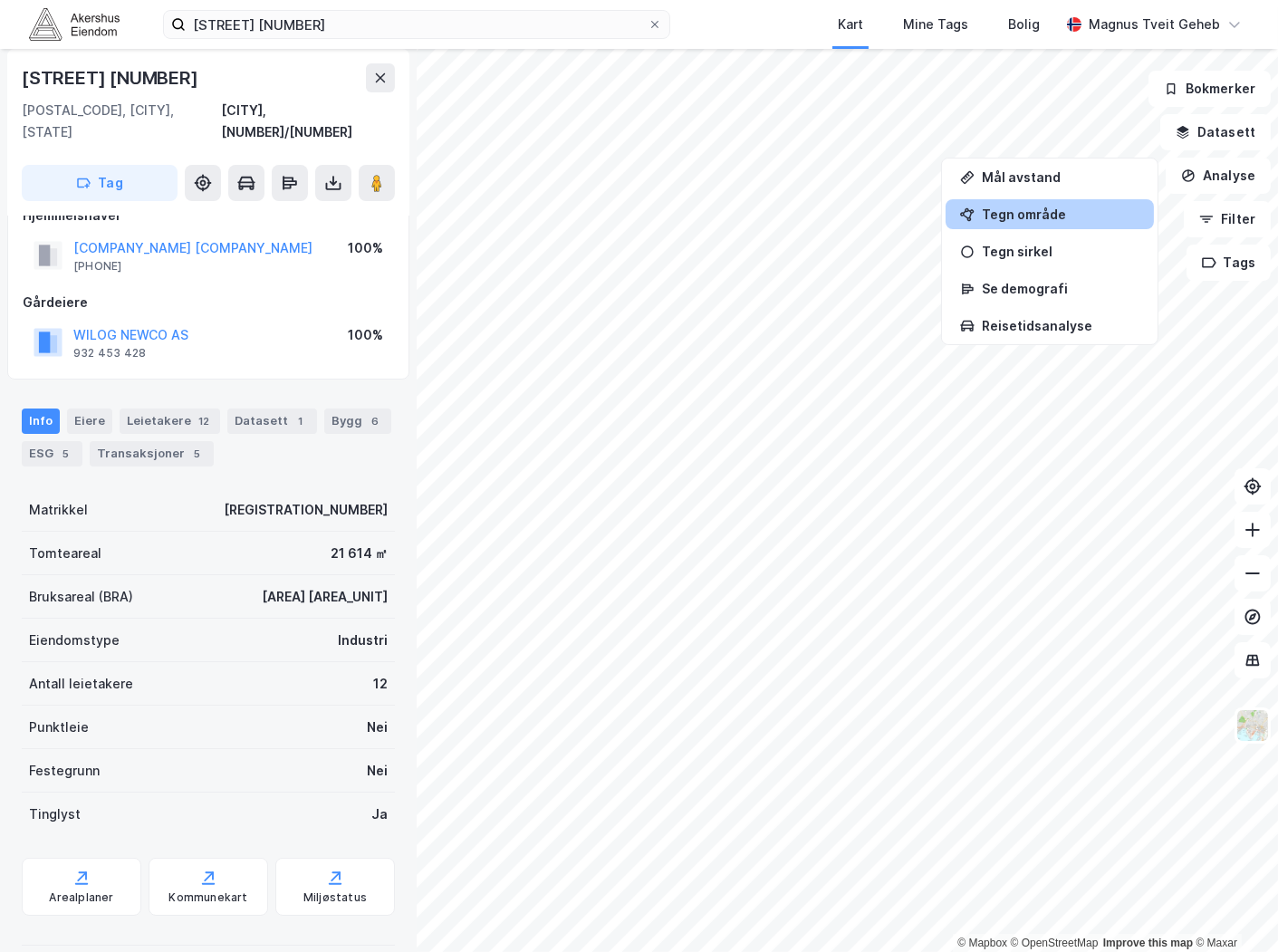 click on "Tegn område" at bounding box center (1061, 214) 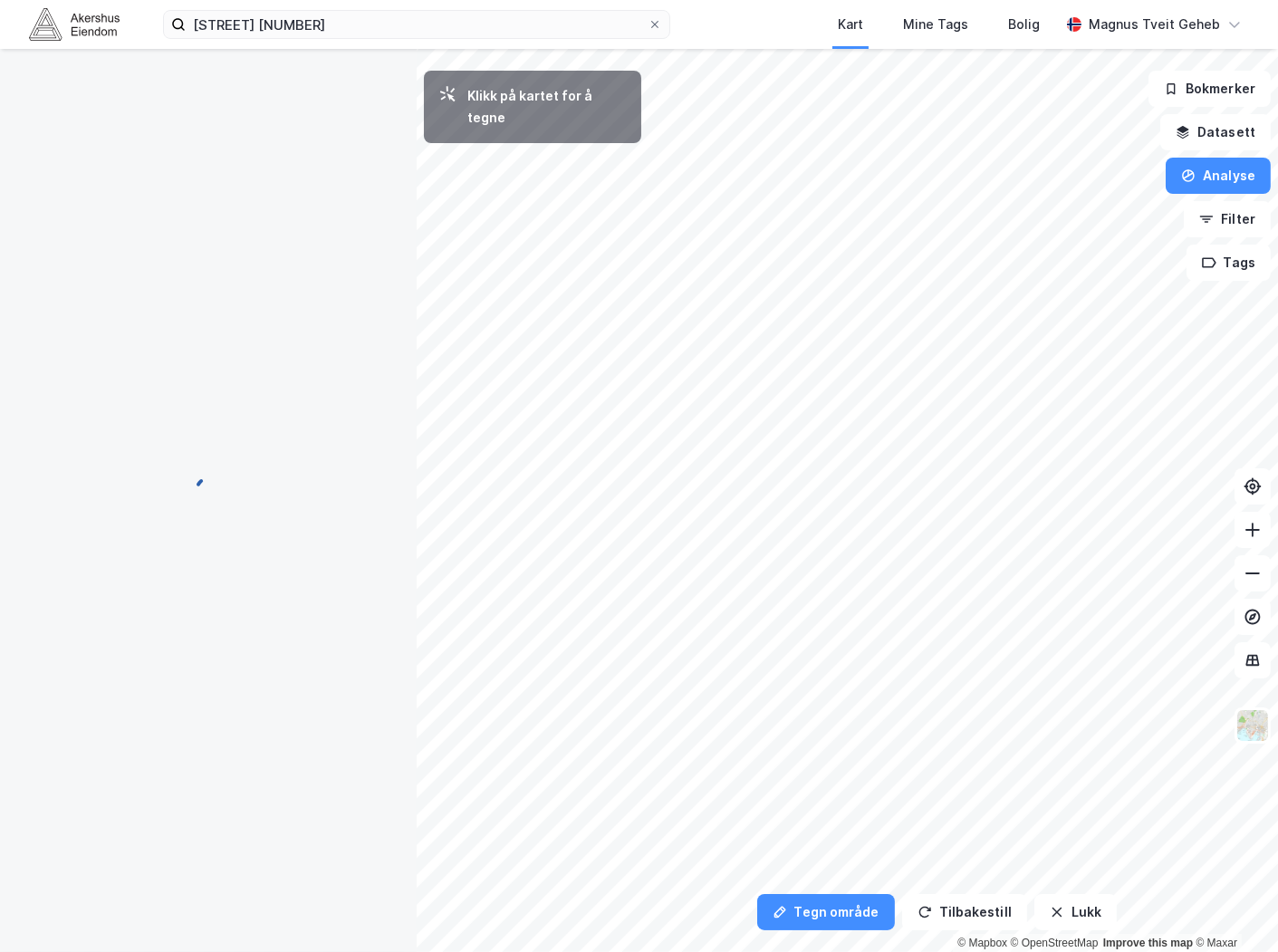scroll, scrollTop: 0, scrollLeft: 0, axis: both 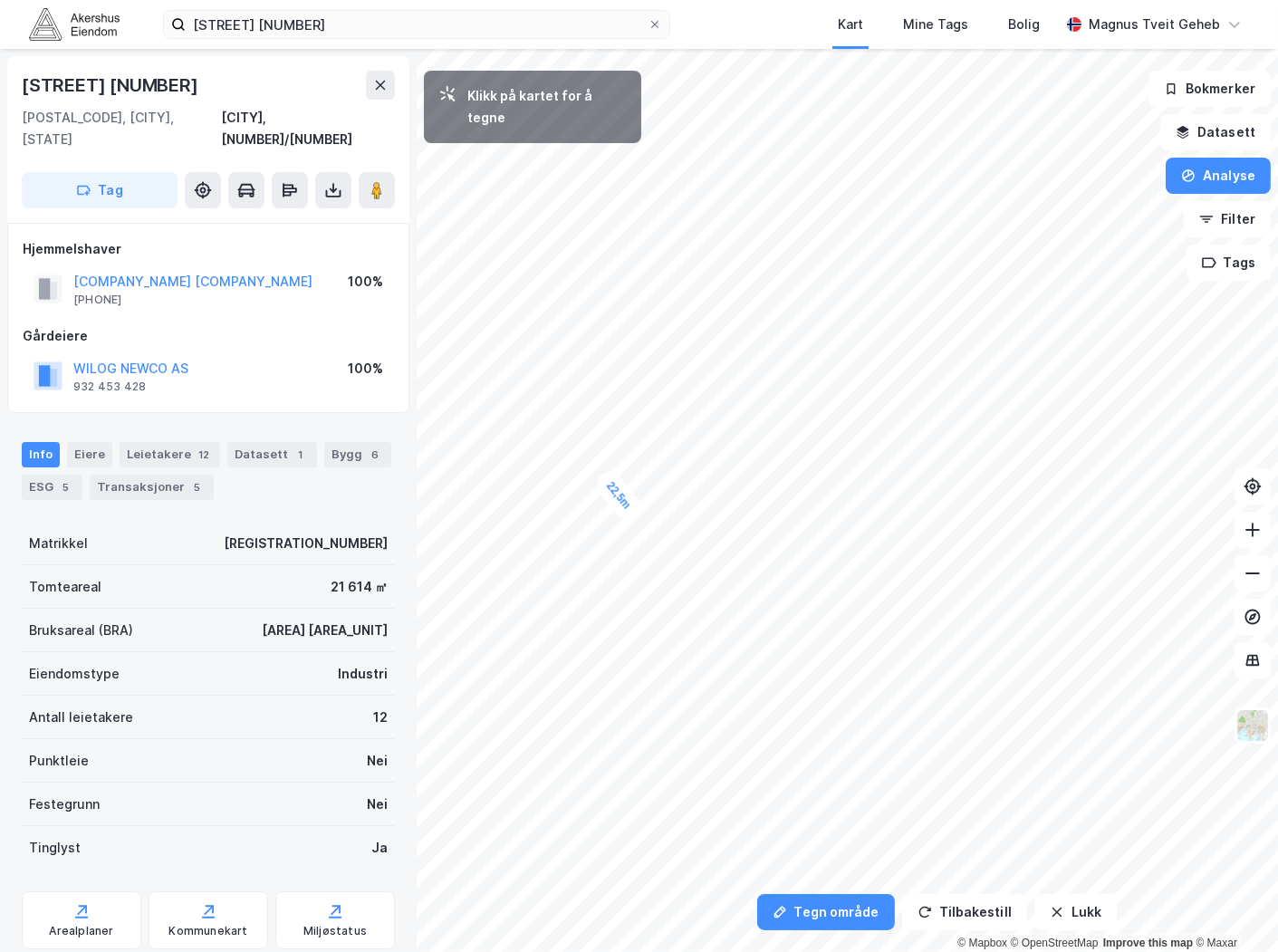 click on "22,5m" at bounding box center [619, 495] 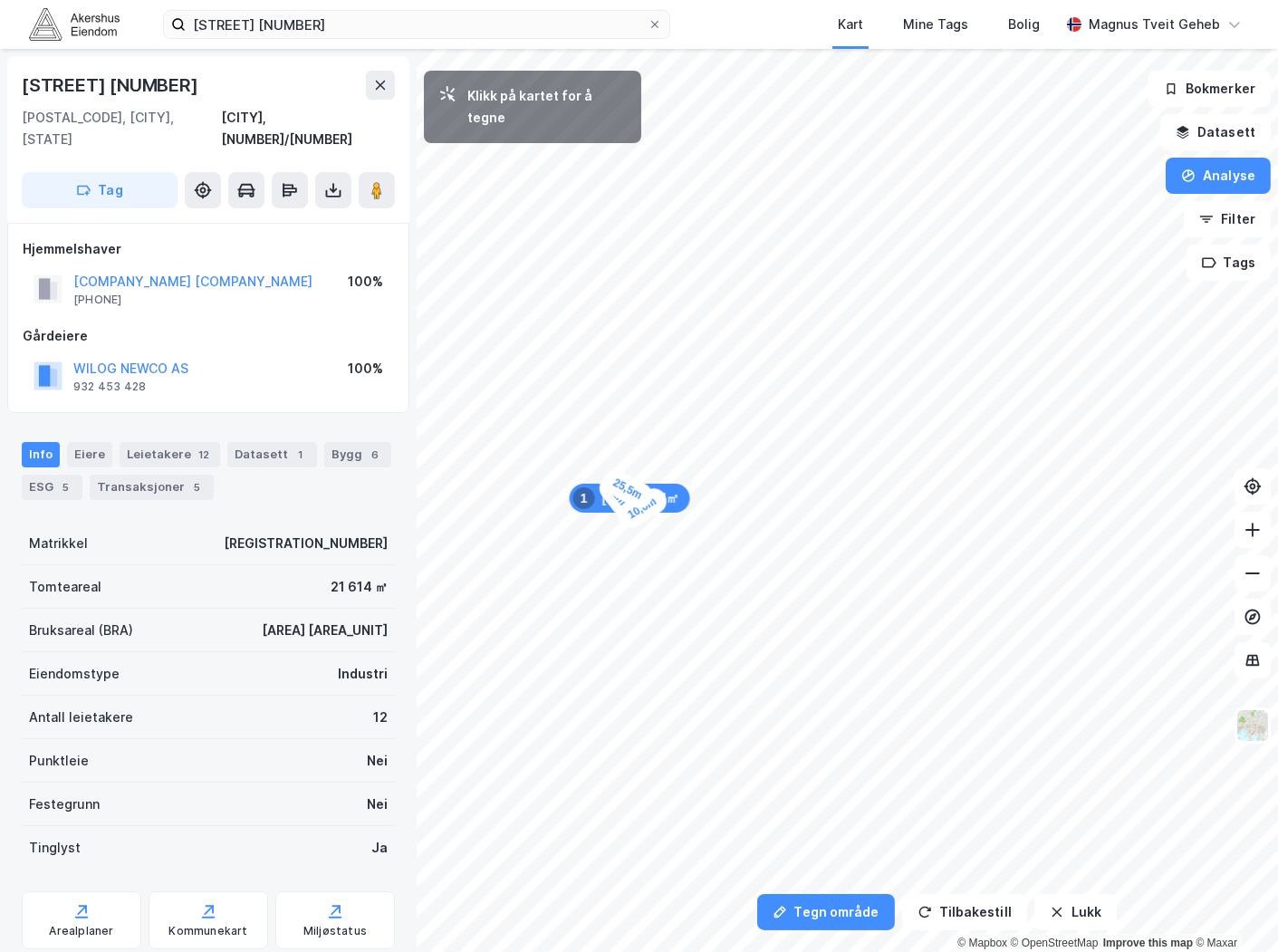 click on "10,6m" at bounding box center (642, 508) 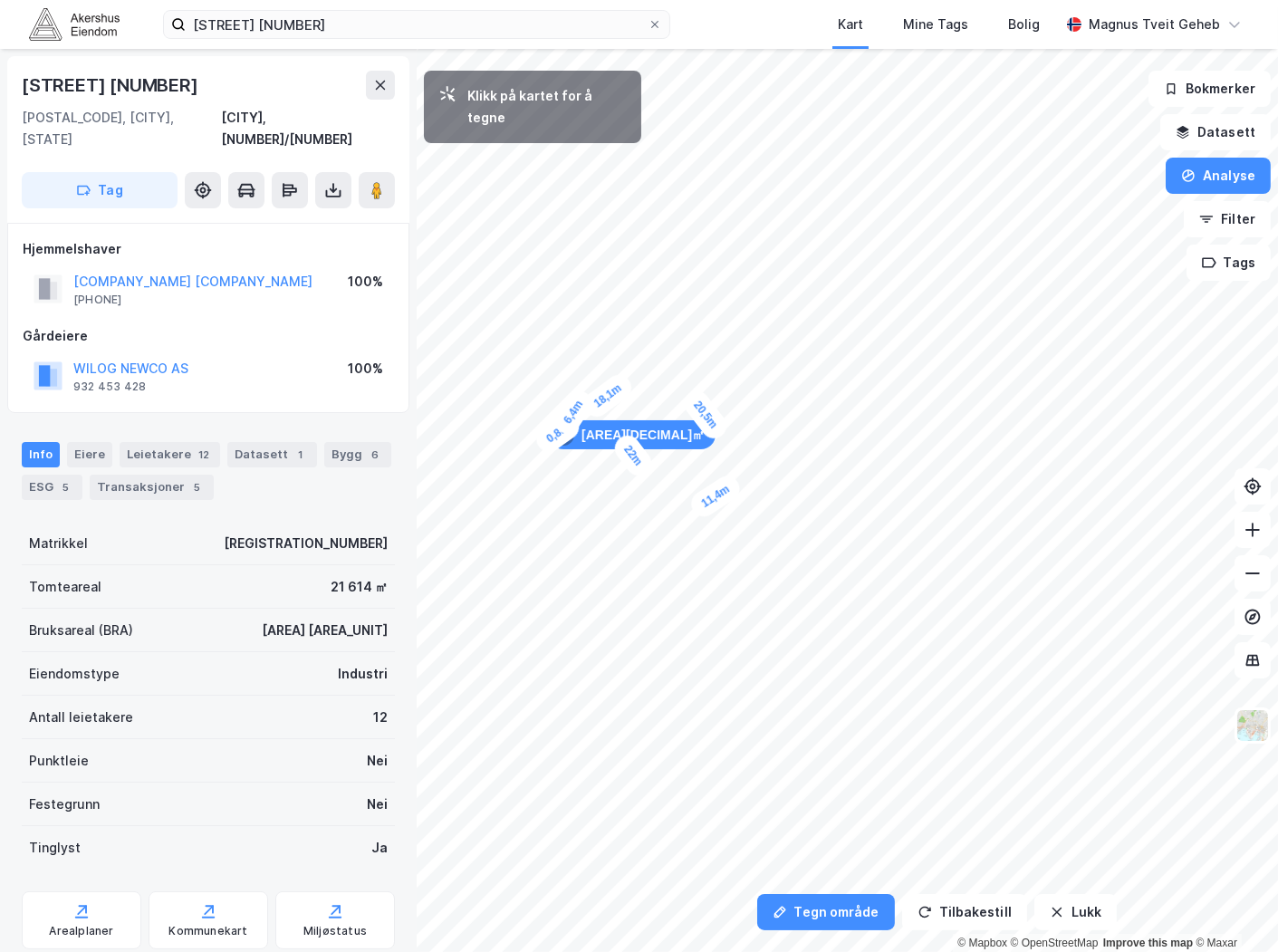 click on "6,4m" at bounding box center [572, 412] 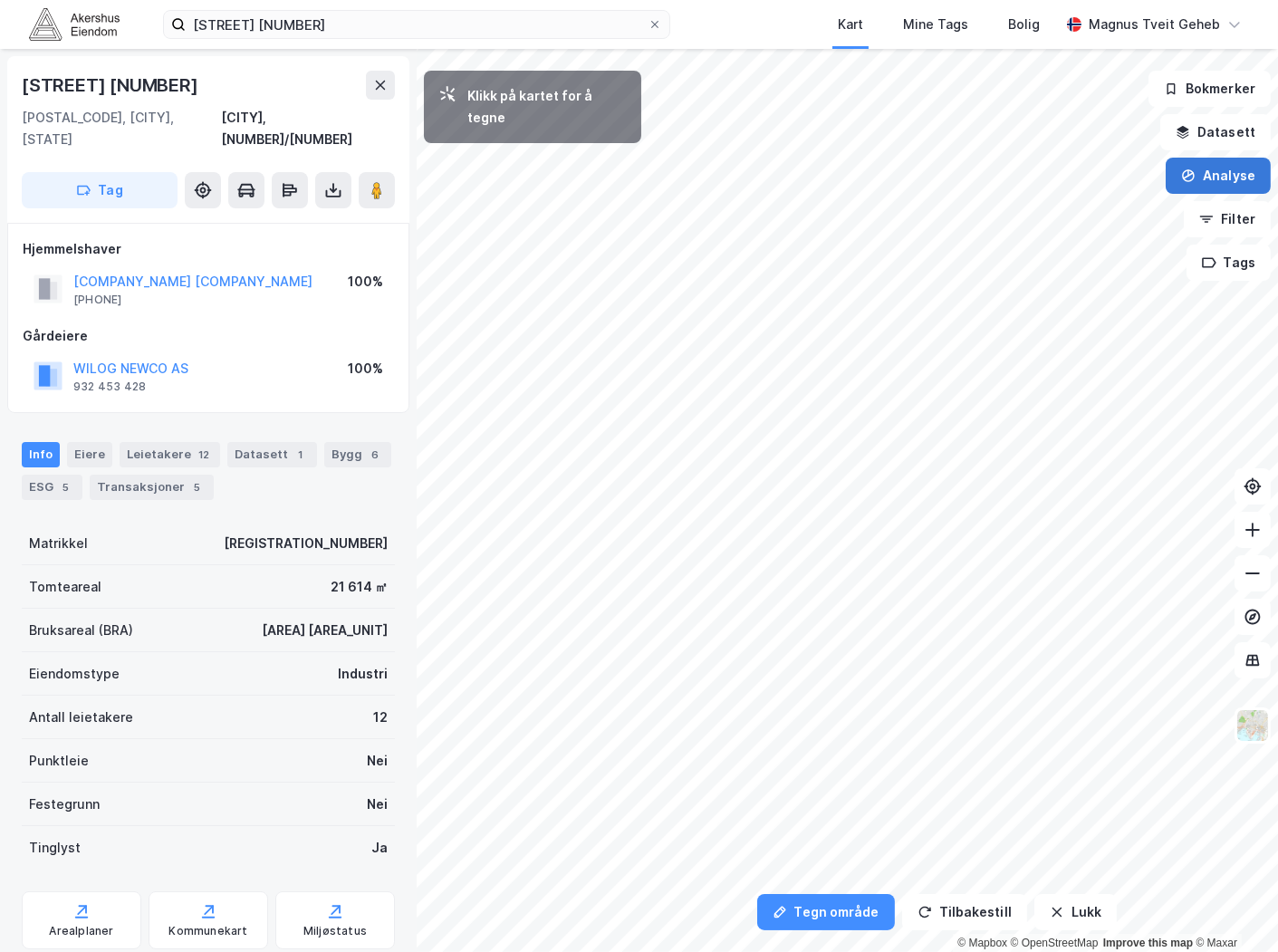 click on "Analyse" at bounding box center (1218, 176) 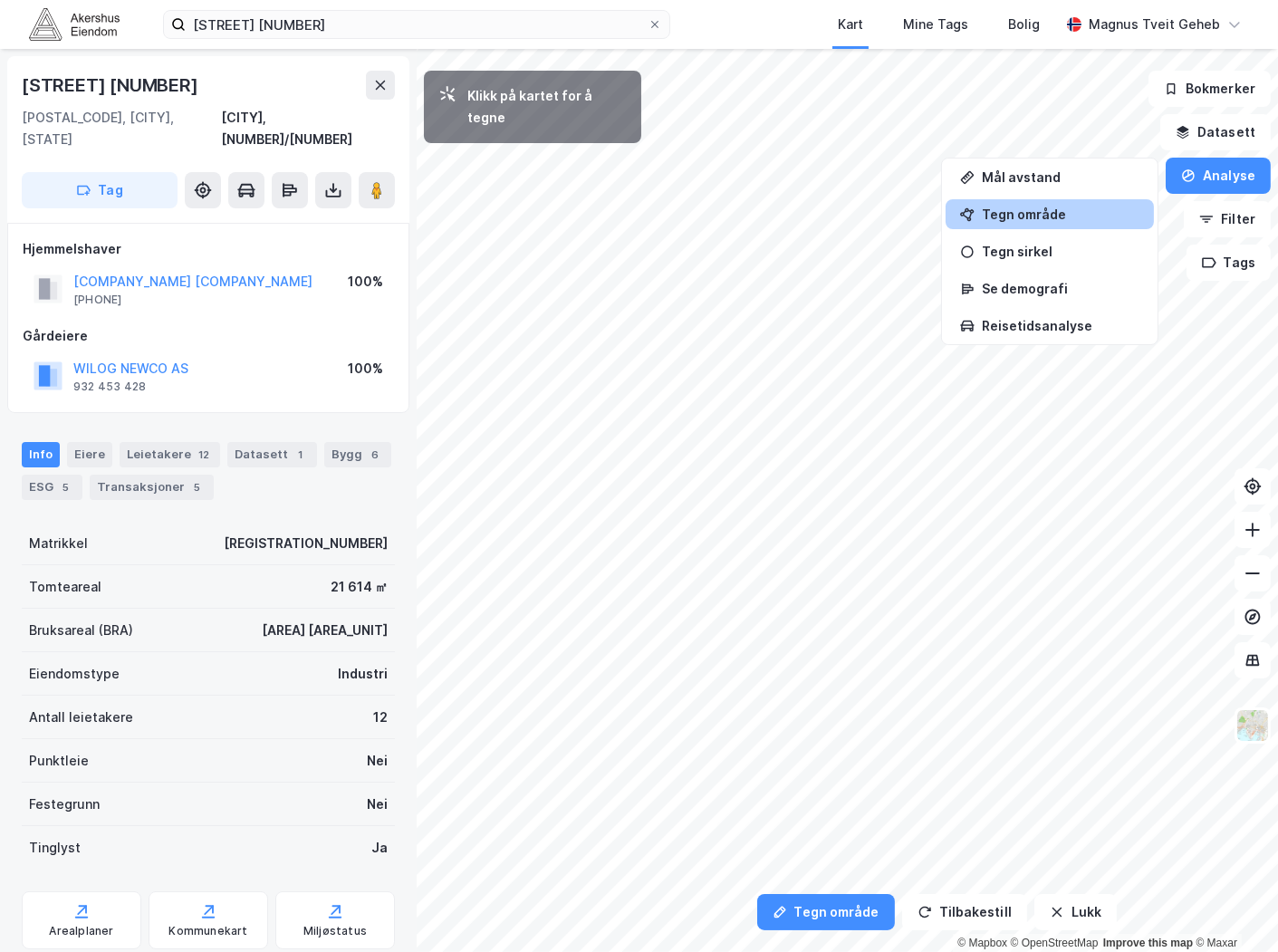 click on "Tegn område" at bounding box center (1061, 214) 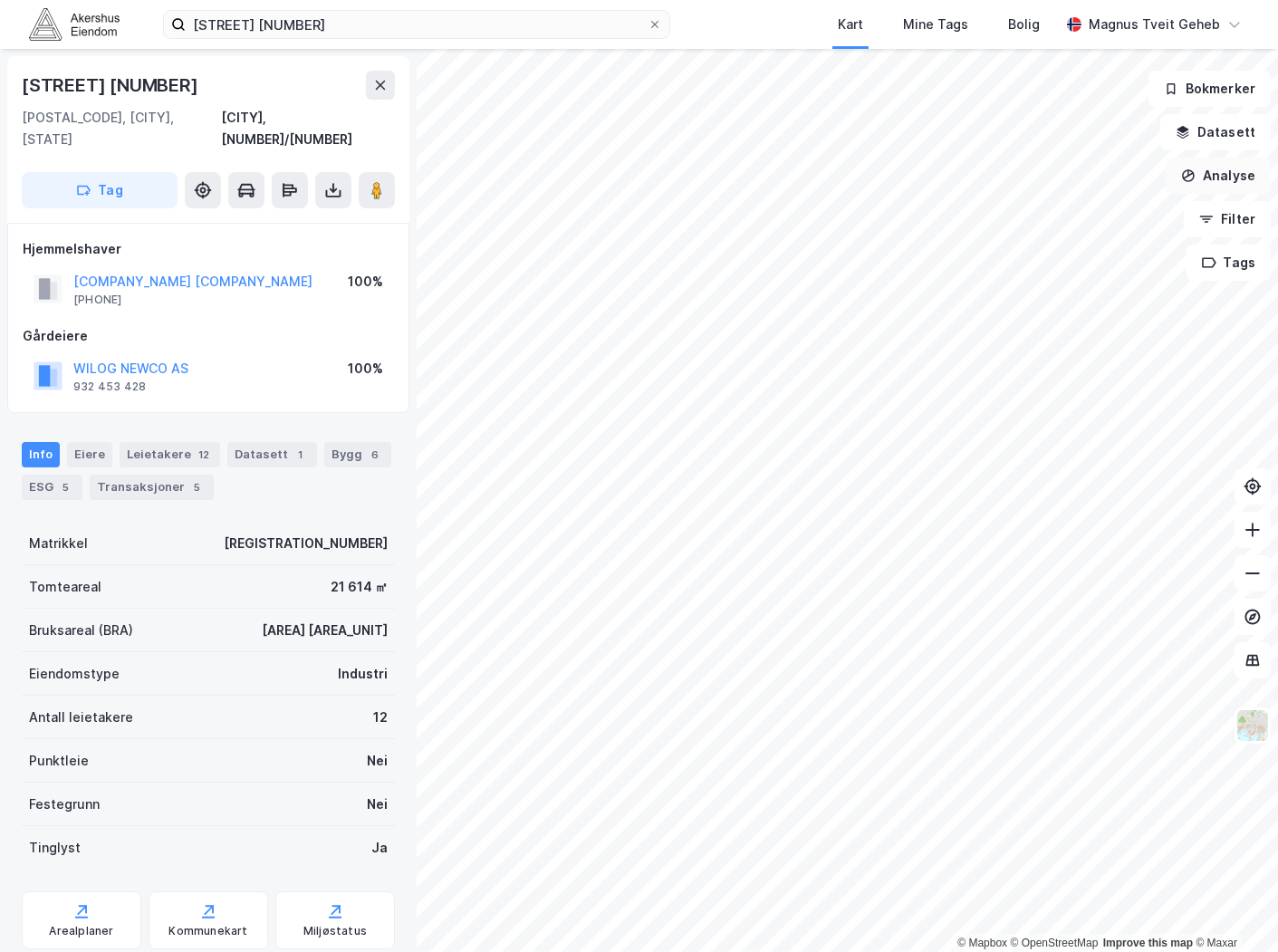 click on "Analyse" at bounding box center (1218, 176) 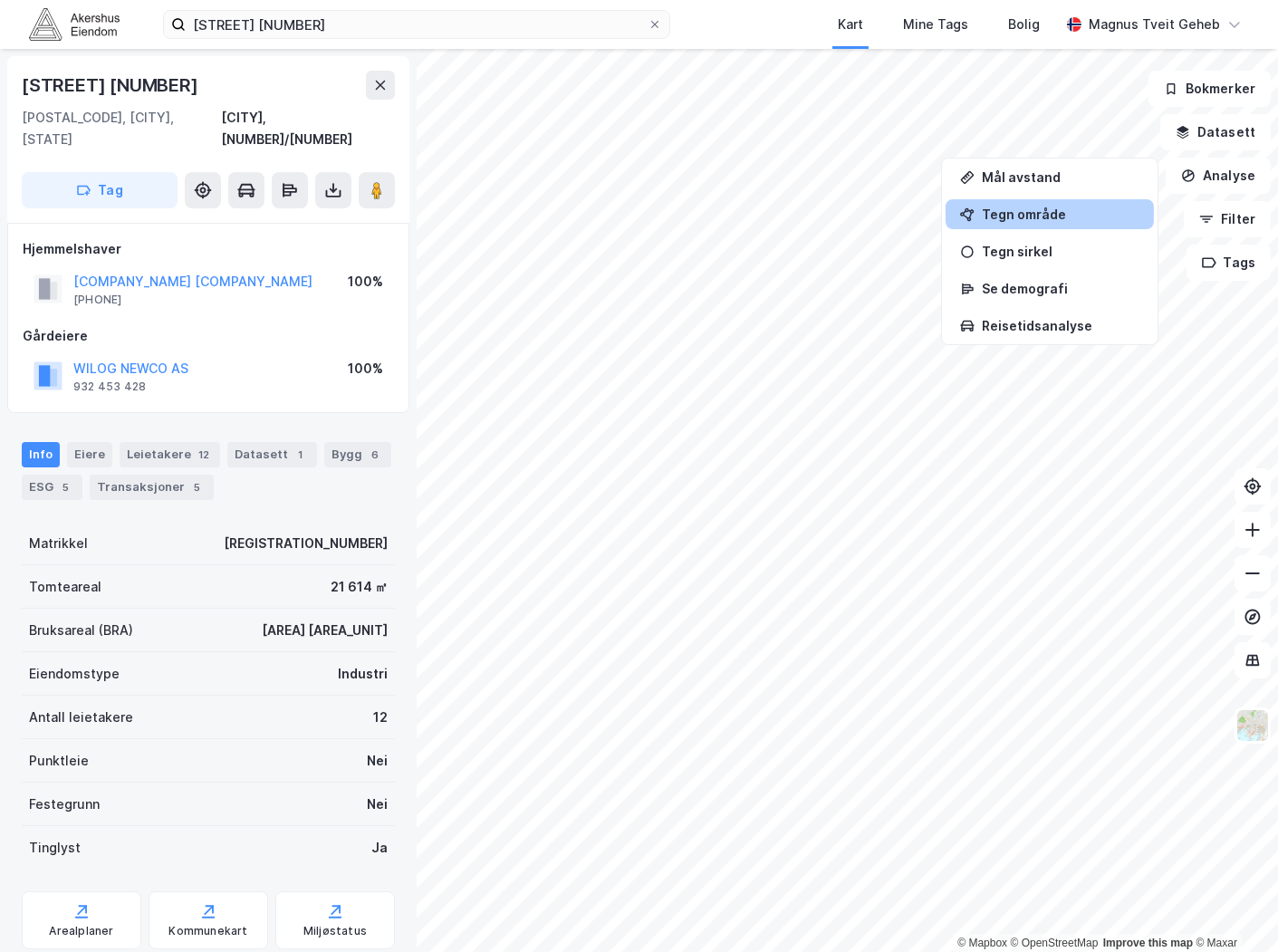 click on "Tegn område" at bounding box center [1061, 214] 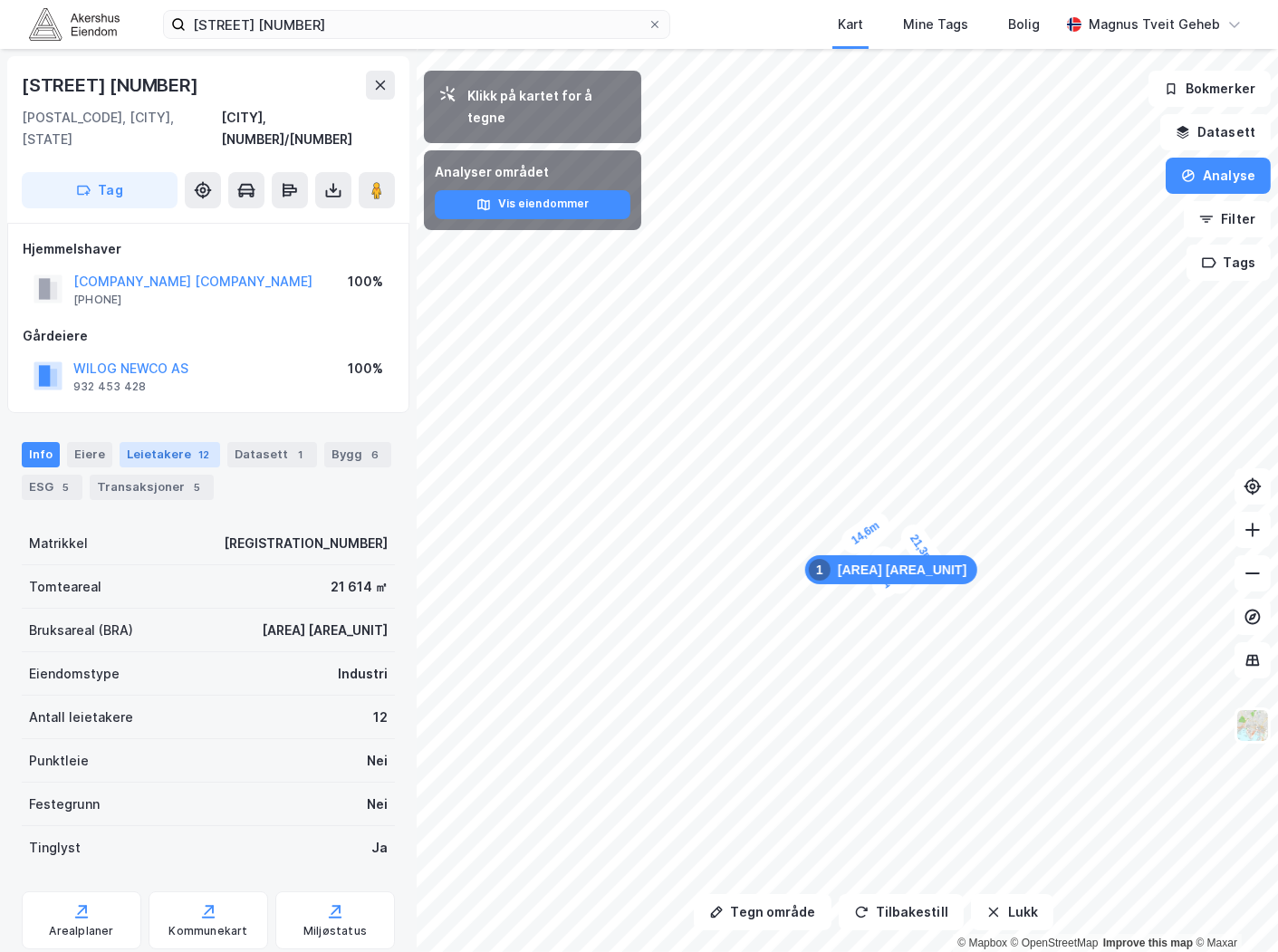 click on "12" at bounding box center (204, 455) 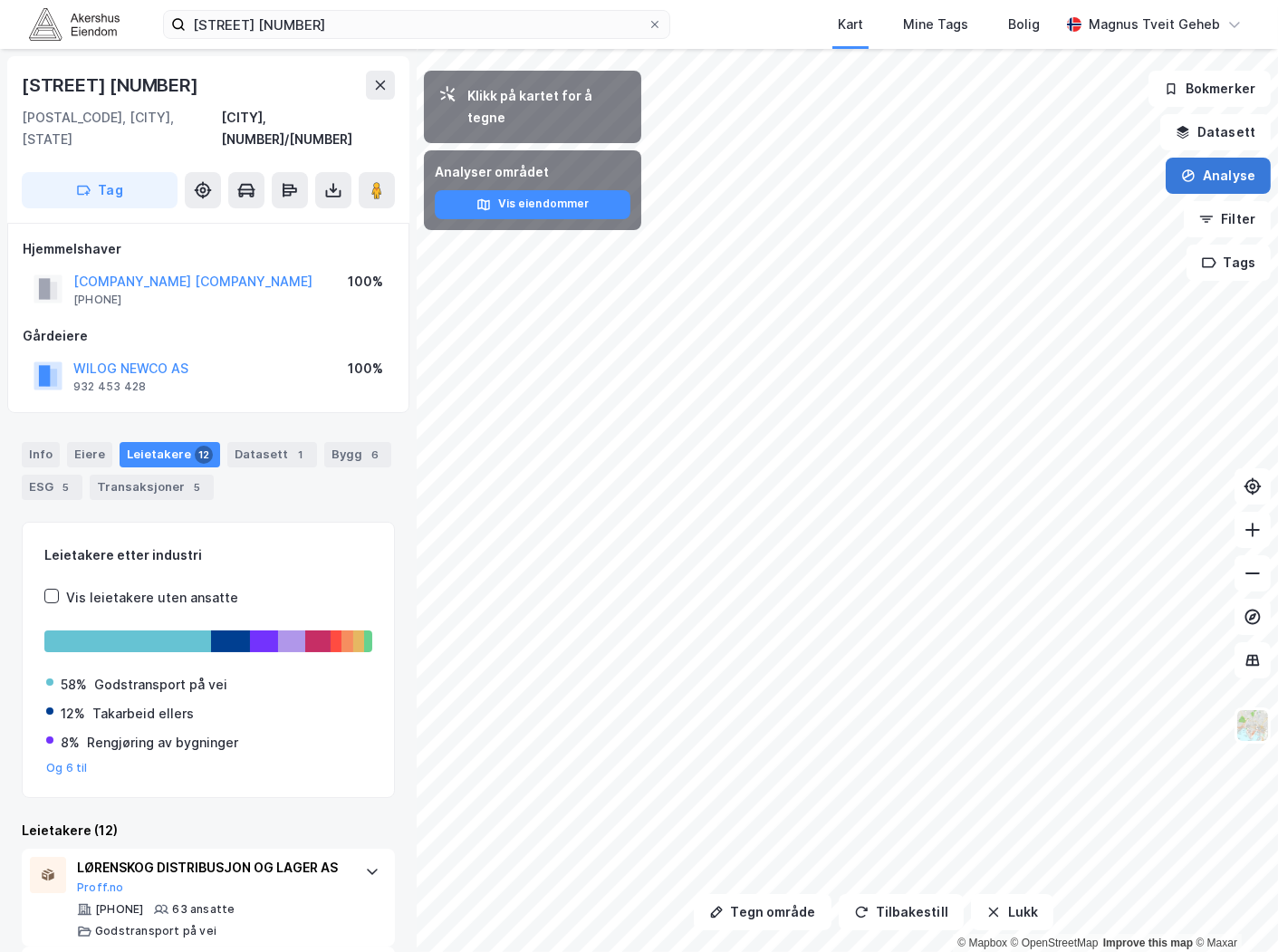 click on "Analyse" at bounding box center (1218, 176) 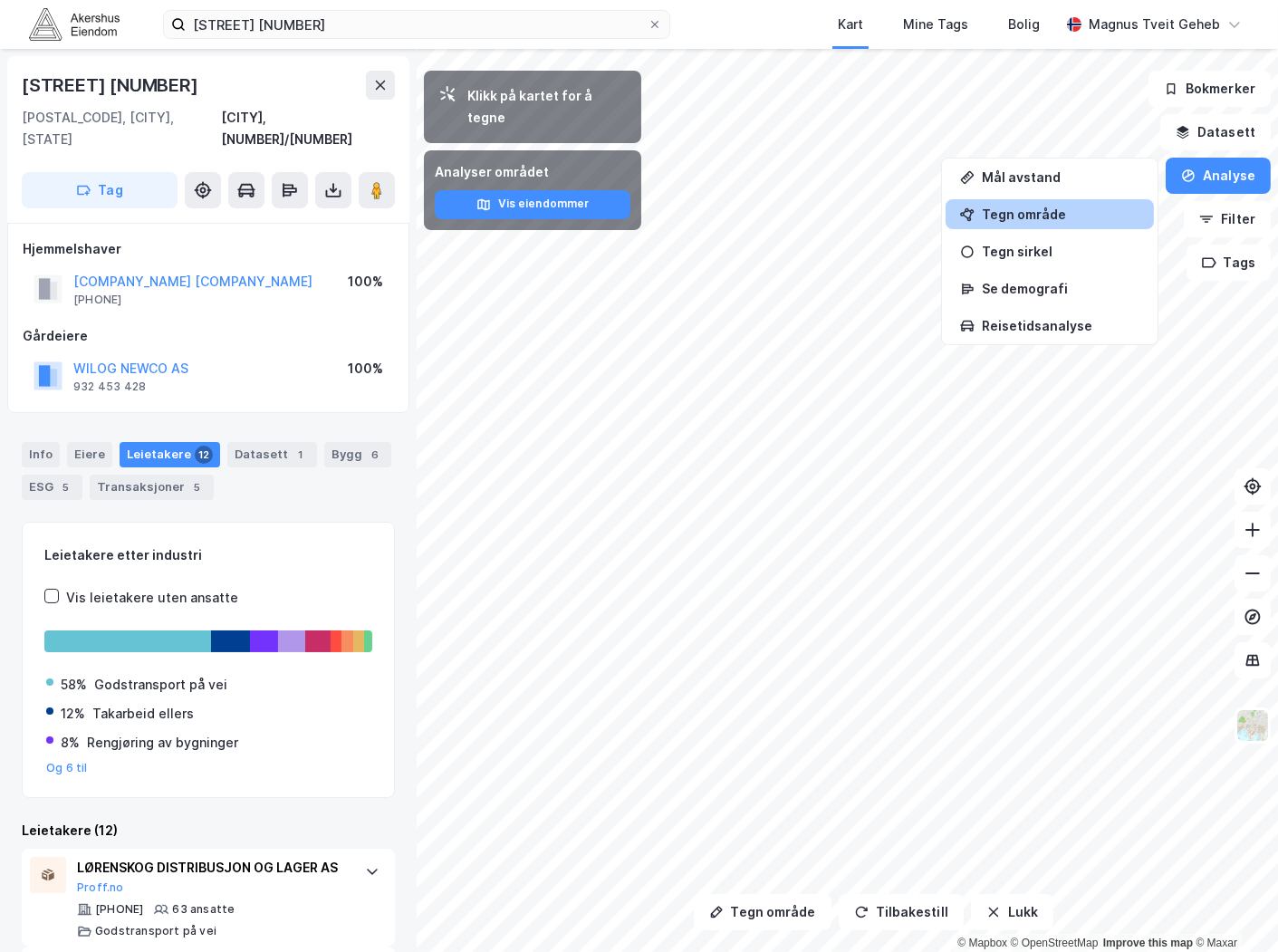 click on "Tegn område" at bounding box center (1061, 214) 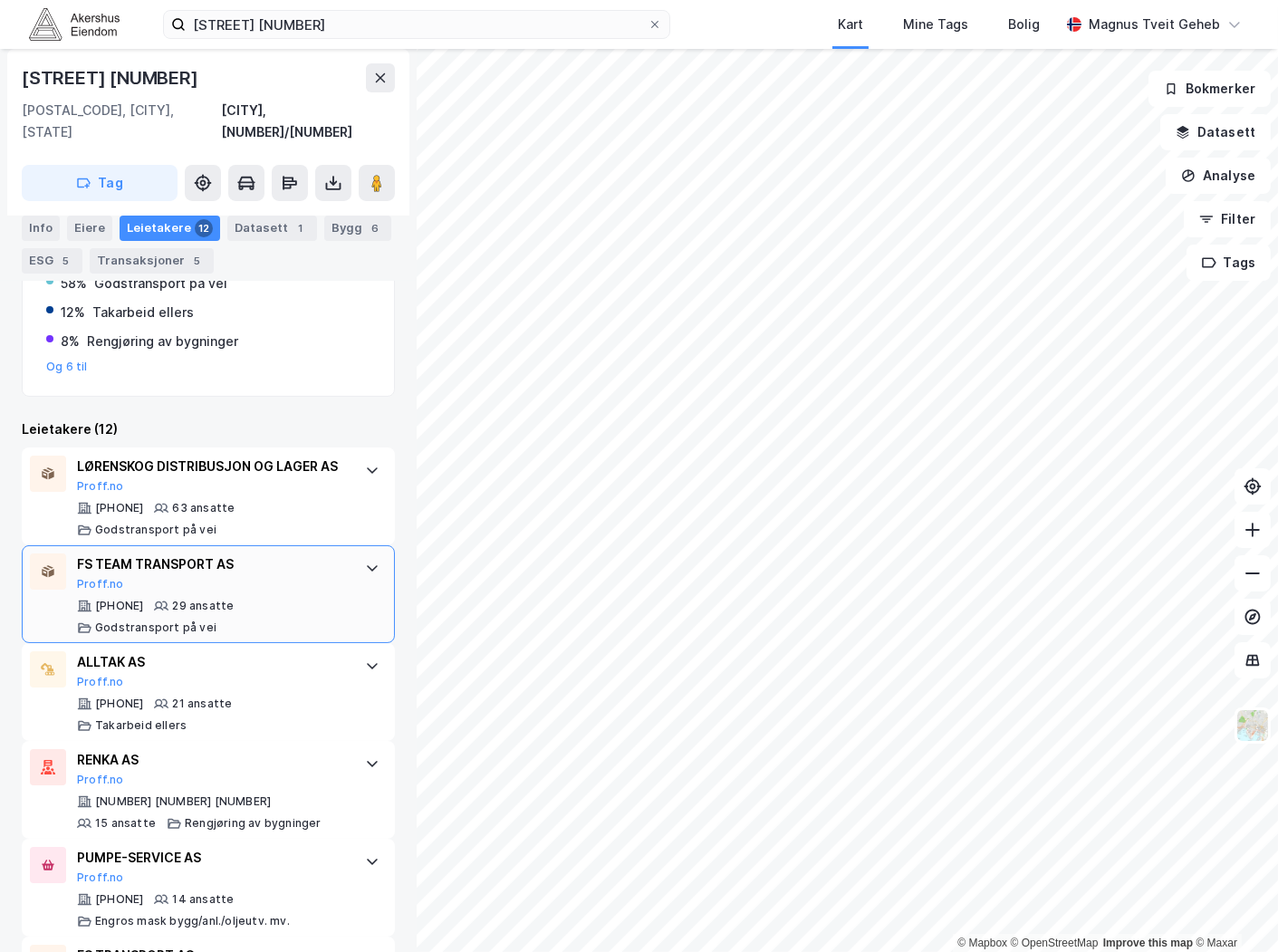 scroll, scrollTop: 402, scrollLeft: 0, axis: vertical 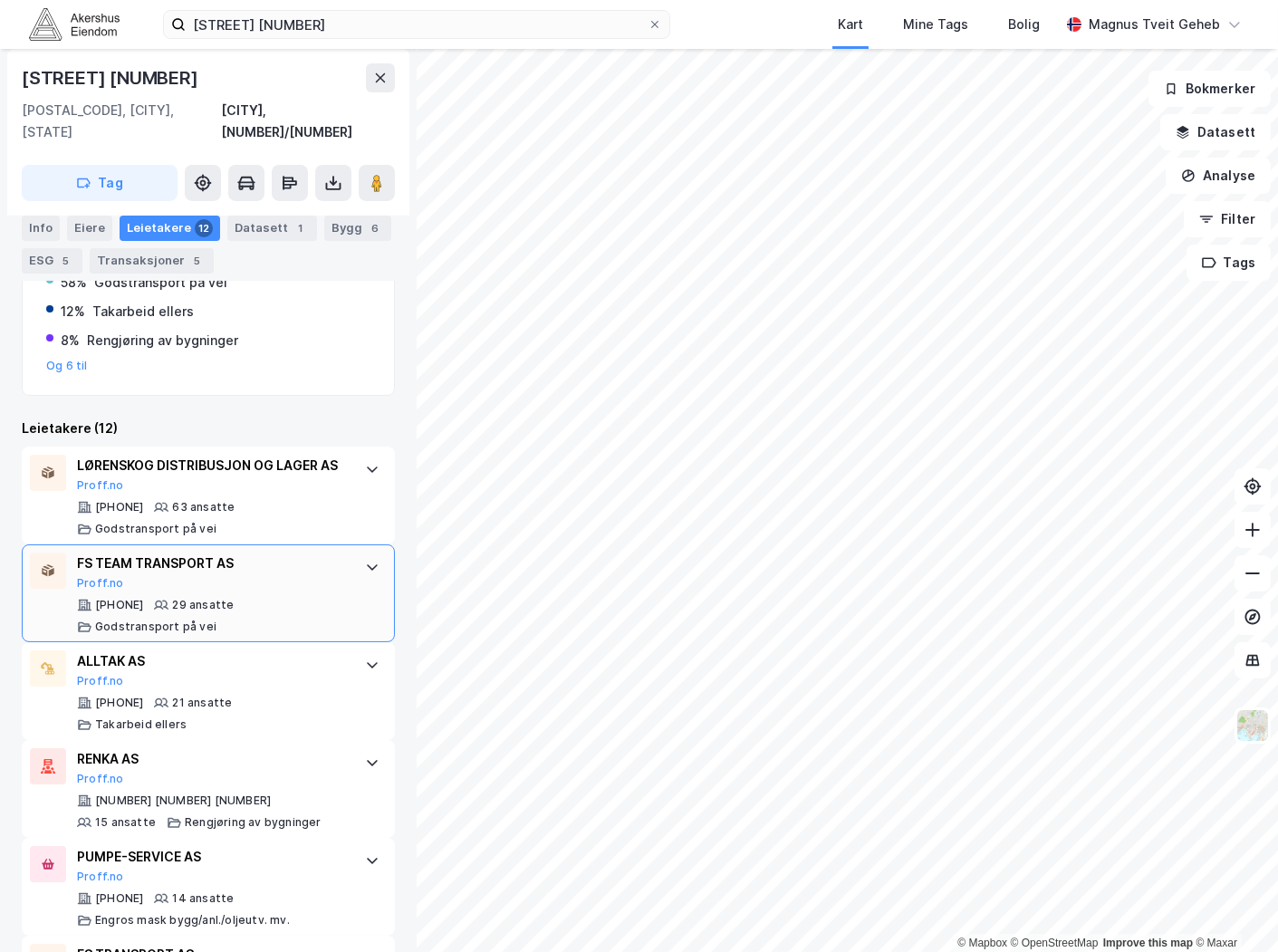 click on "[COMPANY_NAME] Proff.no [NUMBER] [NUMBER] ansatte [DESCRIPTION]" at bounding box center [212, 593] 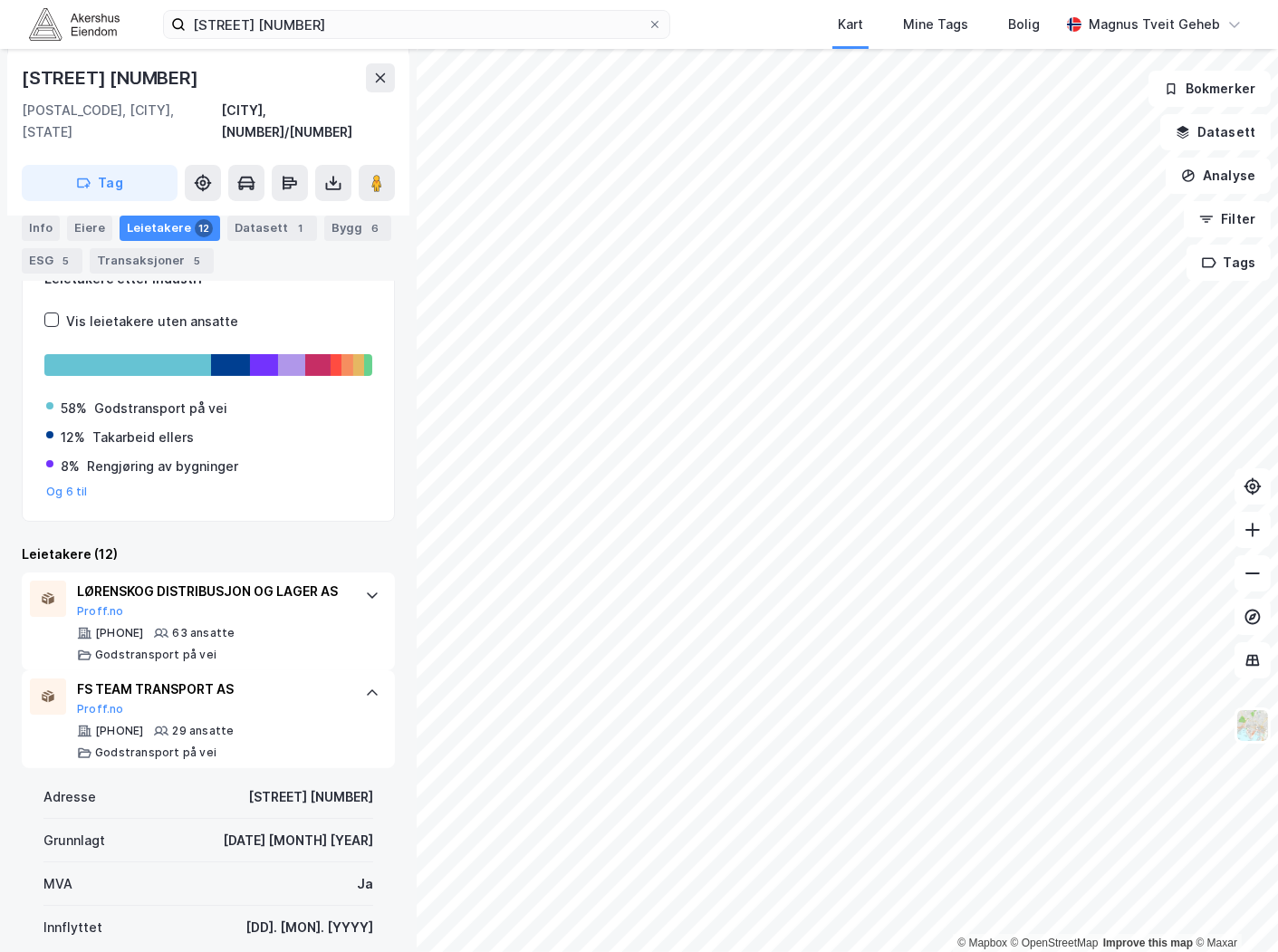 scroll, scrollTop: 0, scrollLeft: 0, axis: both 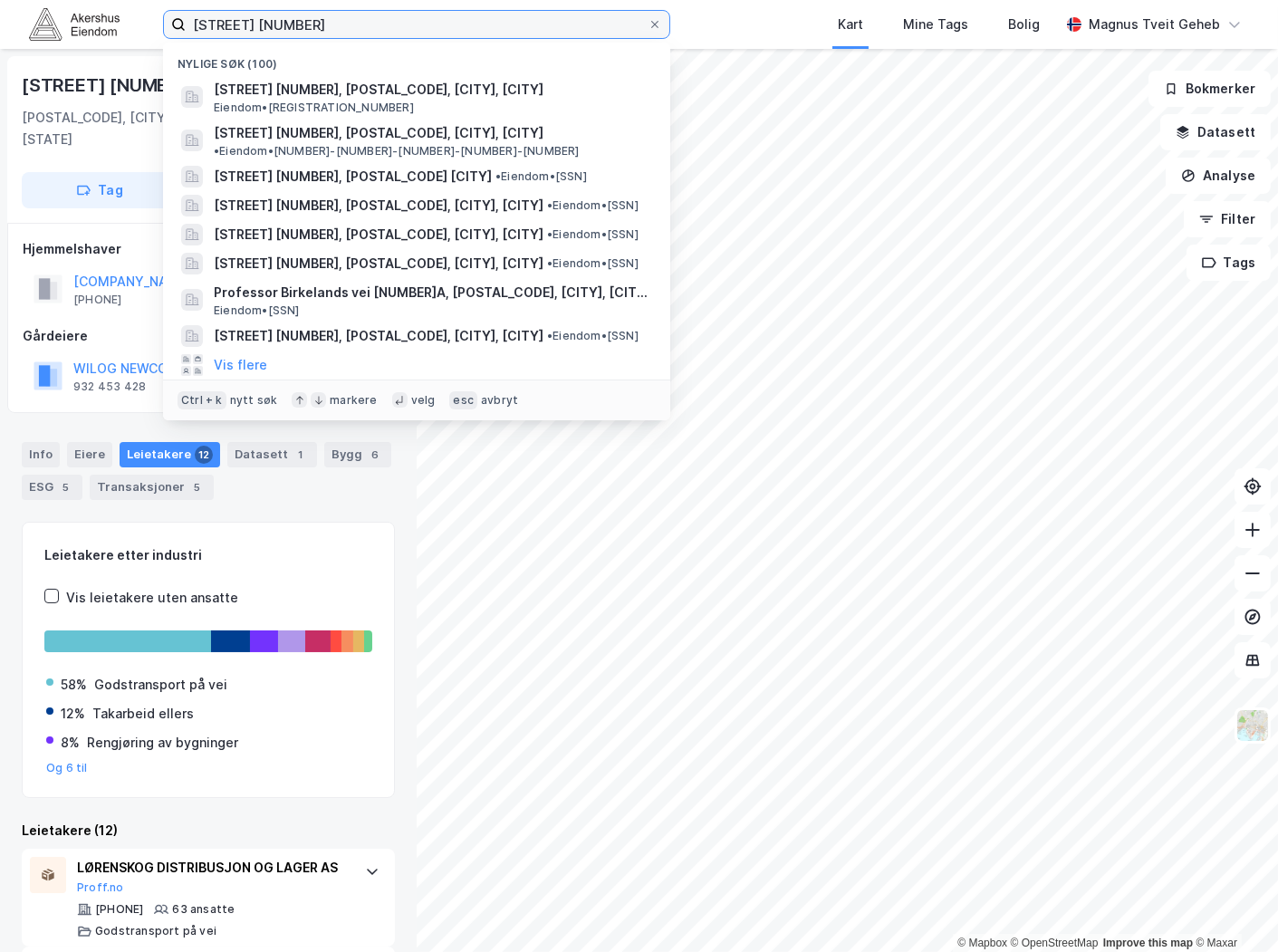 drag, startPoint x: 366, startPoint y: 19, endPoint x: -105, endPoint y: 59, distance: 472.6955 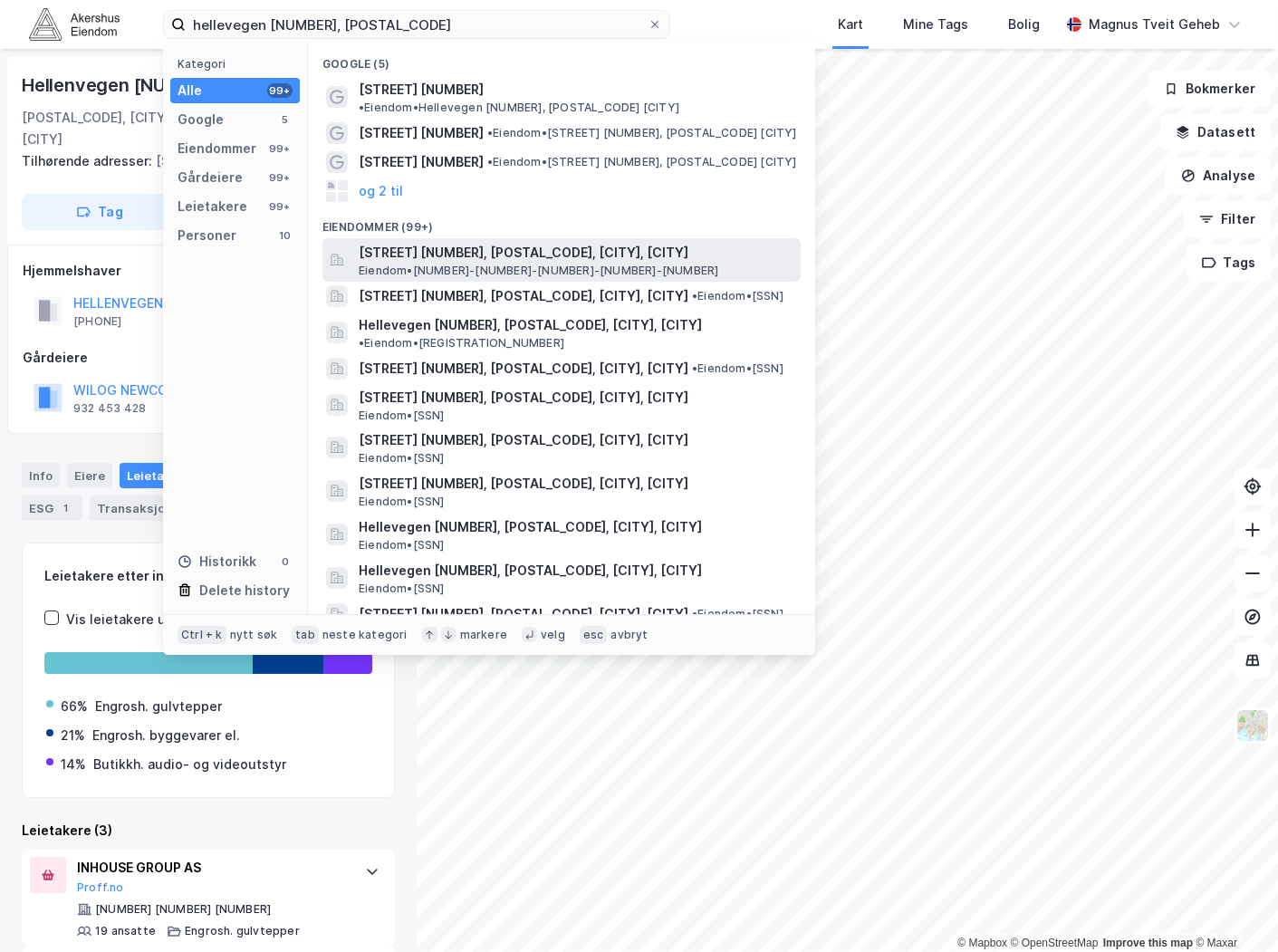 click on "[STREET] [NUMBER], [POSTAL_CODE], [CITY], [CITY]" at bounding box center (576, 253) 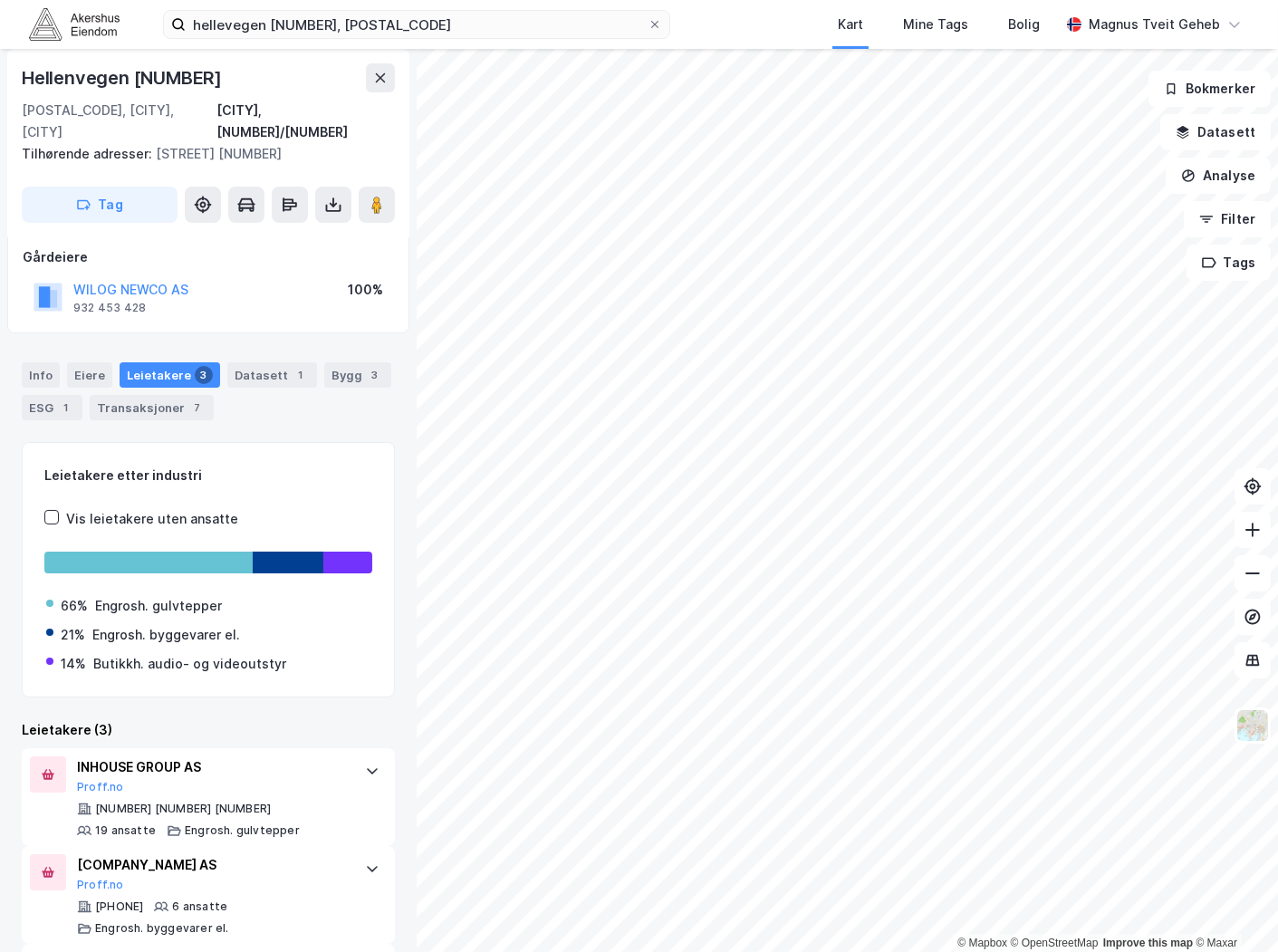 scroll, scrollTop: 190, scrollLeft: 0, axis: vertical 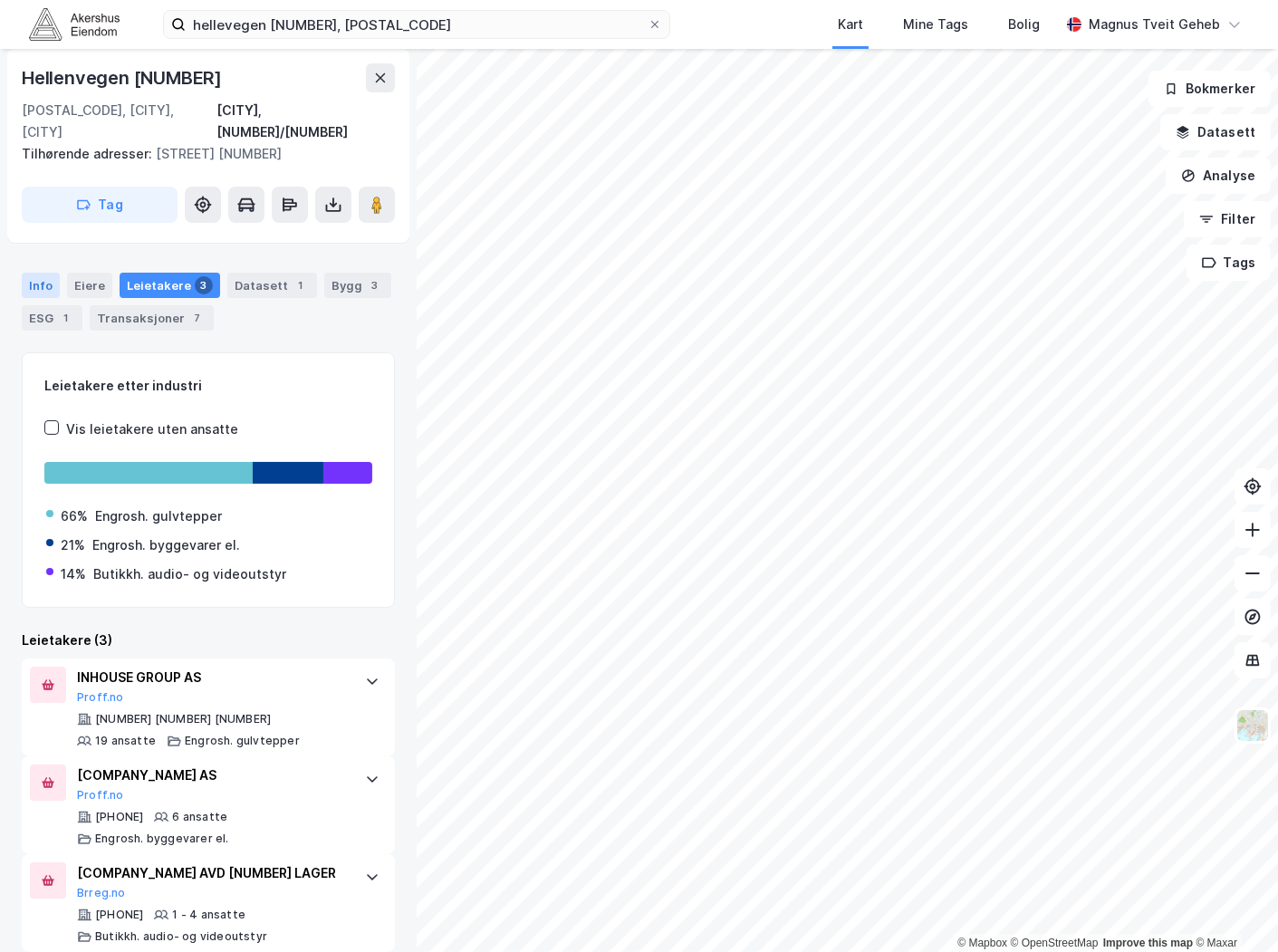 click on "Info" at bounding box center (41, 285) 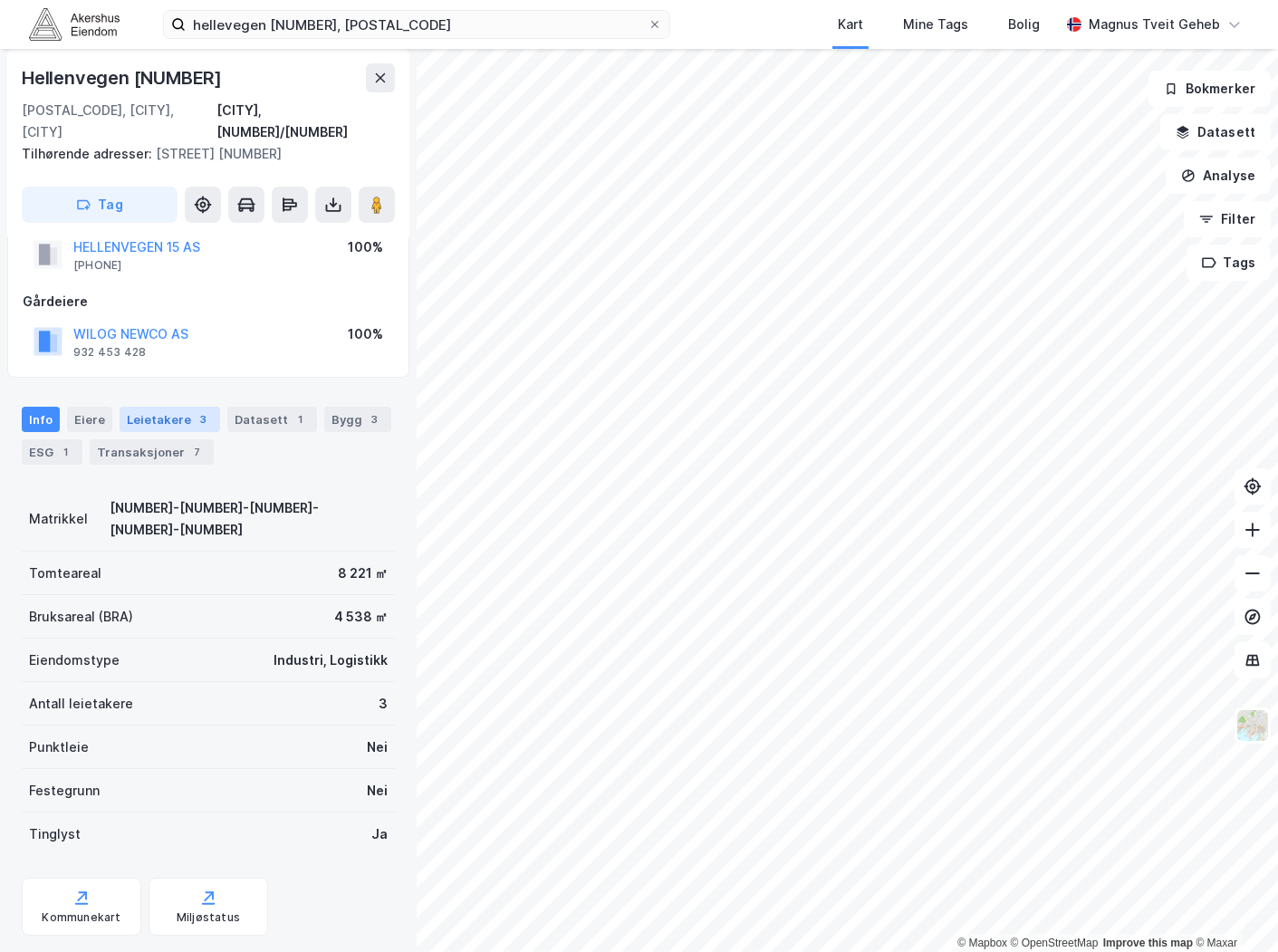 click on "Leietakere 3" at bounding box center [169, 419] 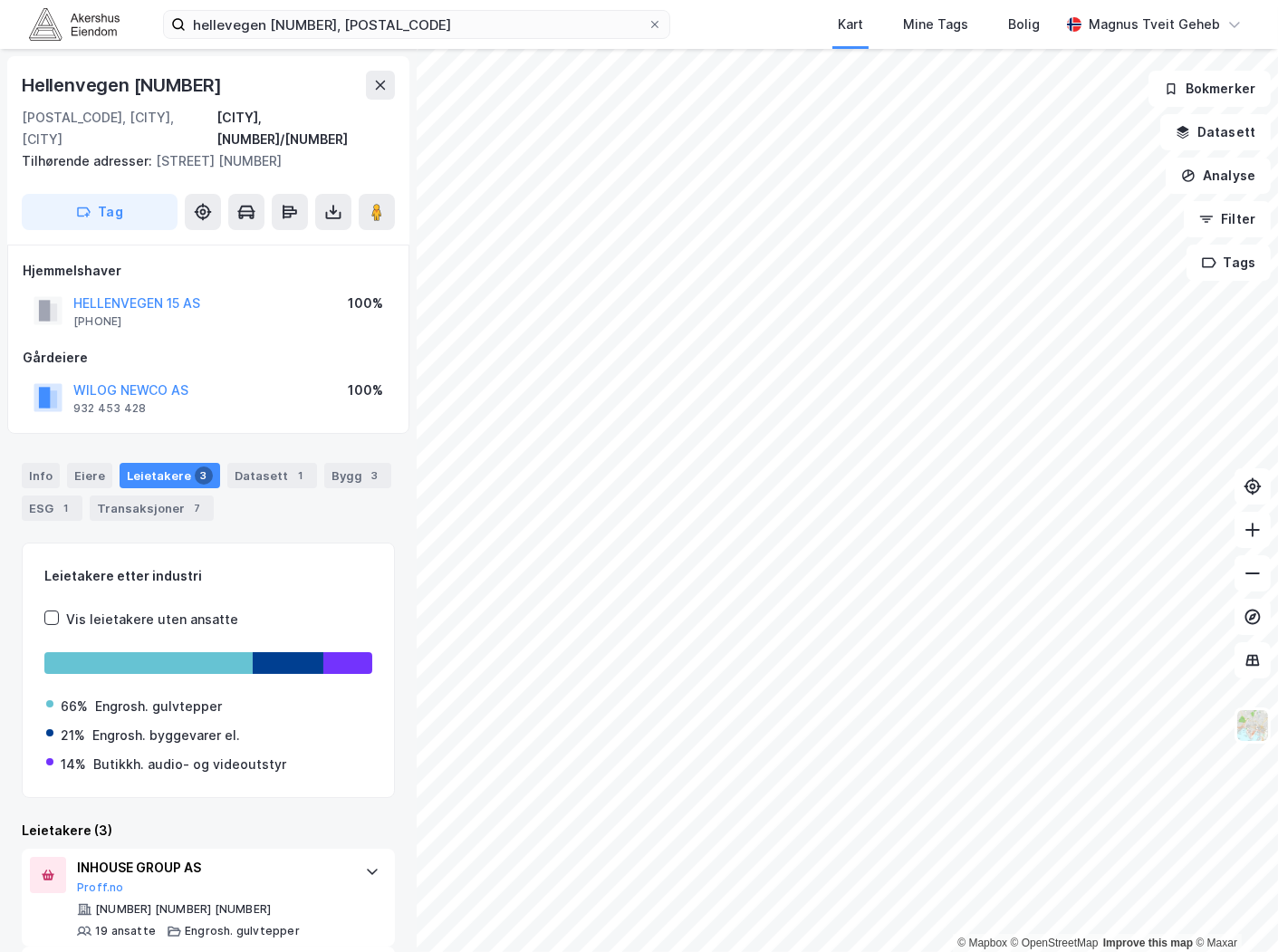 click on "[STREET] [NUMBER], [POSTAL_CODE] [LAST_NAME] [LAST_NAME]" at bounding box center [639, 24] 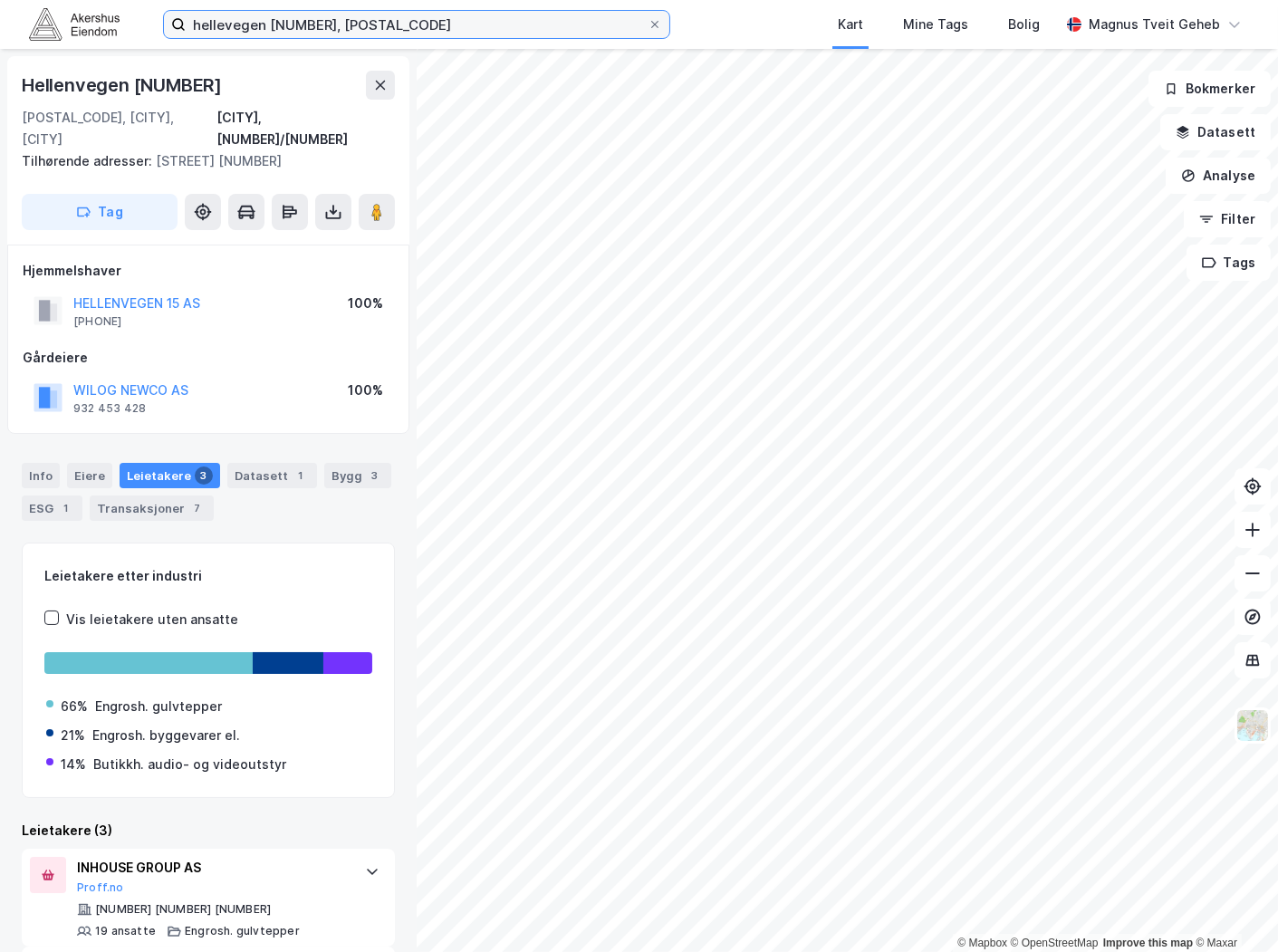click on "hellevegen [NUMBER], [POSTAL_CODE]" at bounding box center (417, 24) 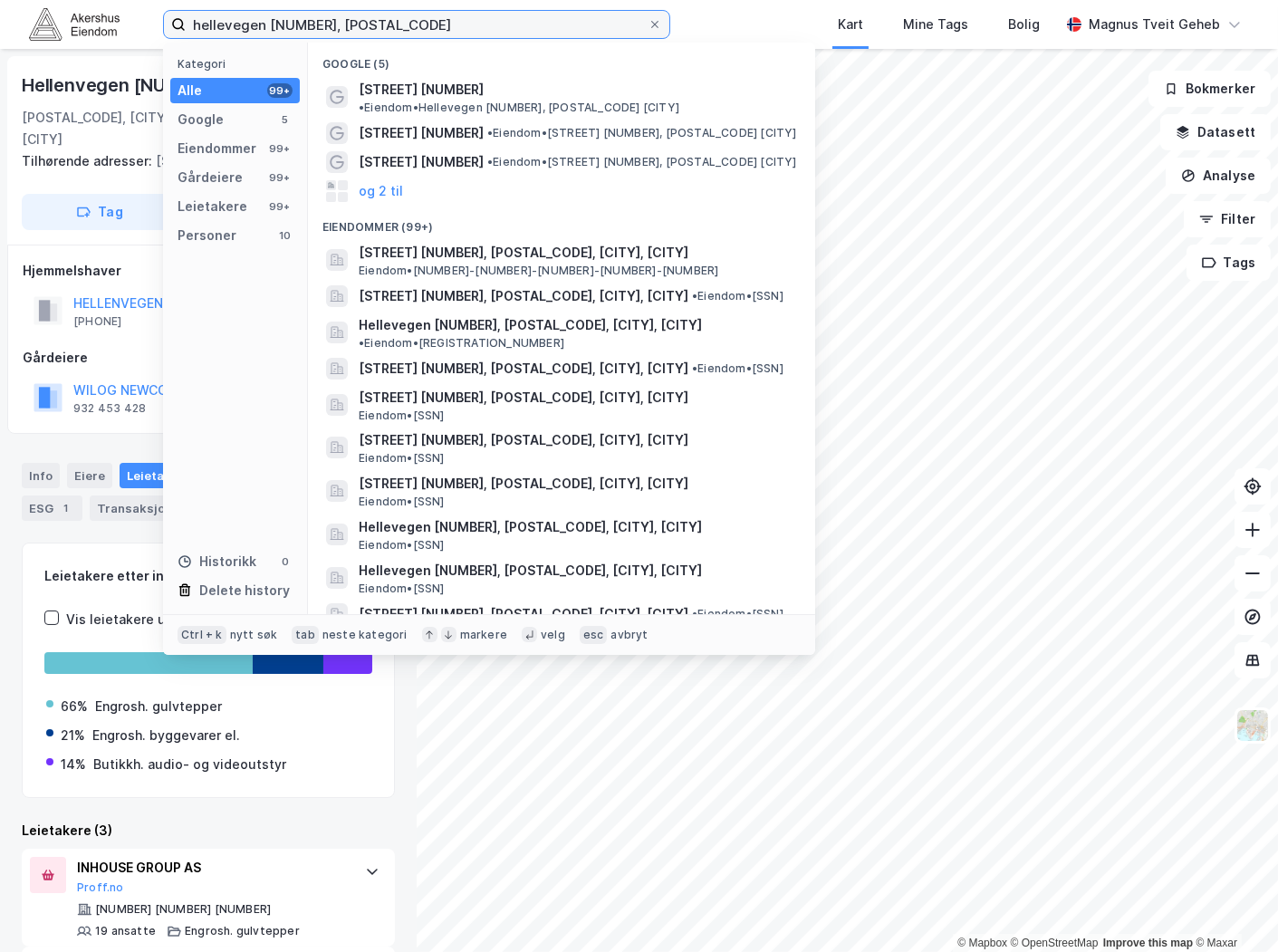 click on "hellevegen [NUMBER], [POSTAL_CODE]" at bounding box center (417, 24) 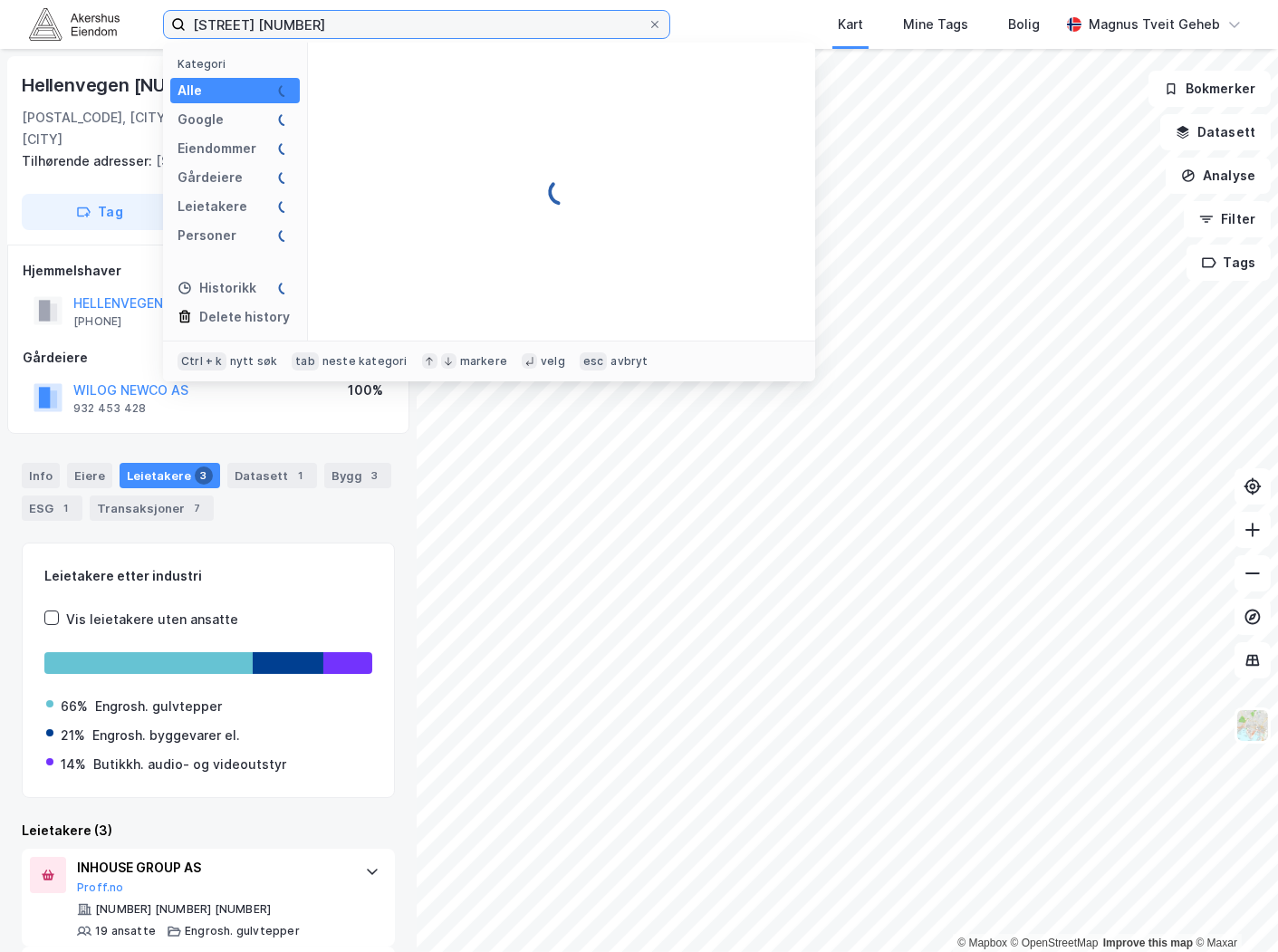 drag, startPoint x: 370, startPoint y: 16, endPoint x: 358, endPoint y: 30, distance: 18.439089 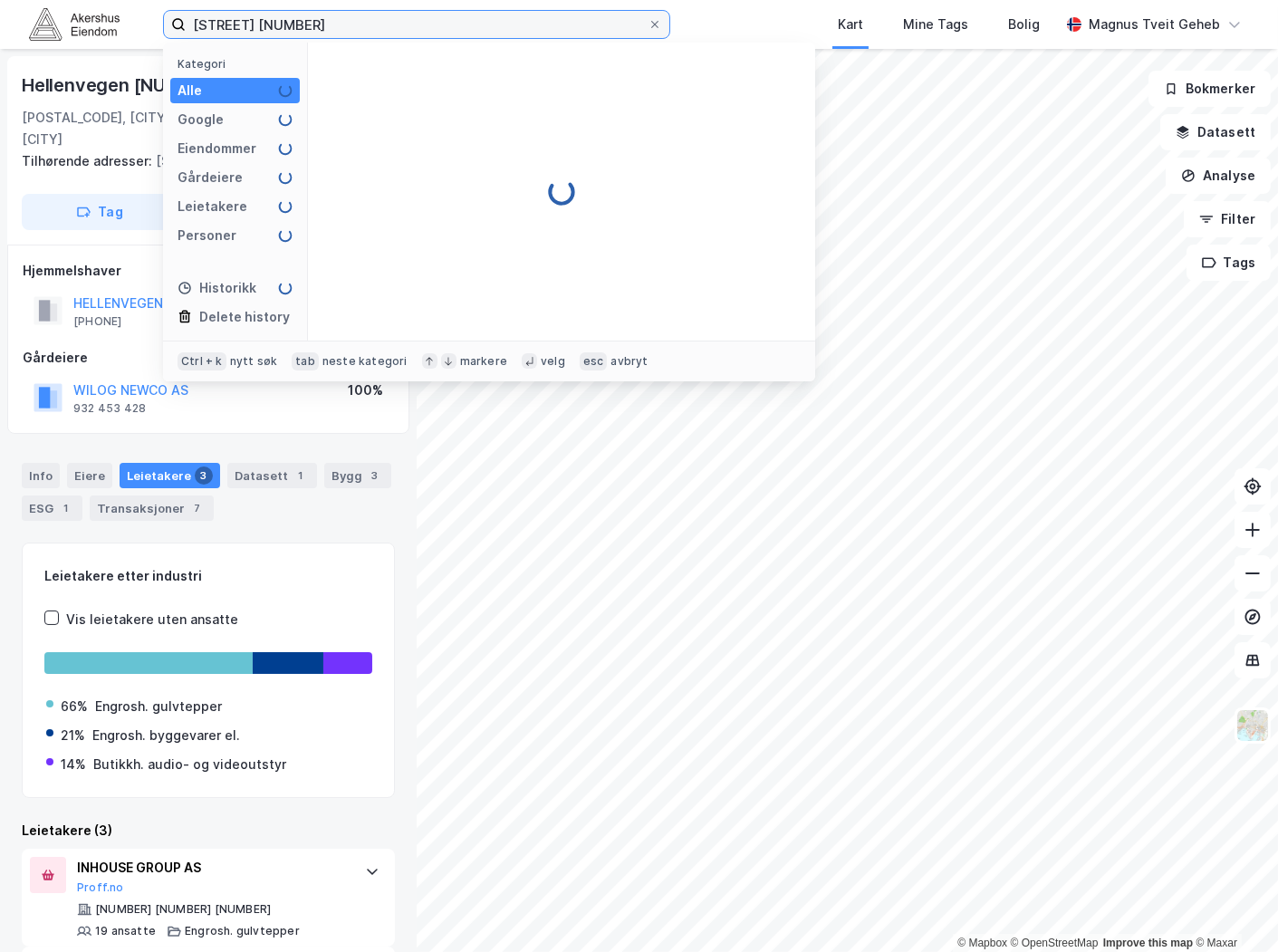 click on "[STREET] [NUMBER]" at bounding box center [417, 24] 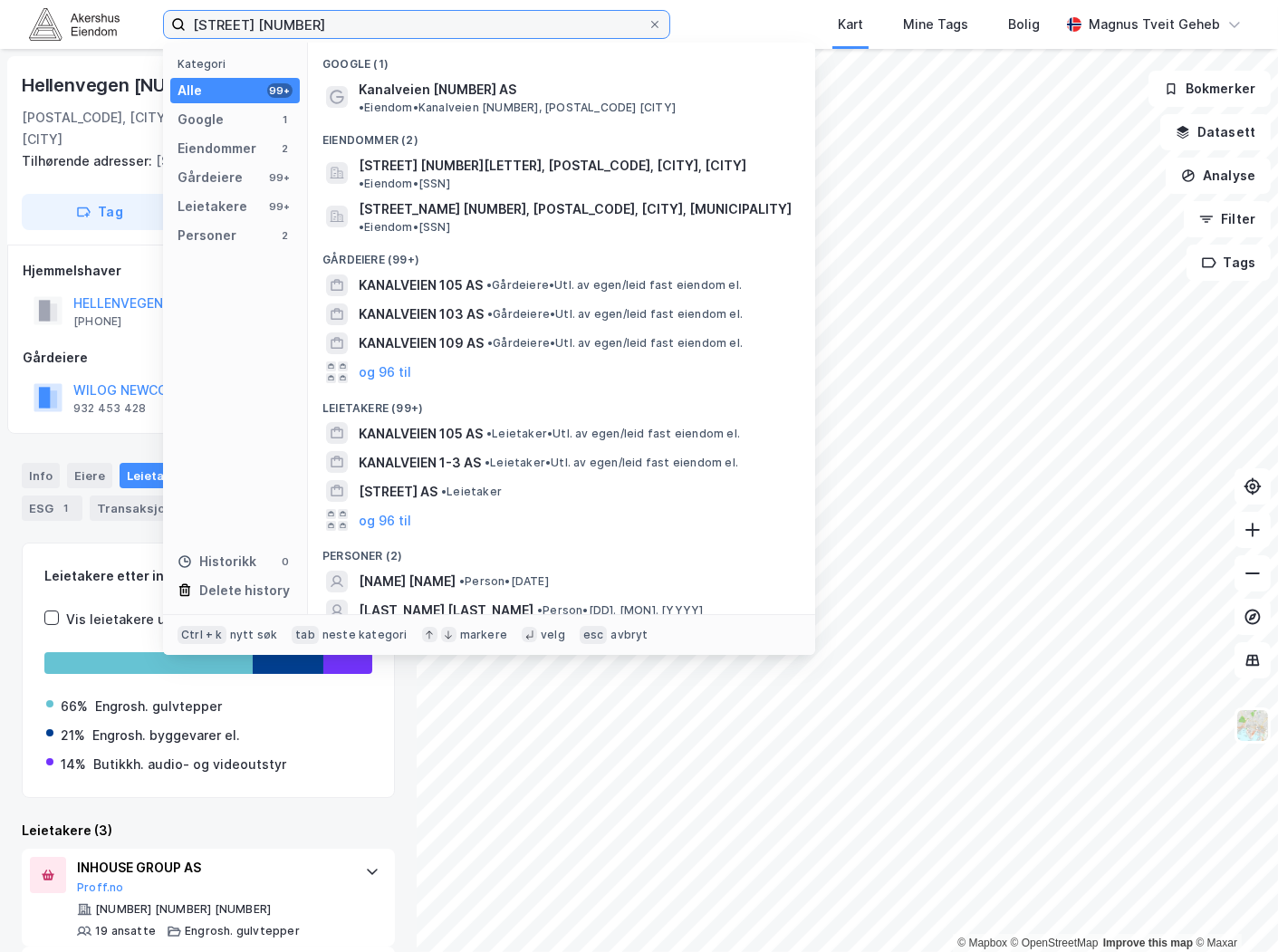 drag, startPoint x: 382, startPoint y: 15, endPoint x: 7, endPoint y: 28, distance: 375.22527 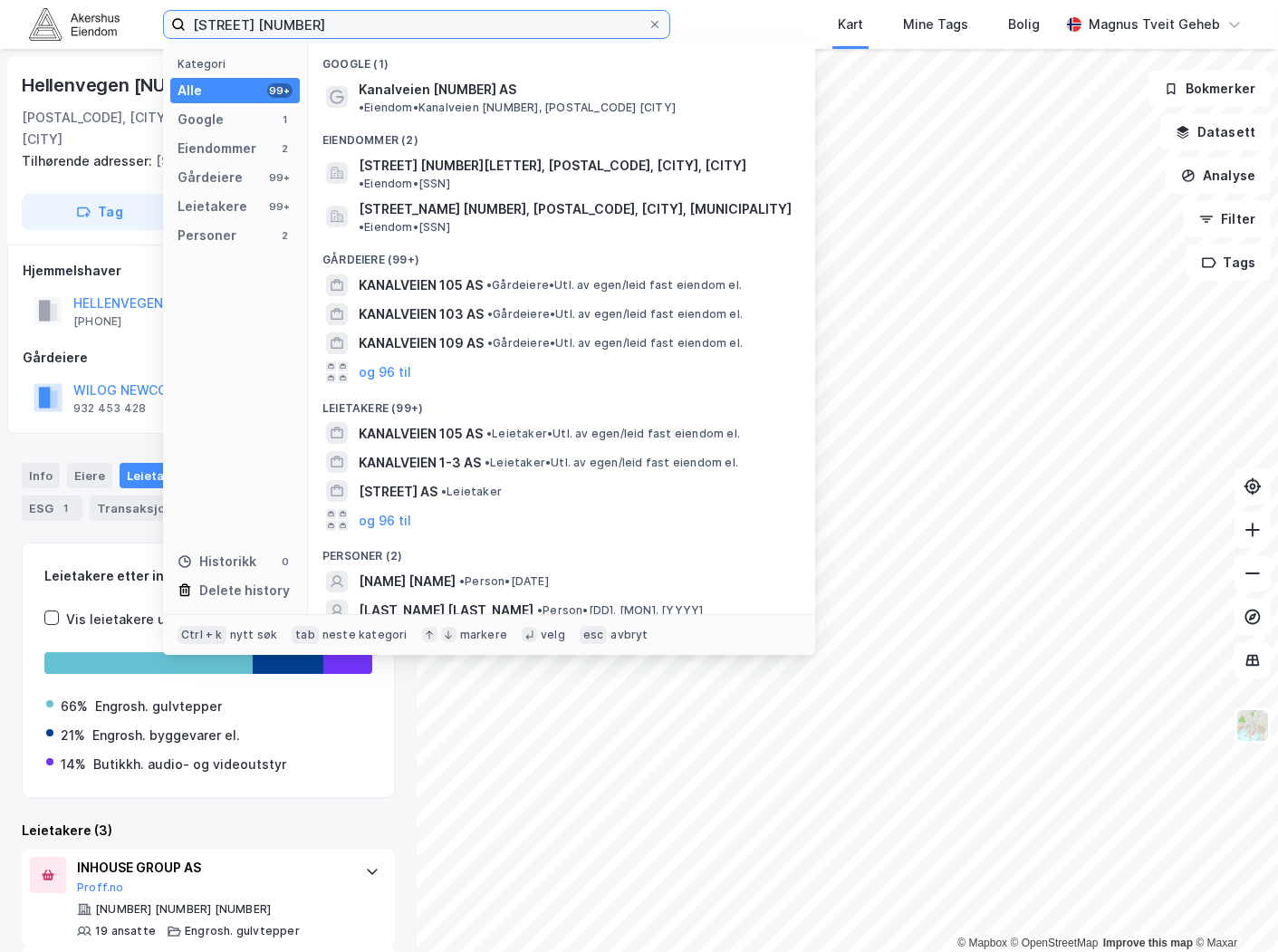 click on "Kanalveien [NUMBER] Kategori Alle 99+ Google 1 Eiendommer 2 Gårdeiere 99+ Leietakere 99+ Personer 2 Historikk 0 Delete history Google (1) Kanalveien [NUMBER] AS  •  Eiendom  •  Kanalveien [NUMBER], [POSTAL_CODE] [CITY] Eiendommer (2) Kanalveien [NUMBER], [POSTAL_CODE], [CITY], [CITY]  •  Eiendom  •  [REGISTRATION_NUMBER] Kanalveien [NUMBER], [POSTAL_CODE], [CITY], [CITY]  •  Eiendom  •  [REGISTRATION_NUMBER] Gårdeiere (99+) KANALVEIEN [NUMBER] AS  •  Gårdeiere  •  Utl. av egen/leid fast eiendom el. KANALVEIEN [NUMBER] AS  •  Gårdeiere  •  Utl. av egen/leid fast eiendom el. KANALVEIEN [NUMBER] AS  •  Gårdeiere  •  Utl. av egen/leid fast eiendom el. og 96 til Leietakere (99+) KANALVEIEN [NUMBER] AS  •  Leietaker  •  Utl. av egen/leid fast eiendom el. KANALVEIEN [NUMBER] AS  •  Leietaker  •  Utl. av egen/leid fast eiendom el. Personer (2) [FIRST] [LAST]  •  Person  •  [DATE] [LAST]  •  Person  •  [DATE] Ctrl + k nytt søk tab neste kategori esc" at bounding box center (639, 24) 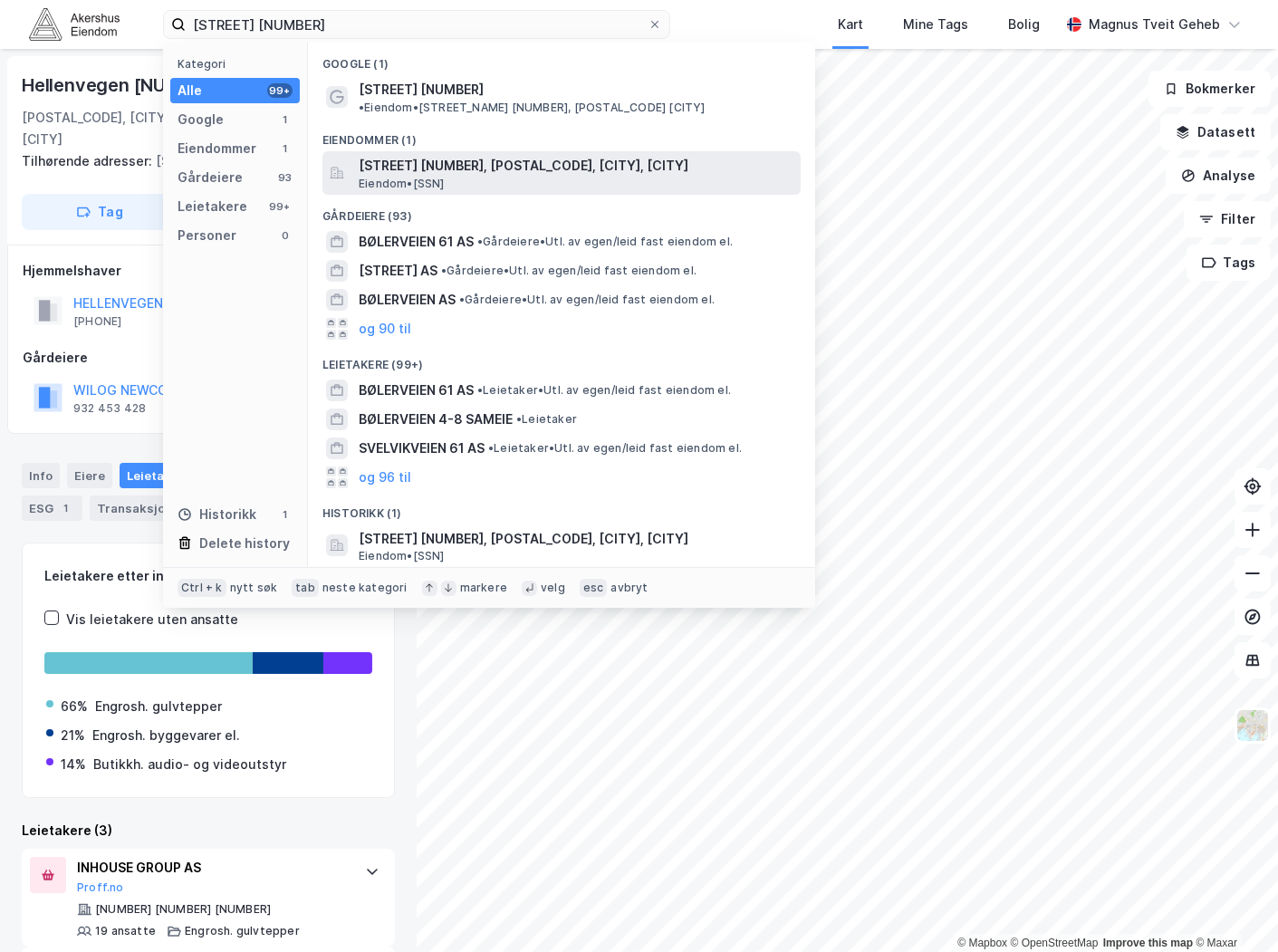 click on "[STREET] [NUMBER], [POSTAL_CODE], [CITY], [CITY]" at bounding box center (576, 166) 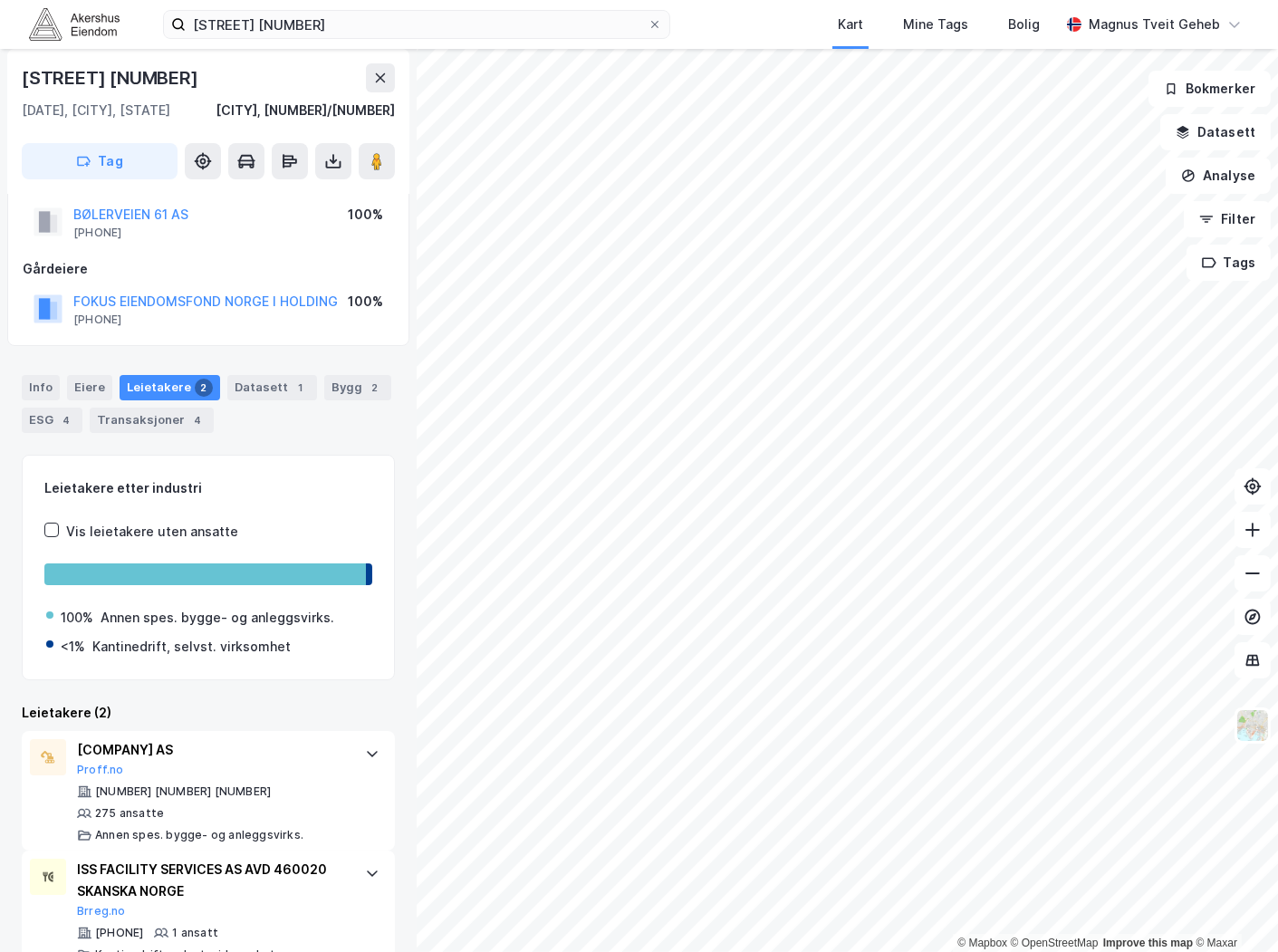scroll, scrollTop: 63, scrollLeft: 0, axis: vertical 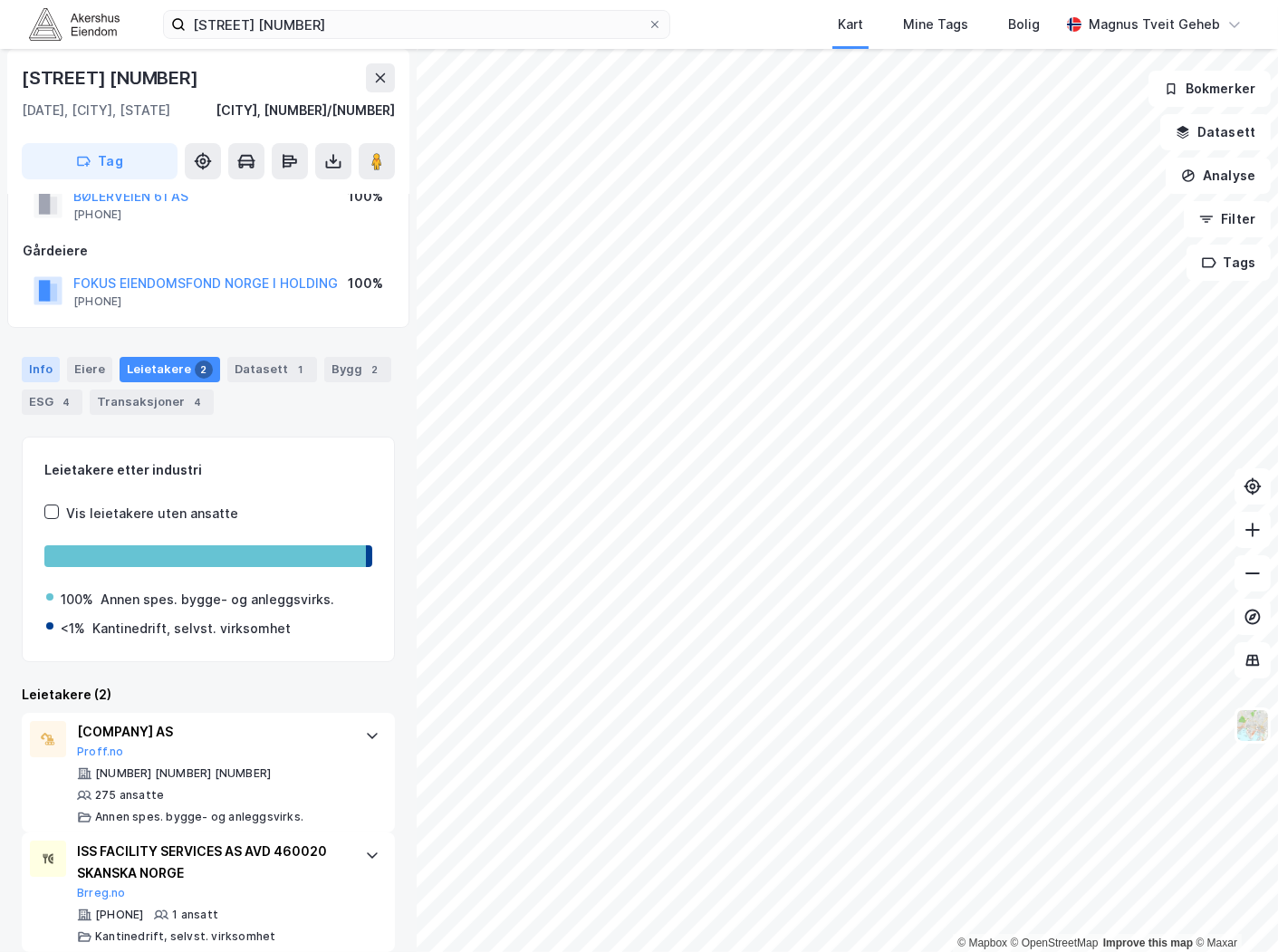 click on "Info" at bounding box center [41, 370] 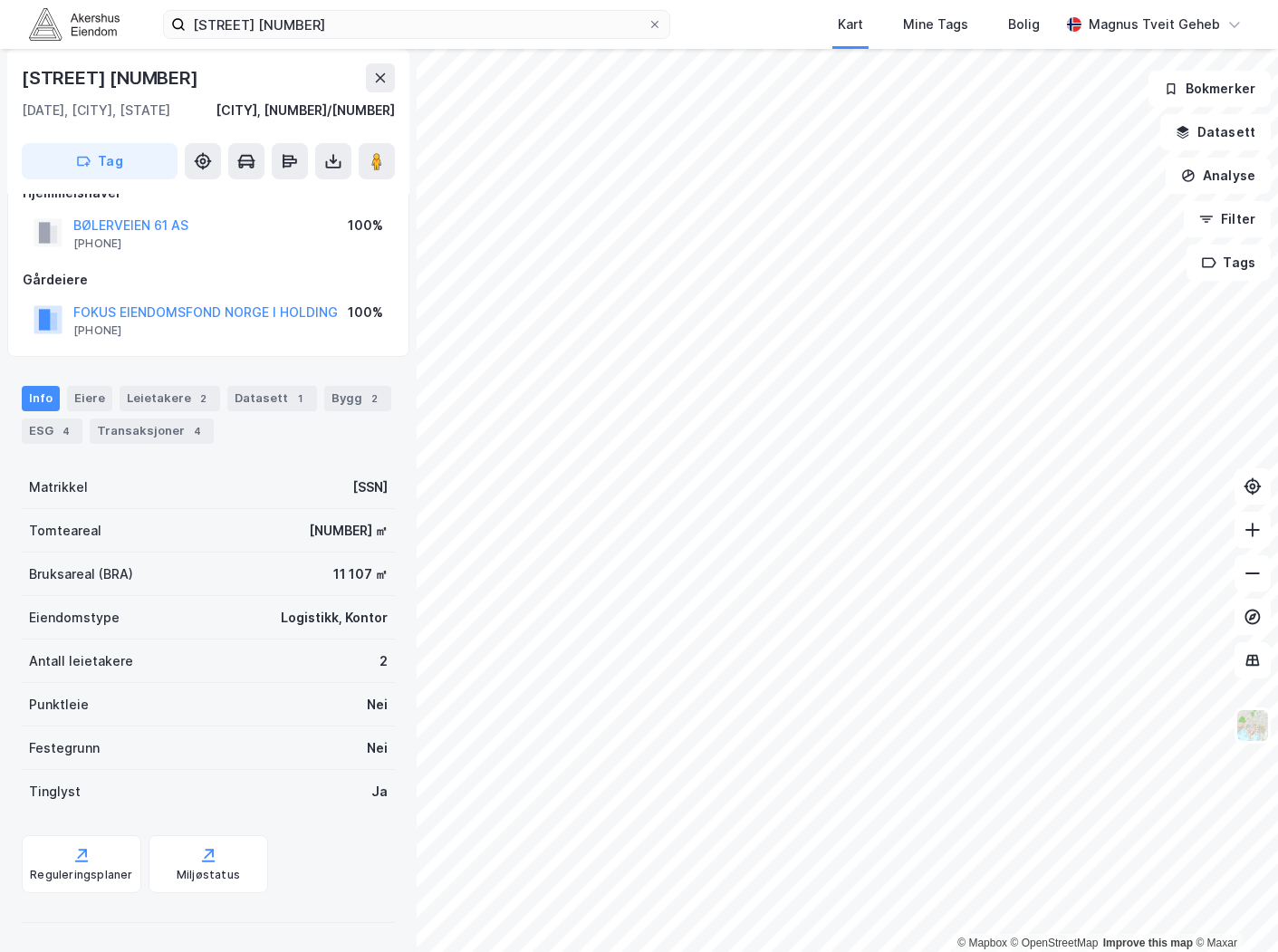 scroll, scrollTop: 34, scrollLeft: 0, axis: vertical 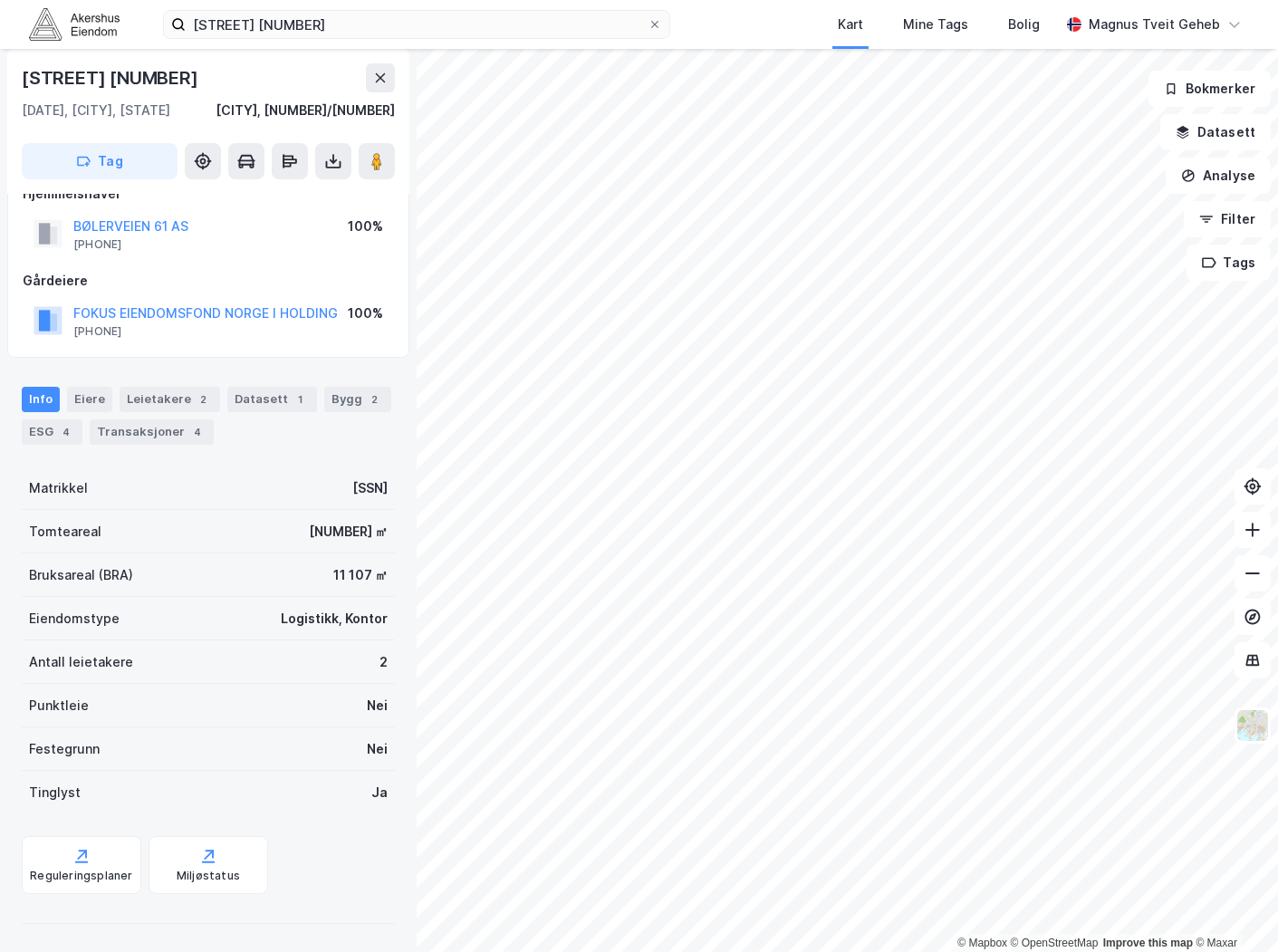 click on "Leietakere 2" at bounding box center (169, 399) 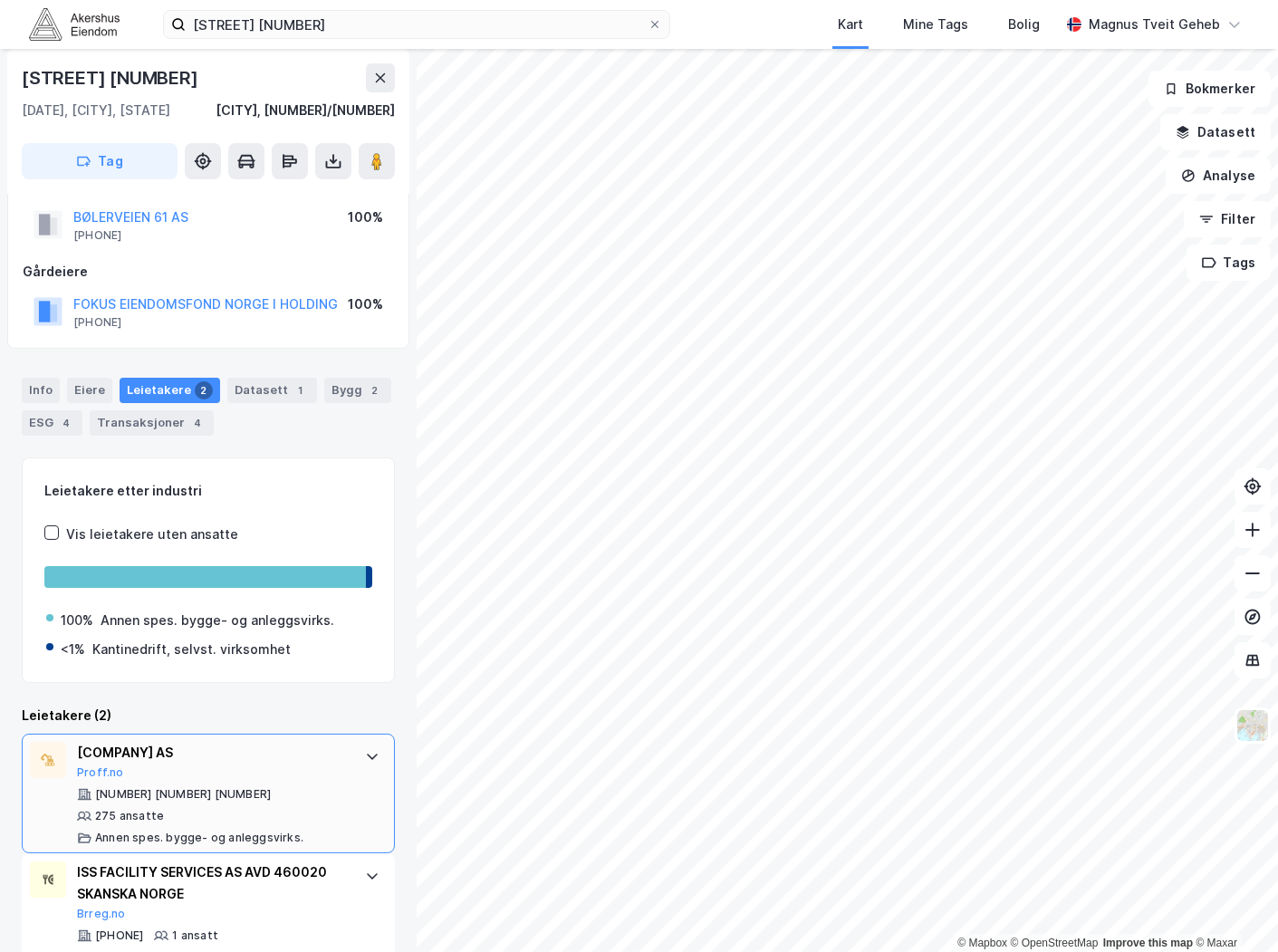 scroll, scrollTop: 63, scrollLeft: 0, axis: vertical 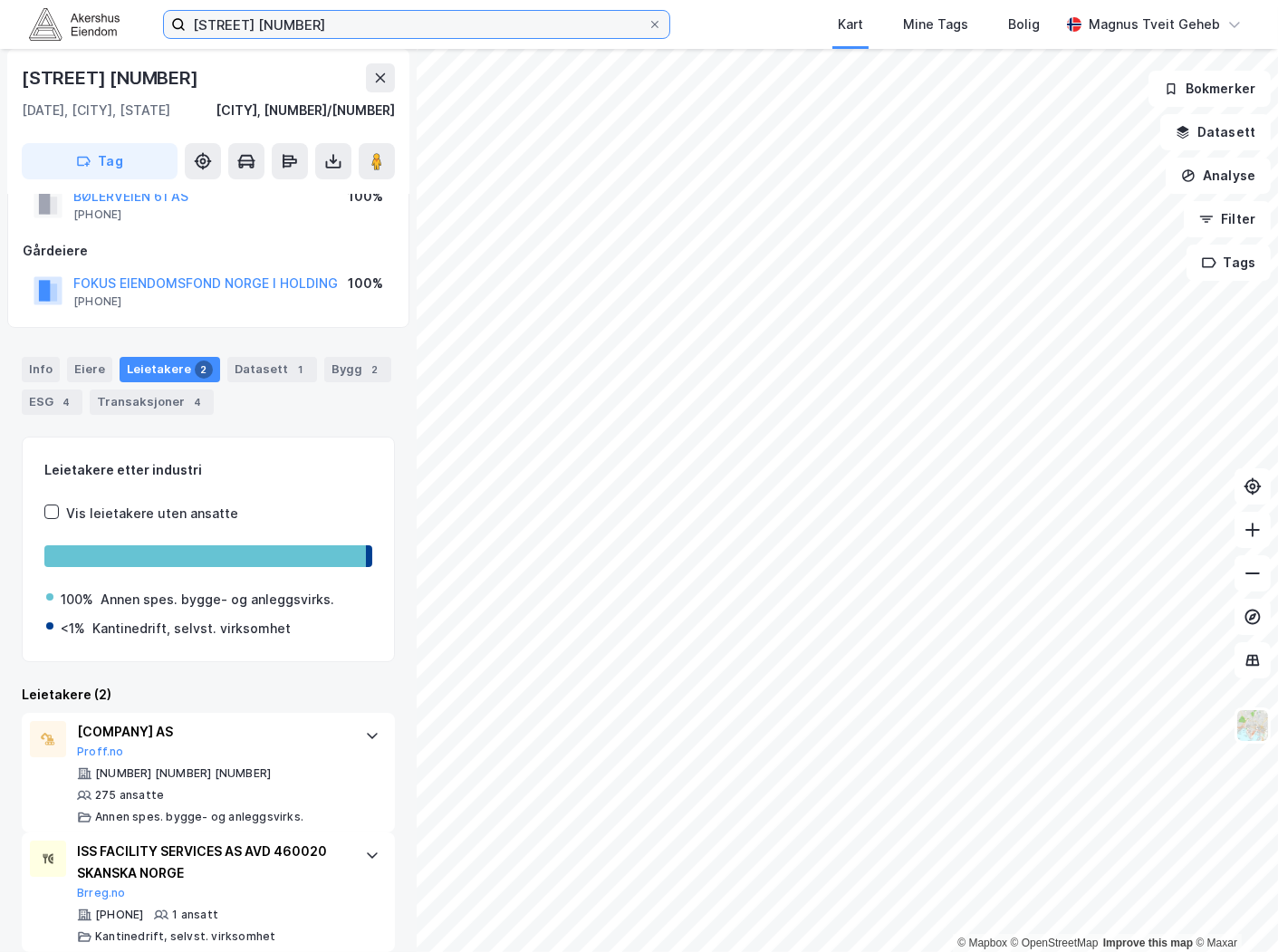 click on "[STREET] [NUMBER]" at bounding box center (417, 24) 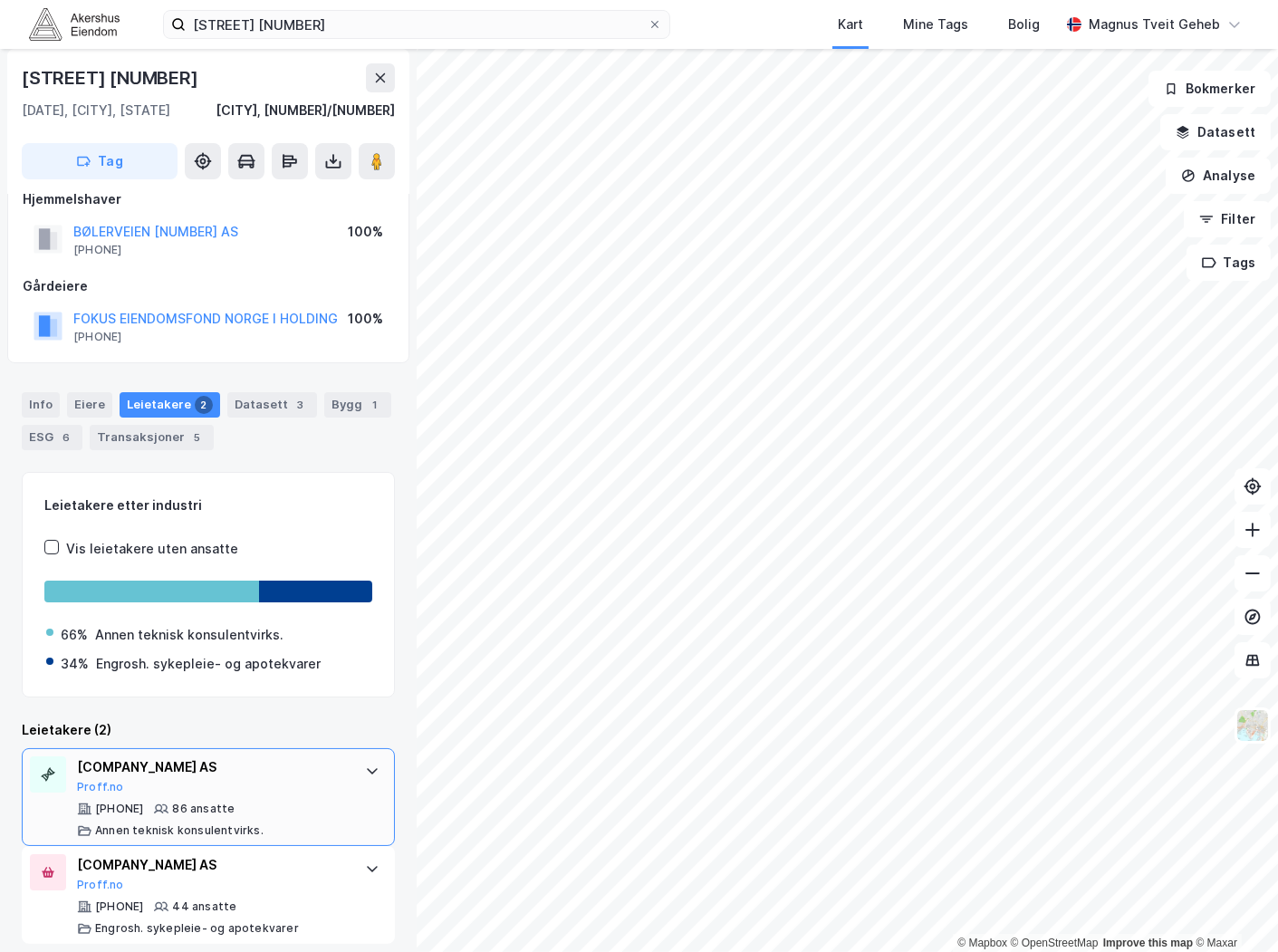 scroll, scrollTop: 42, scrollLeft: 0, axis: vertical 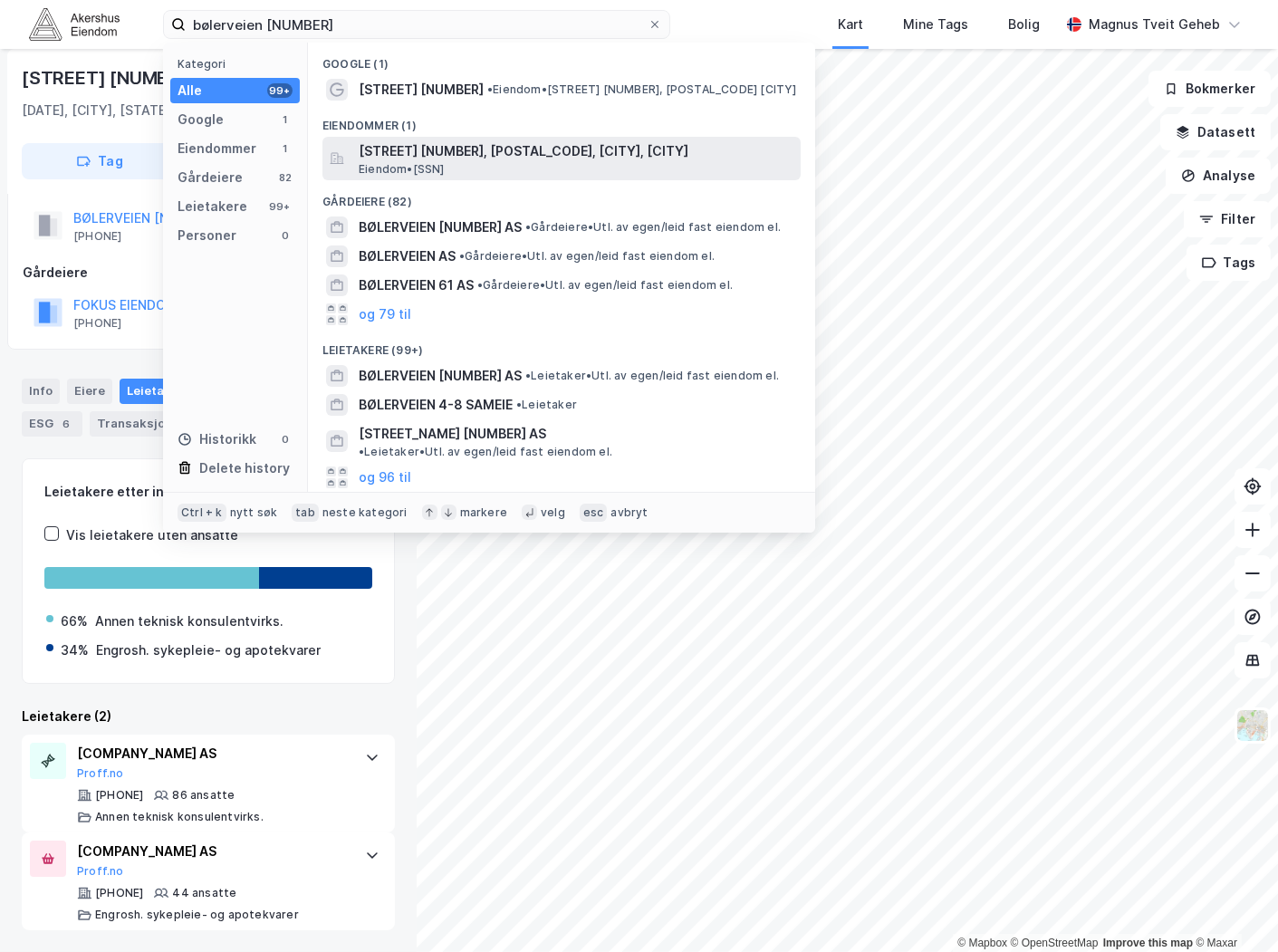 click on "[STREET] [NUMBER], [POSTAL_CODE], [CITY], [CITY]" at bounding box center [576, 151] 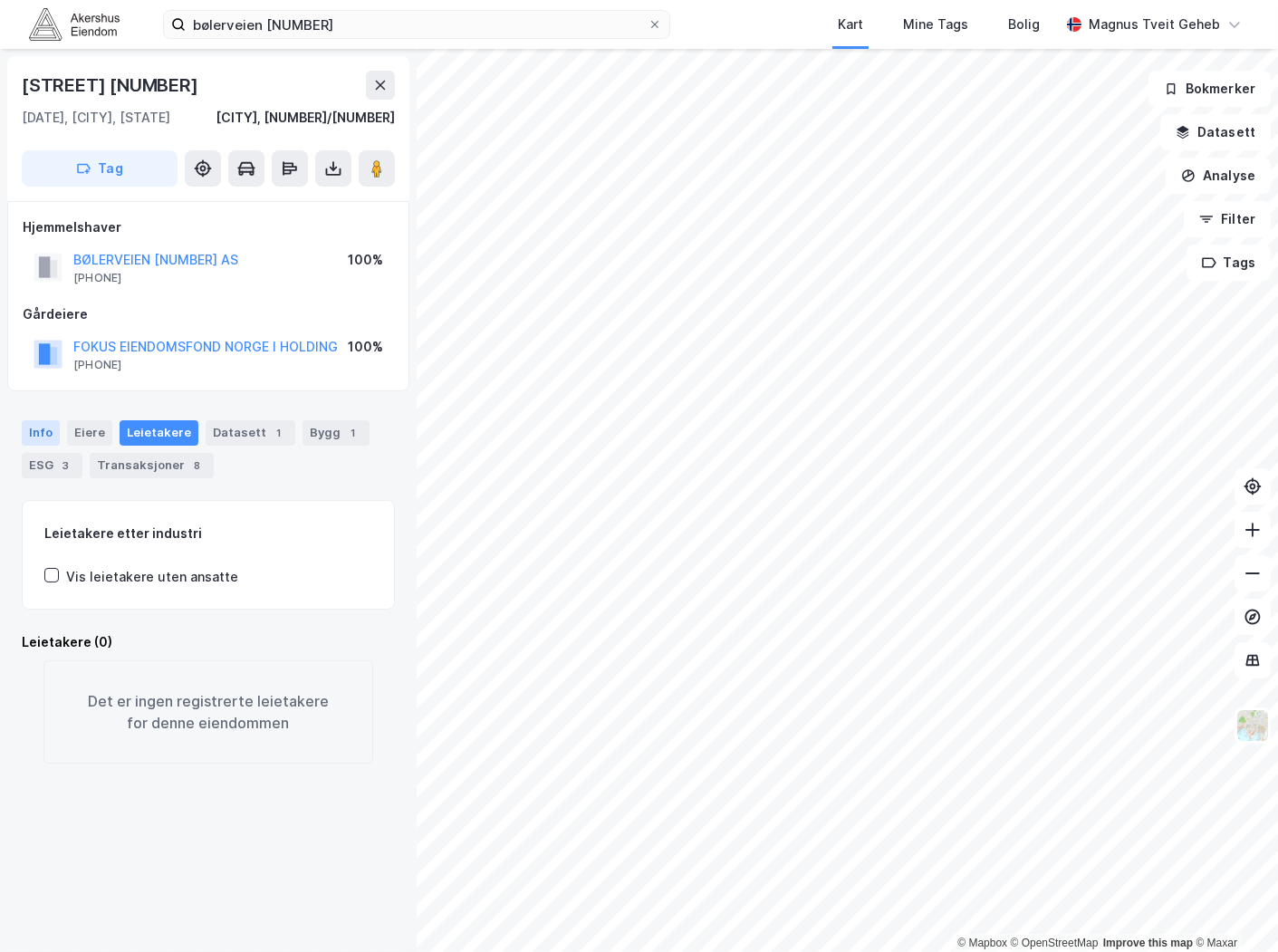 click on "Info" at bounding box center (41, 433) 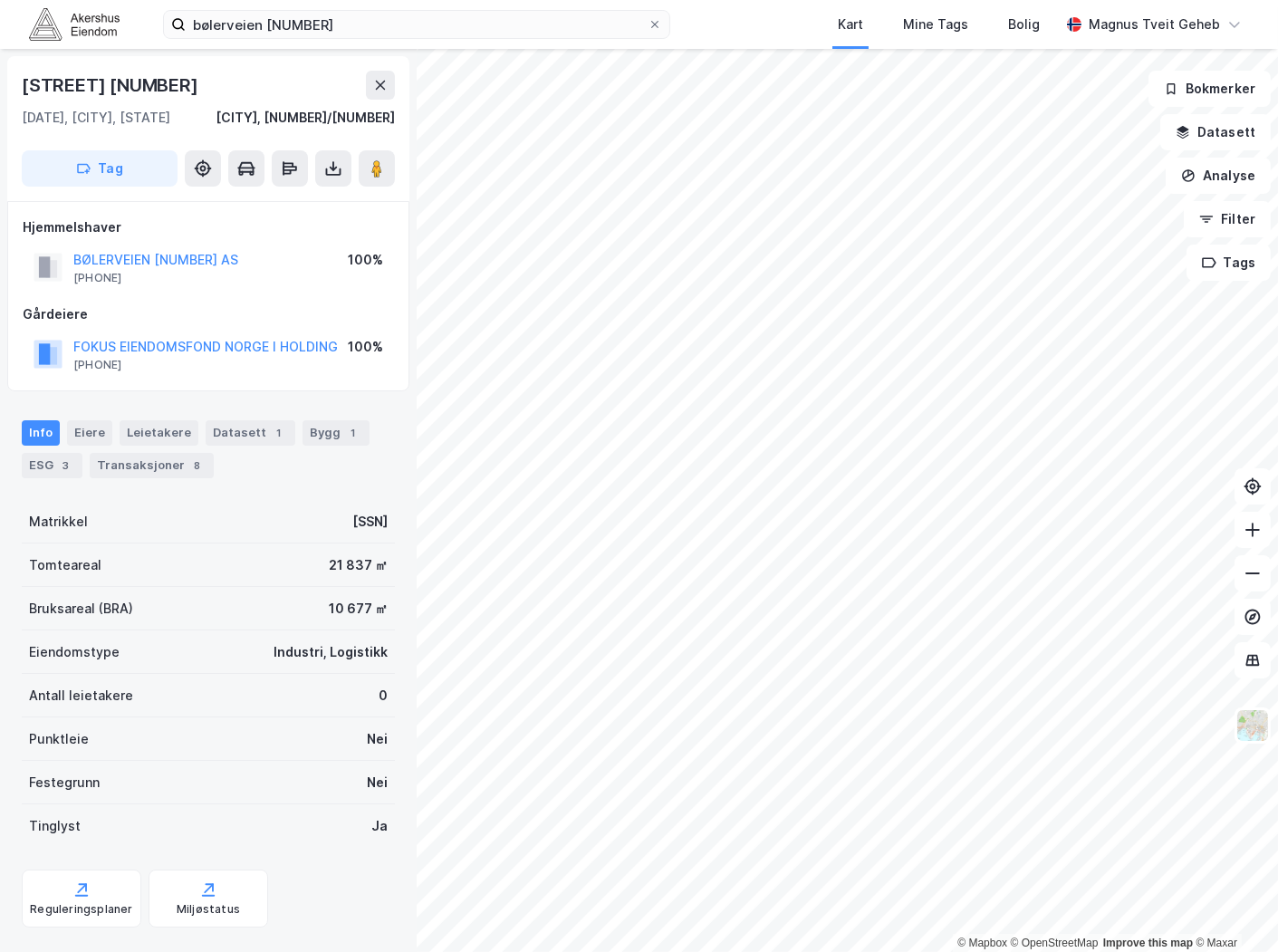 scroll, scrollTop: 34, scrollLeft: 0, axis: vertical 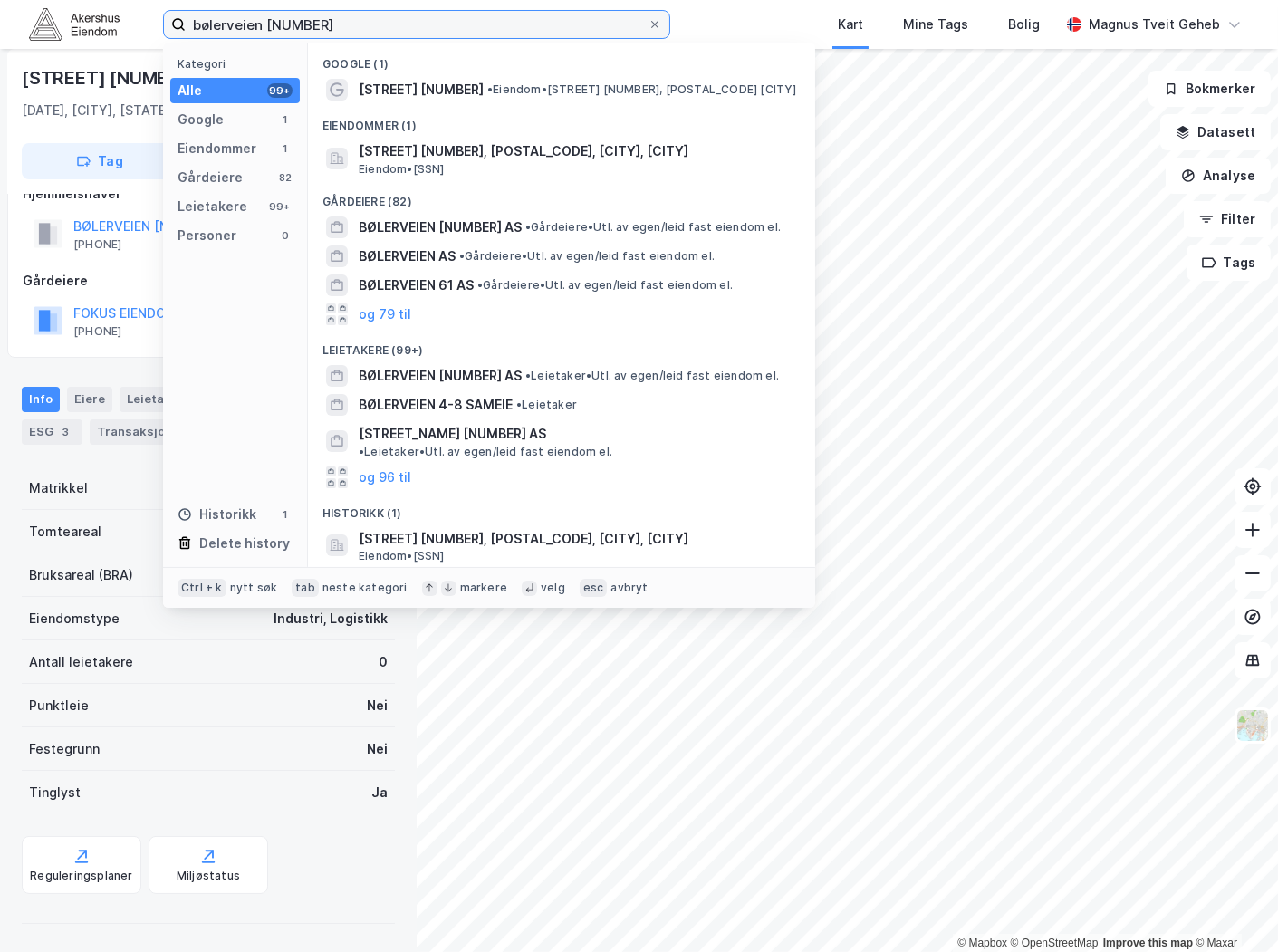 click on "bølerveien [NUMBER]" at bounding box center [417, 24] 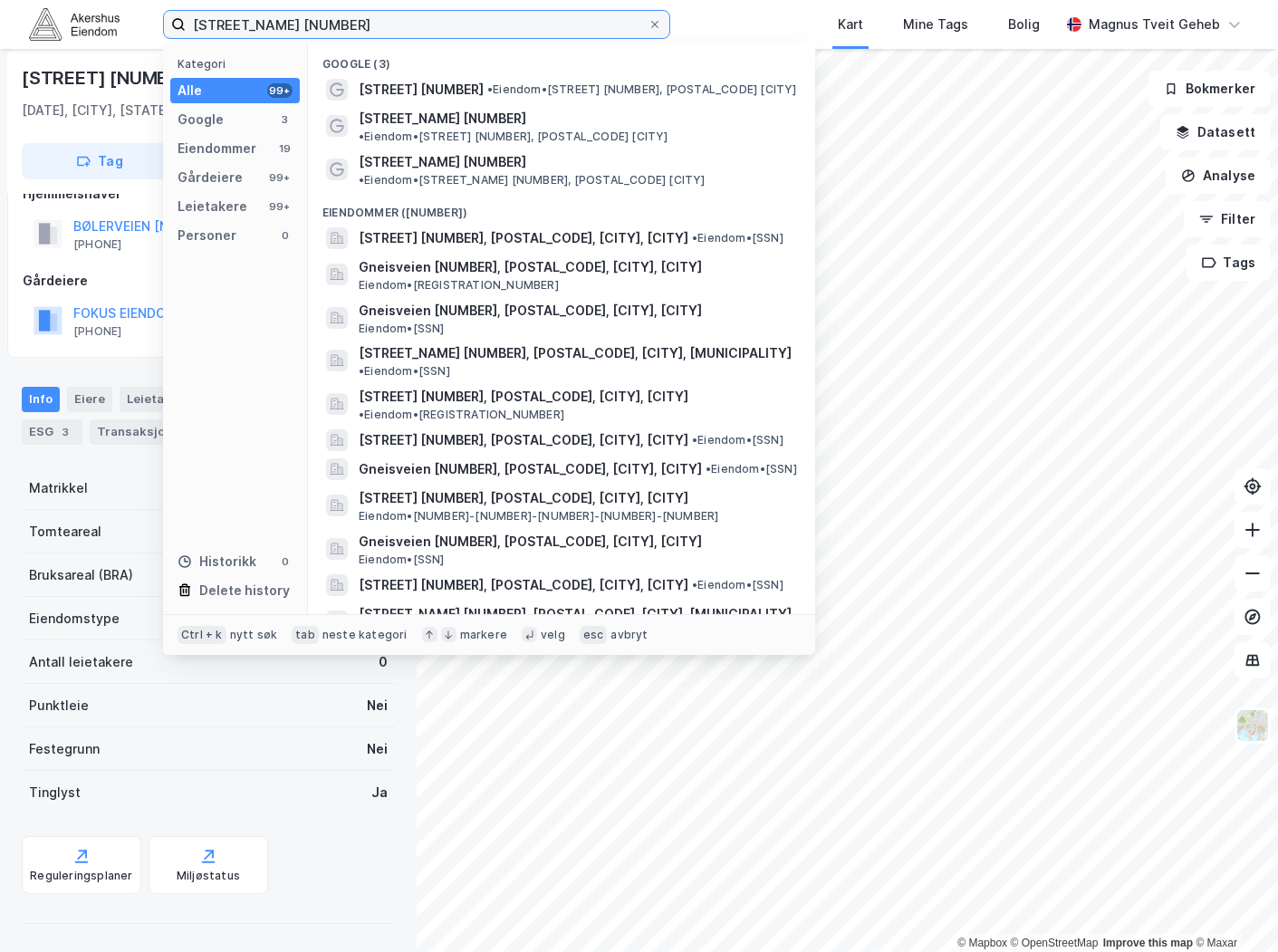 click on "[STREET_NAME] [NUMBER]" at bounding box center [417, 24] 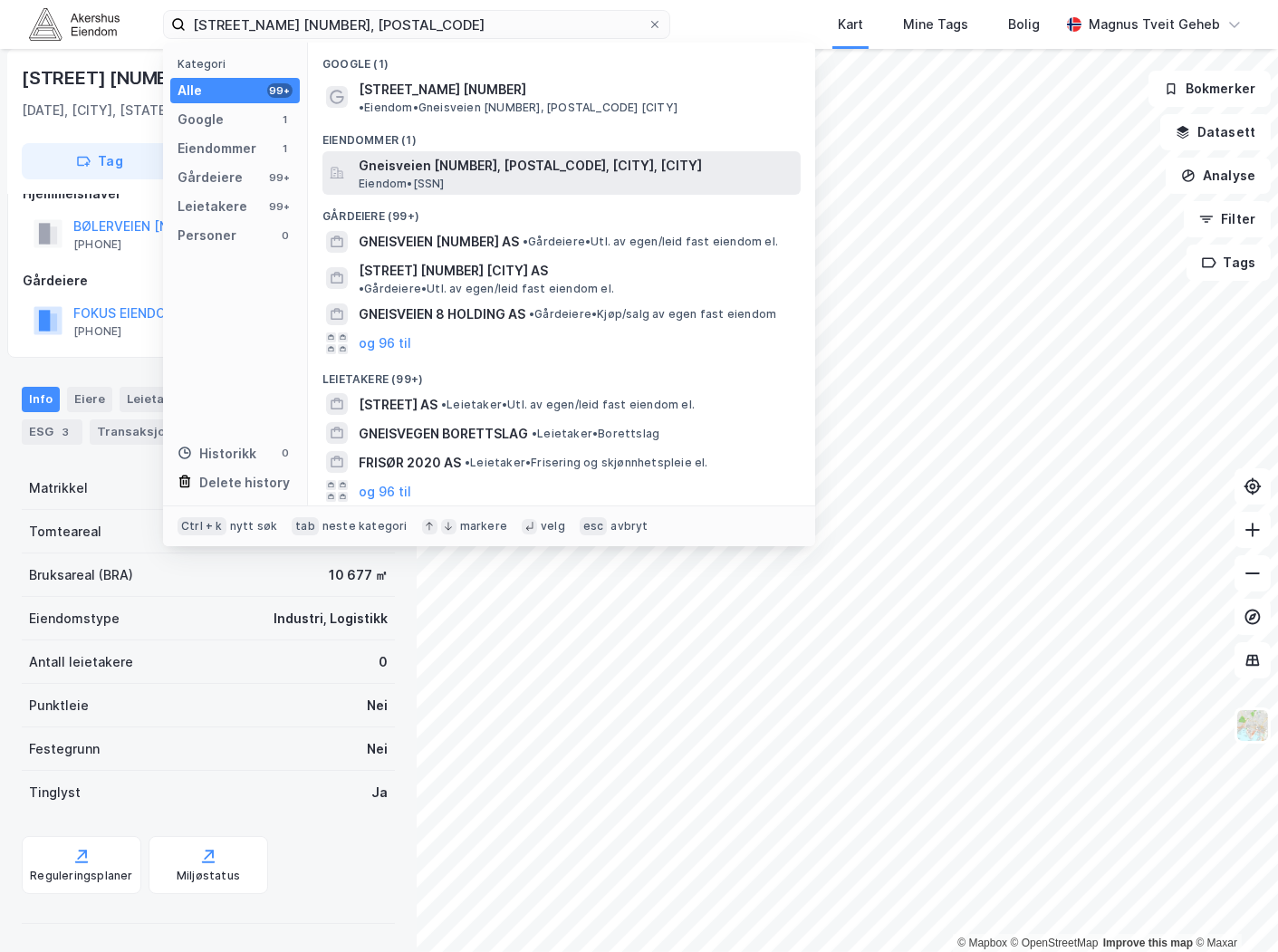 click on "Gneisveien [NUMBER], [POSTAL_CODE], [CITY], [CITY]" at bounding box center (576, 166) 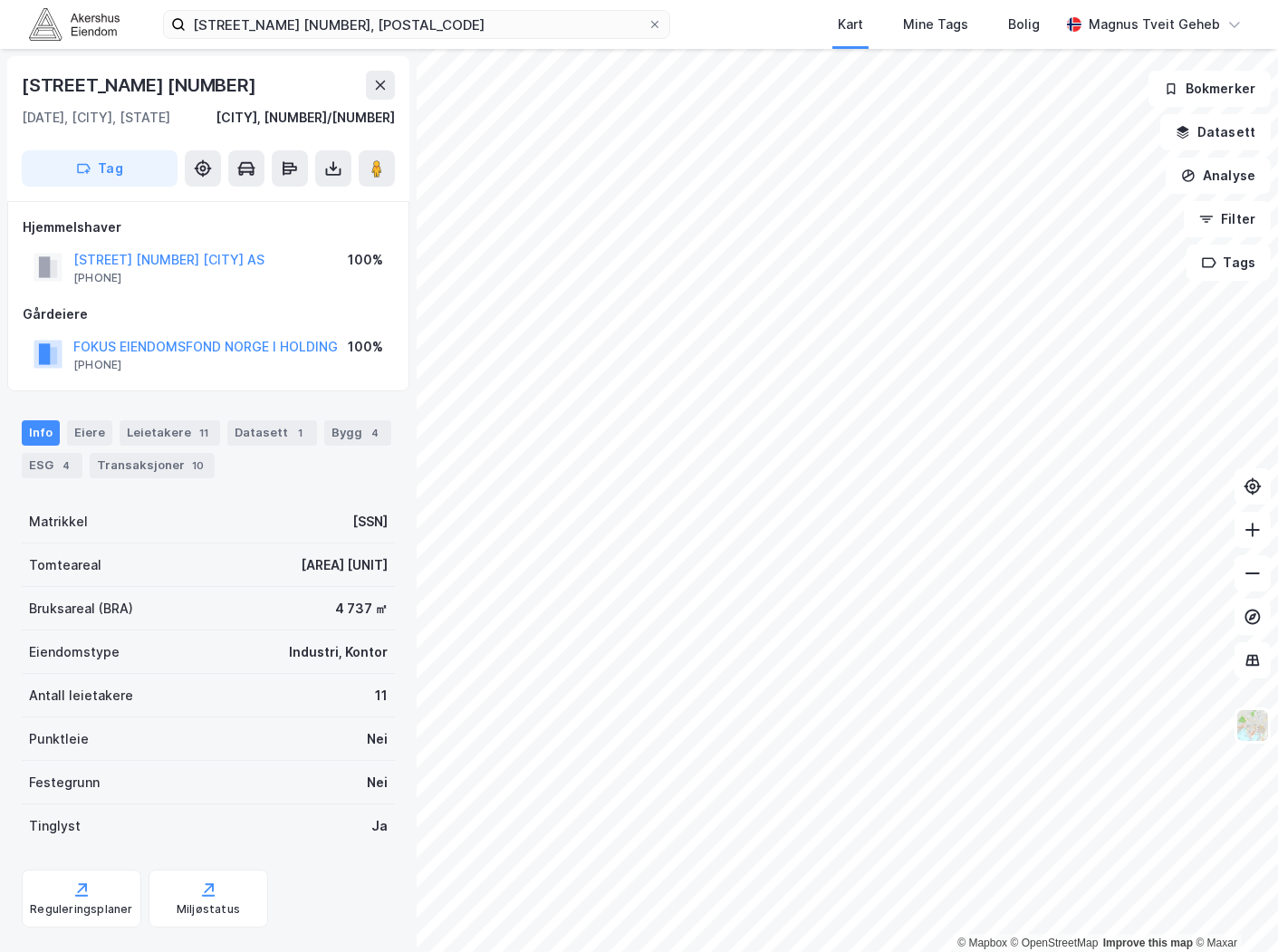 scroll, scrollTop: 34, scrollLeft: 0, axis: vertical 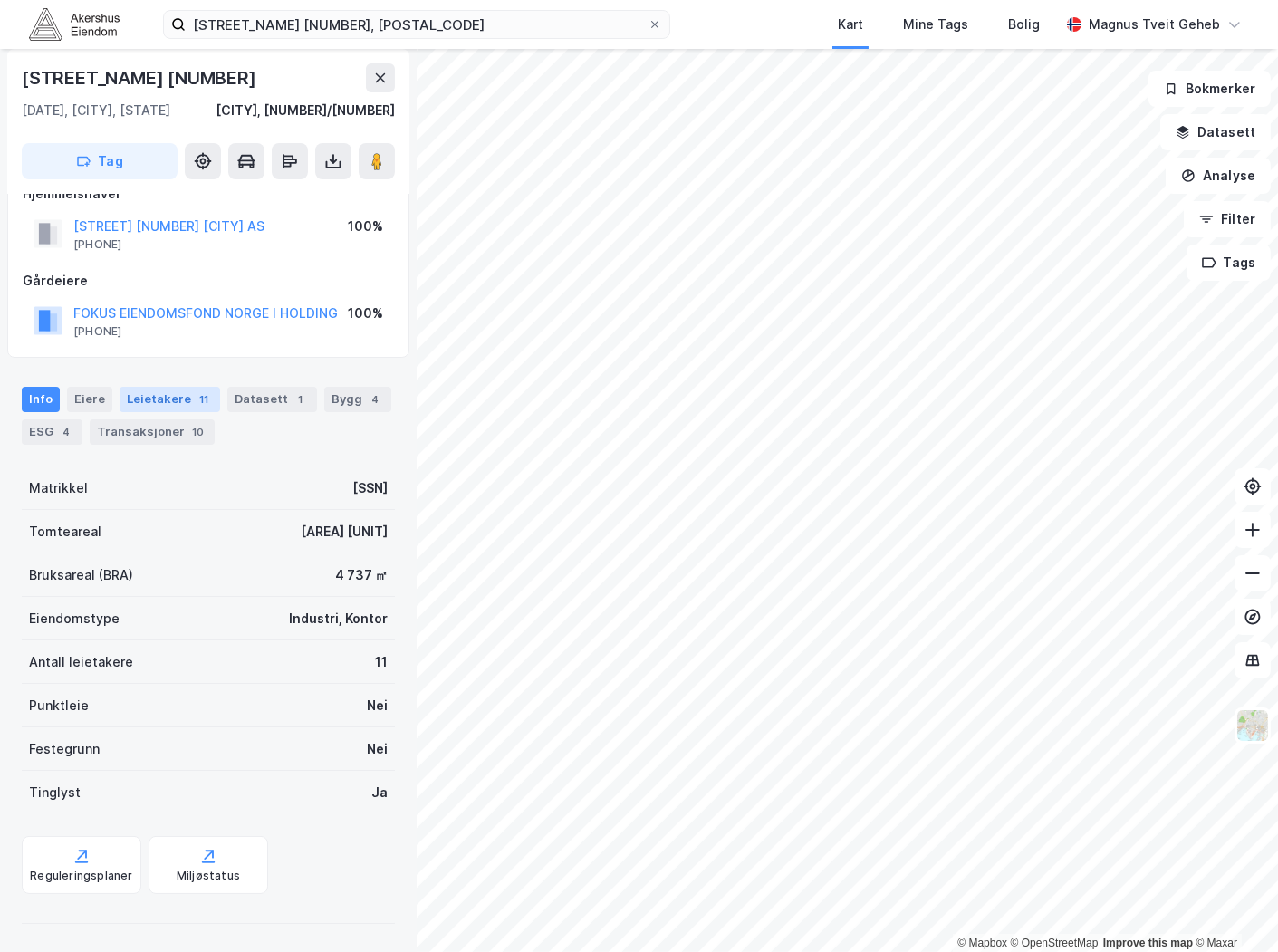 click on "Leietakere 11" at bounding box center (169, 399) 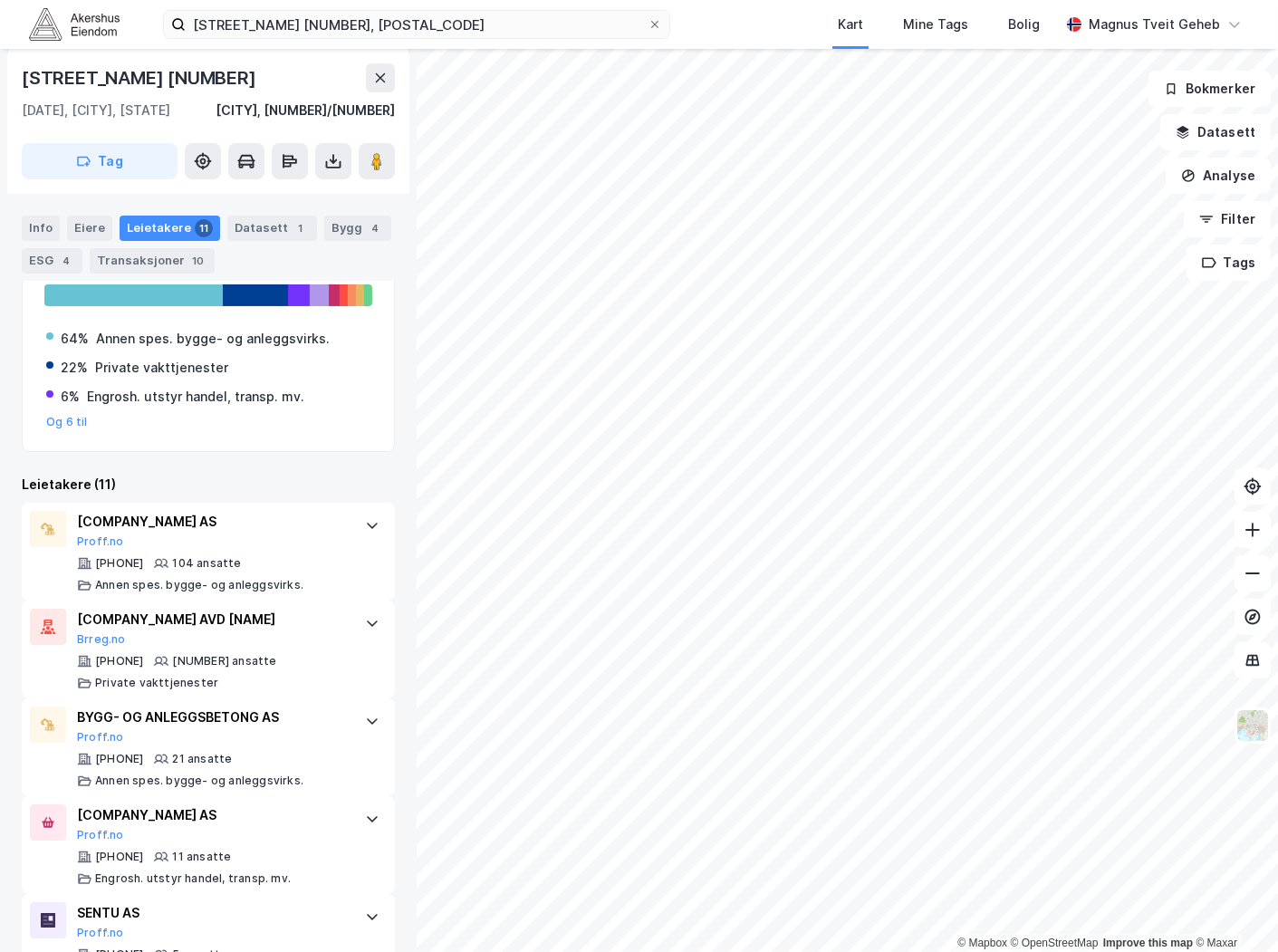 scroll, scrollTop: 0, scrollLeft: 0, axis: both 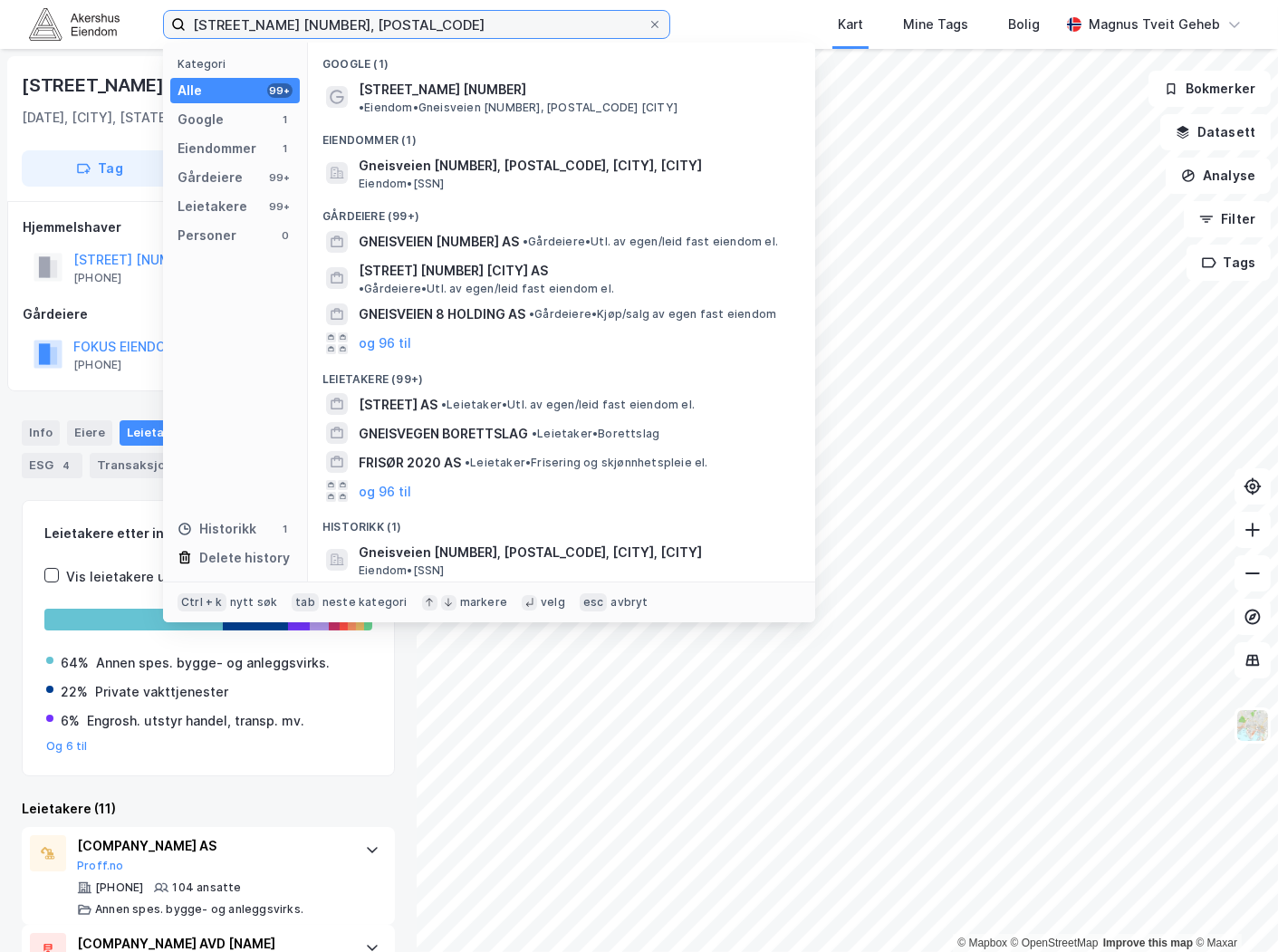 drag, startPoint x: 367, startPoint y: 22, endPoint x: -232, endPoint y: 55, distance: 599.9083 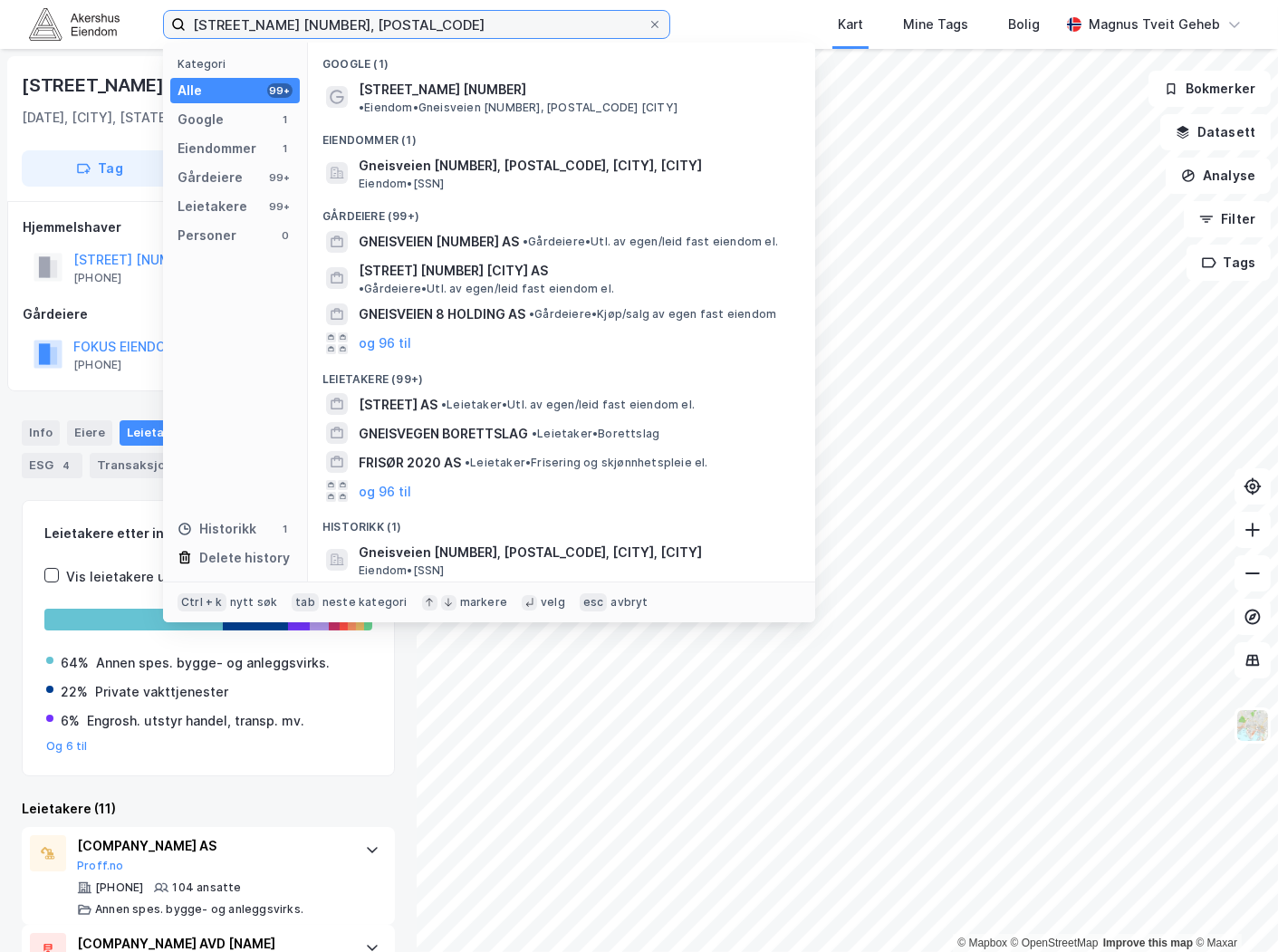 click on "[STREET_NAME] [NUMBER], [POSTAL_CODE] [CITY] Eiendom  •  [STREET_NAME] [NUMBER], [POSTAL_CODE], [CITY], [MUNICIPALITY] Eiendommer ([NUMBER]) [STREET_NAME] [NUMBER], [POSTAL_CODE], [CITY], [MUNICIPALITY] Eiendom  •  [NUMBER]-[NUMBER]-[NUMBER]-[NUMBER]-[NUMBER] Gårdeiere ([NUMBER]+) [COMPANY_NAME]  •  Gårdeiere  •  [DESCRIPTION] GNEISVEIEN 8 BERGER AS  •  Gårdeiere  •  [DESCRIPTION] GNEISVEIEN 8 HOLDING AS  •  Gårdeiere  •  [DESCRIPTION] og [NUMBER] til Leietakere ([NUMBER]+) GNEISVEIEN 12 AS  •  Leietaker  •  [DESCRIPTION] GNEISVEGEN BORETTSLAG  •  Leietaker  •  [DESCRIPTION] FRISØR 2020 AS  •  Leietaker  •  [DESCRIPTION] el. og [NUMBER] til Historikk ([NUMBER]) [STREET_NAME] [NUMBER], [POSTAL_CODE], [CITY], [MUNICIPALITY] Eiendom  •  [NUMBER]-[NUMBER]-[NUMBER]-[NUMBER]-[NUMBER] Ctrl + k nytt søk tab neste kategori markere velg esc avbryt Kart Mine Tags Bolig [NAME] [NAME] © Mapbox" at bounding box center (639, 476) 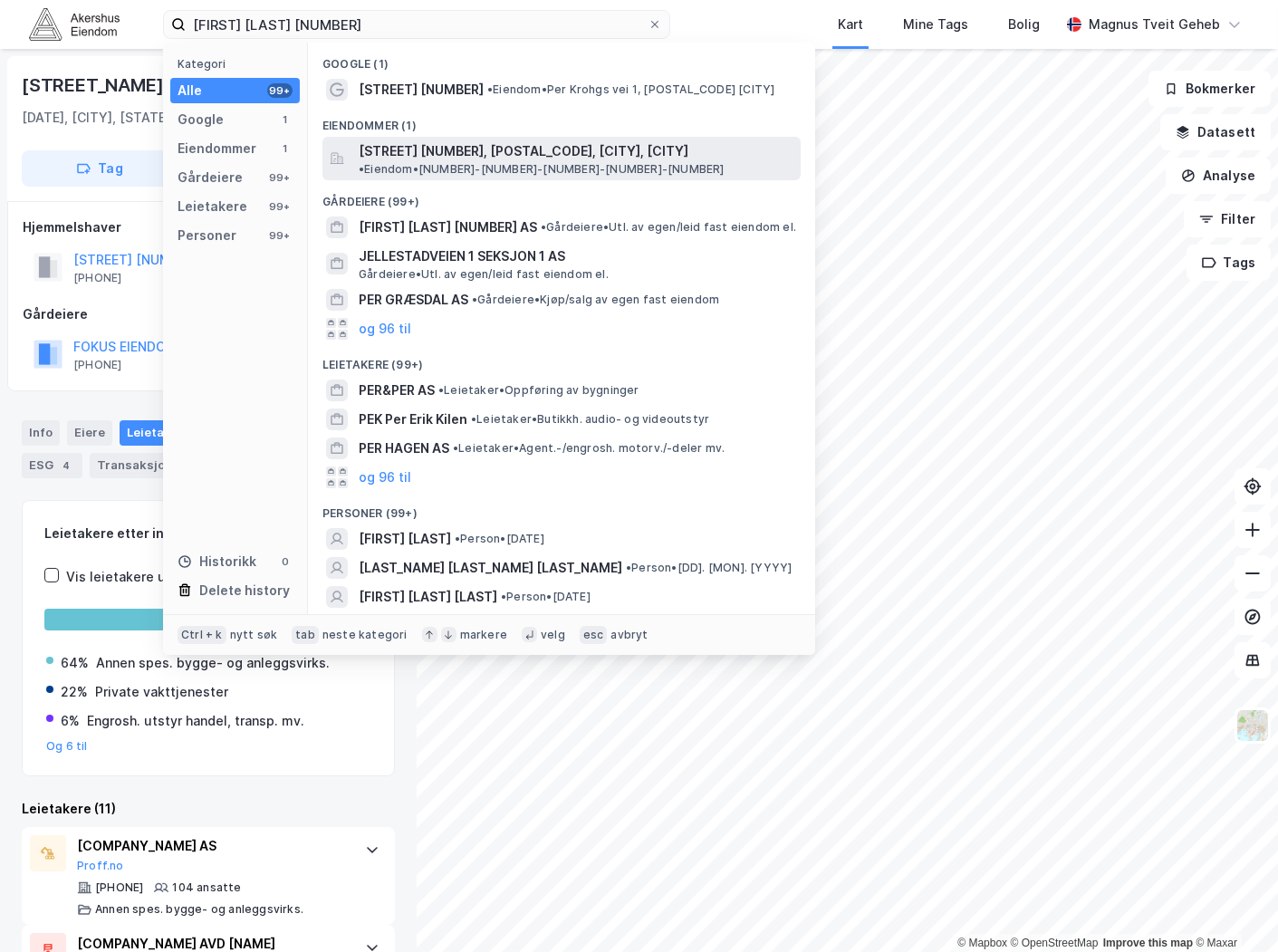 click on "[STREET] [NUMBER], [POSTAL_CODE], [CITY], [CITY]" at bounding box center [524, 151] 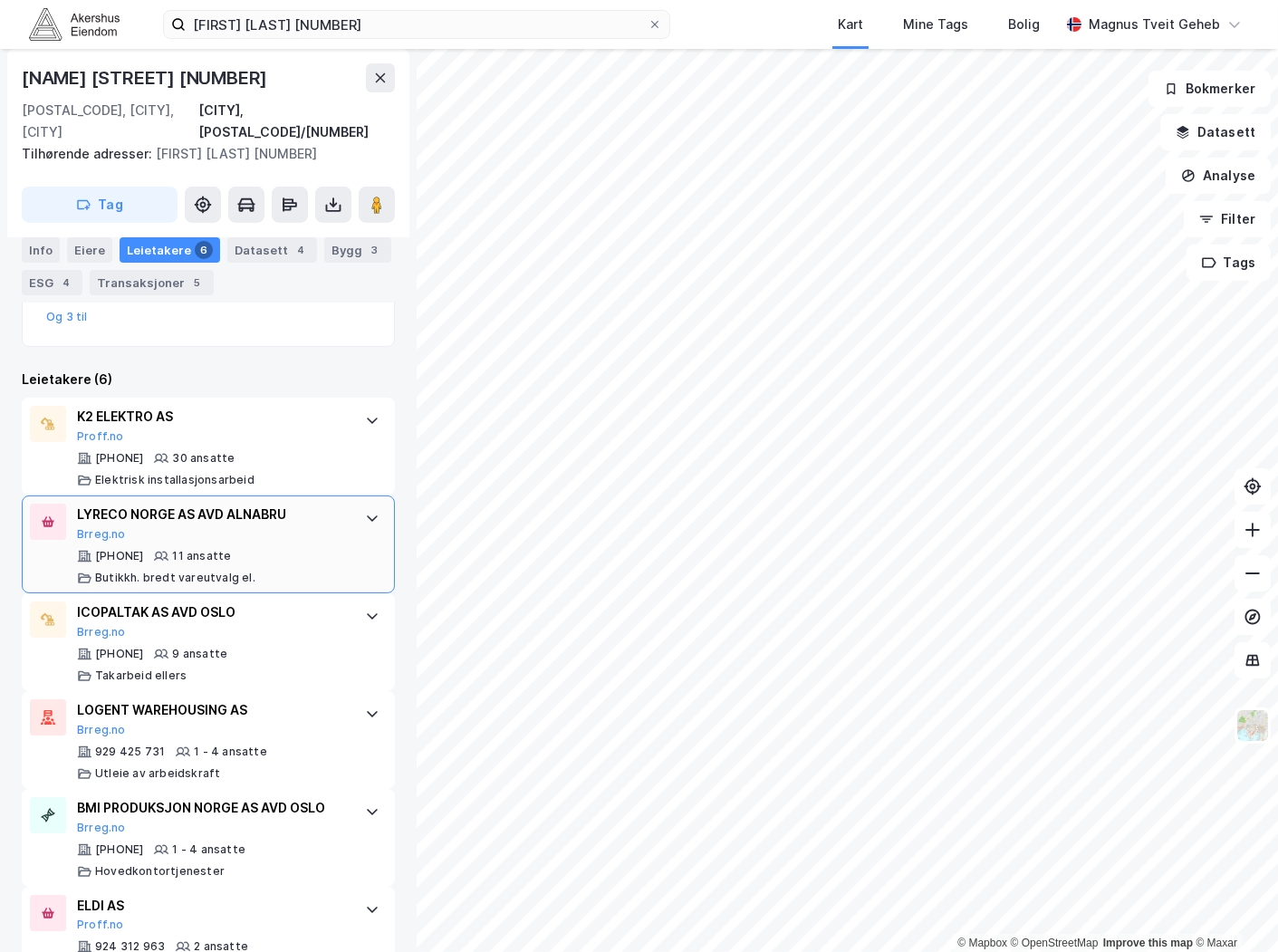 scroll, scrollTop: 503, scrollLeft: 0, axis: vertical 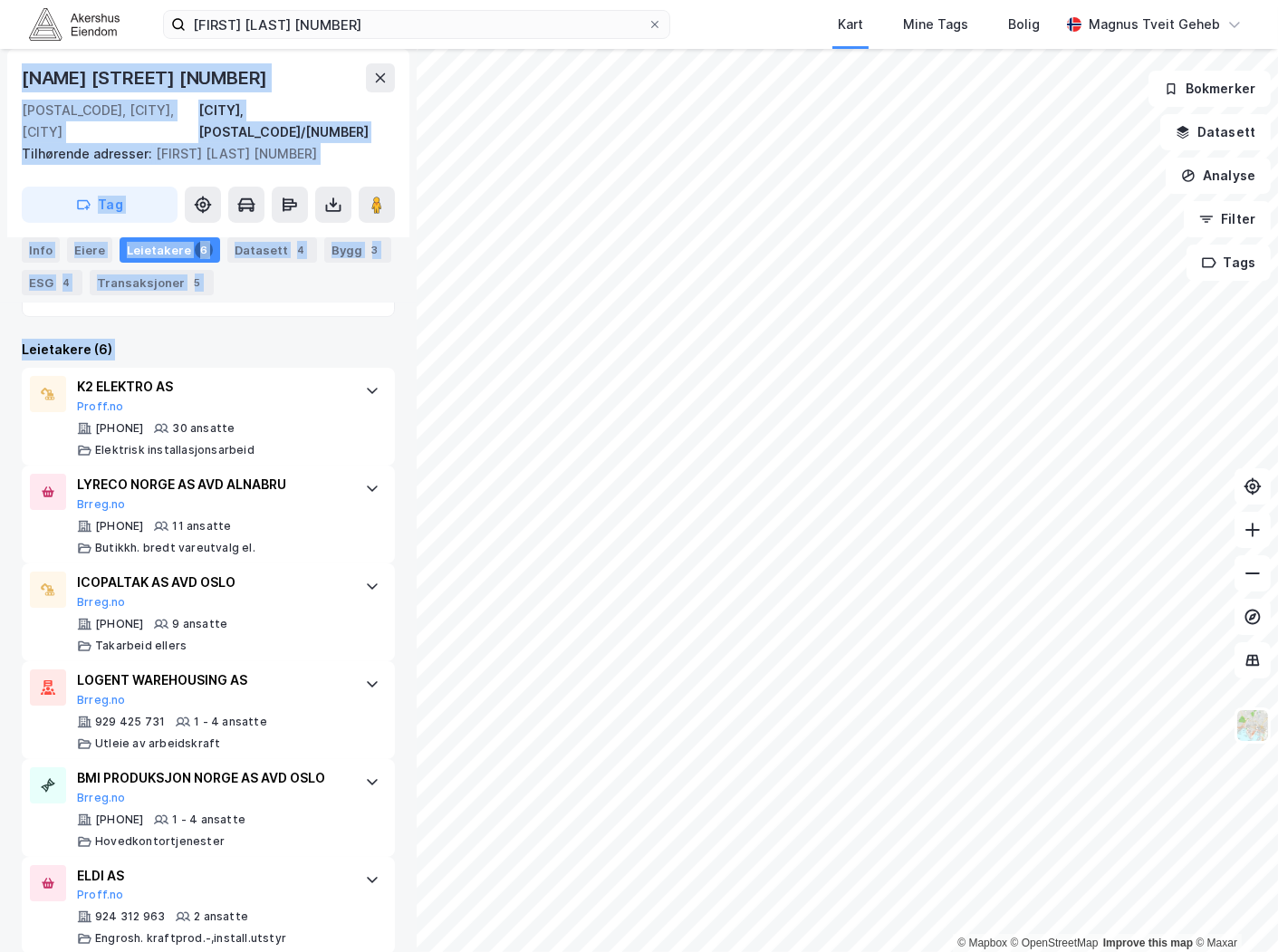 drag, startPoint x: 11, startPoint y: 802, endPoint x: -434, endPoint y: 780, distance: 445.5435 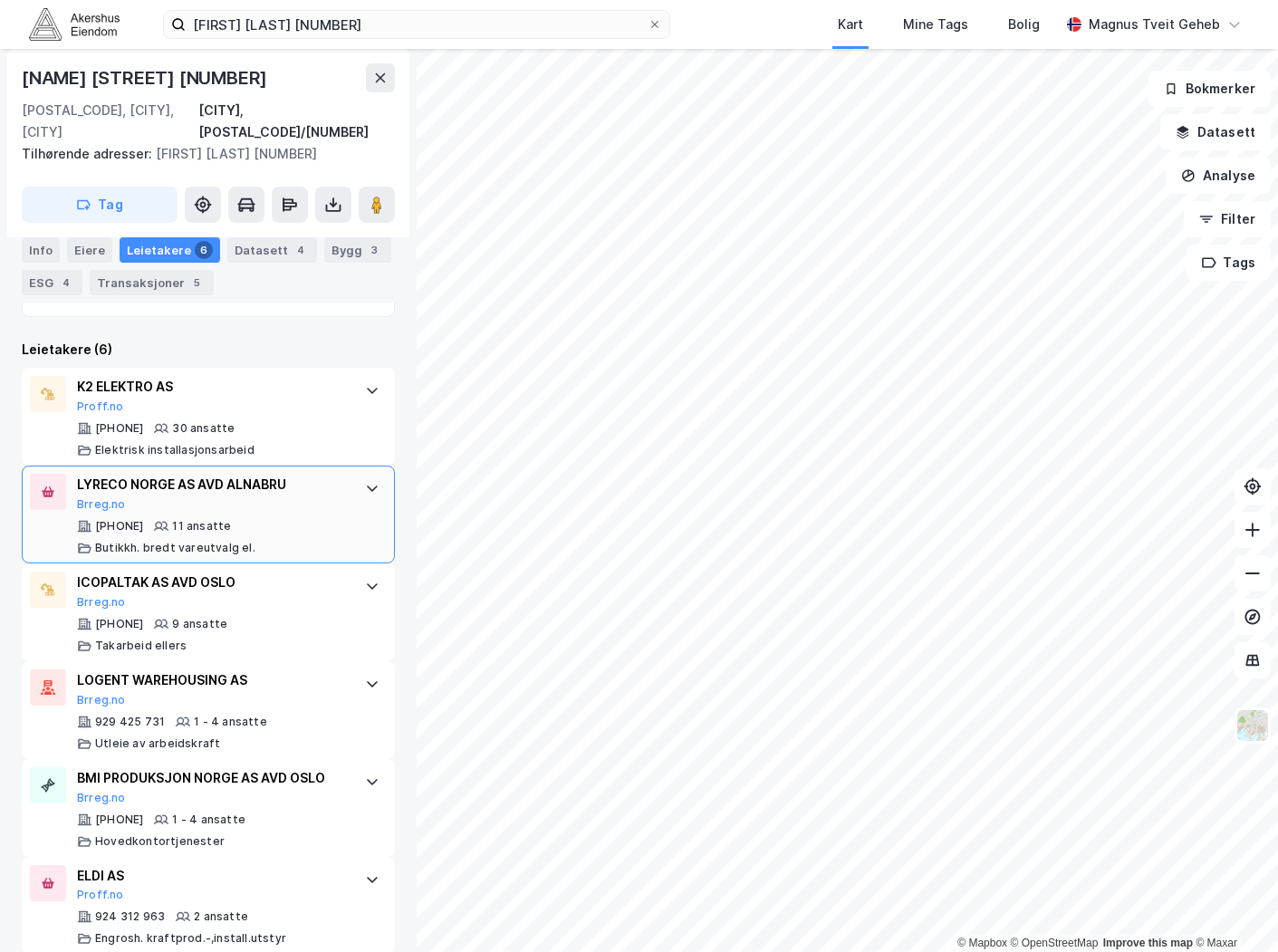 scroll, scrollTop: 505, scrollLeft: 0, axis: vertical 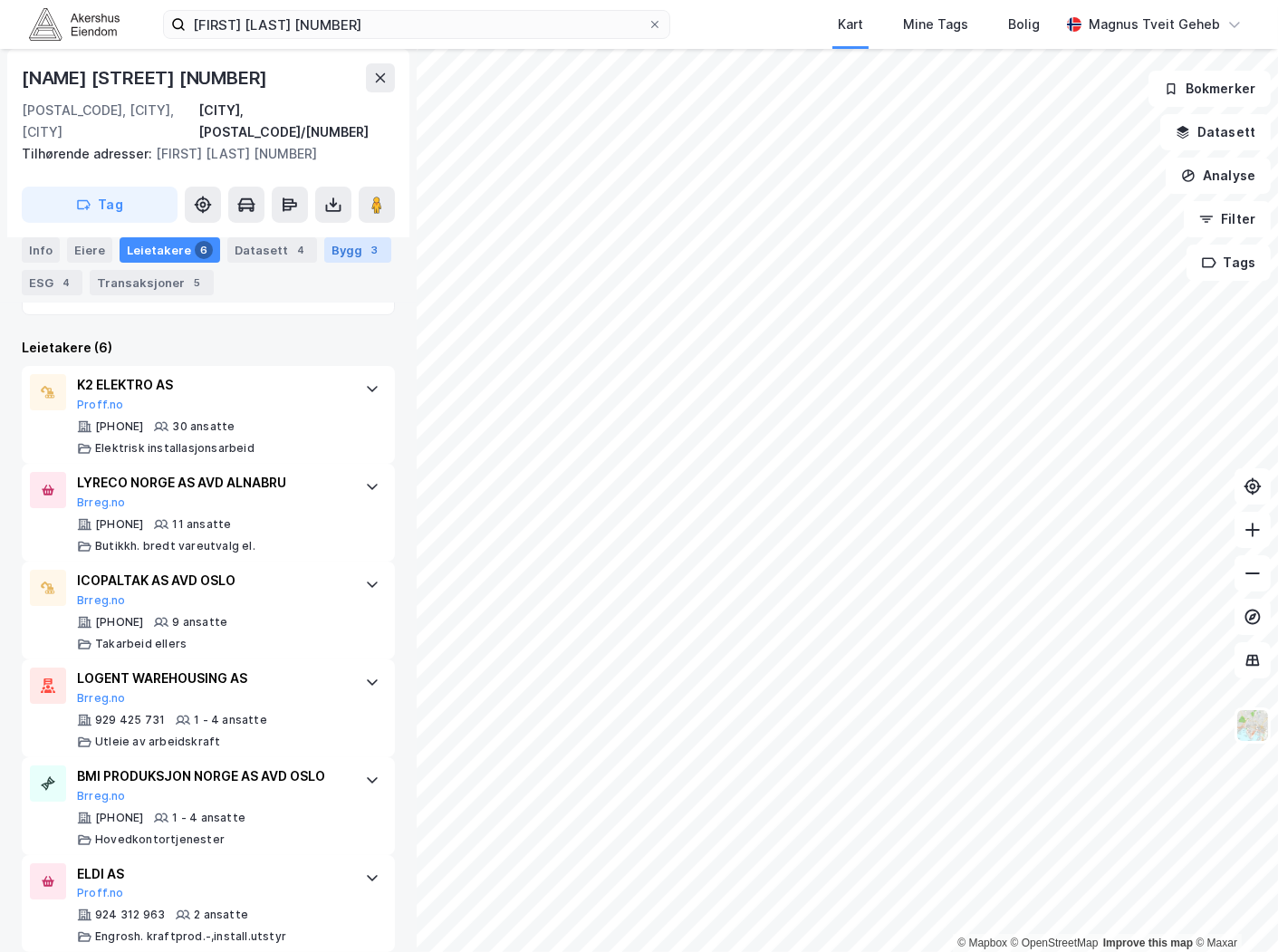 click on "Bygg 3" at bounding box center [358, 250] 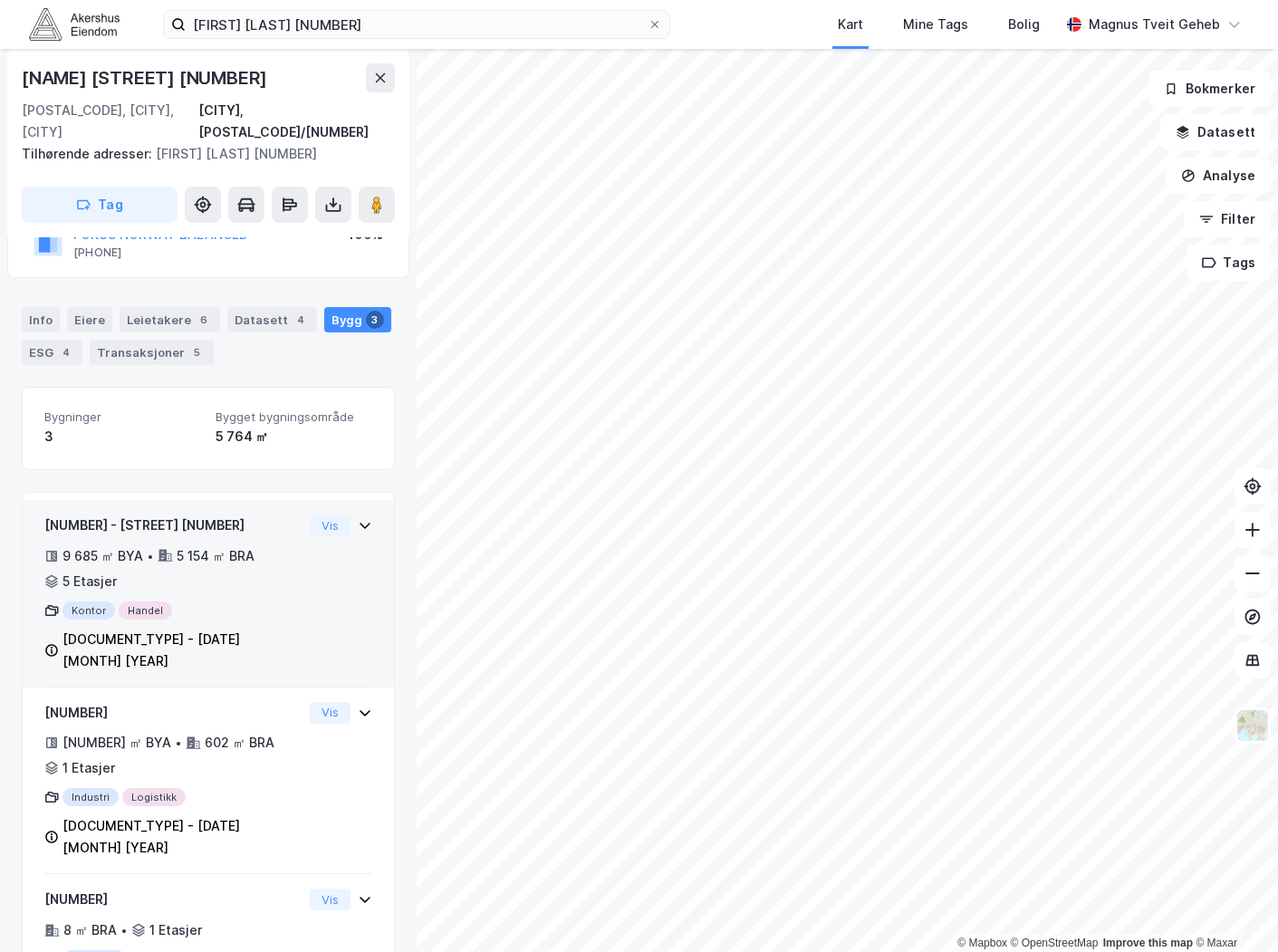 scroll, scrollTop: 182, scrollLeft: 0, axis: vertical 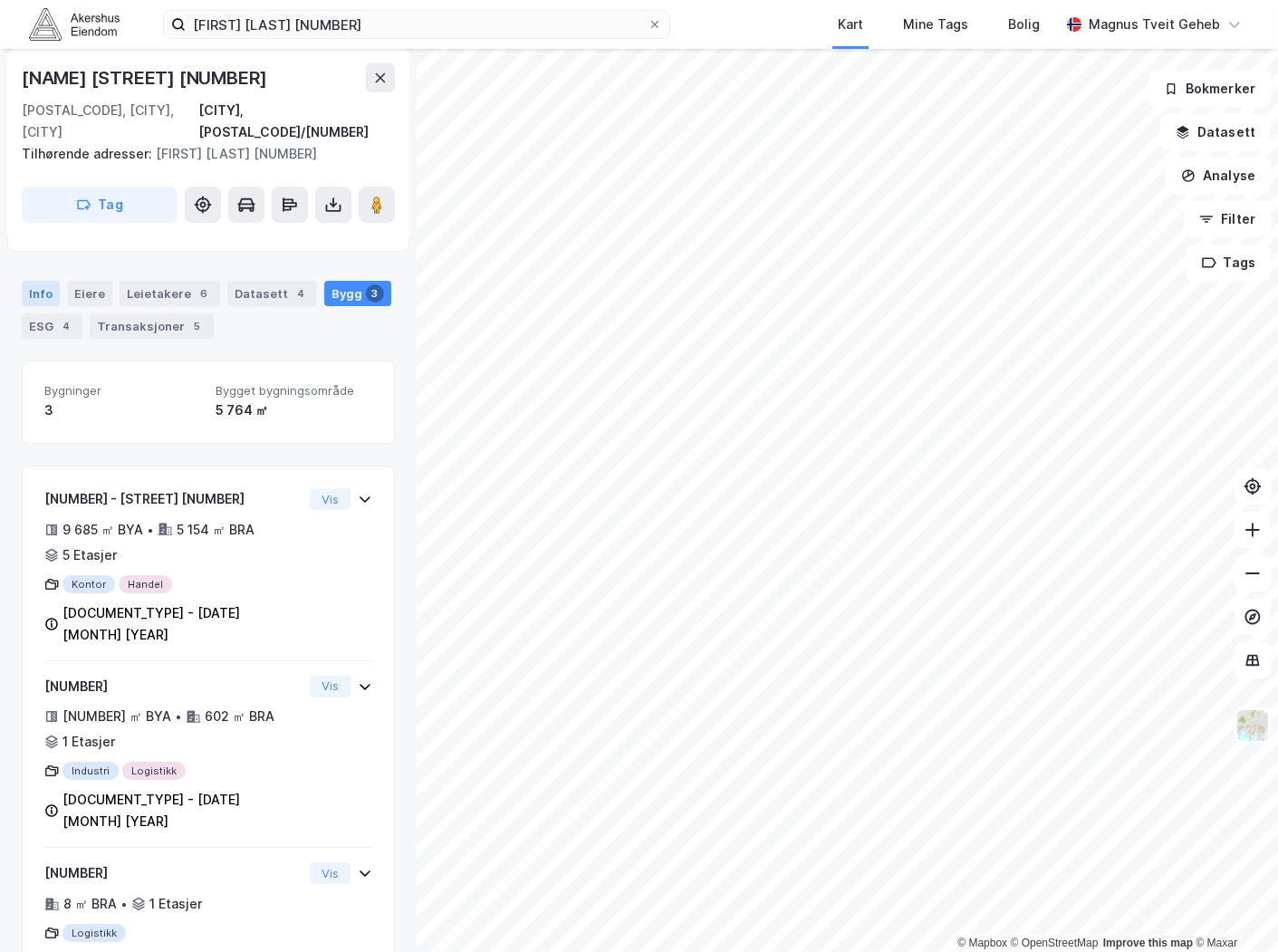 click on "Info" at bounding box center (41, 293) 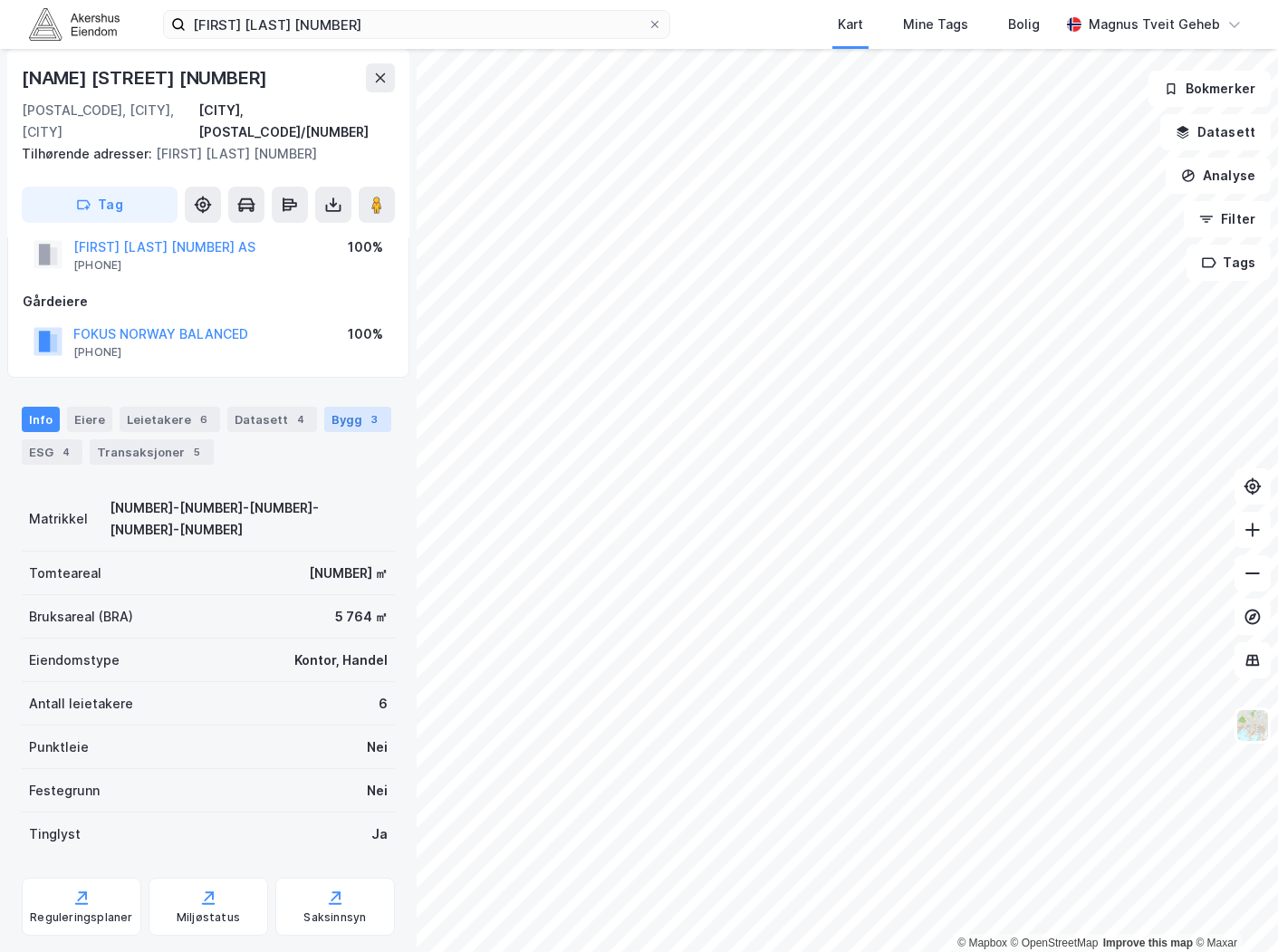 click on "Bygg 3" at bounding box center (358, 419) 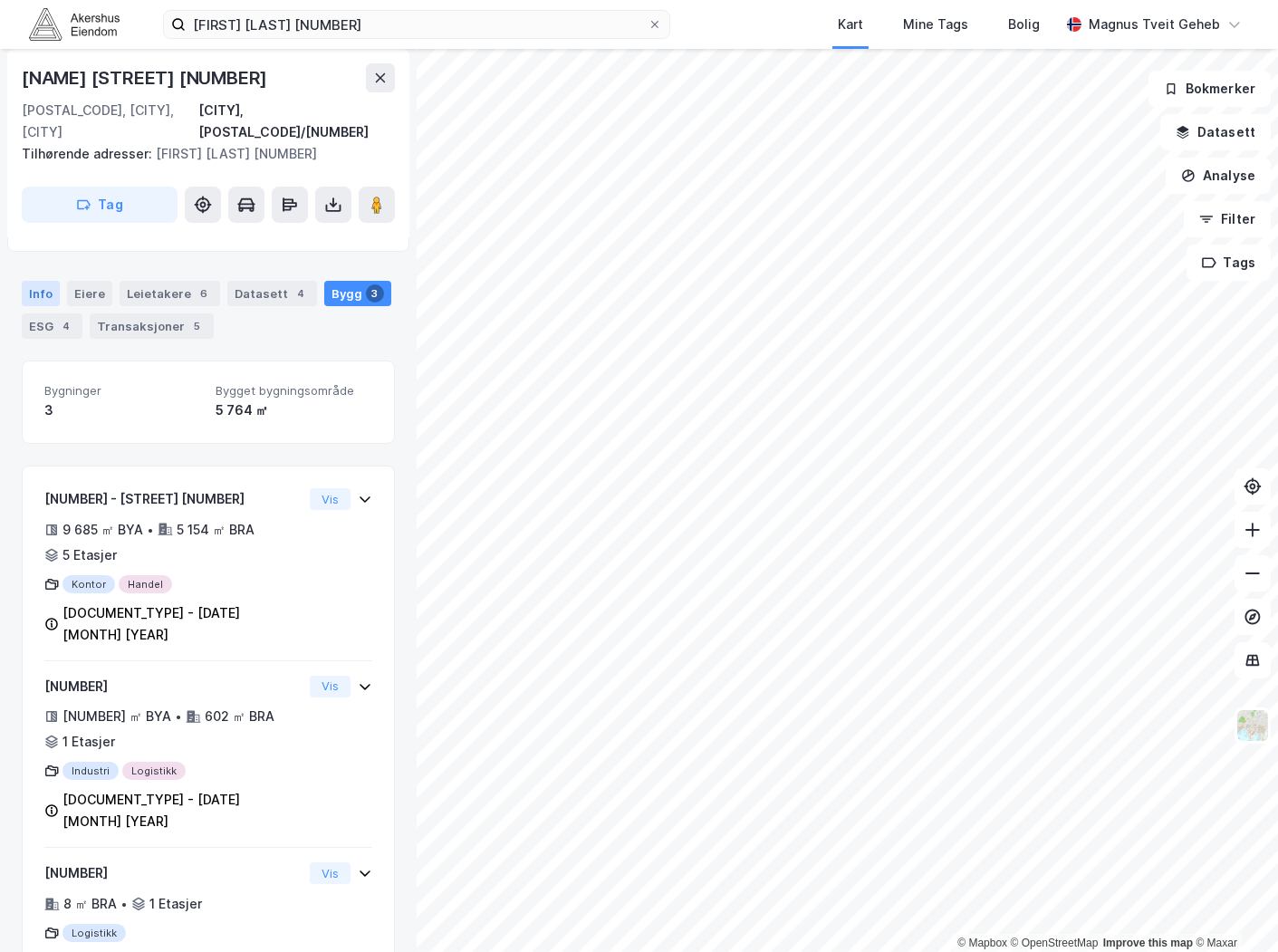 click on "Info" at bounding box center (41, 293) 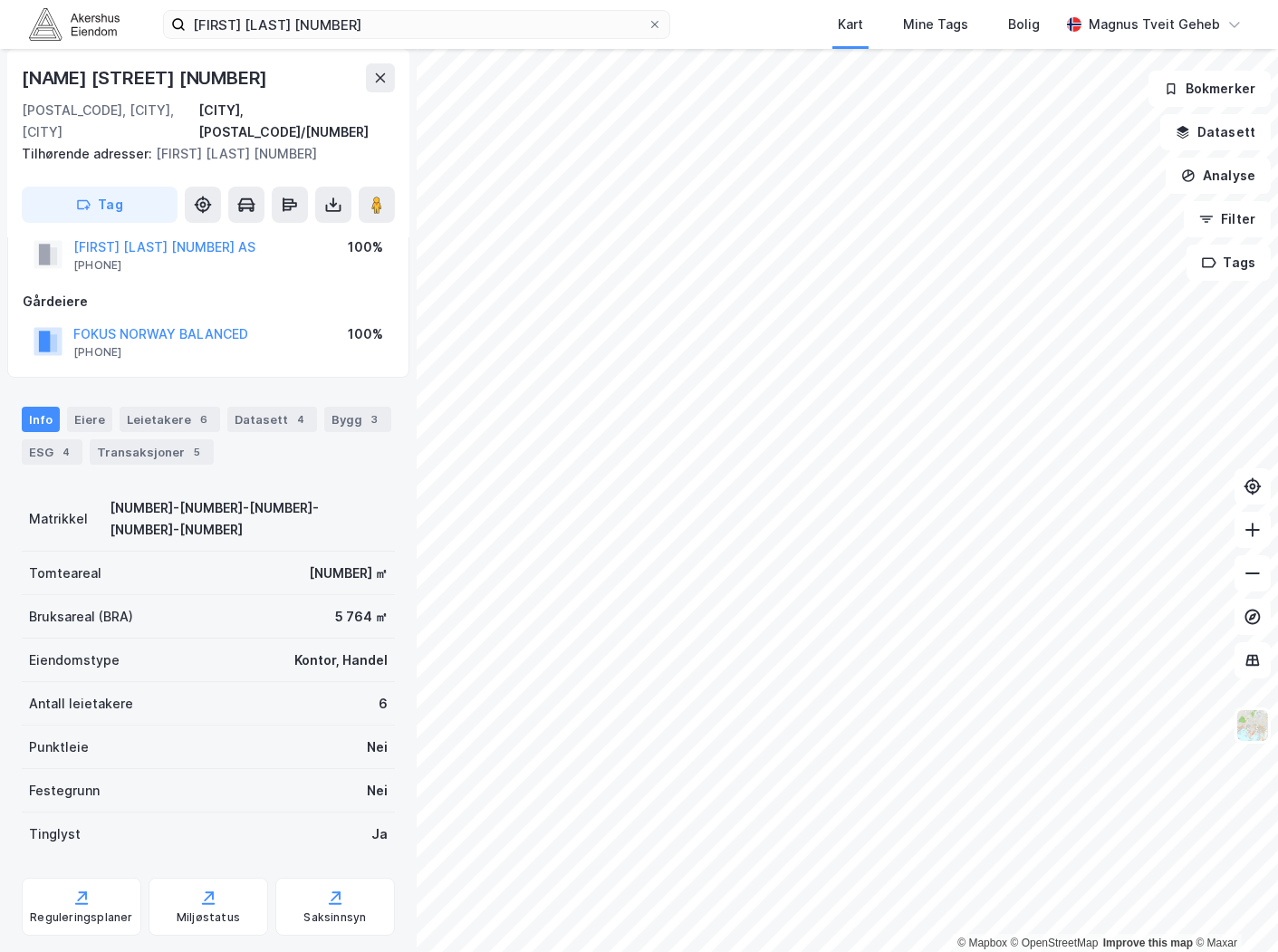 click on "ESG 4" at bounding box center (52, 452) 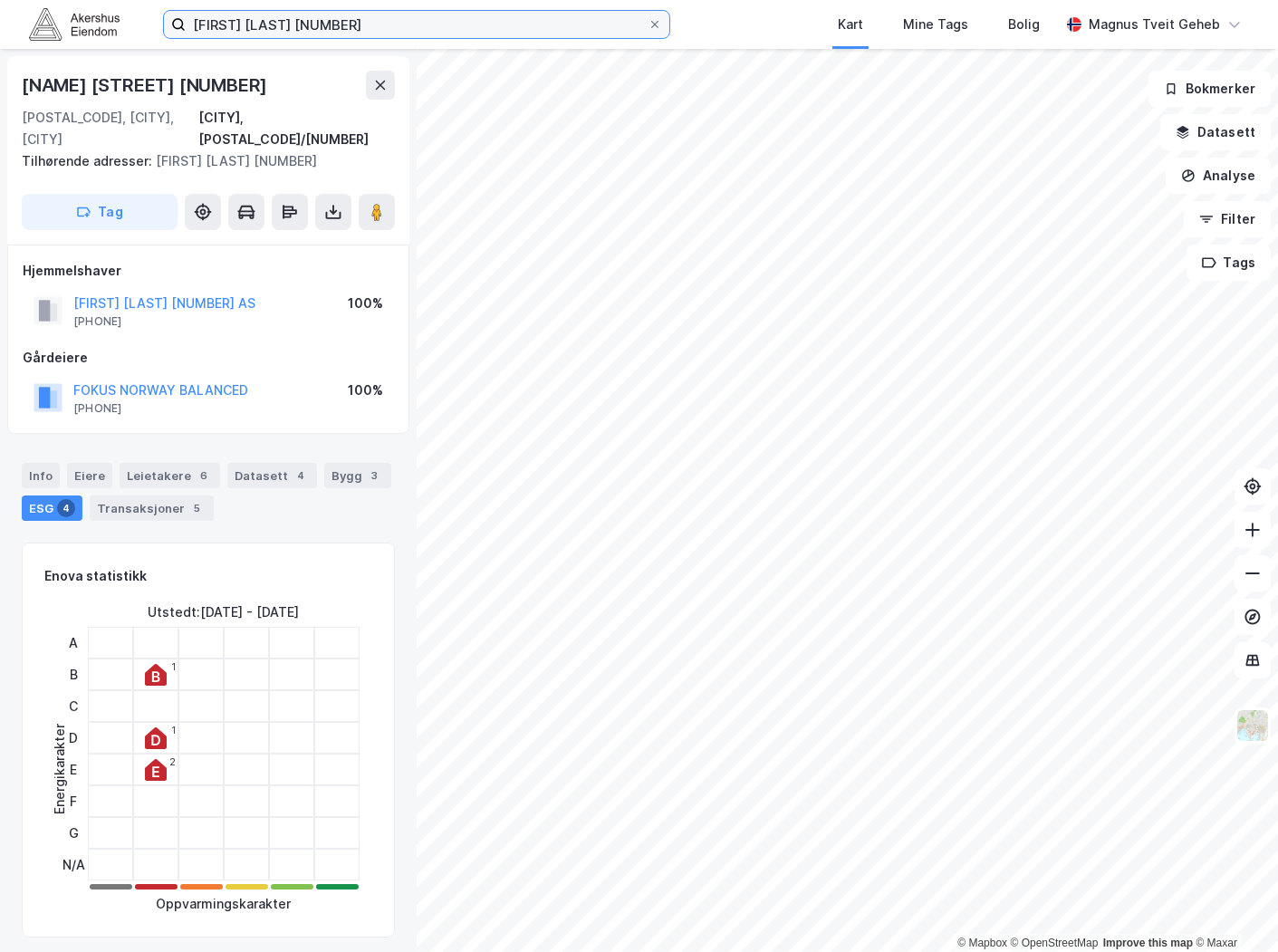 click on "[FIRST] [LAST] [NUMBER]" at bounding box center [417, 24] 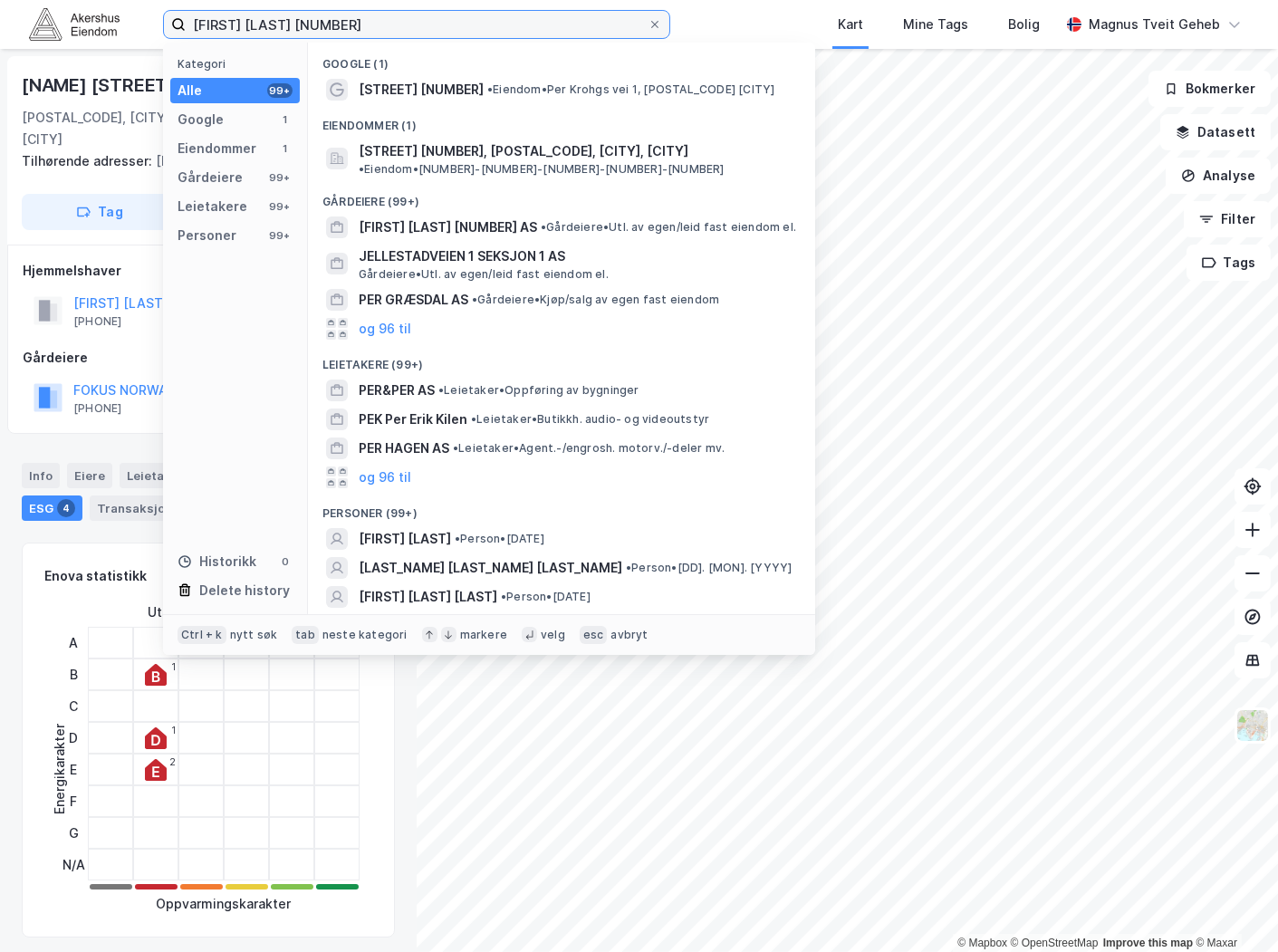 click on "[FIRST] [LAST] [NUMBER]" at bounding box center [417, 24] 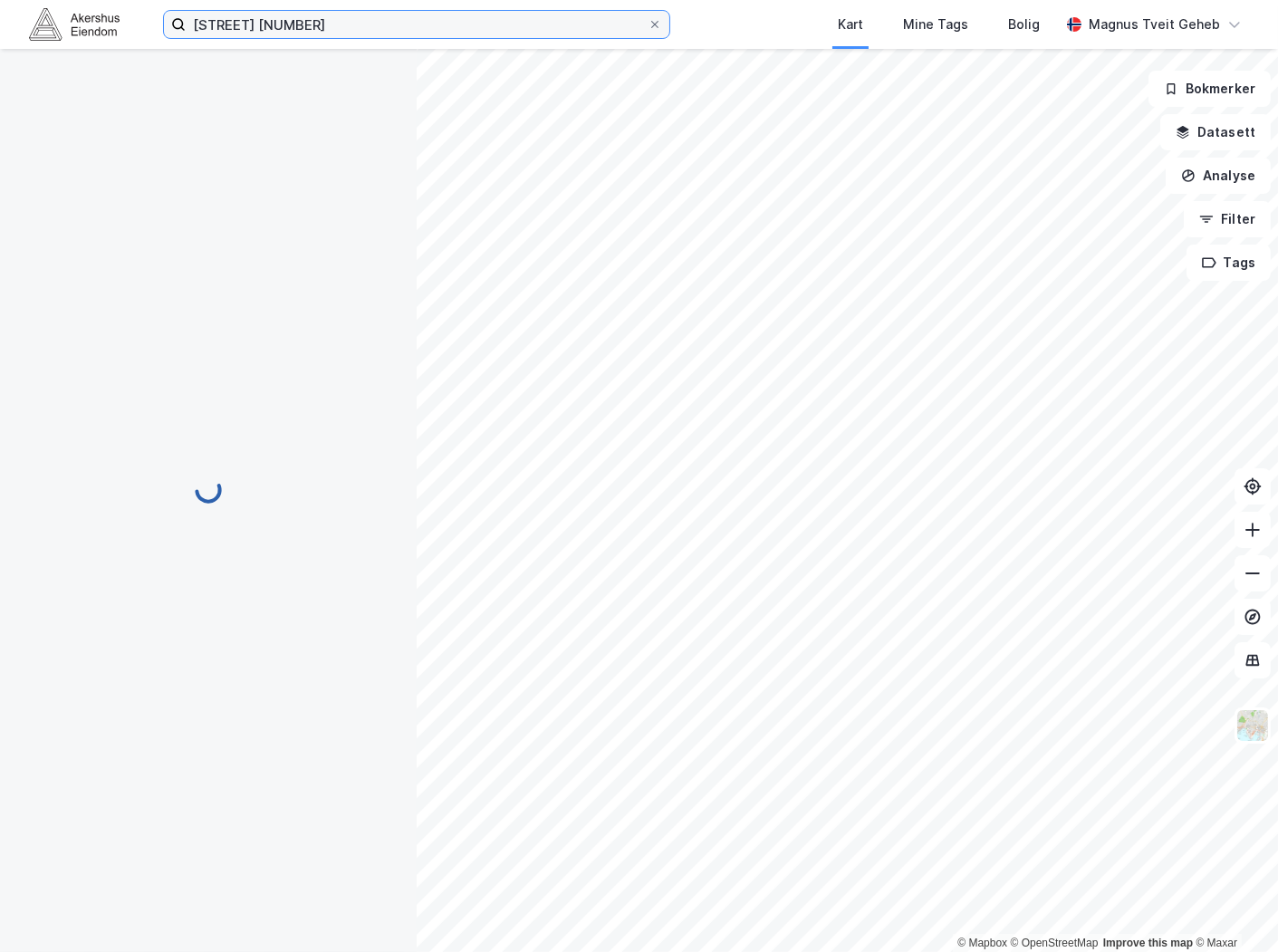 scroll, scrollTop: 56, scrollLeft: 0, axis: vertical 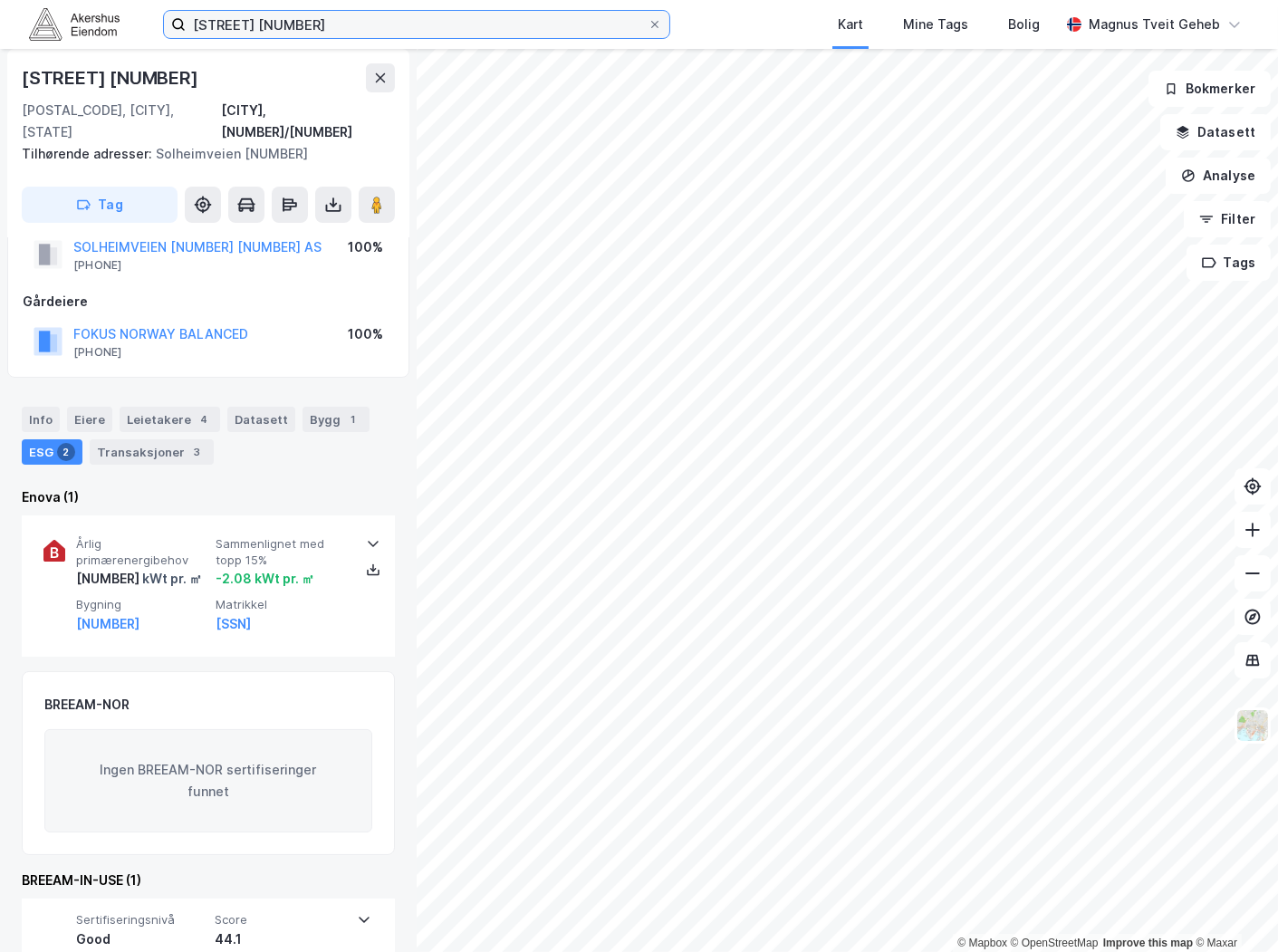 click on "[STREET] [NUMBER]" at bounding box center (417, 24) 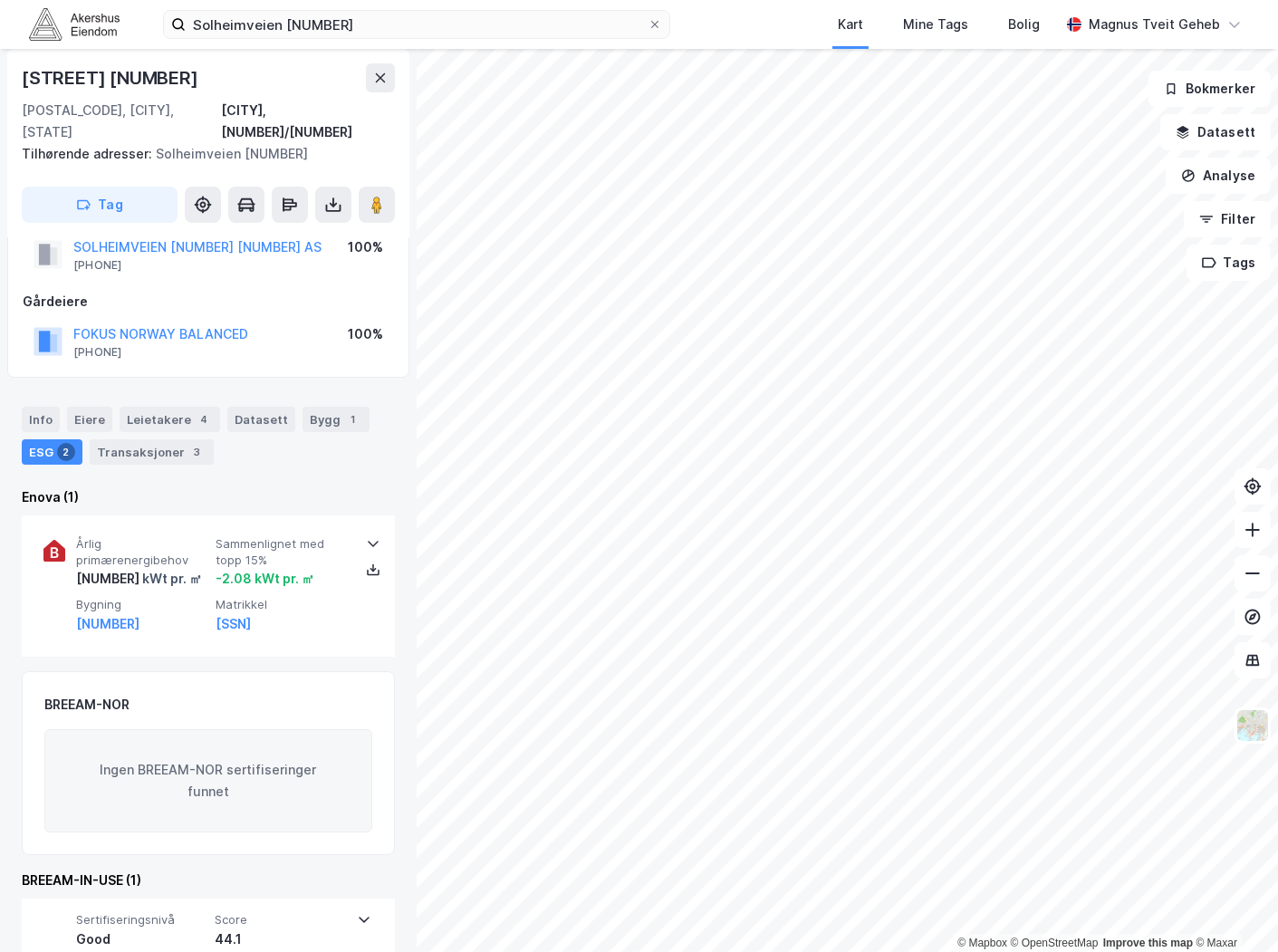 click on "[STREET_NAME] [NUMBER] Bolig [NAME] [NAME]" at bounding box center [639, 24] 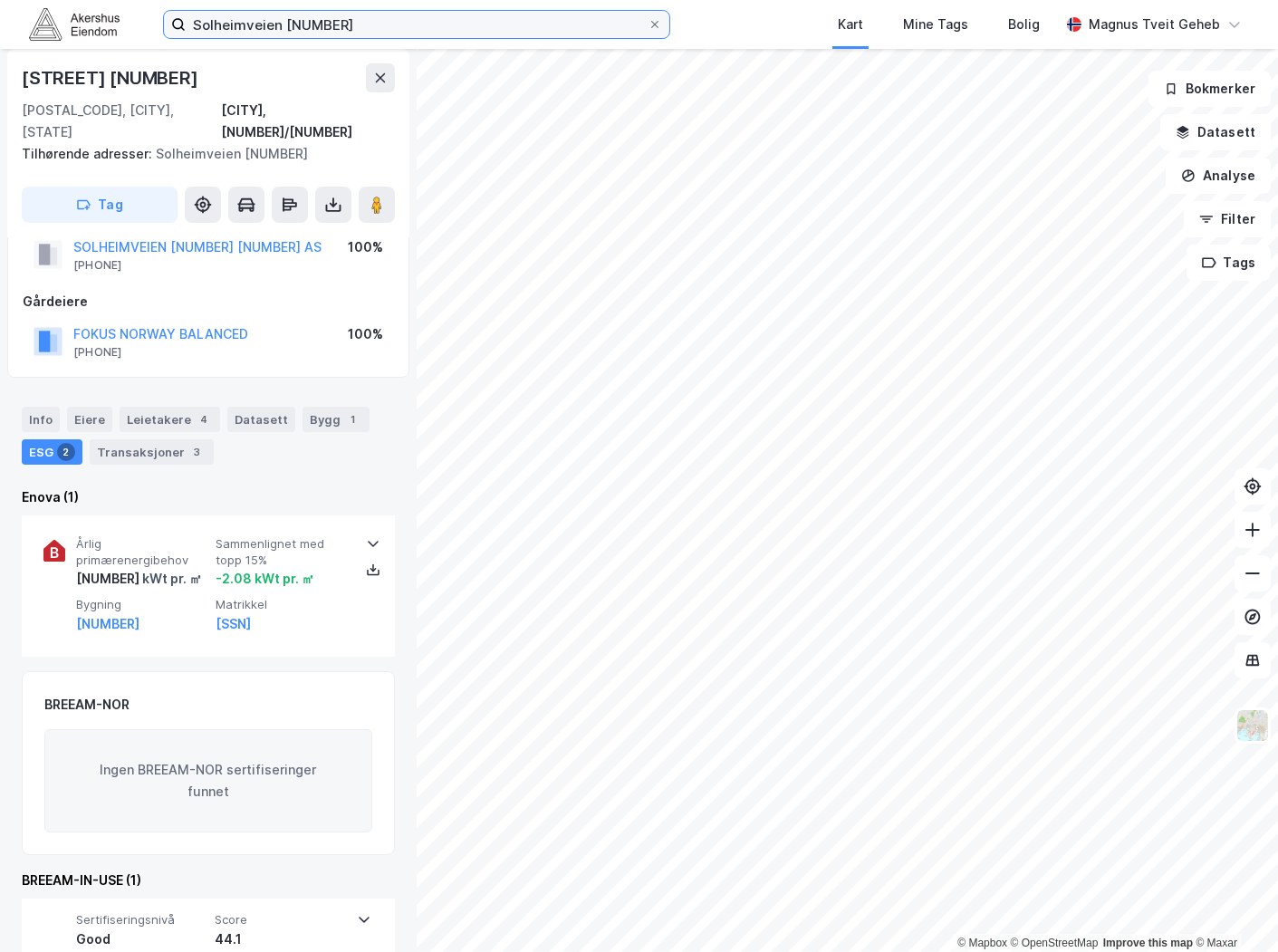 click on "Solheimveien [NUMBER]" at bounding box center [417, 24] 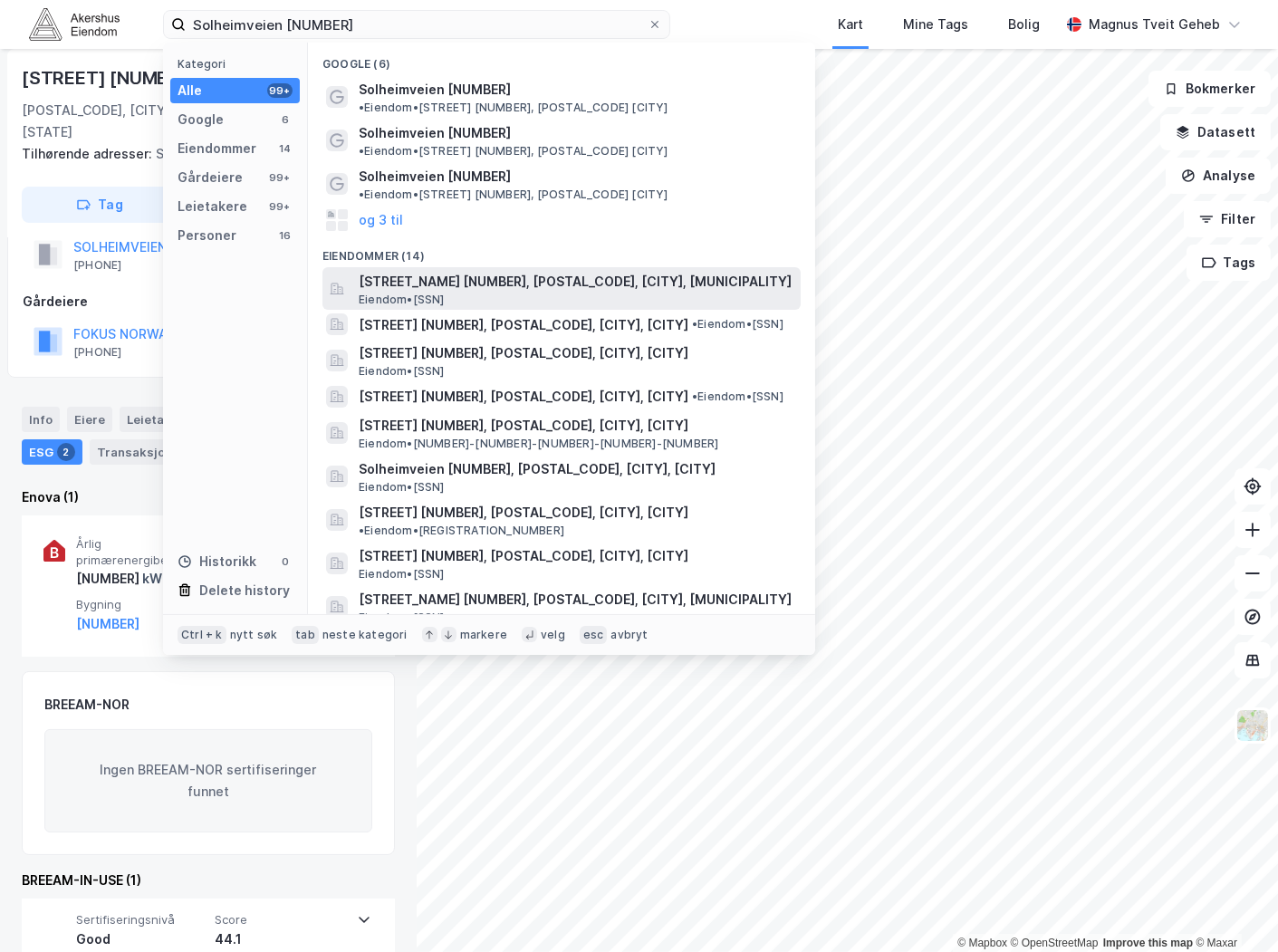 click on "[STREET_NAME] [NUMBER], [POSTAL_CODE], [CITY], [MUNICIPALITY]" at bounding box center [576, 282] 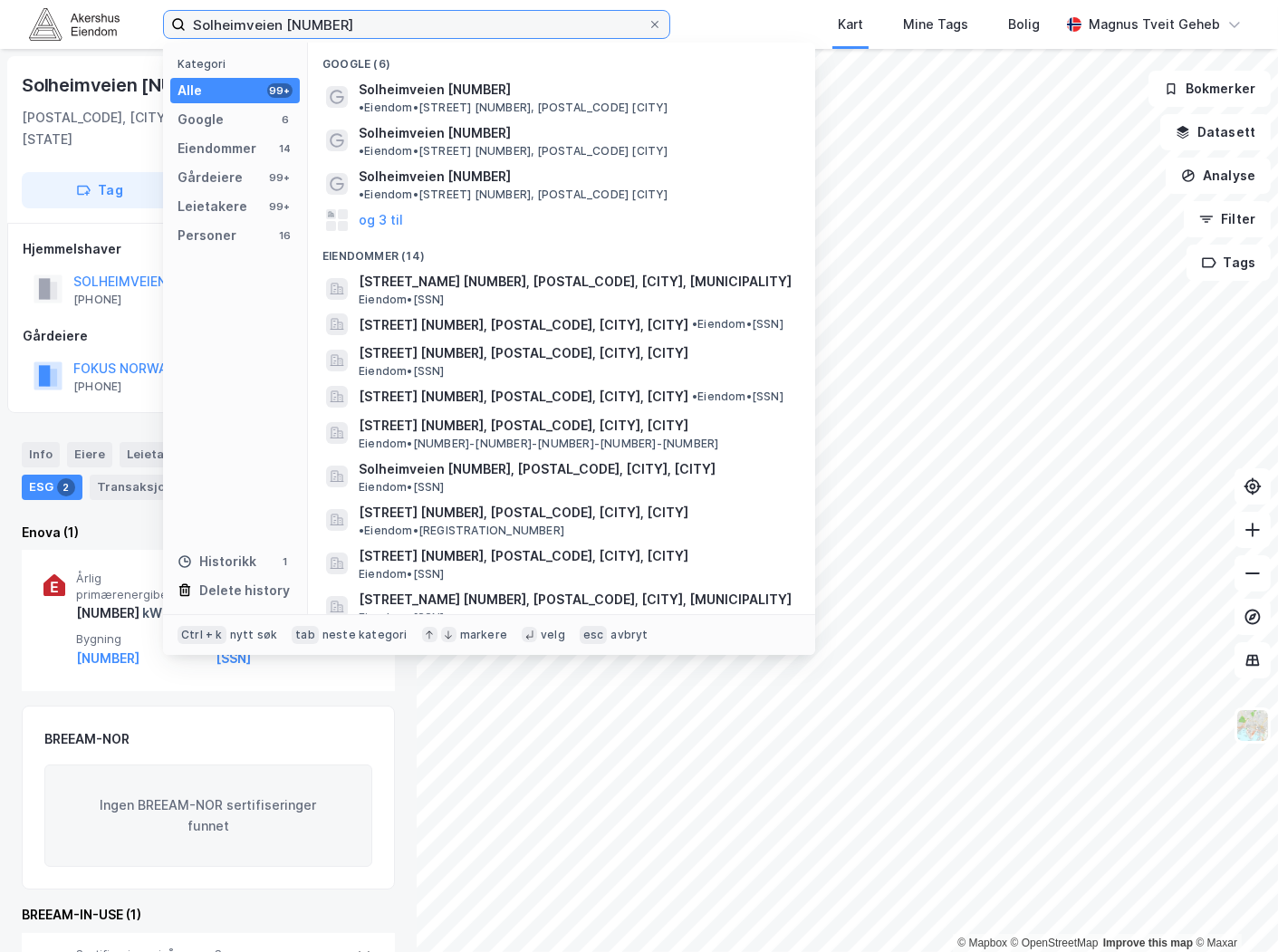 drag, startPoint x: 324, startPoint y: 22, endPoint x: 91, endPoint y: 22, distance: 233 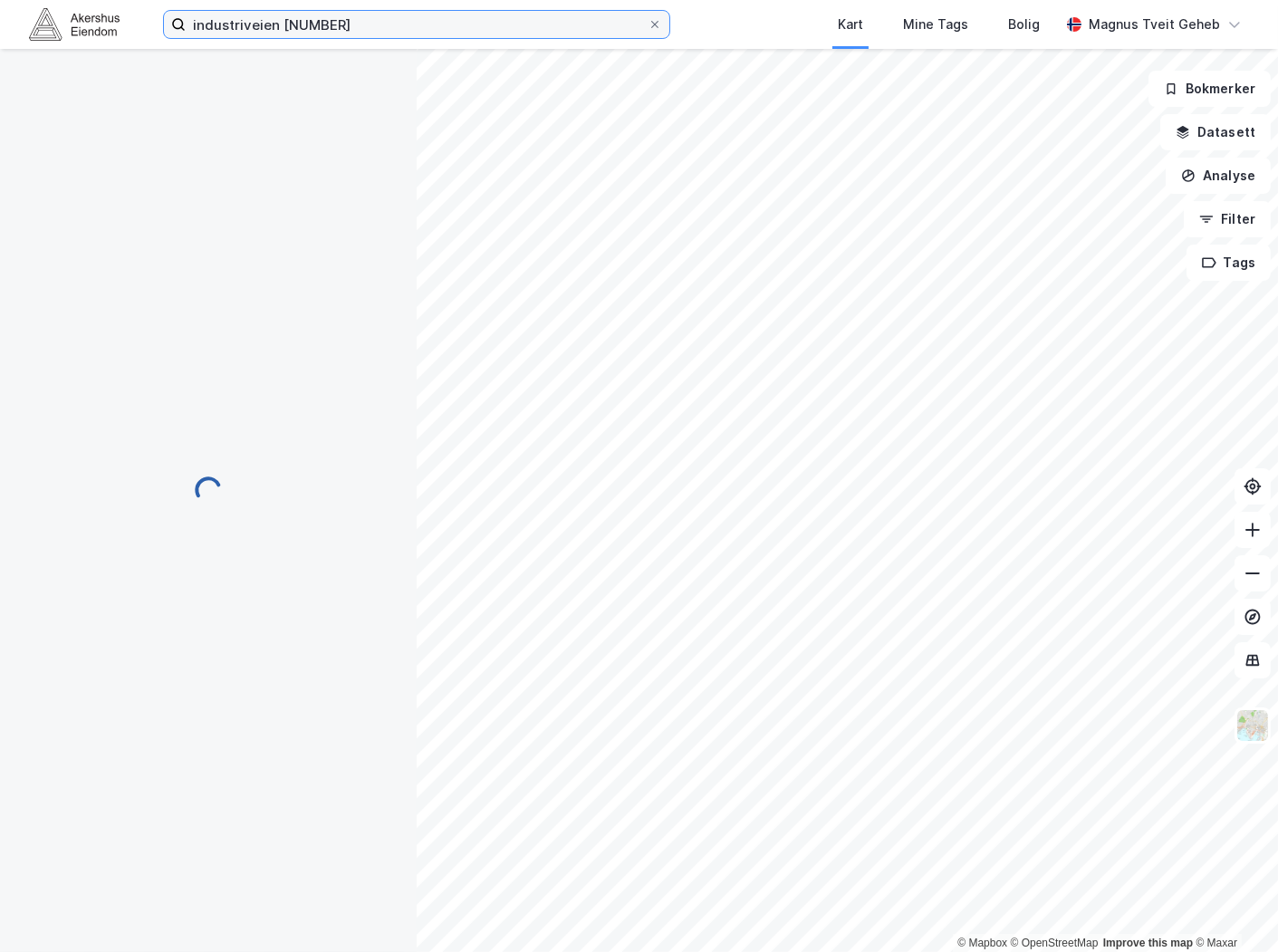 scroll, scrollTop: 56, scrollLeft: 0, axis: vertical 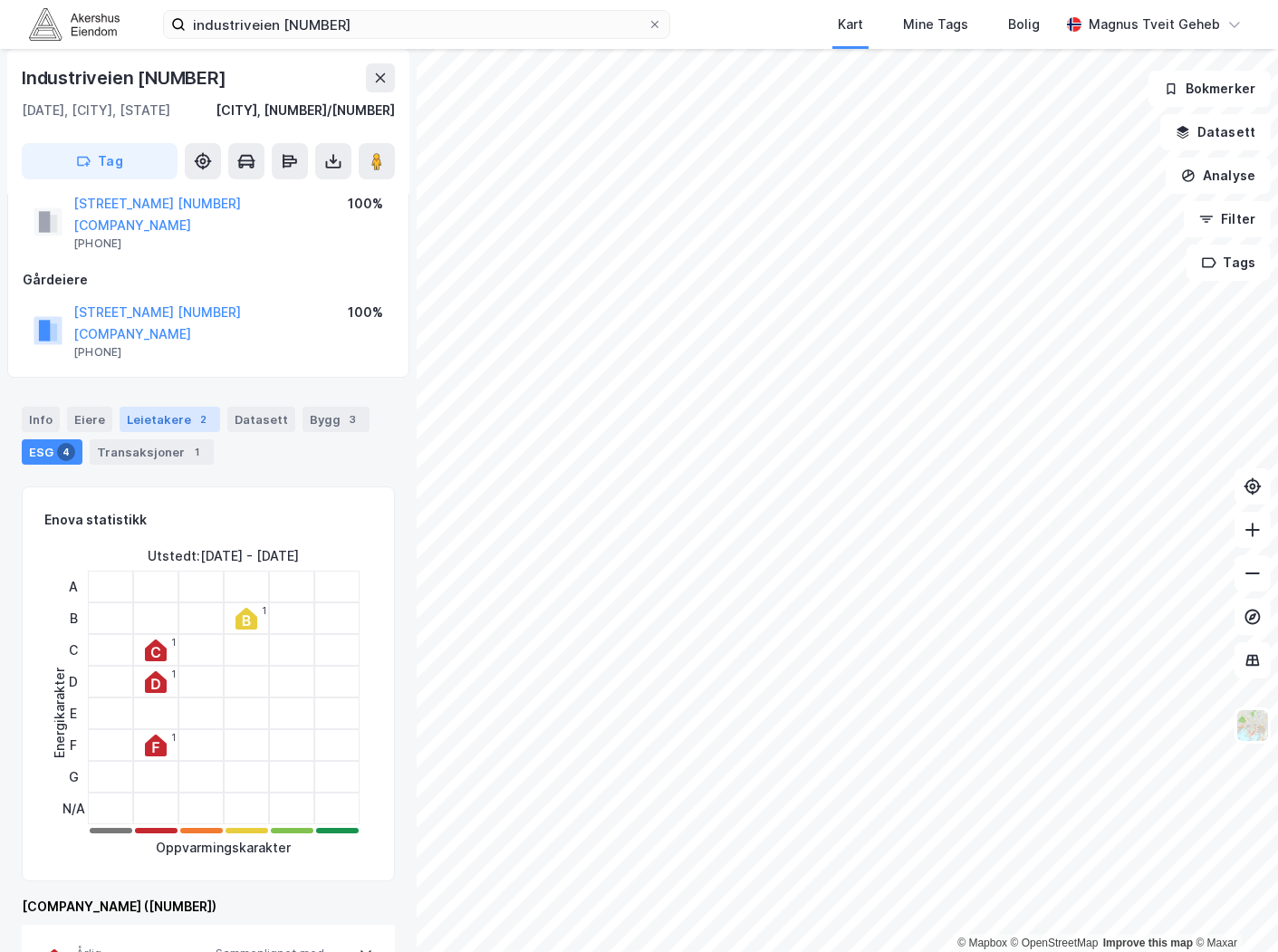 click on "2" at bounding box center [204, 419] 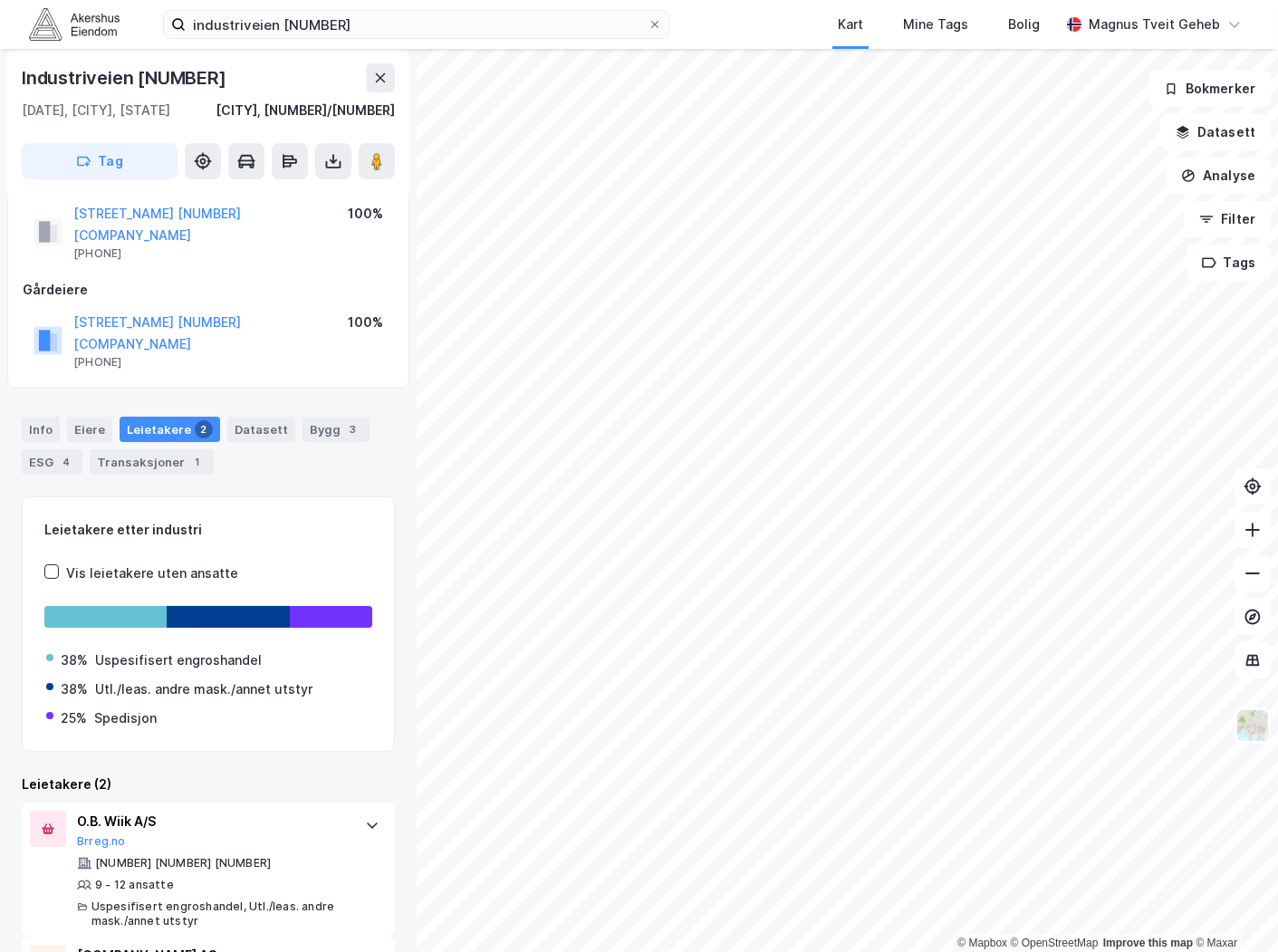 scroll, scrollTop: 63, scrollLeft: 0, axis: vertical 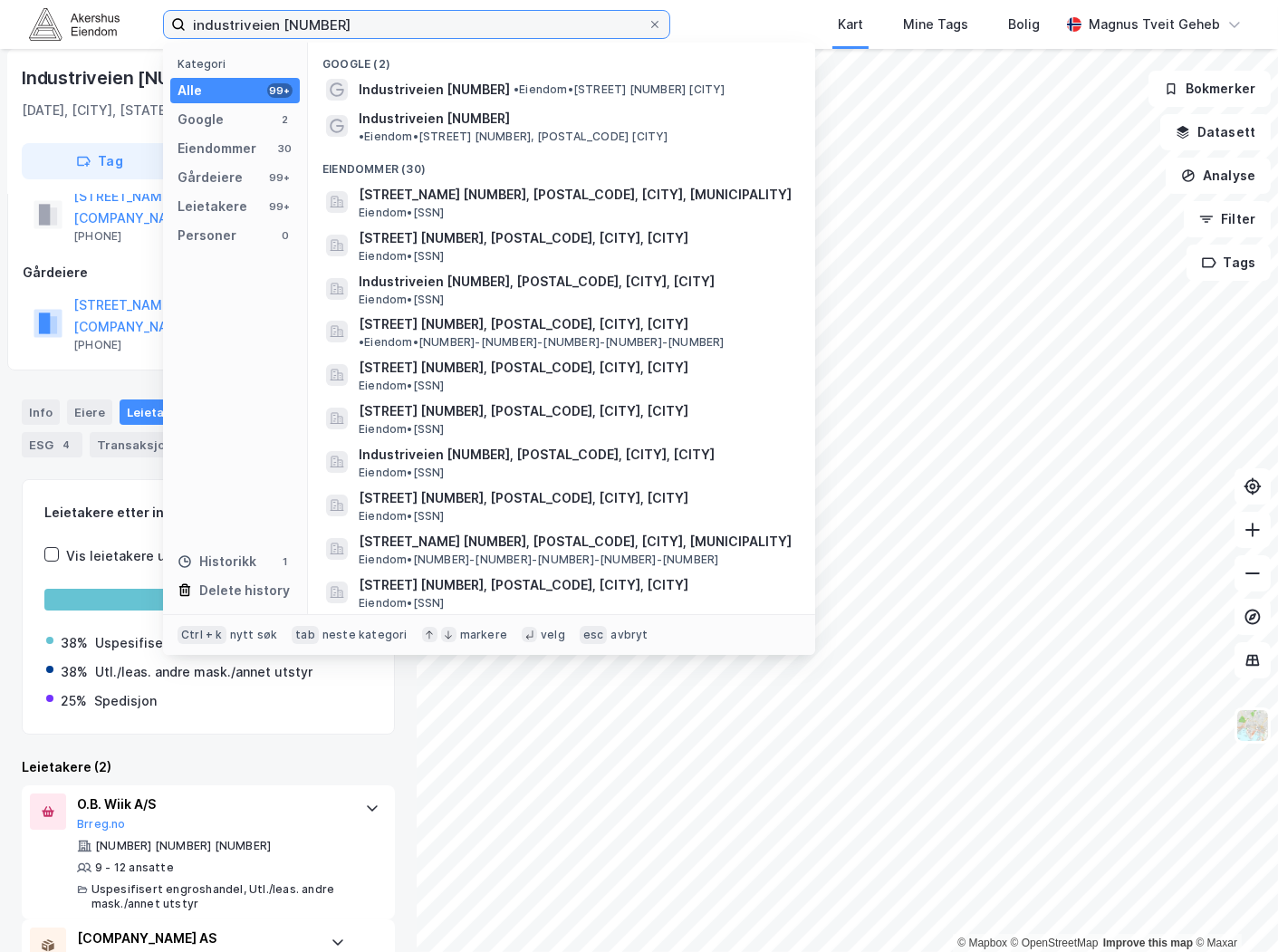 click on "industriveien [NUMBER]" at bounding box center [417, 24] 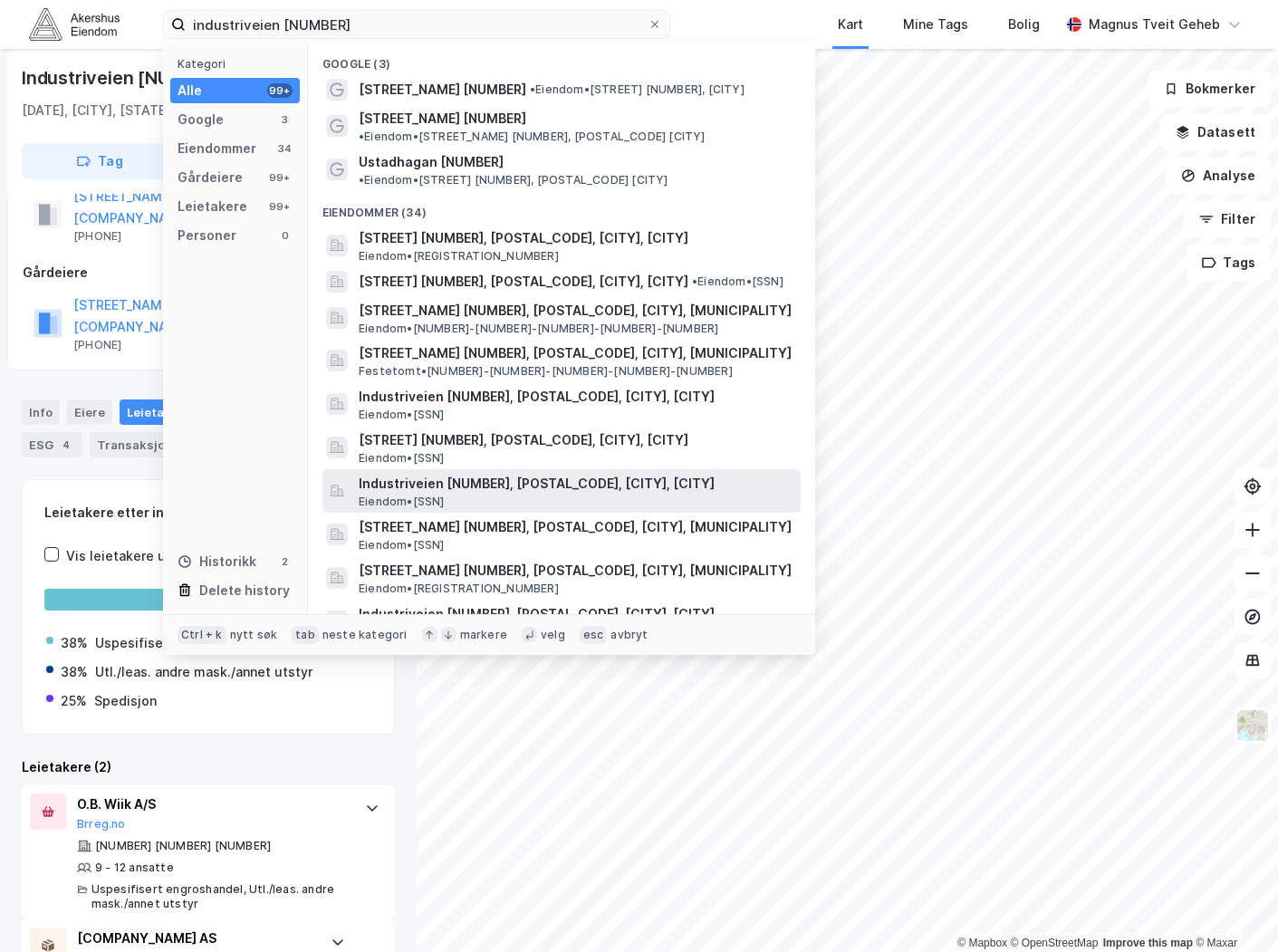 click on "Industriveien [NUMBER], [POSTAL_CODE], [CITY], [CITY]" at bounding box center [576, 484] 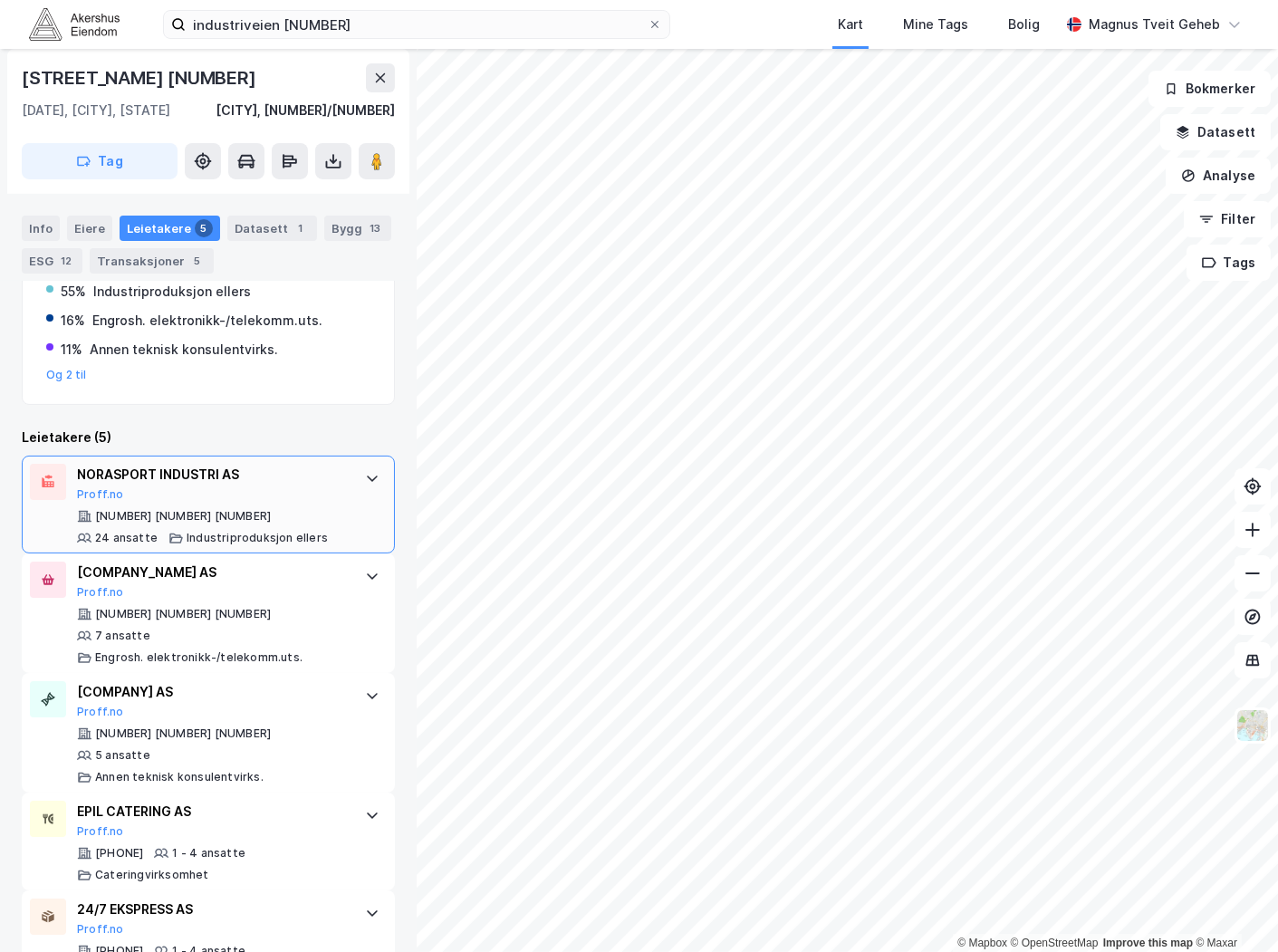 scroll, scrollTop: 429, scrollLeft: 0, axis: vertical 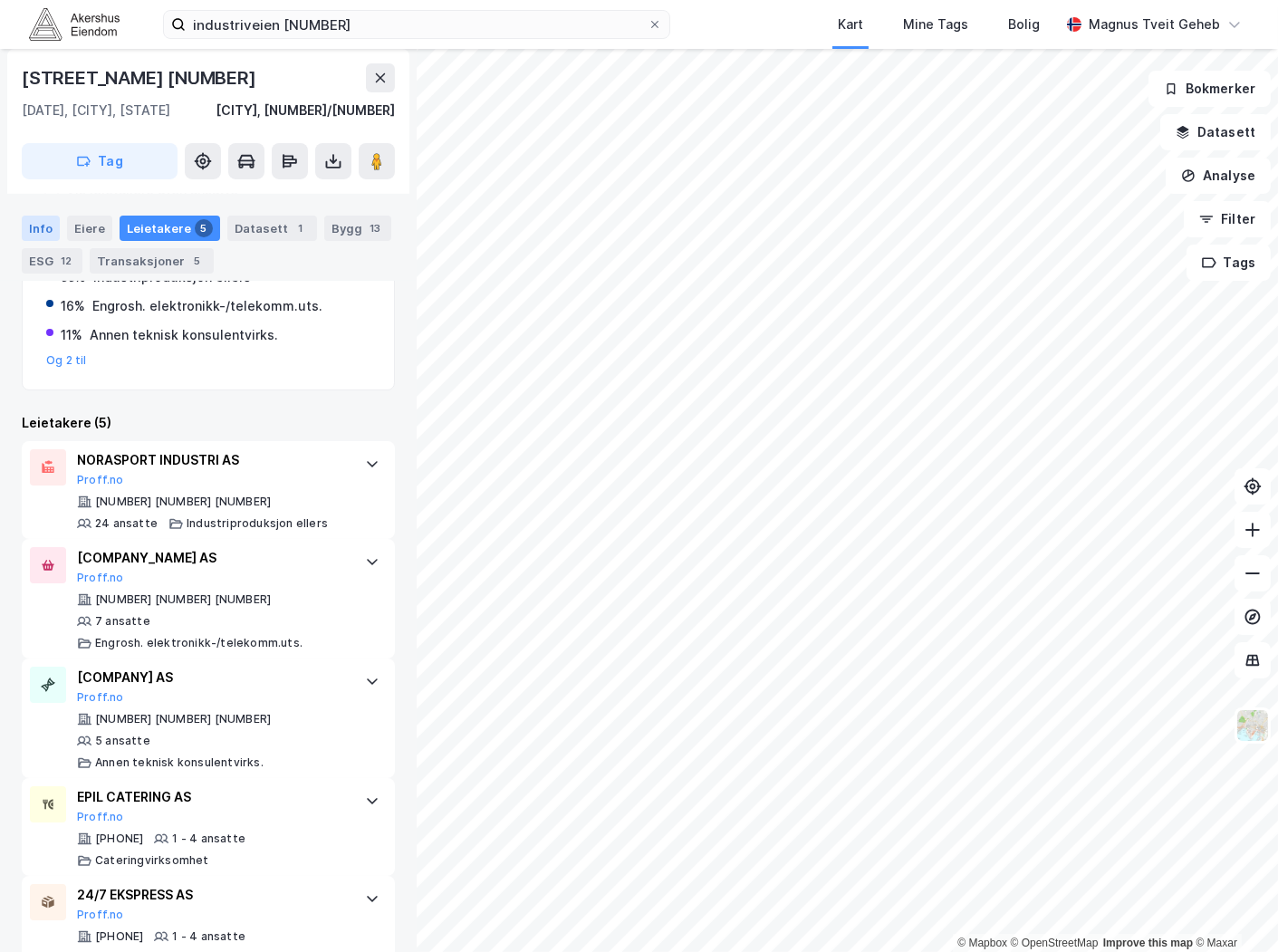 click on "Info" at bounding box center (41, 228) 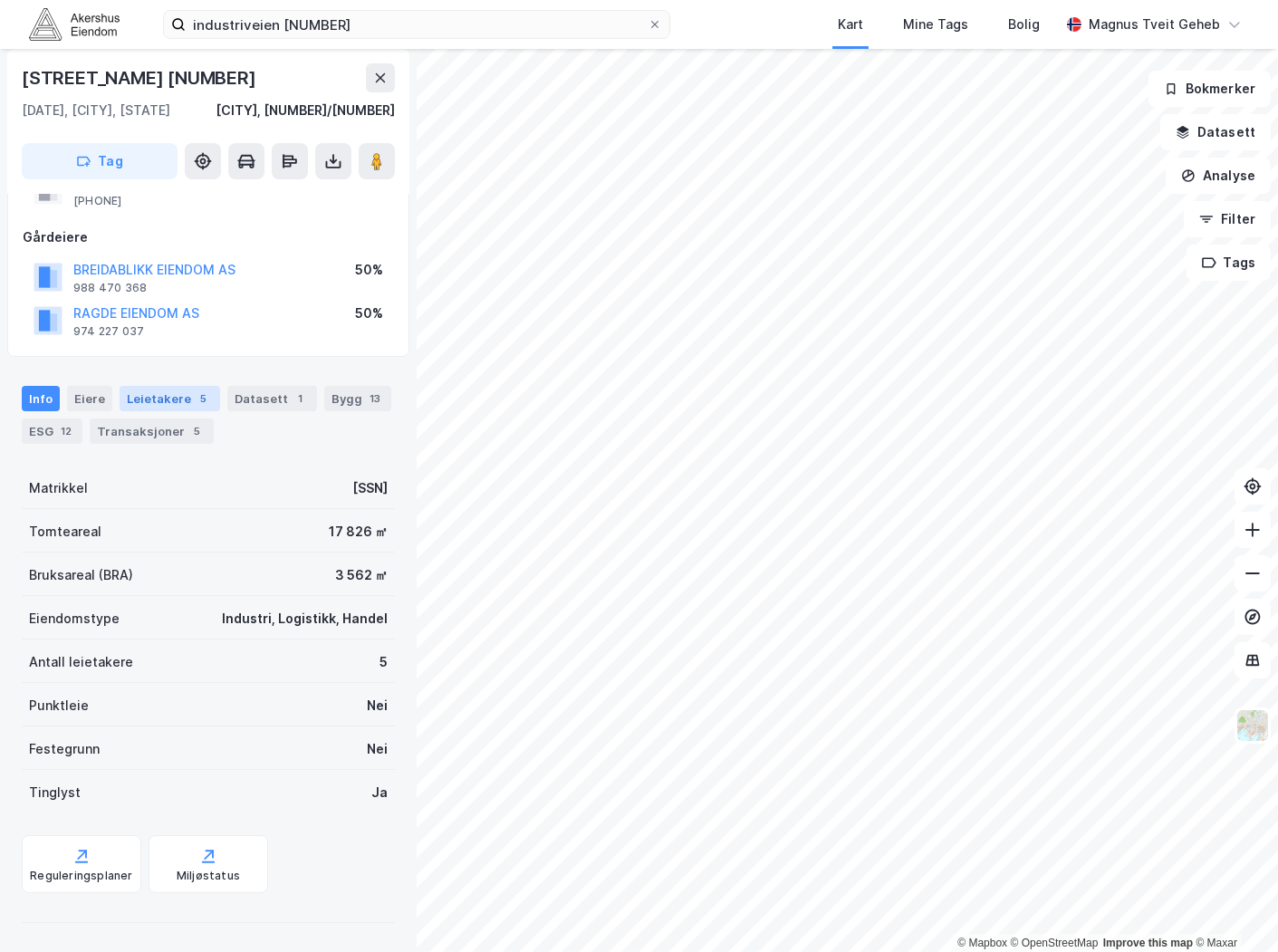 click on "Leietakere [NUMBER]" at bounding box center (169, 399) 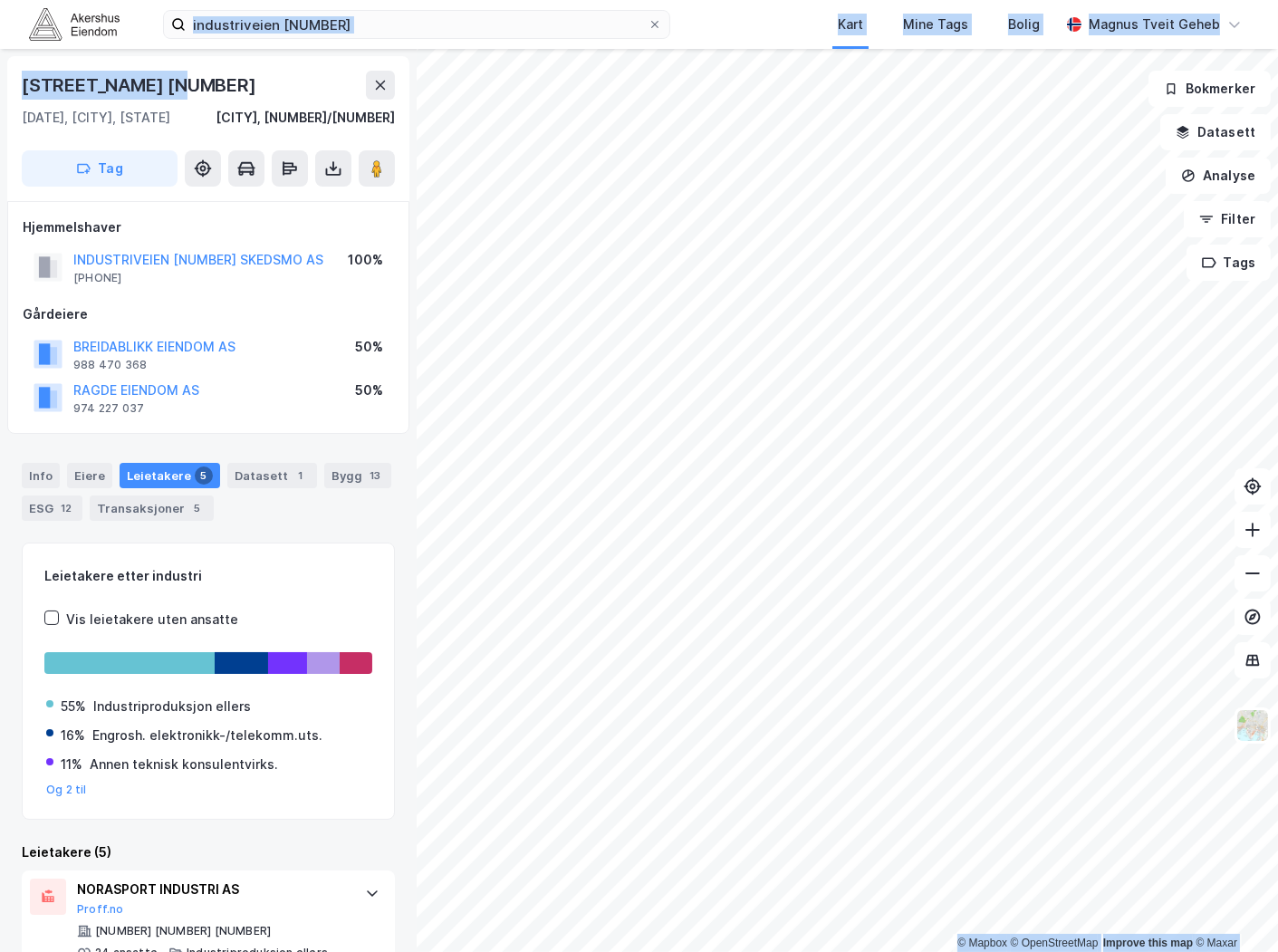 drag, startPoint x: 474, startPoint y: 9, endPoint x: 208, endPoint y: 56, distance: 270.12034 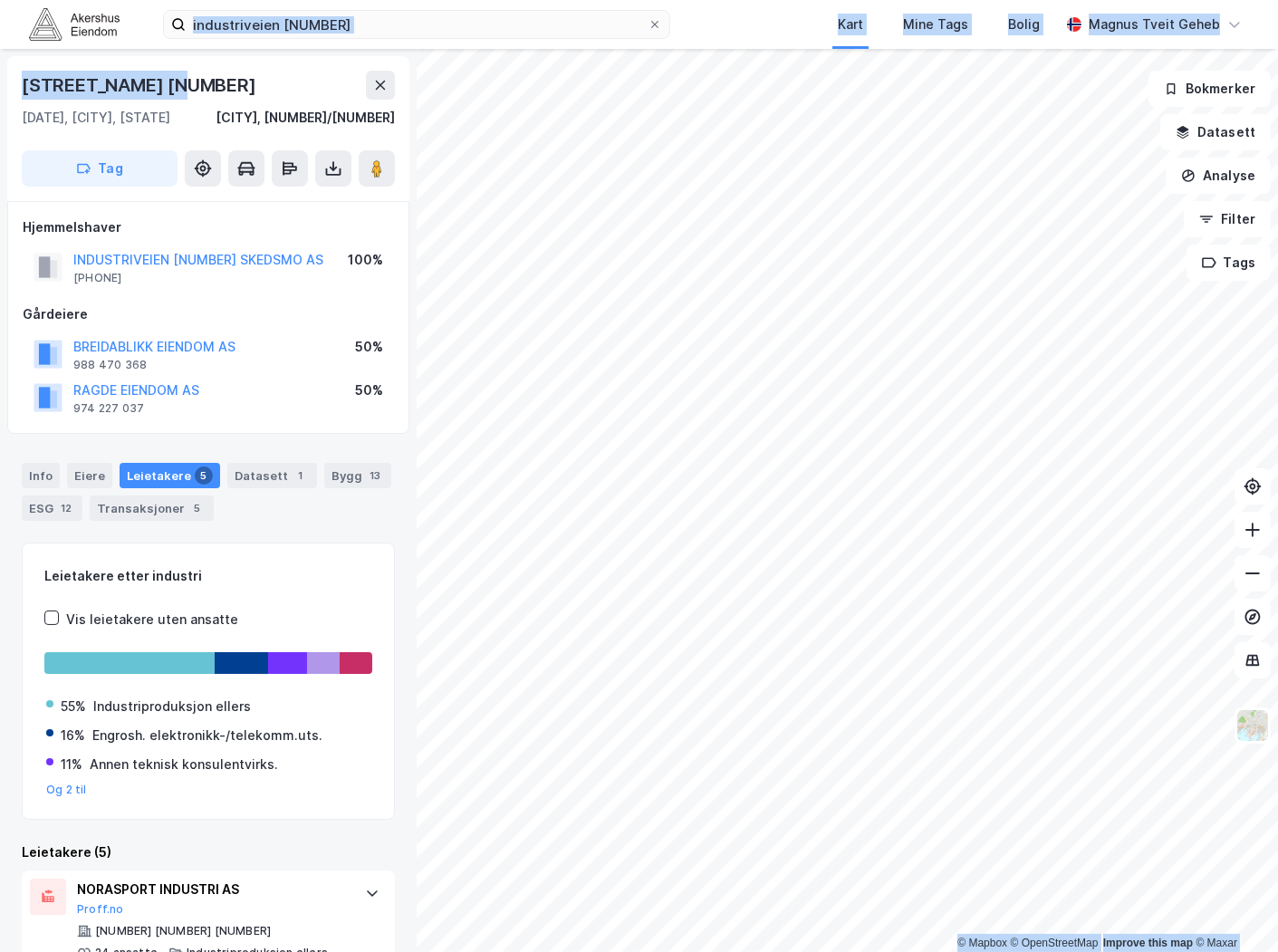 click on "[STREET] [NUMBER] Kart Mine Tags Bolig [FIRST] [LAST] © Mapbox   © OpenStreetMap   Improve this map   © Maxar [STREET] [NUMBER] [POSTAL_CODE], [CITY], [CITY] [CITY], [NUMBER]/[NUMBER] Tag Hjemmelshaver [STREET] [CITY] AS [PHONE] Gårdeiere [COMPANY] AS [PERCENTAGE] [COMPANY] AS [PERCENTAGE] Info Eiere Leietakere 5 Datasett 1 Bygg 13 ESG 12 Transaksjoner 5 Leietakere etter industri Vis leietakere uten ansatte [PERCENTAGE] Industriproduksjon ellers [PERCENTAGE] Engrosh. elektronikk-/telekomm.uts. [PERCENTAGE] Annen teknisk konsulentvirks. Og 2 til Leietakere (5) [COMPANY] [COMPANY] [PHONE] [NUMBER] ansatte Industriproduksjon ellers [COMPANY] [COMPANY] [PHONE] [NUMBER] ansatte Engrosh. elektronikk-/telekomm.uts. [COMPANY] [COMPANY] [PHONE] [NUMBER] ansatte Annen teknisk konsulentvirks. [COMPANY] [COMPANY] [PHONE] [NUMBER] - [NUMBER] ansatte Cateringvirksomhet [COMPANY] [COMPANY] [PHONE] [NUMBER] [NUMBER] ansatte Godstransport på vei Bokmerker Datasett Analyse Filter Tags" at bounding box center [639, 476] 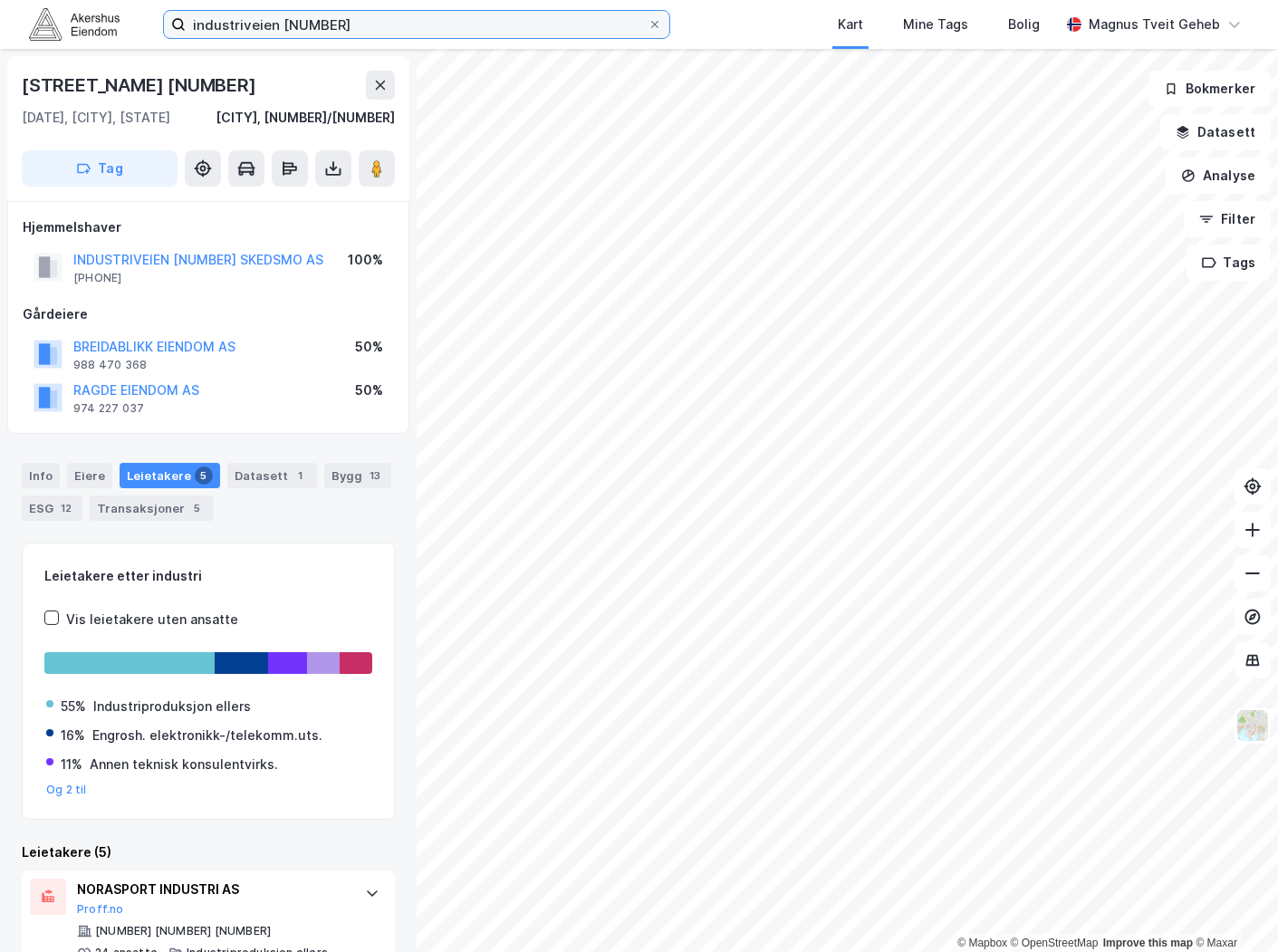 drag, startPoint x: 208, startPoint y: 56, endPoint x: 322, endPoint y: 30, distance: 116.92733 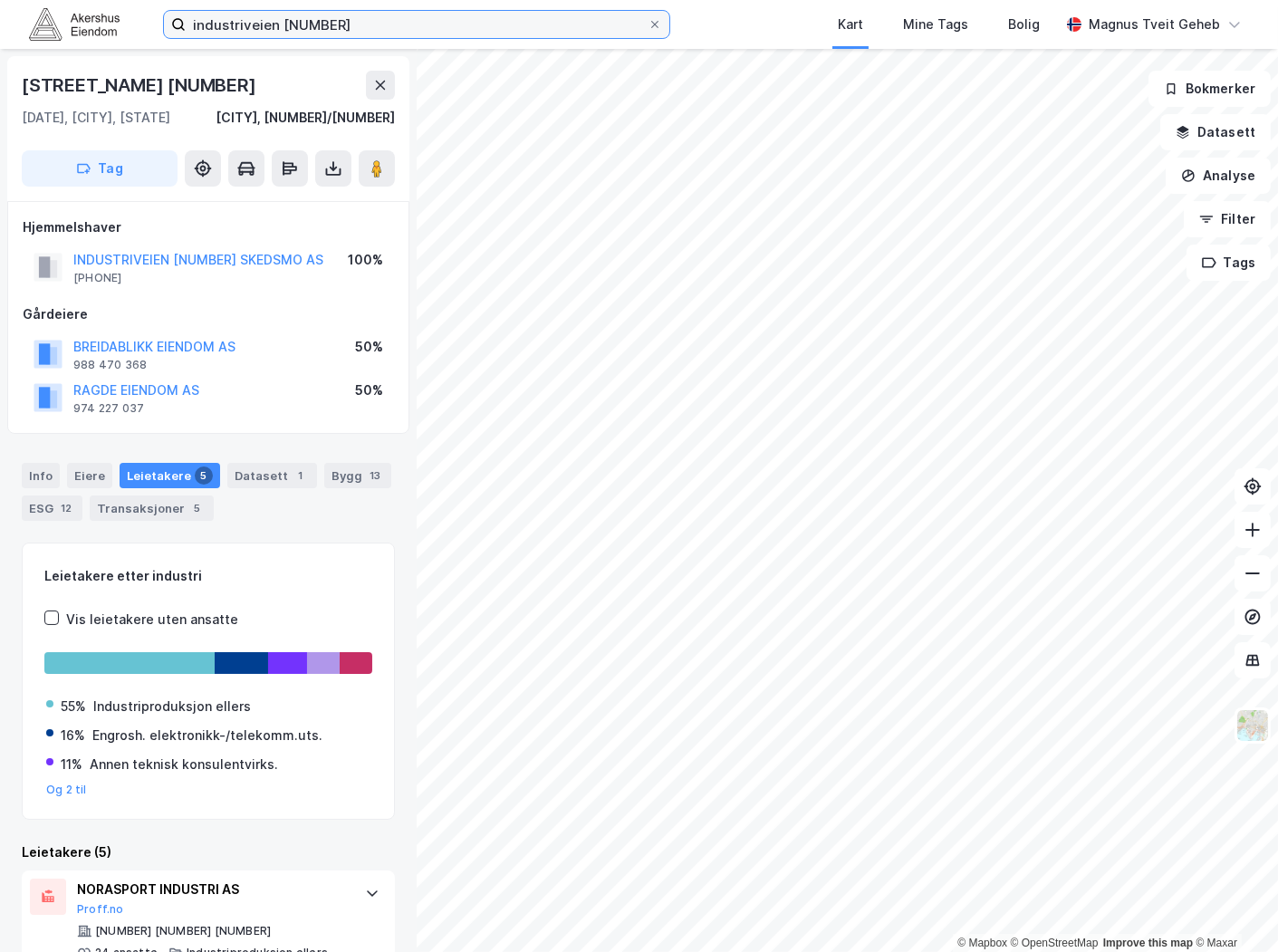 click on "industriveien [NUMBER]" at bounding box center [417, 24] 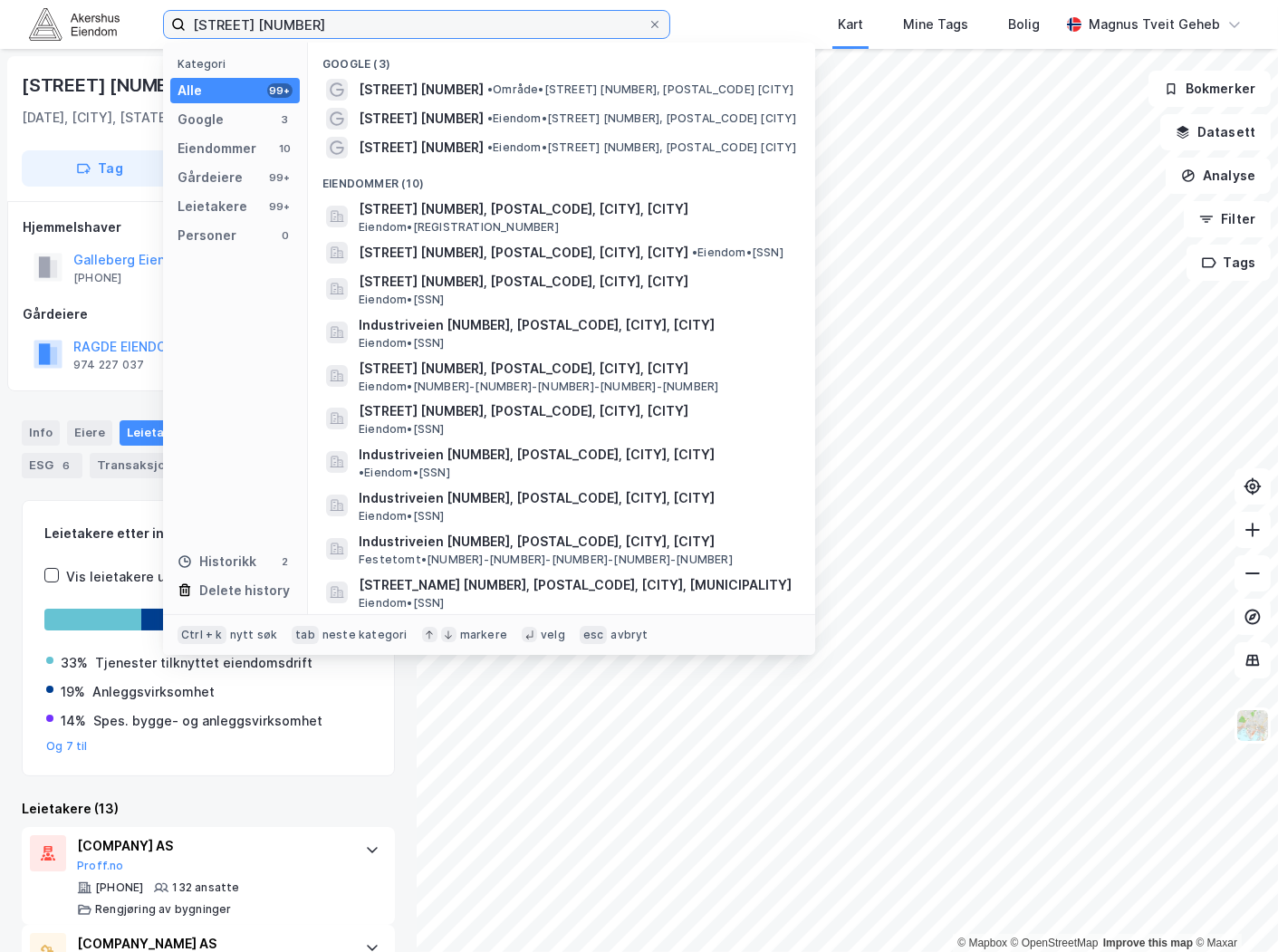 drag, startPoint x: 357, startPoint y: 12, endPoint x: 69, endPoint y: 32, distance: 288.6936 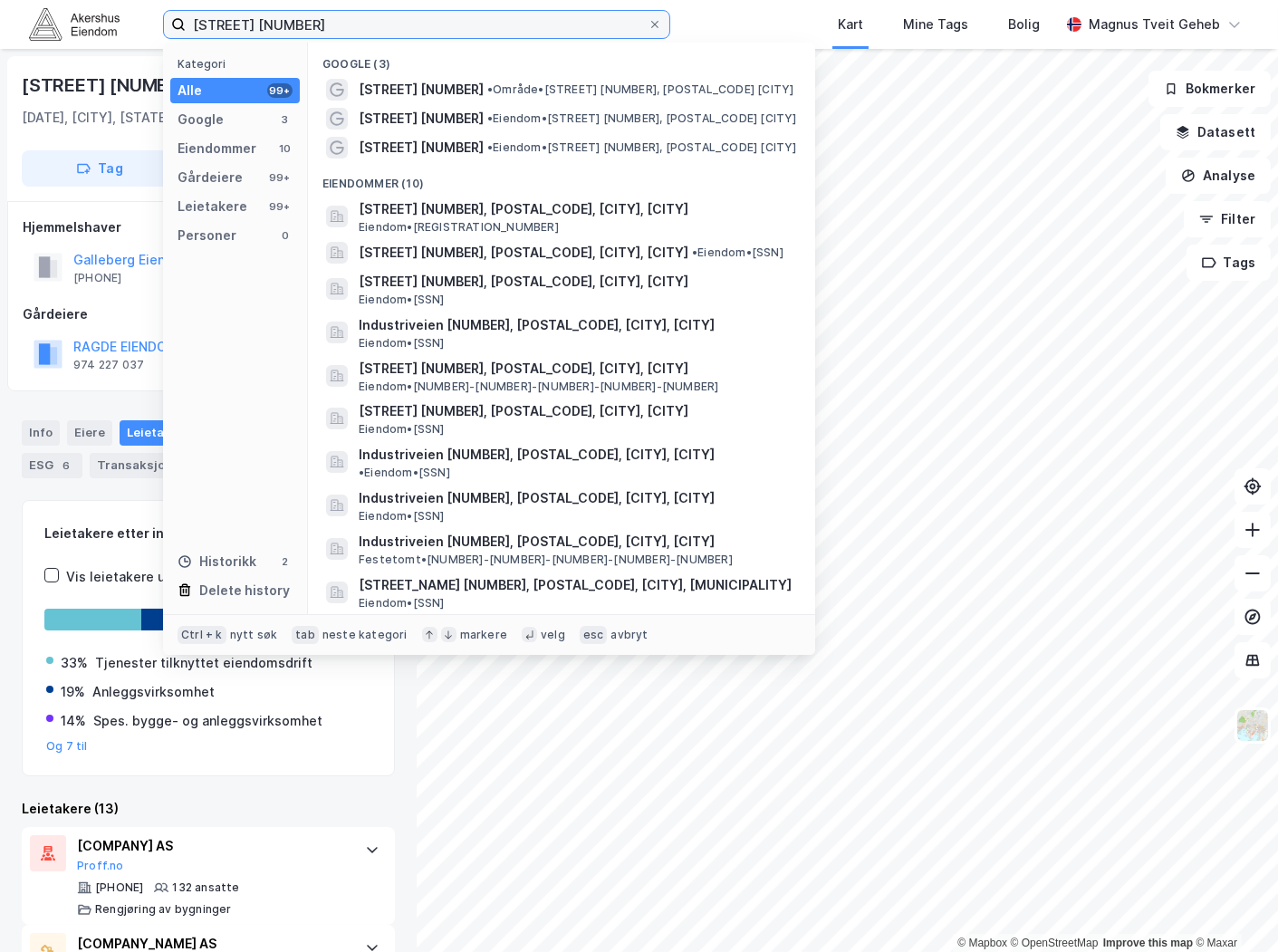 click on "[STREET] [NUMBER] [CATEGORY] [NUMBER] Google [NUMBER] Eiendommer [NUMBER] Gårdeiere [NUMBER] Leietakere [NUMBER] Personer [NUMBER] Historikk [NUMBER] Delete history Google ([NUMBER]) [STREET] [NUMBER]  •  Område  •  [STREET] [NUMBER], [POSTAL_CODE] [CITY] [STREET] [NUMBER]  •  Eiendom  •  [STREET] [NUMBER], [POSTAL_CODE] [CITY] Eiendommer ([NUMBER]) [STREET] [NUMBER], [POSTAL_CODE], [CITY], [CITY] Eiendom  •  [SSN] [STREET] [NUMBER], [POSTAL_CODE], [CITY], [CITY]  •  Eiendom  •  [SSN] [STREET] [NUMBER], [POSTAL_CODE], [CITY], [CITY] Eiendom  •  [SSN] [STREET] [NUMBER], [POSTAL_CODE], [CITY], [CITY] Eiendom  •  [SSN] [STREET] [NUMBER], [POSTAL_CODE], [CITY], [CITY] Eiendom  •  [SSN] [STREET] [NUMBER], [POSTAL_CODE], [CITY], [CITY] Eiendom  •  [SSN] [STREET] [NUMBER], [POSTAL_CODE], [CITY], [CITY] Eiendom  •  [SSN] [STREET] [NUMBER], [POSTAL_CODE], [CITY], [CITY] Eiendom  •  [SSN] [STREET] [NUMBER], [POSTAL_CODE], [CITY], [CITY] Eiendom  •  [SSN] Festetomt  •  Eiendom tab" at bounding box center [639, 24] 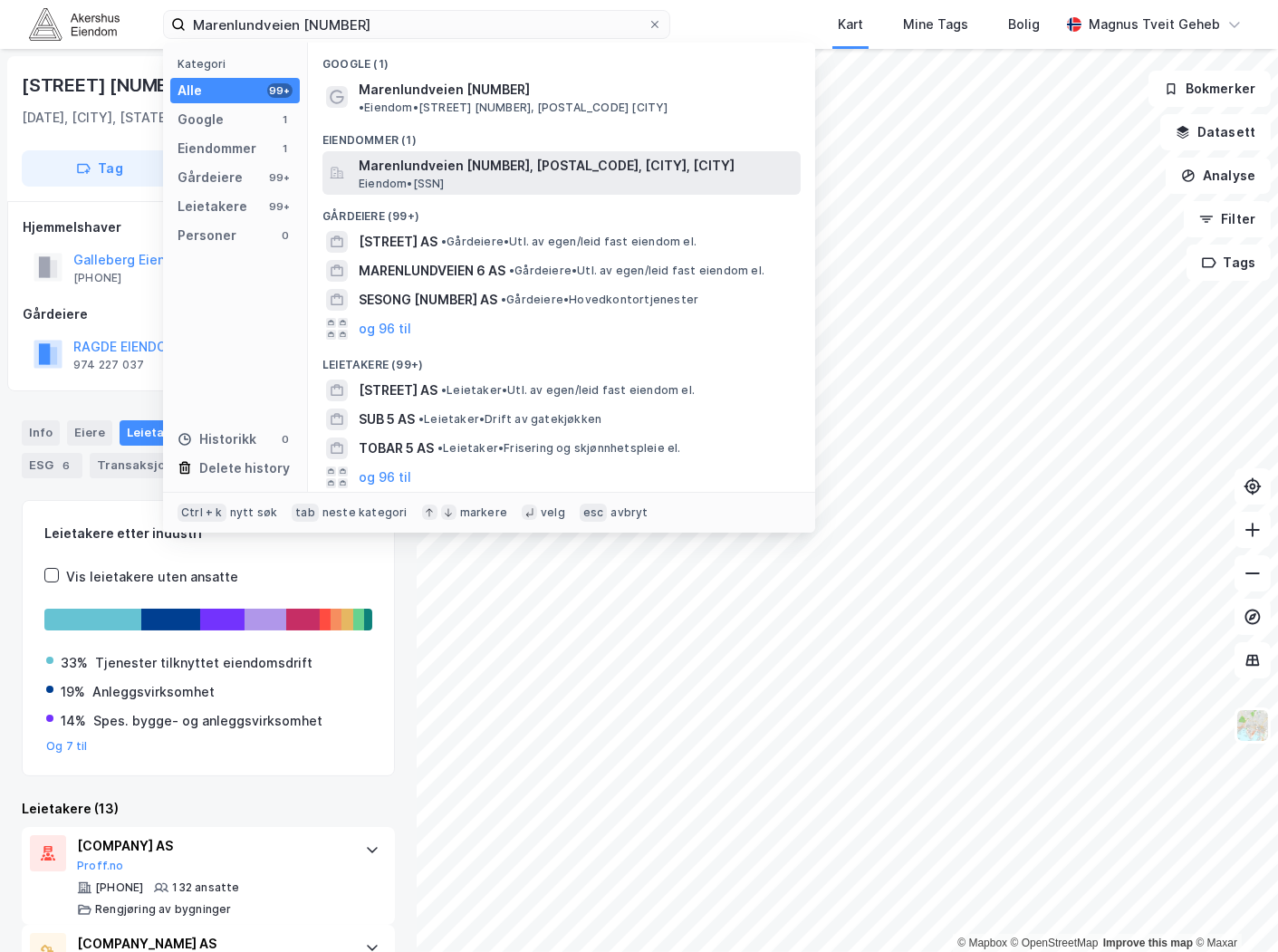click on "Marenlundveien [NUMBER], [POSTAL_CODE], [CITY], [CITY]" at bounding box center [576, 166] 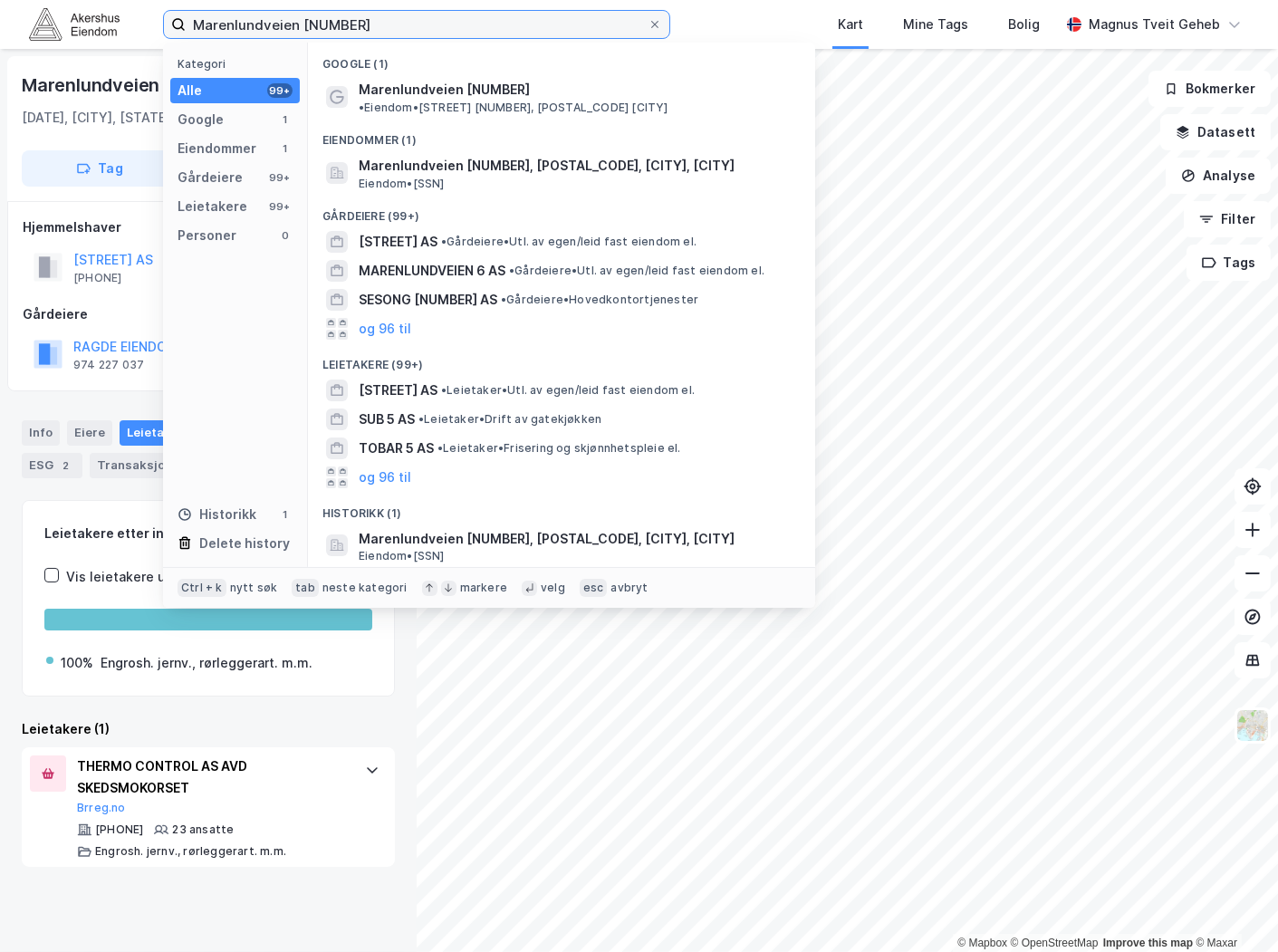 click on "Marenlundveien [NUMBER]" at bounding box center [417, 24] 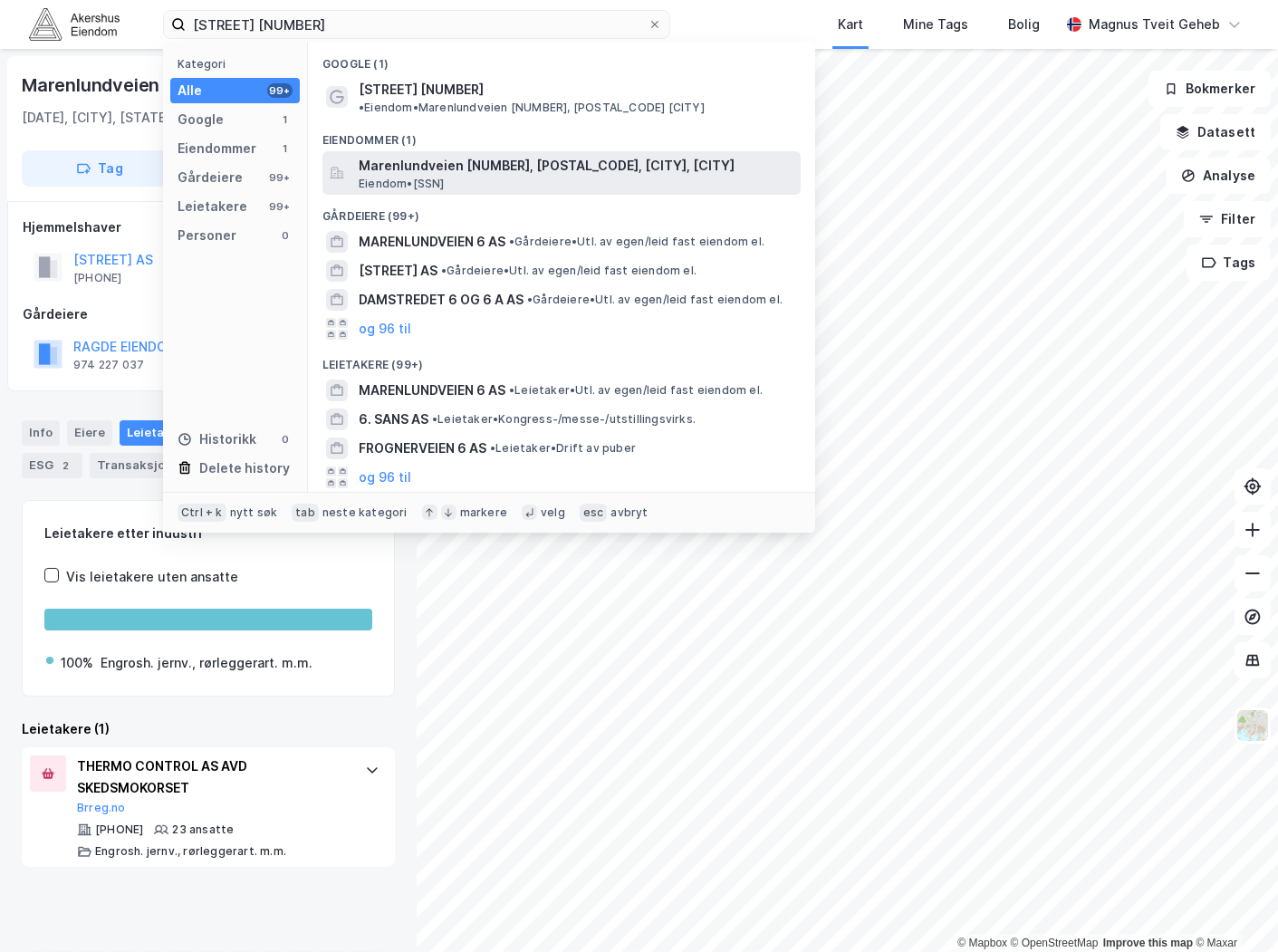 click on "Marenlundveien [NUMBER], [POSTAL_CODE], [CITY], [CITY]" at bounding box center (576, 166) 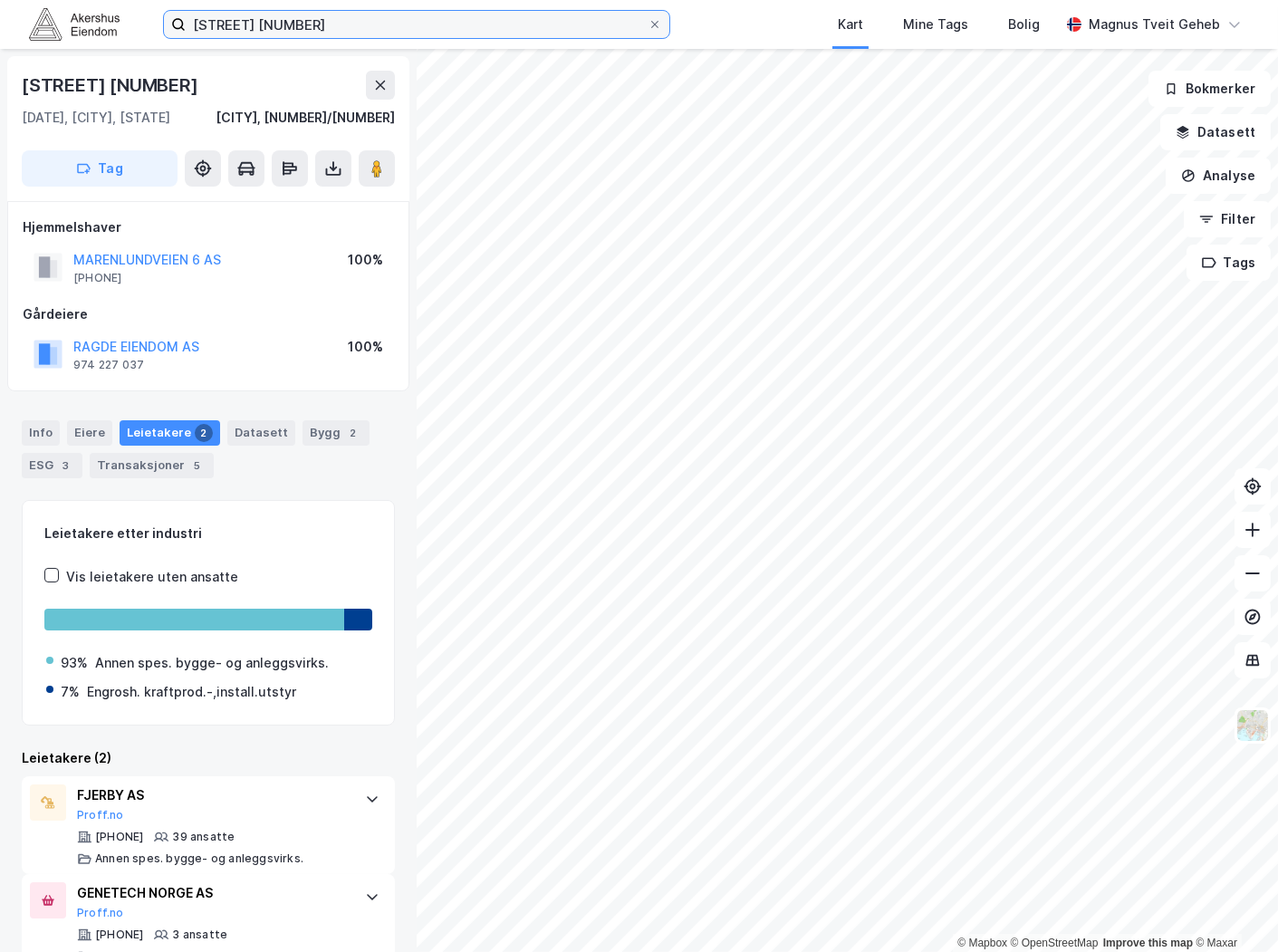 click on "[STREET] [NUMBER]" at bounding box center [417, 24] 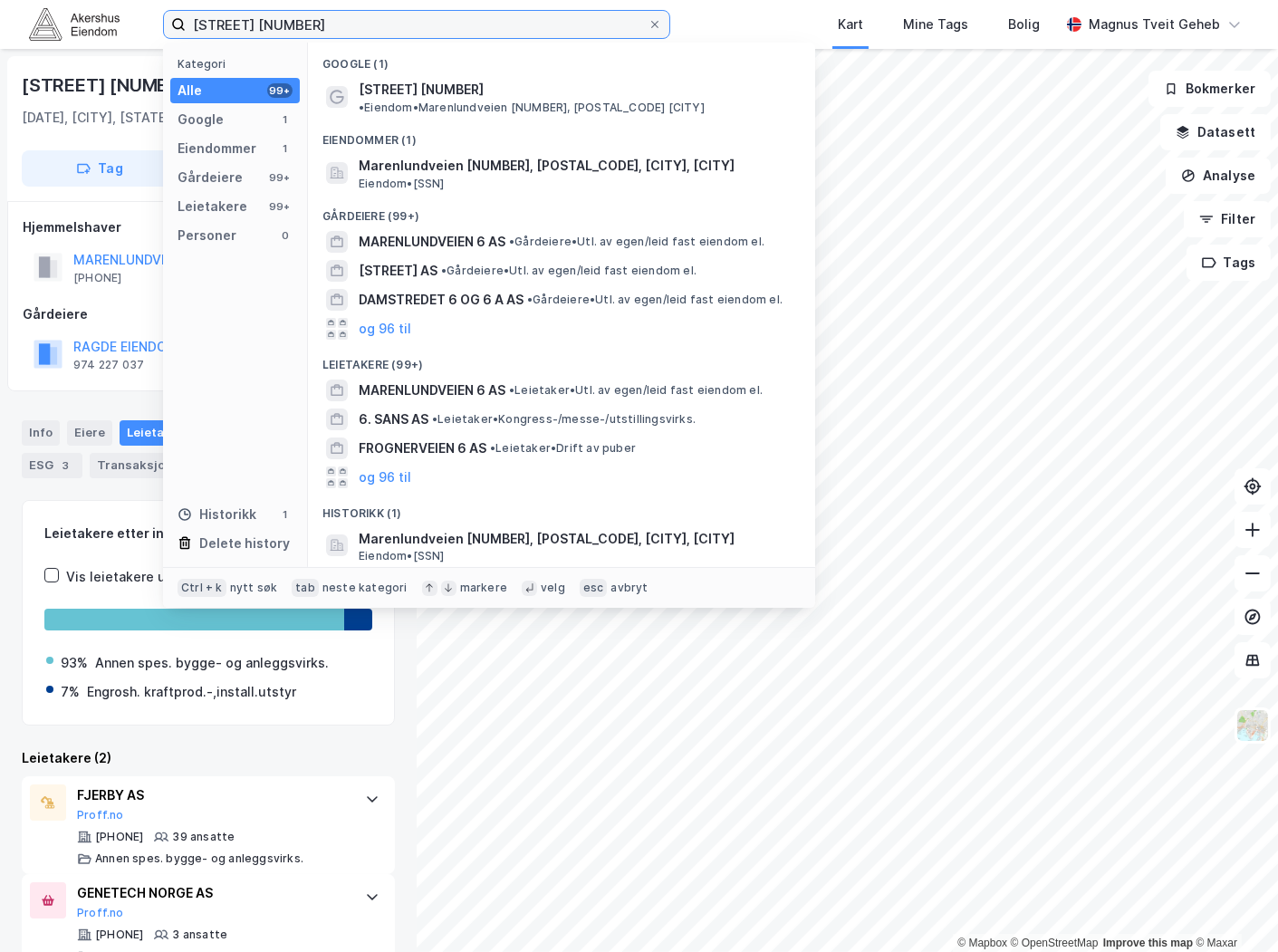 click on "[STREET] [NUMBER]" at bounding box center [417, 24] 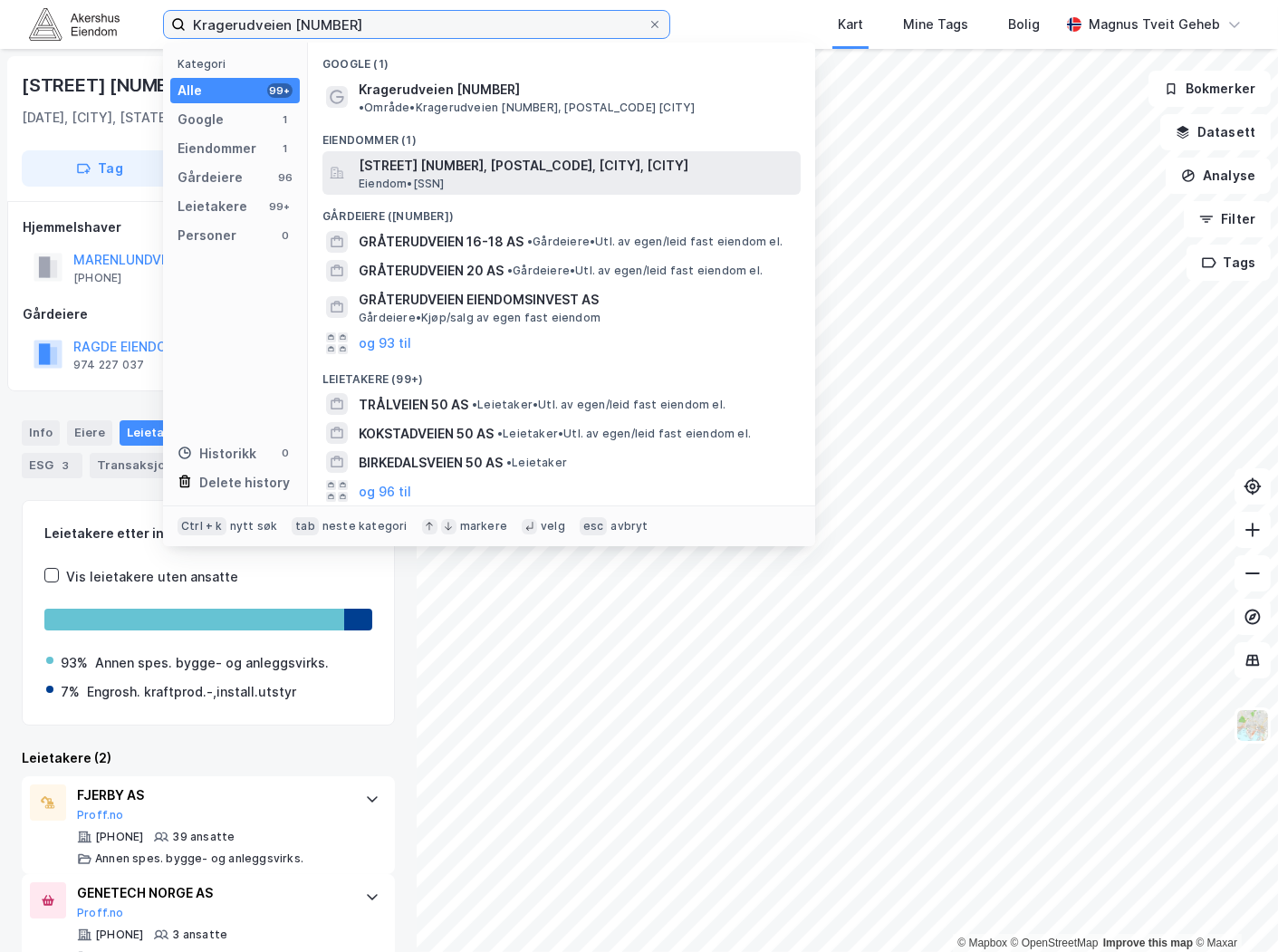 type on "Kragerudveien [NUMBER]" 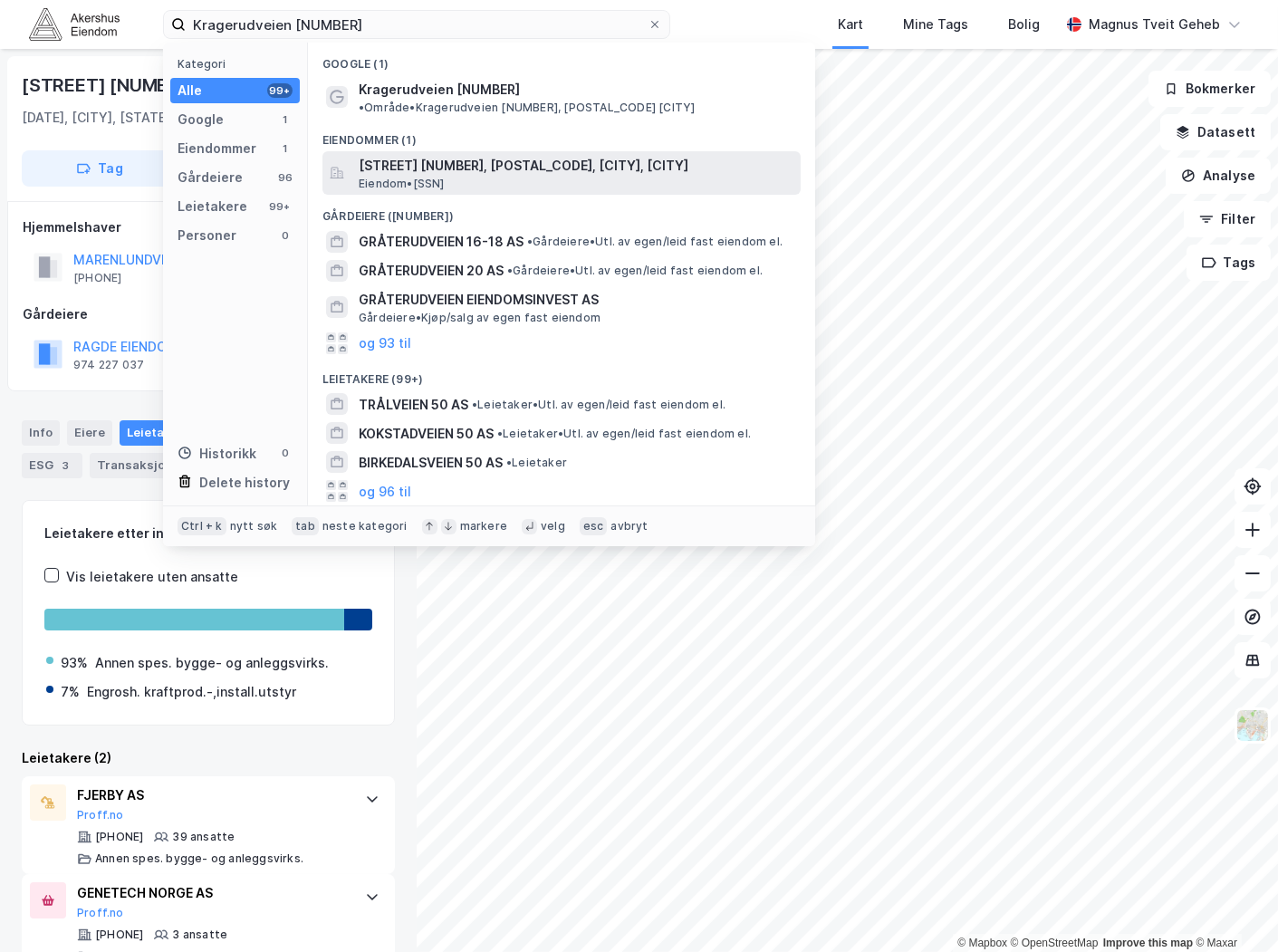 click on "[DOCUMENT_TYPE]  •  [NUMBER]-[NUMBER]-[NUMBER]-[NUMBER]-[NUMBER]" at bounding box center (401, 184) 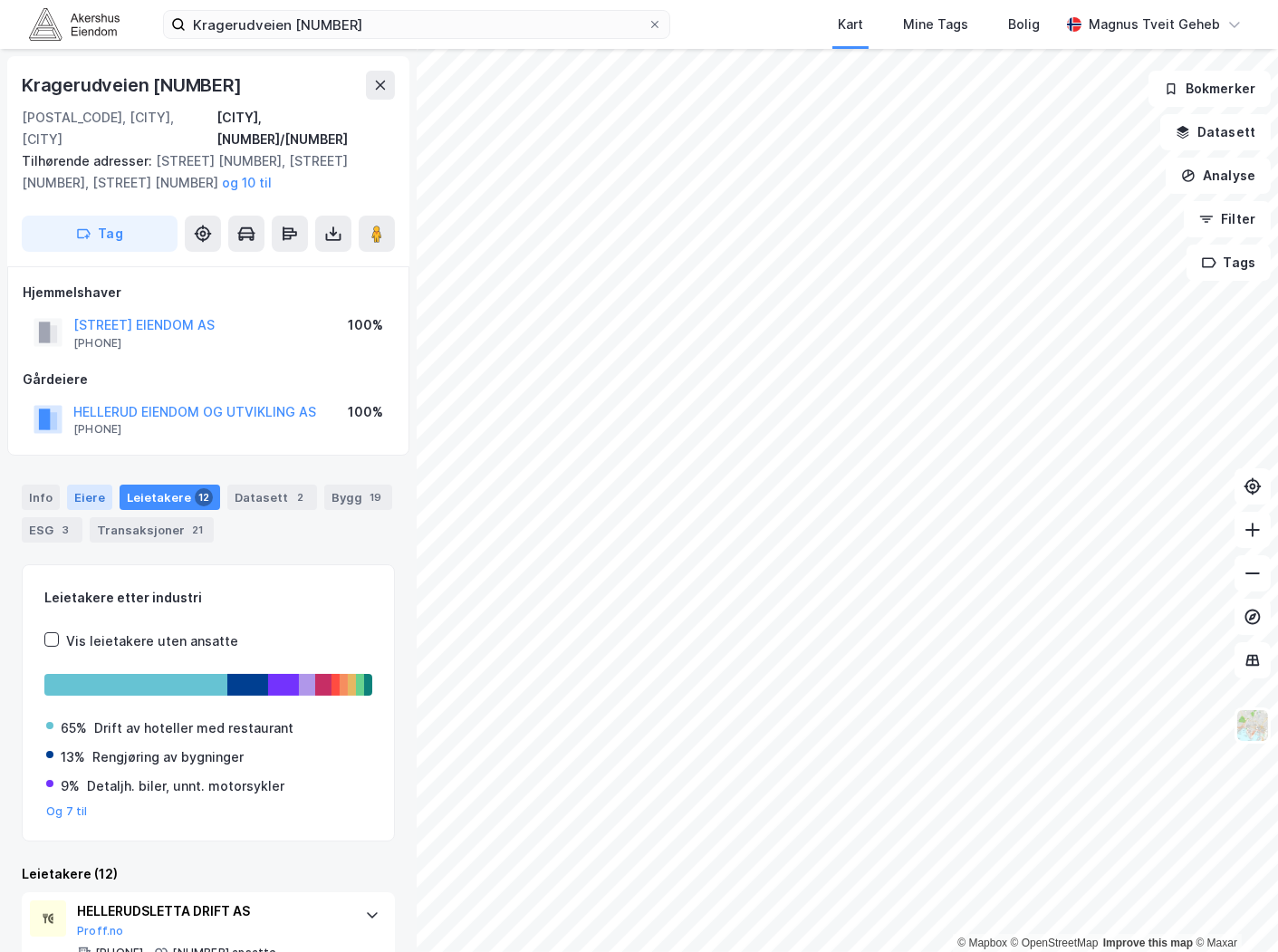 click on "Eiere" at bounding box center (90, 497) 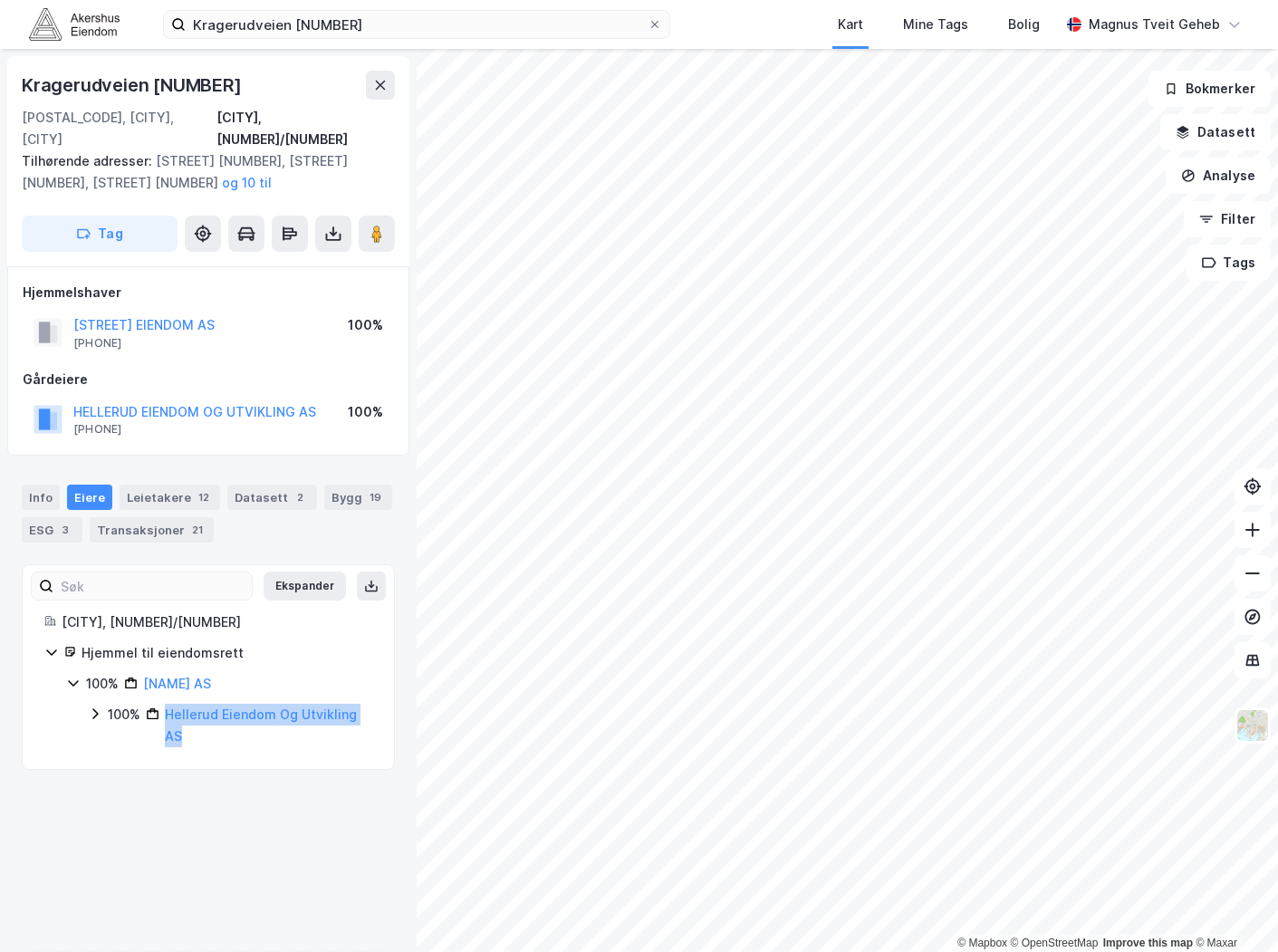 drag, startPoint x: 212, startPoint y: 725, endPoint x: 152, endPoint y: 697, distance: 66.211781 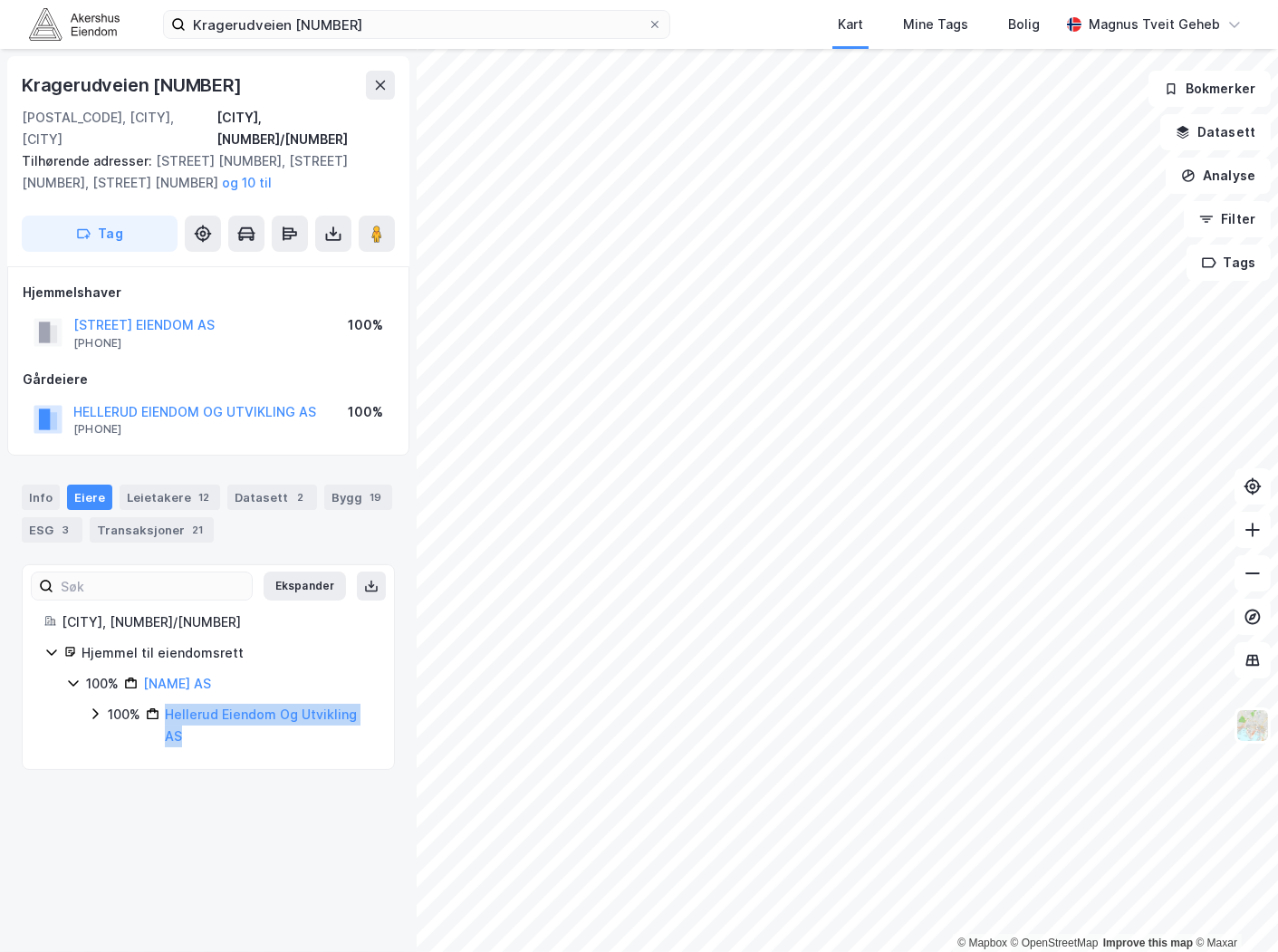 click on "[PERCENTAGE] [STREET] AS" at bounding box center (240, 726) 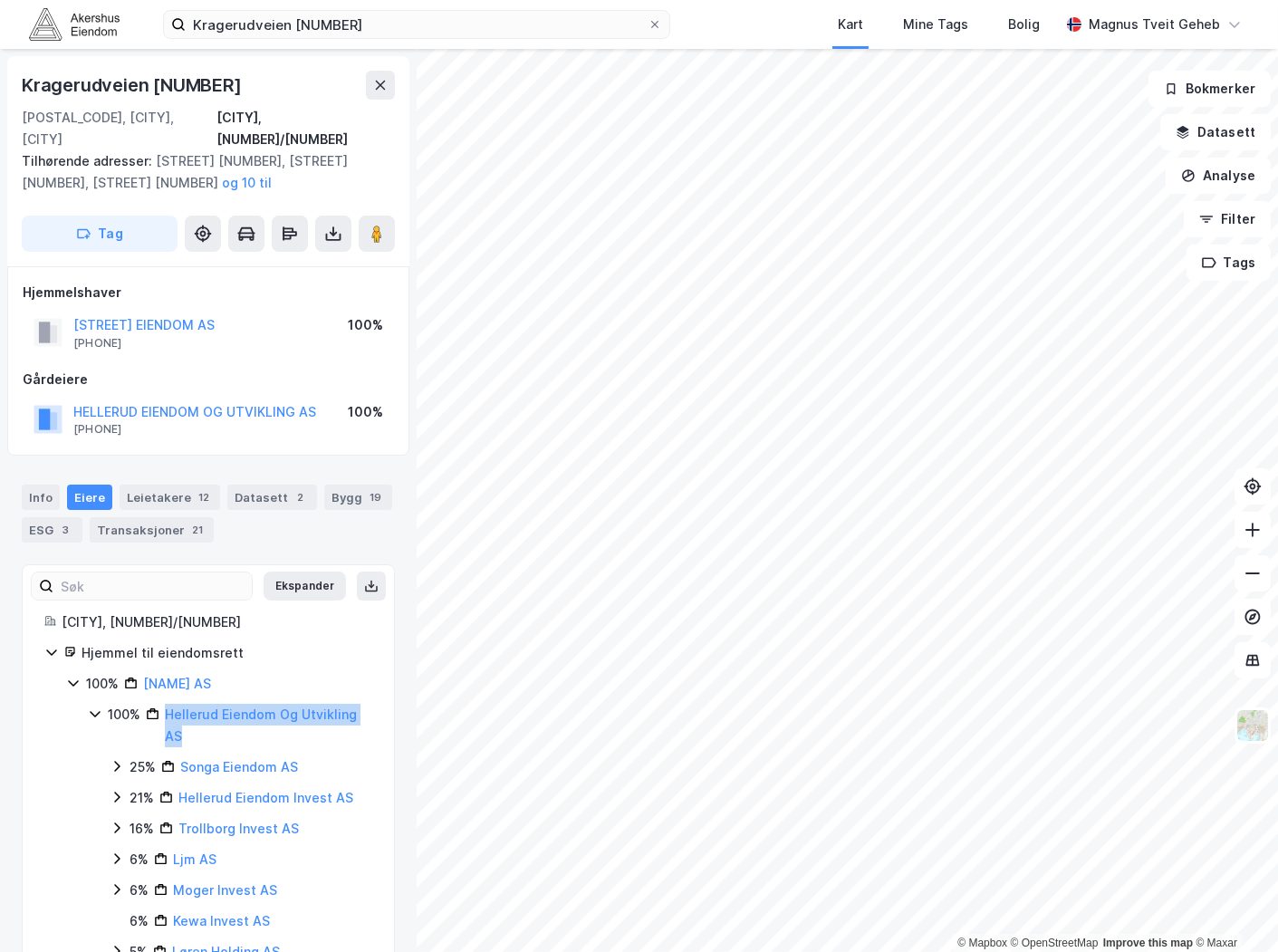 copy on "Hellerud Eiendom Og Utvikling AS" 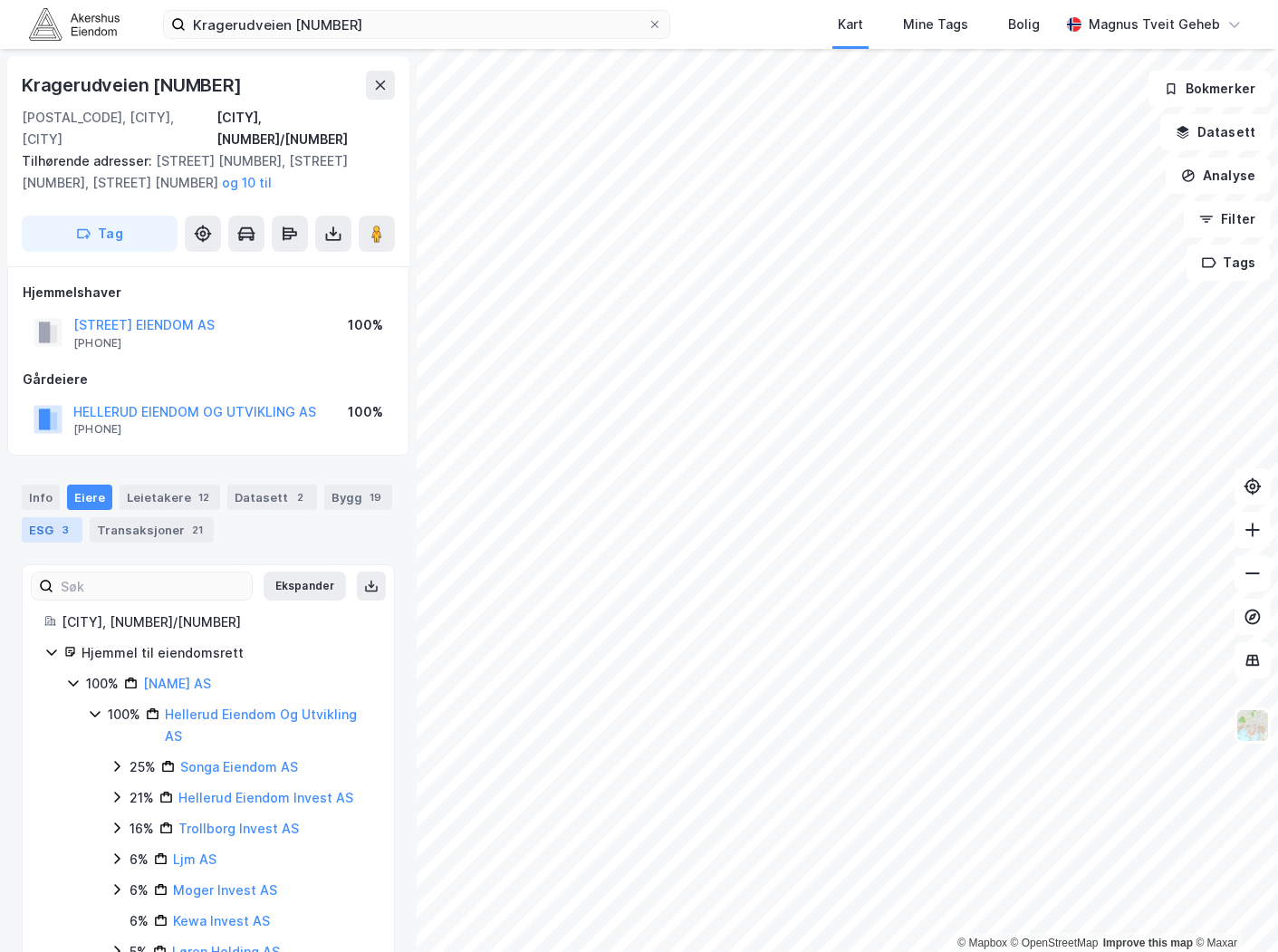 click on "ESG 3" at bounding box center (52, 530) 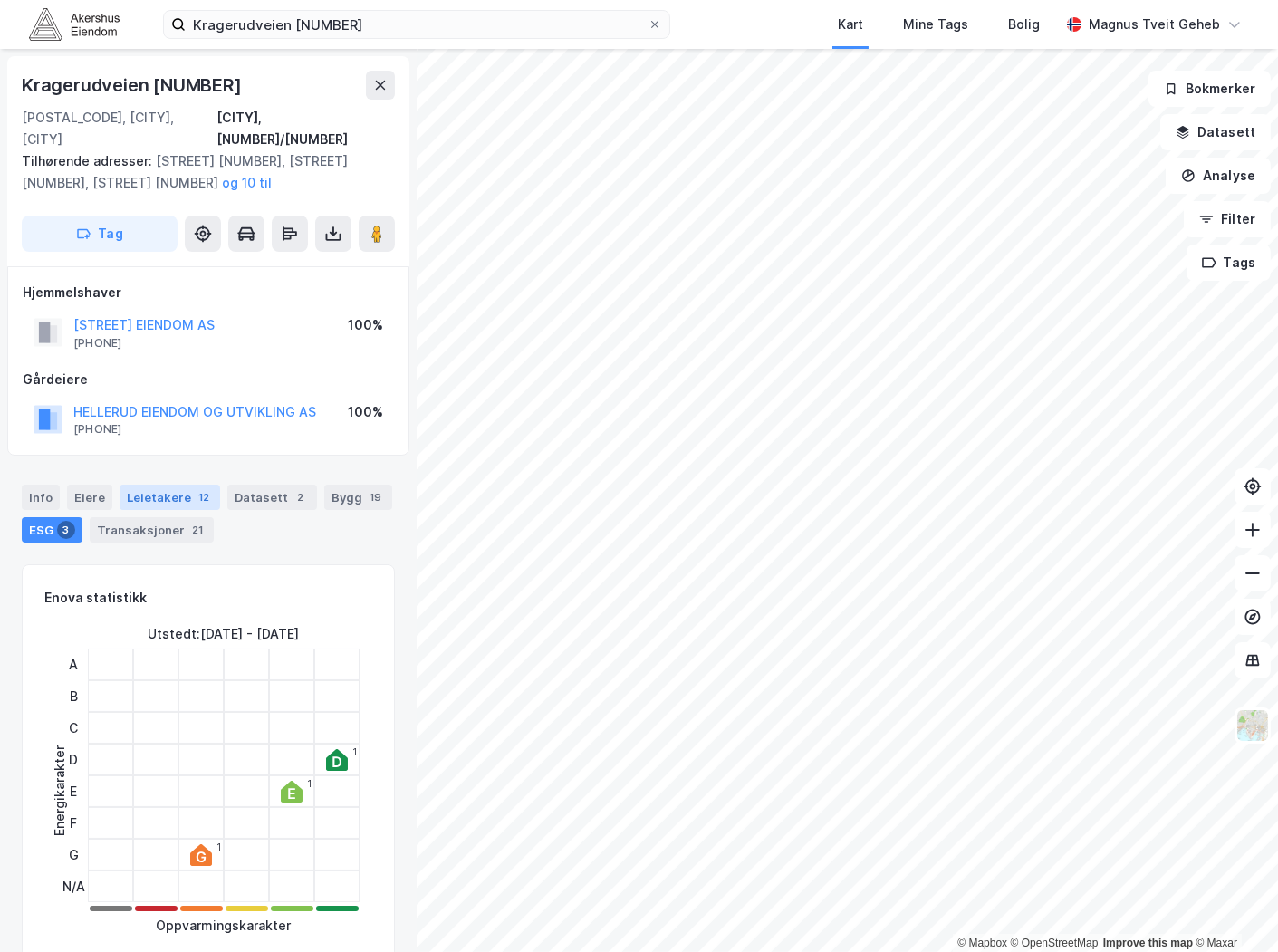 click on "12" at bounding box center (204, 497) 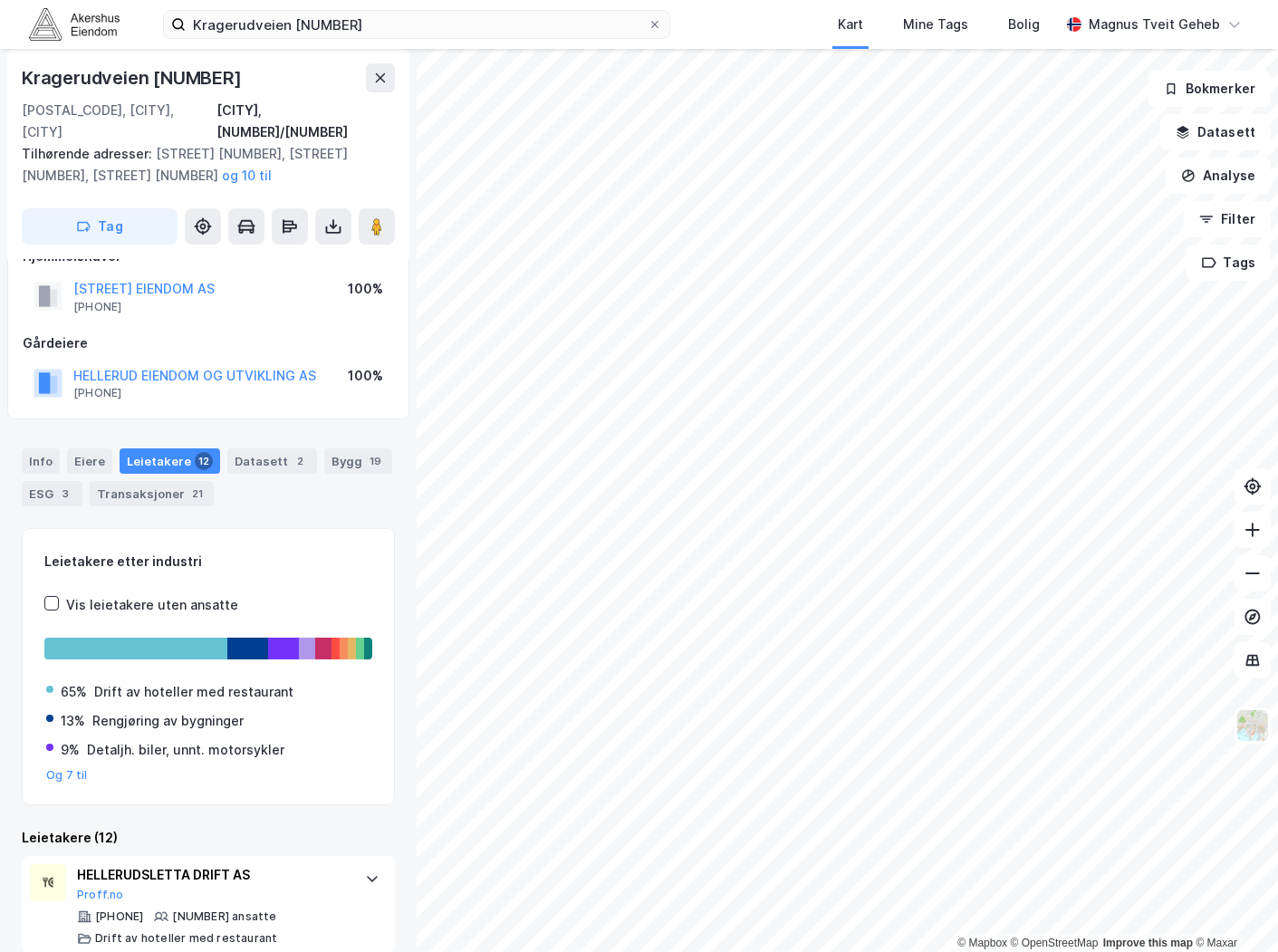 scroll, scrollTop: 0, scrollLeft: 0, axis: both 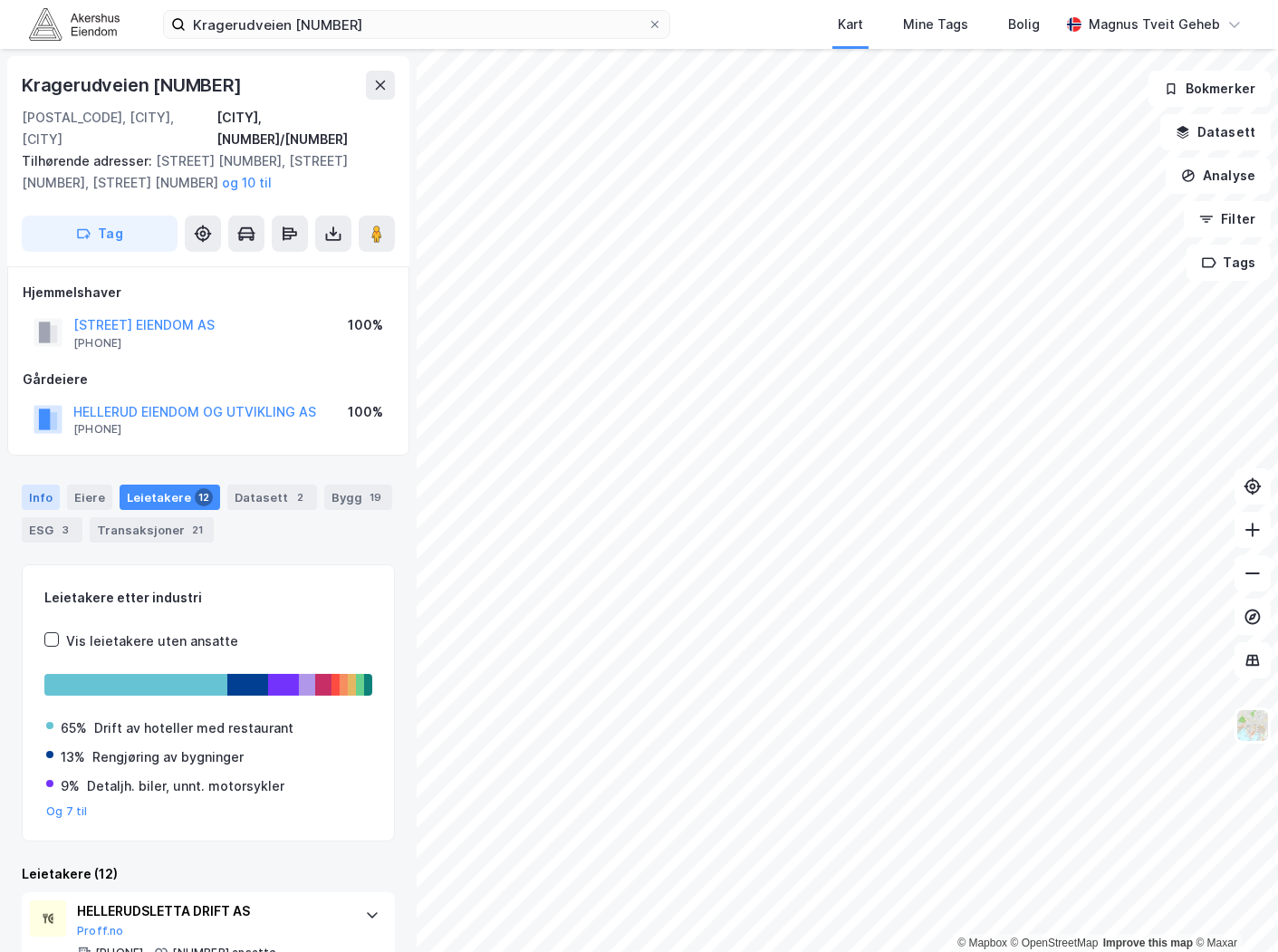 click on "Info" at bounding box center [41, 497] 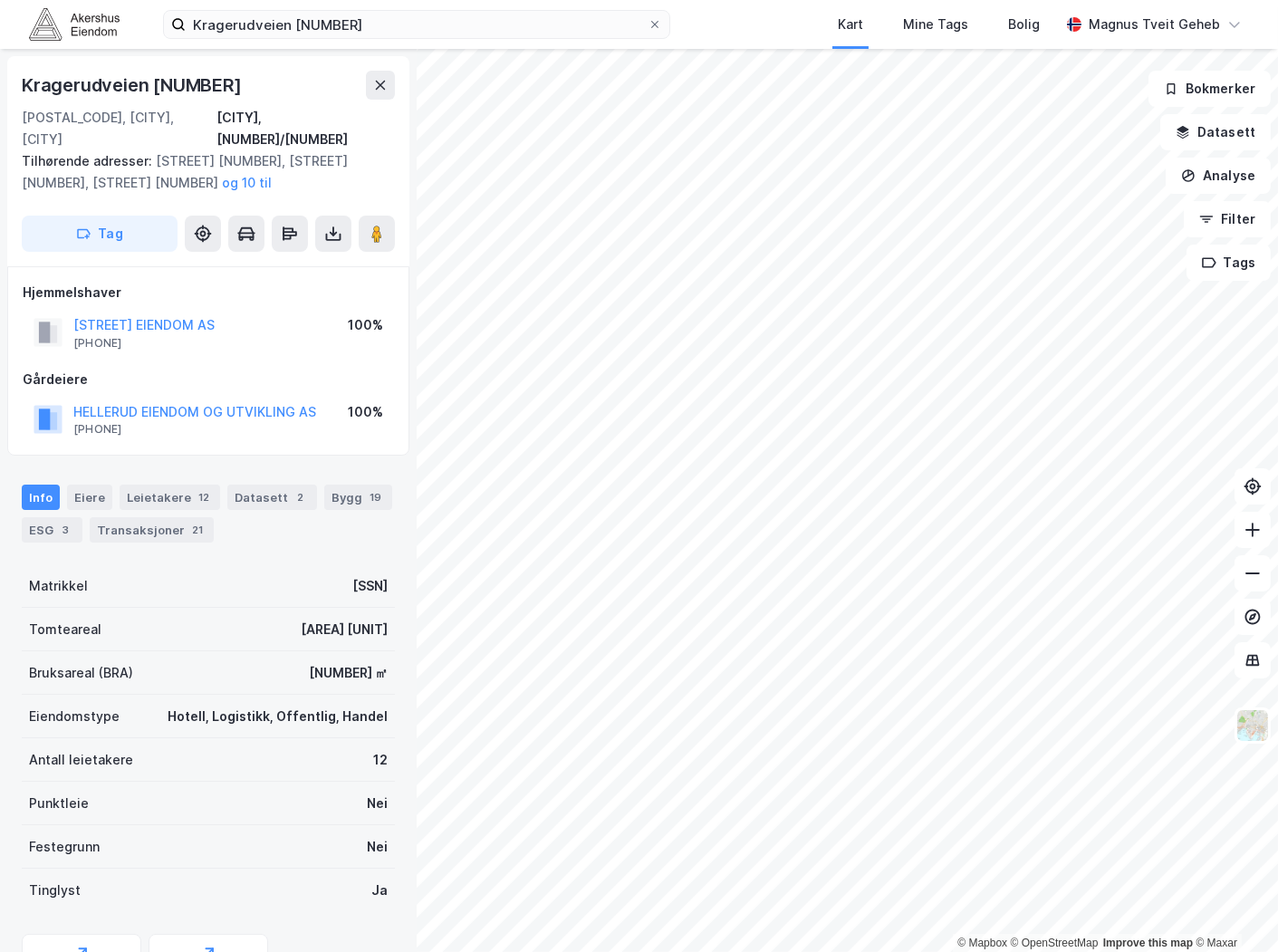 scroll, scrollTop: 77, scrollLeft: 0, axis: vertical 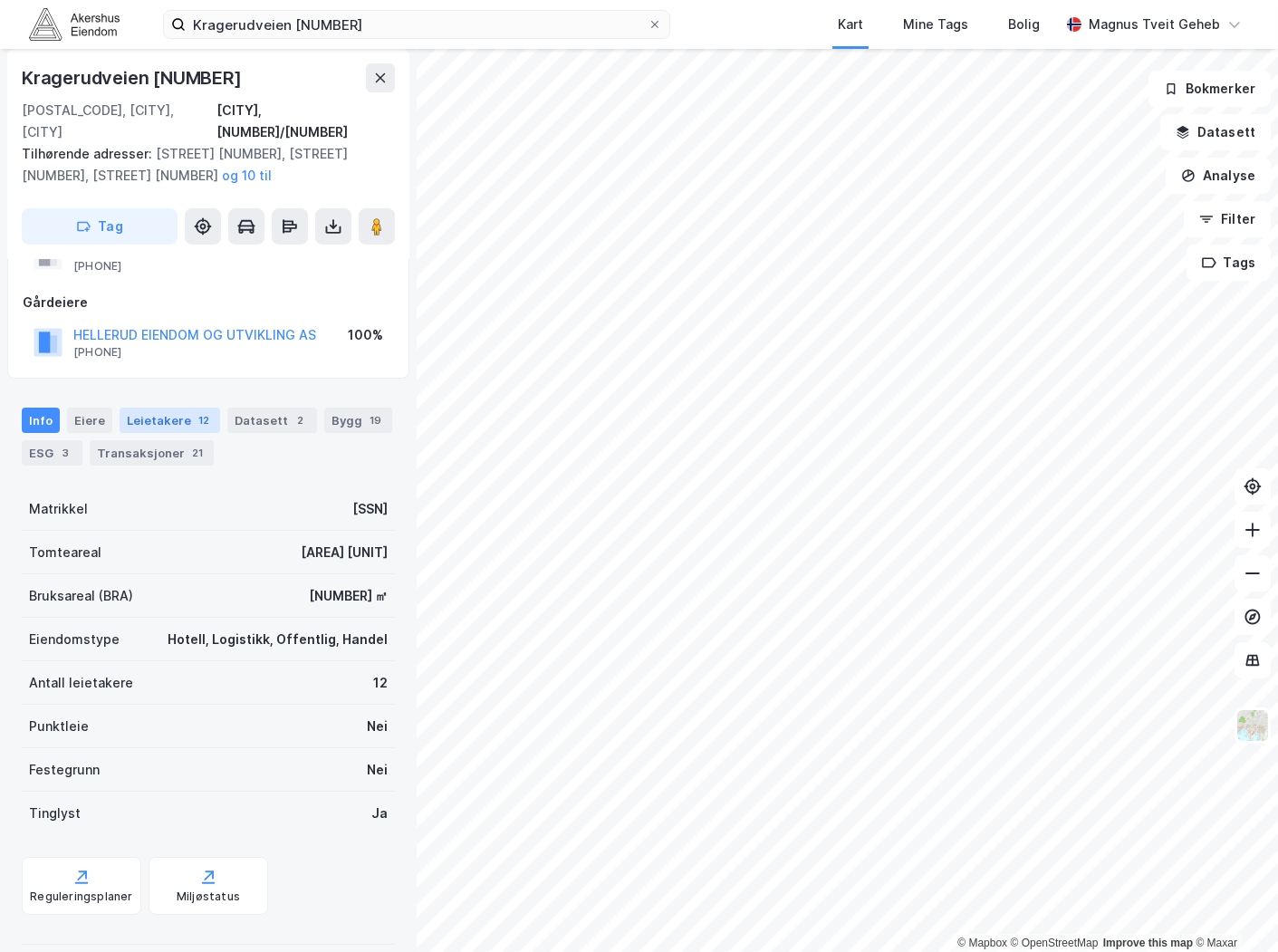 click on "Leietakere 12" at bounding box center [169, 420] 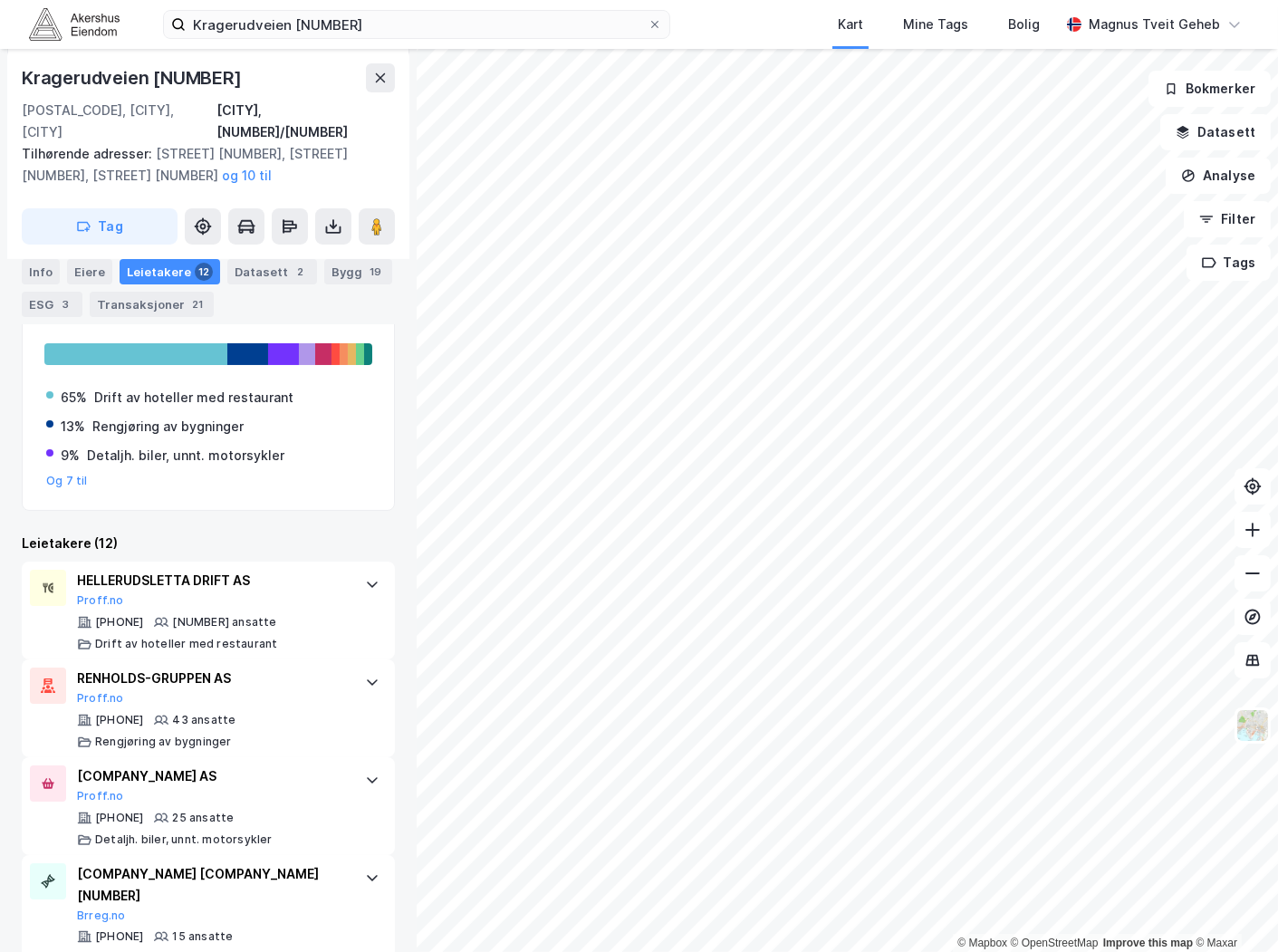 scroll, scrollTop: 201, scrollLeft: 0, axis: vertical 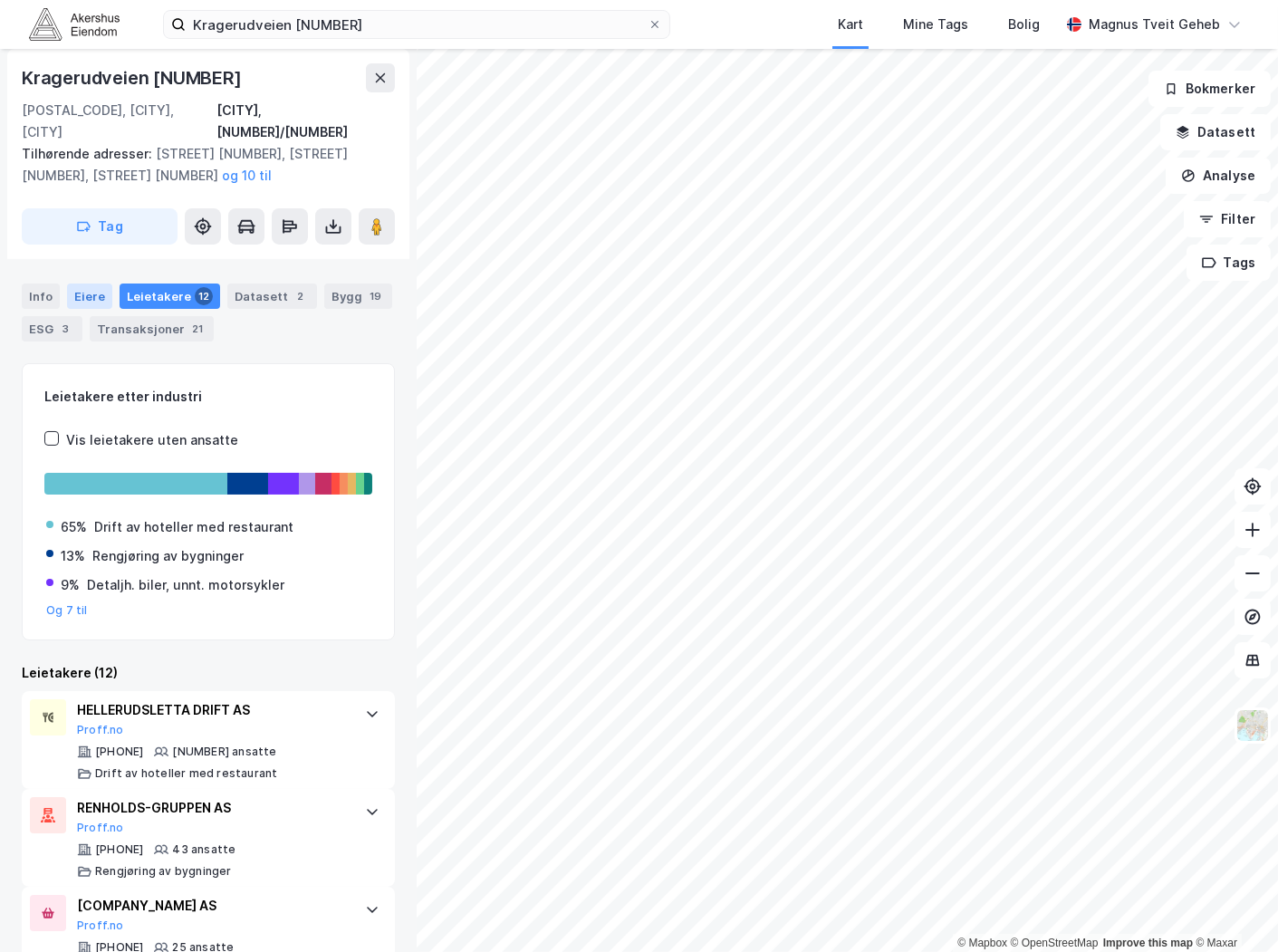 click on "Eiere" at bounding box center (90, 296) 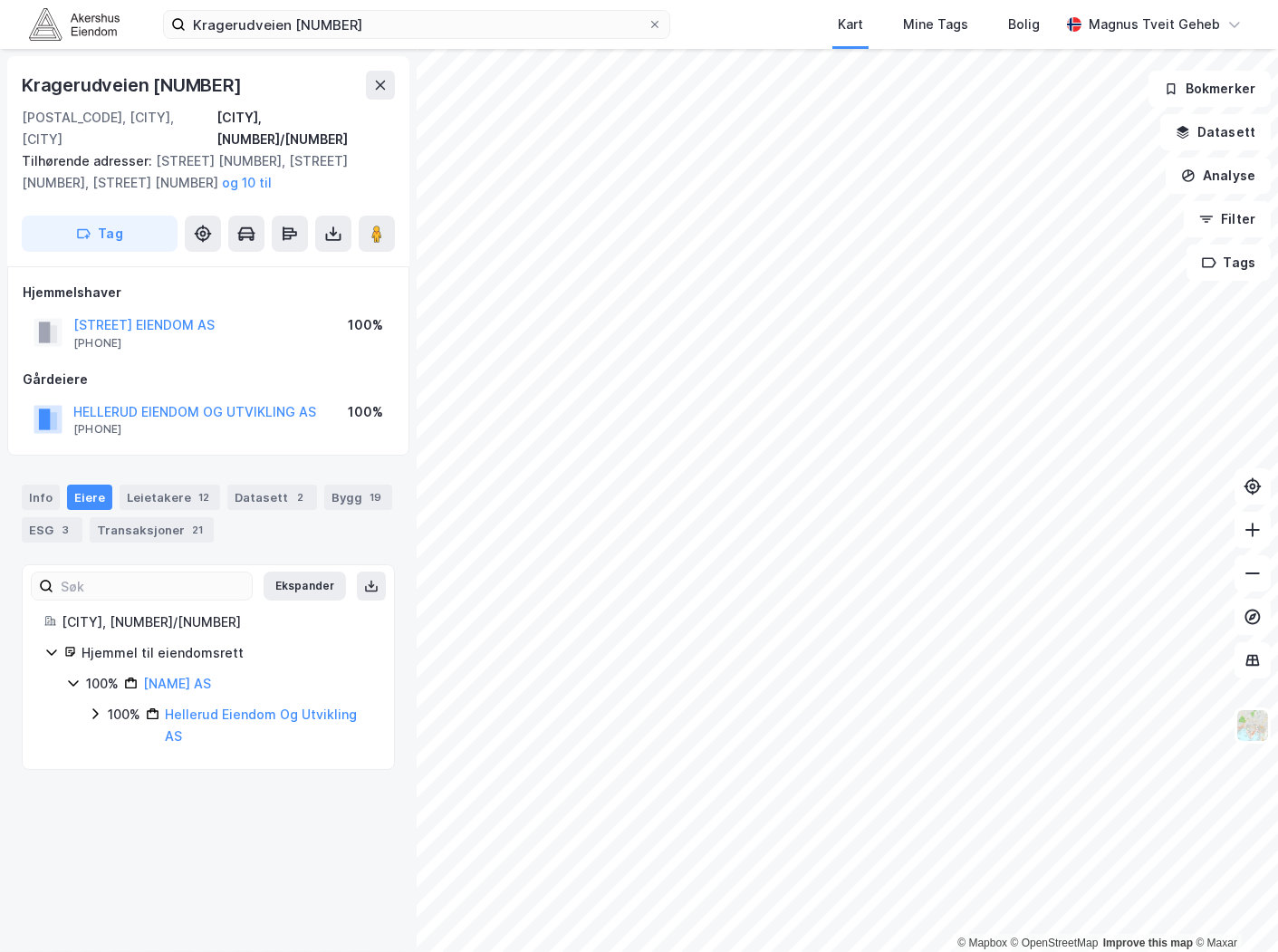 scroll, scrollTop: 0, scrollLeft: 0, axis: both 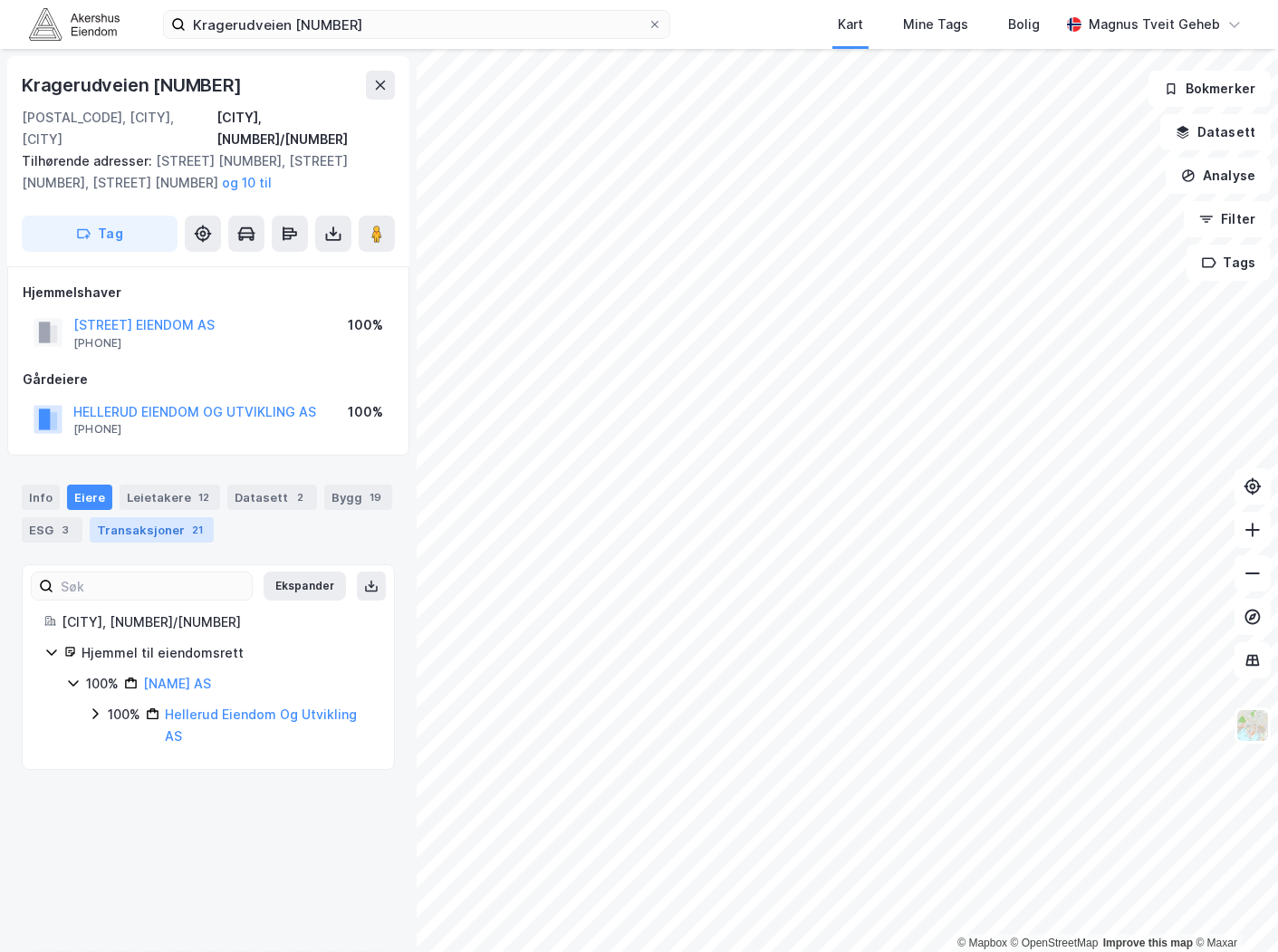 click on "Transaksjoner 21" at bounding box center [151, 530] 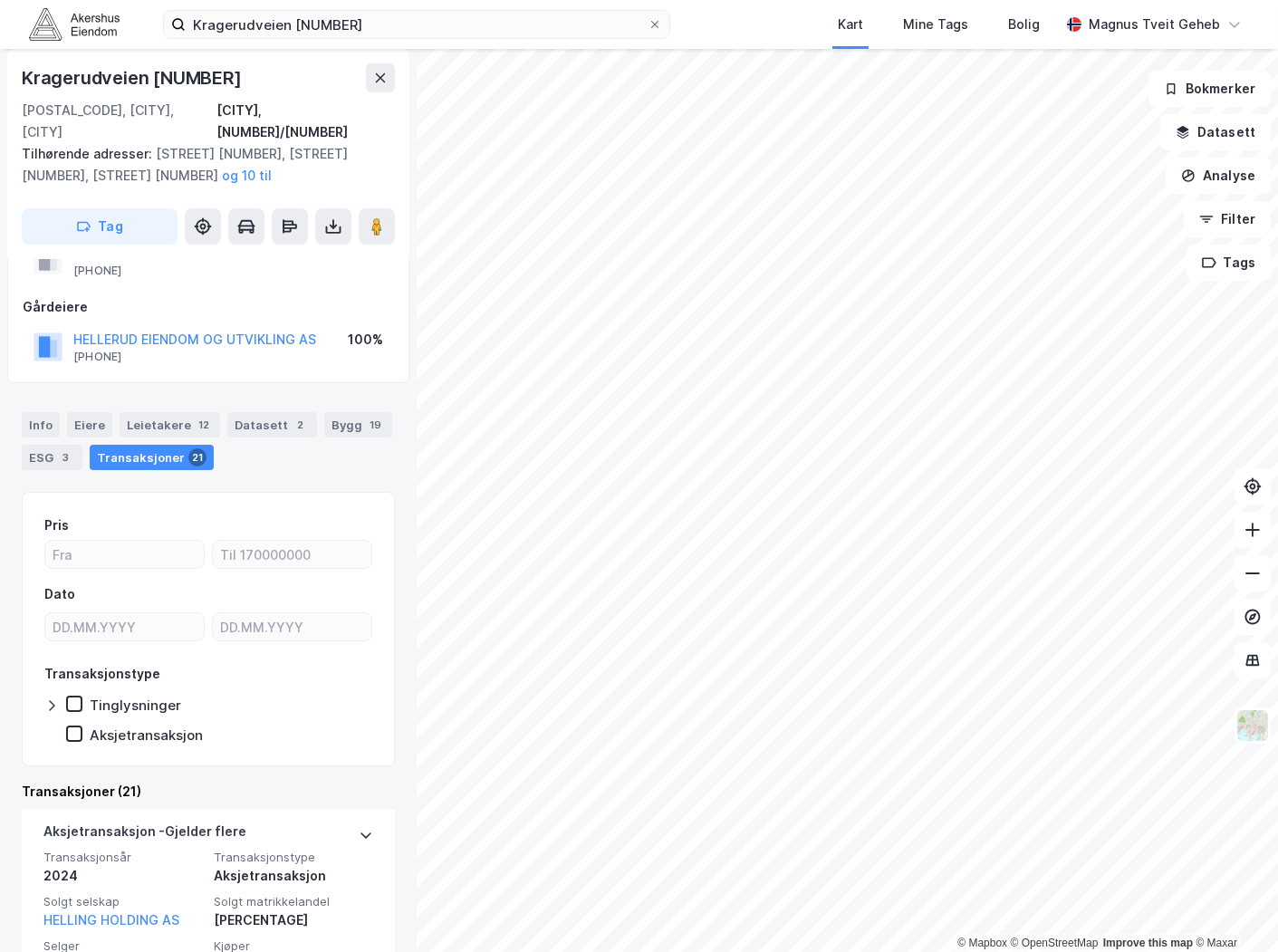 scroll, scrollTop: 0, scrollLeft: 0, axis: both 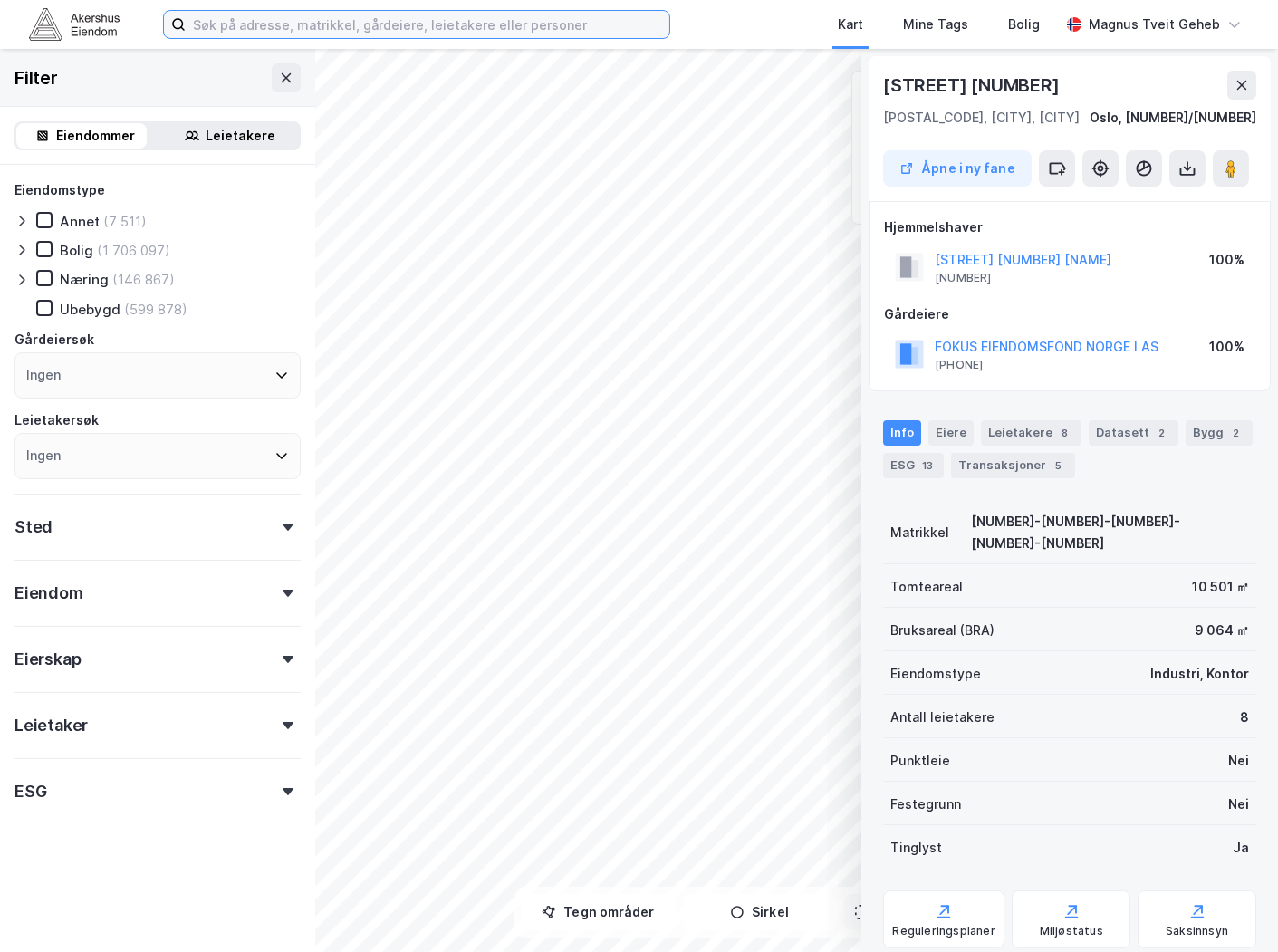 click at bounding box center [428, 24] 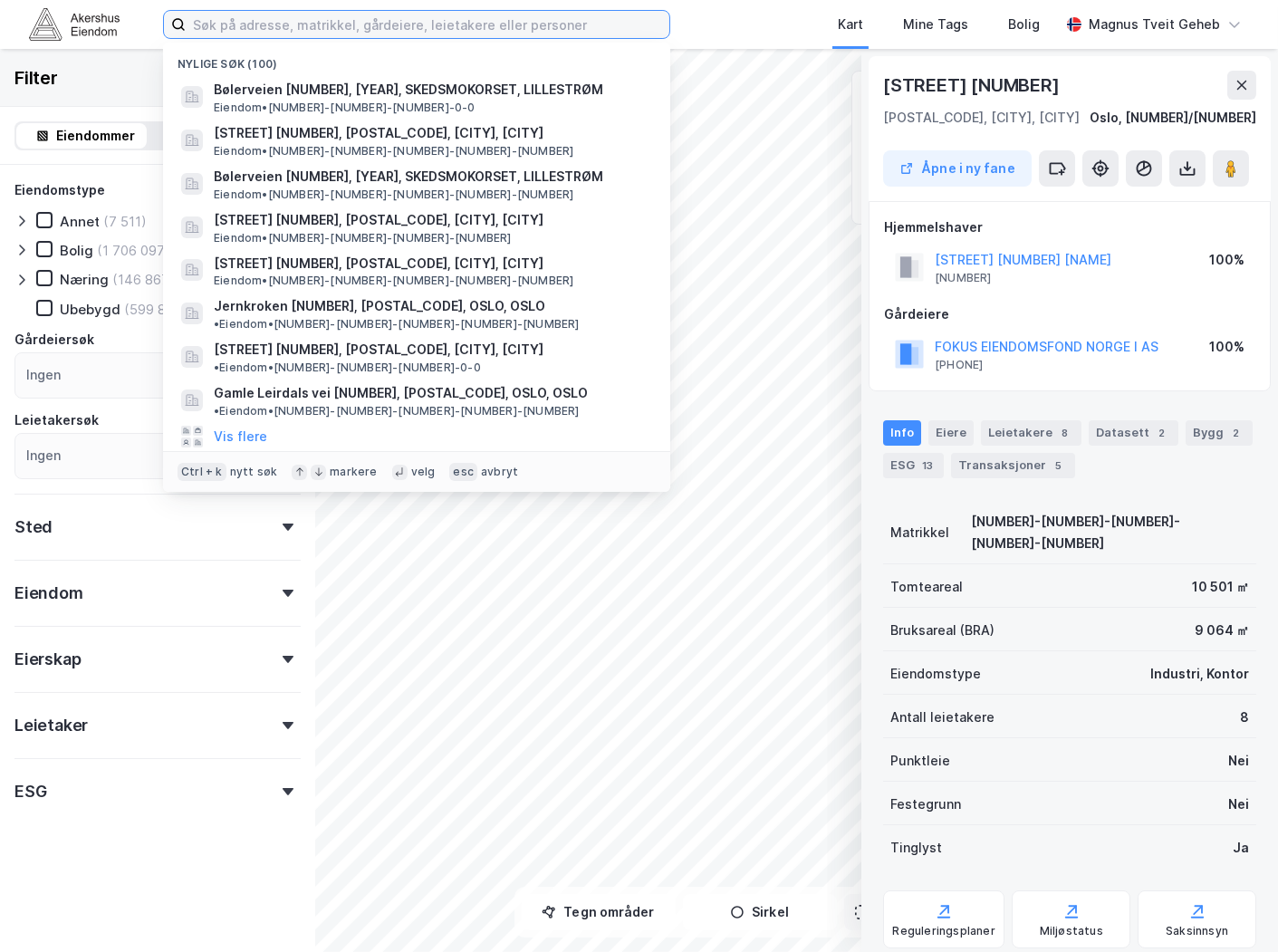 paste on "Rolf Wickstrømsvei [NUMBER]" 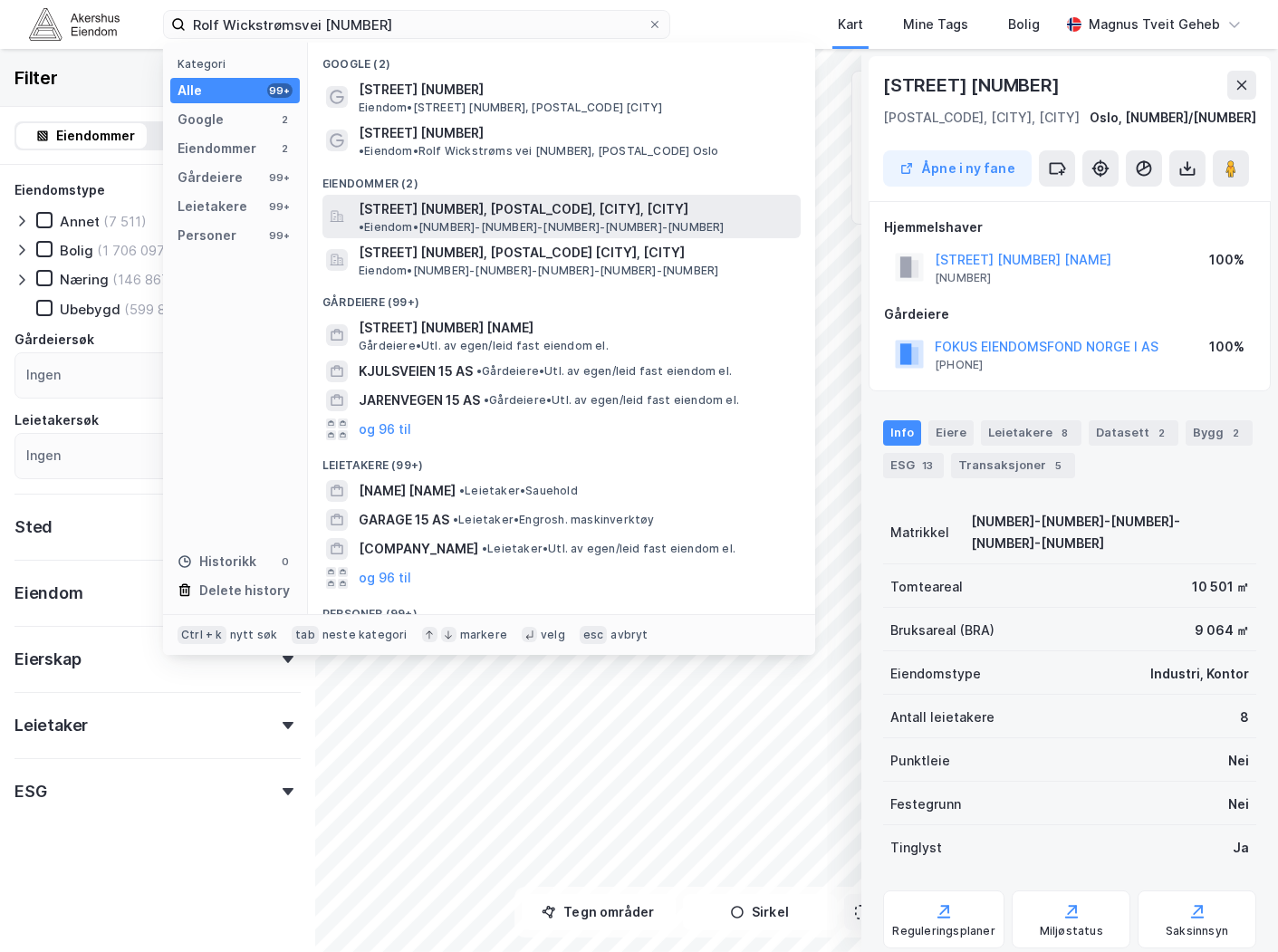 click on "[STREET] [NUMBER], [POSTAL_CODE], [CITY], [CITY]  •  Eiendom  •  [NUMBER]-[NUMBER]-[NUMBER]-[NUMBER]" at bounding box center (562, 216) 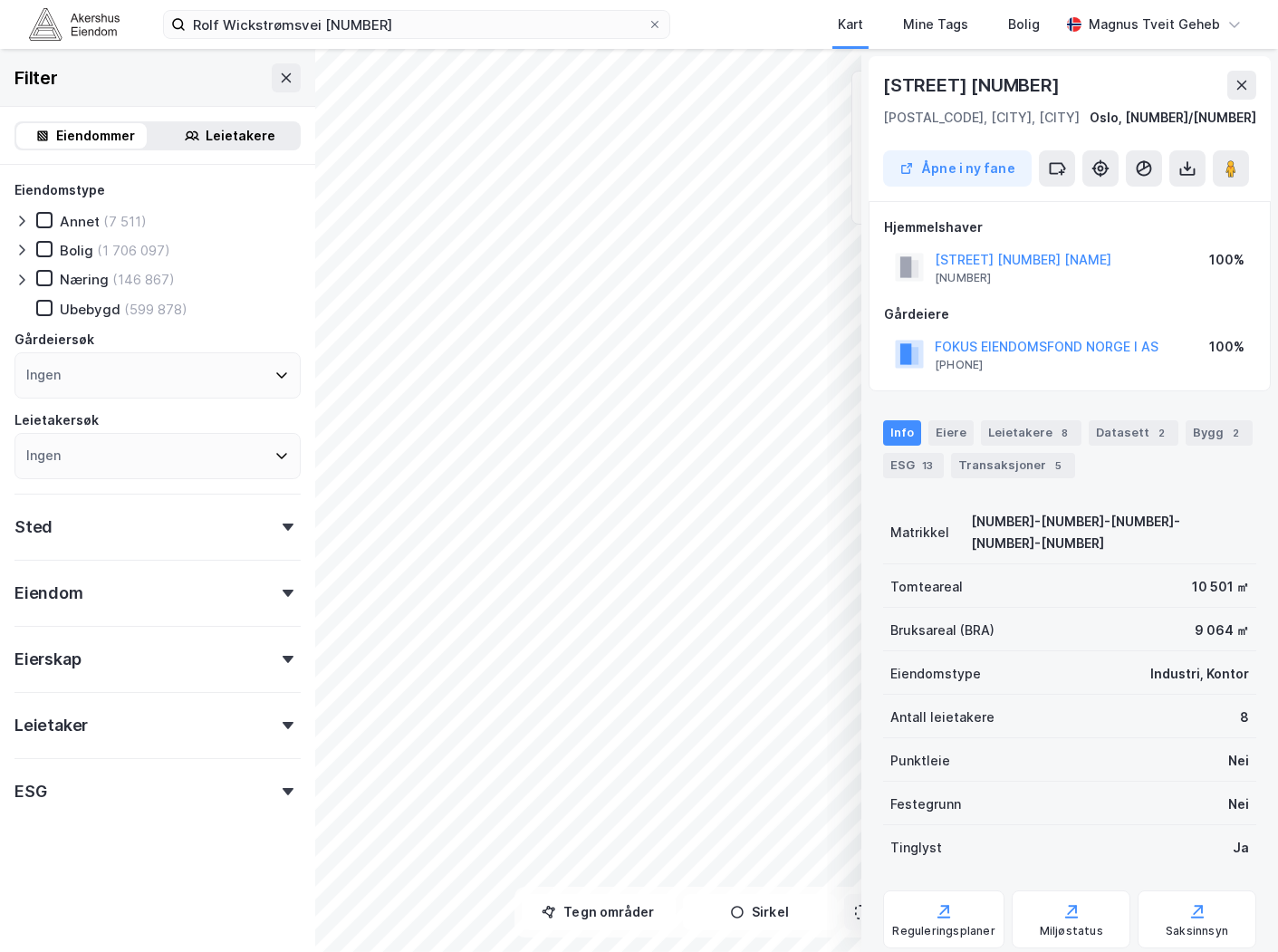 click on "[STREET] [NUMBER] [GENERAL_TERM] [MY] [TAGS] [HOME] [NAME]" at bounding box center (639, 24) 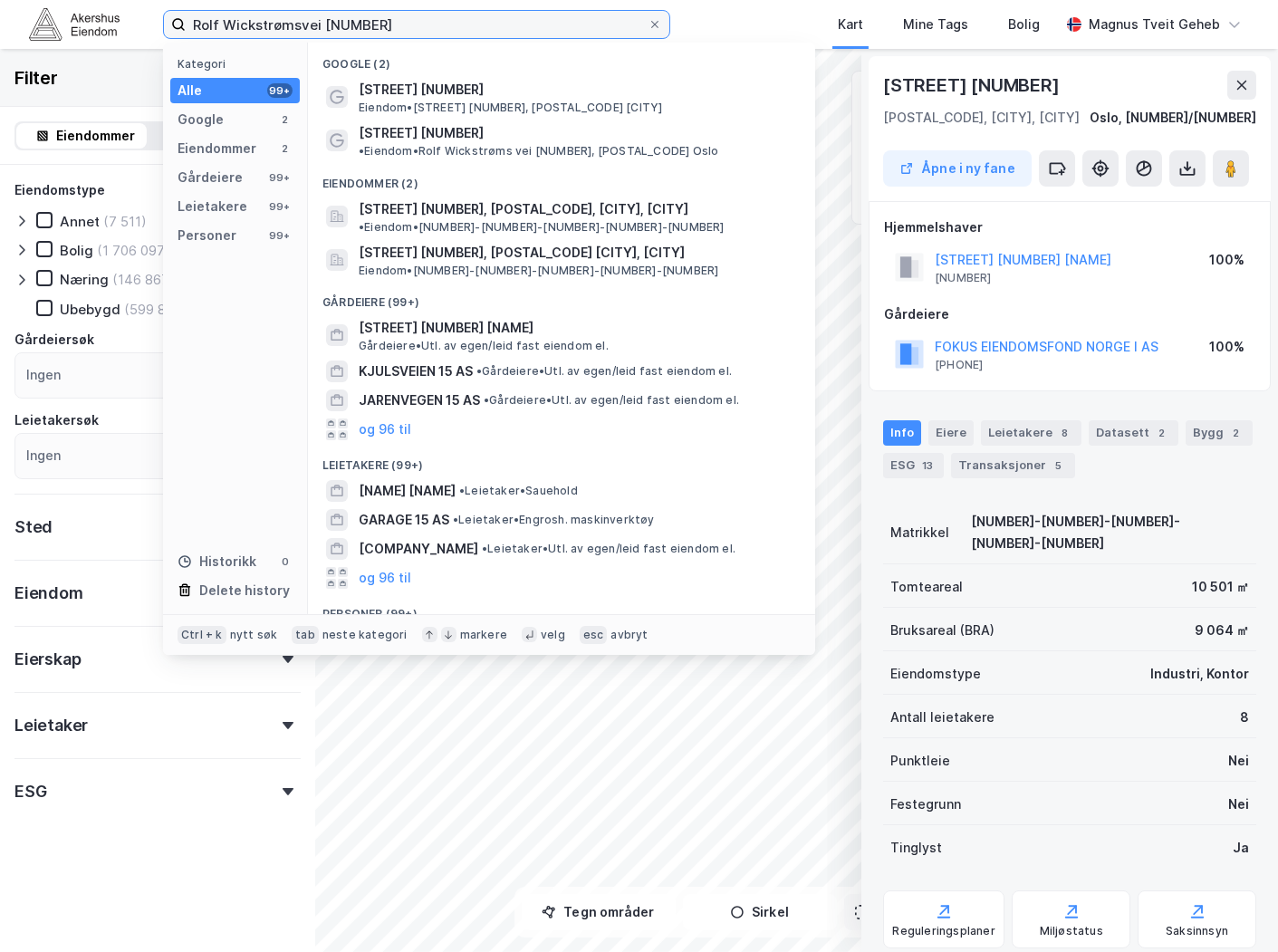 click on "Rolf Wickstrømsvei [NUMBER]" at bounding box center (417, 24) 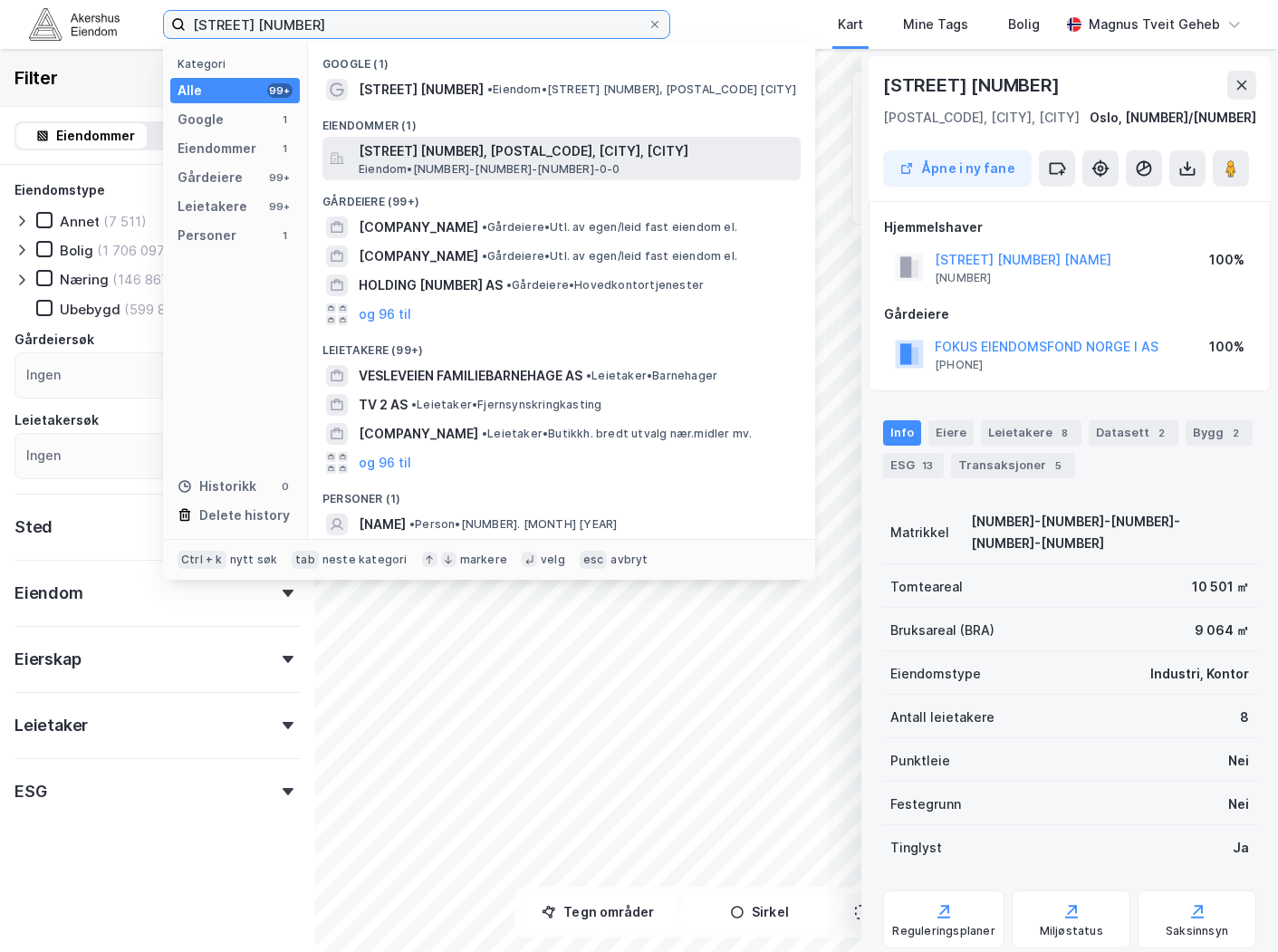 type on "[STREET] [NUMBER]" 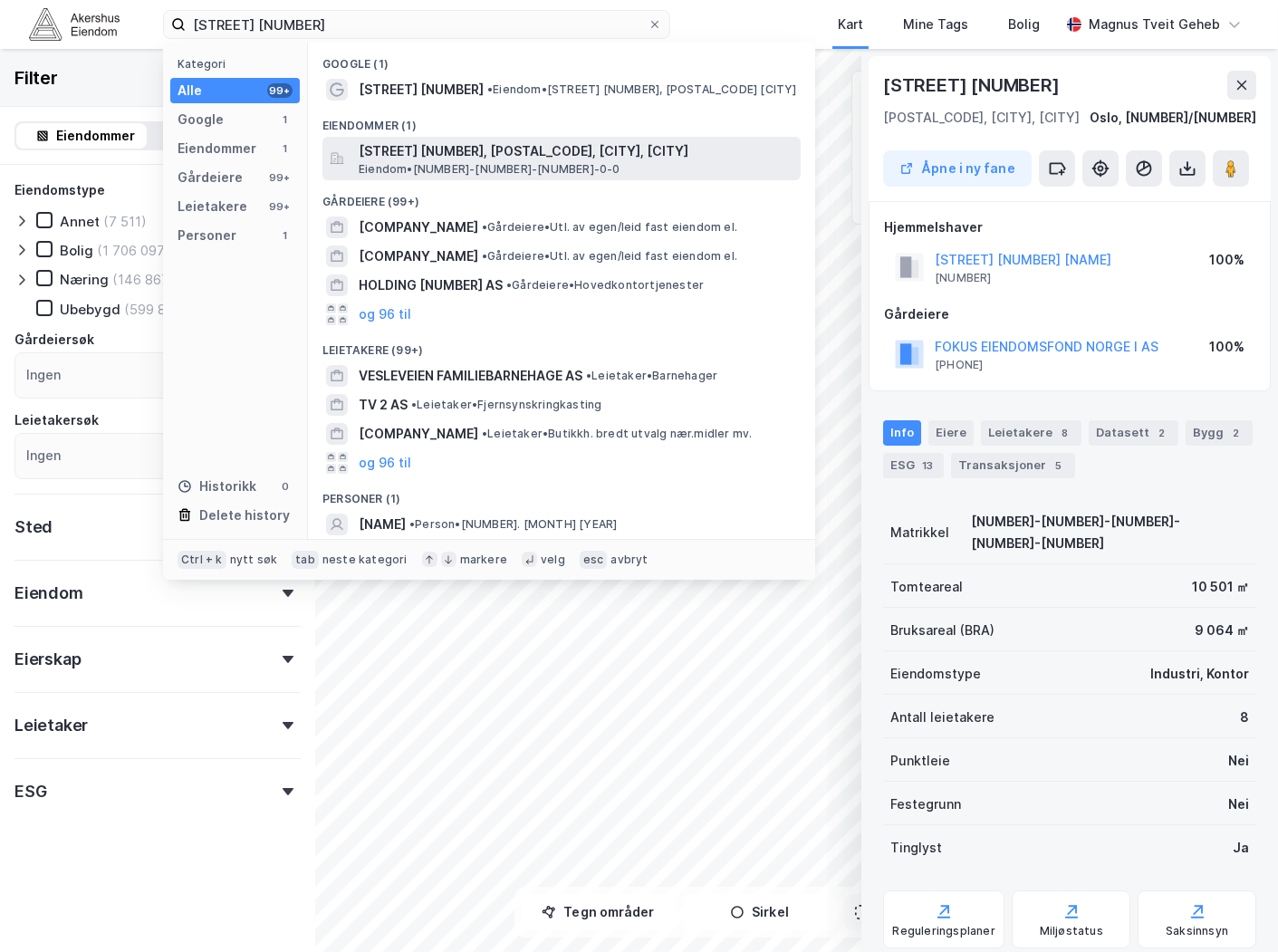 click on "Eiendom  •  [NUMBER]-[NUMBER]-[NUMBER]-[NUMBER]-[NUMBER]" at bounding box center (489, 169) 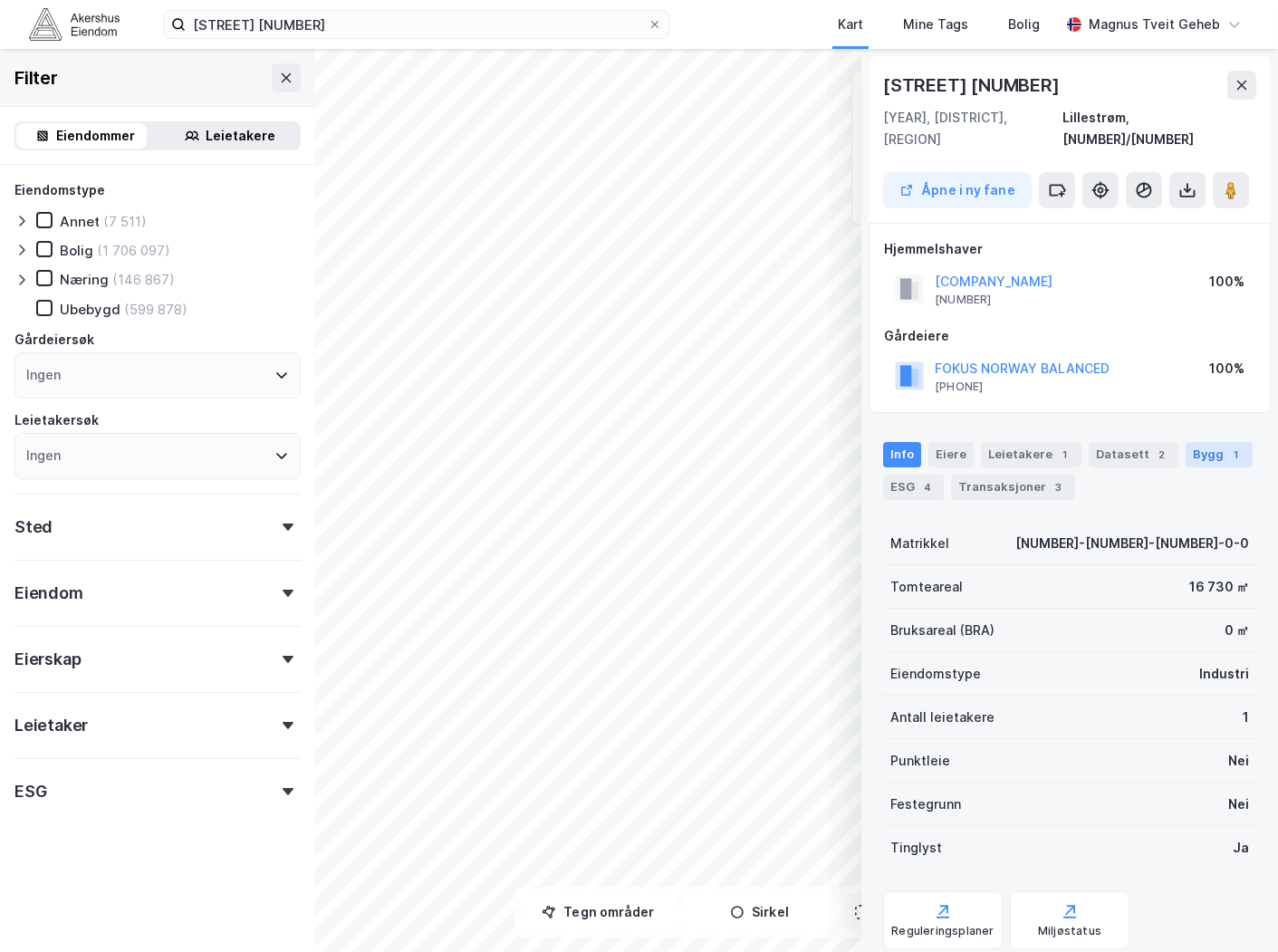 click on "Bygg 1" at bounding box center [1219, 455] 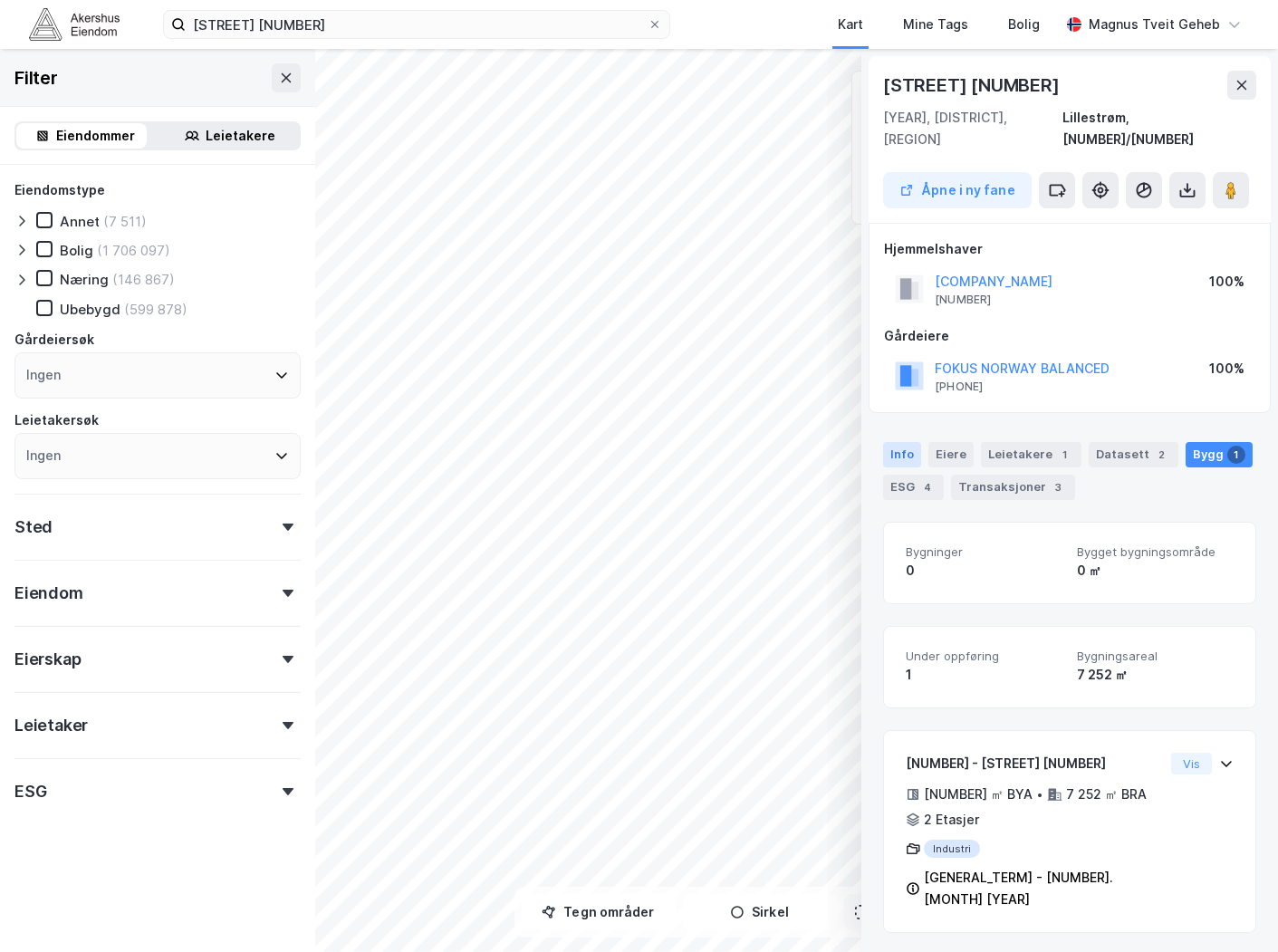 click on "Info" at bounding box center (902, 455) 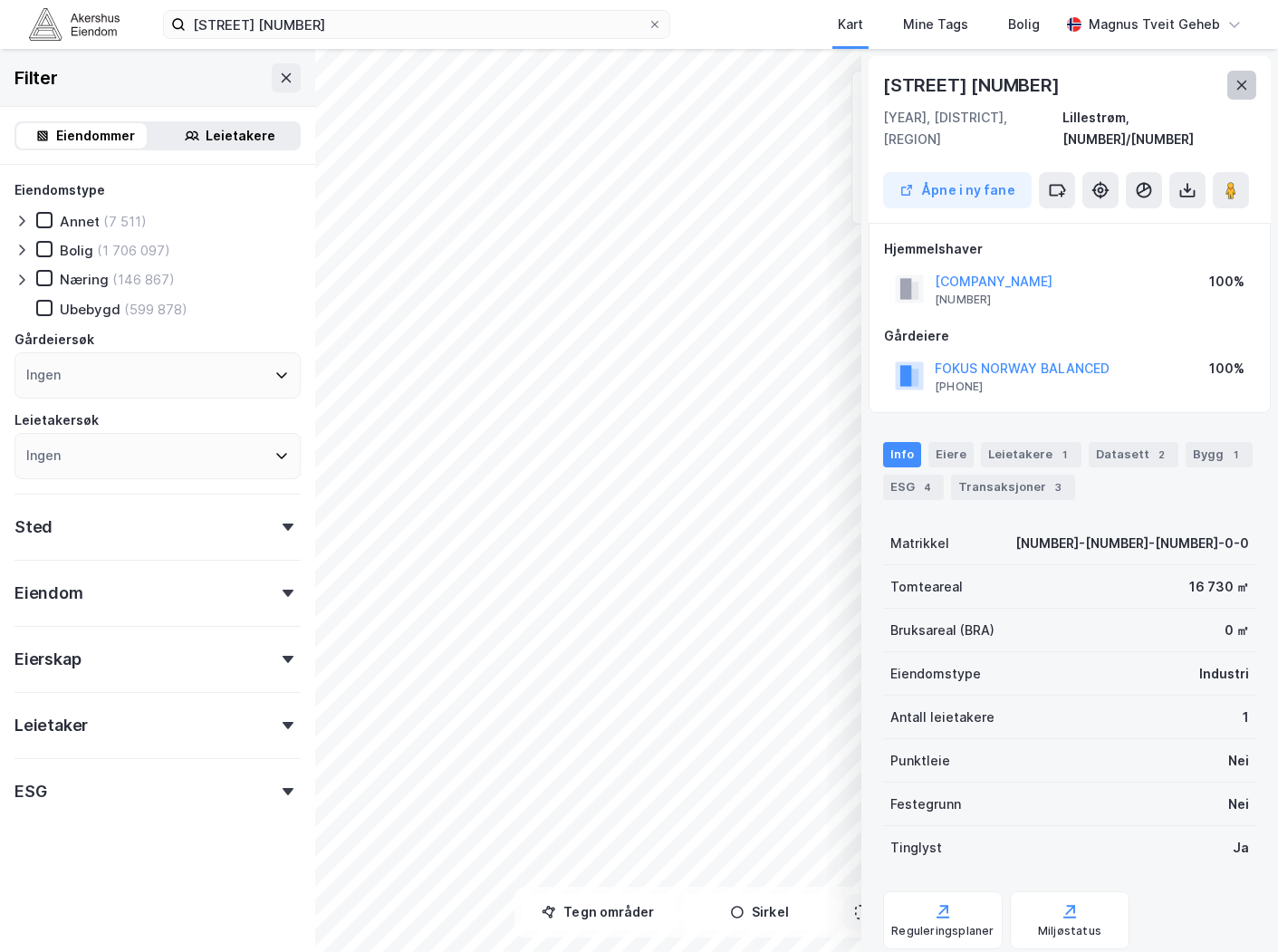 click 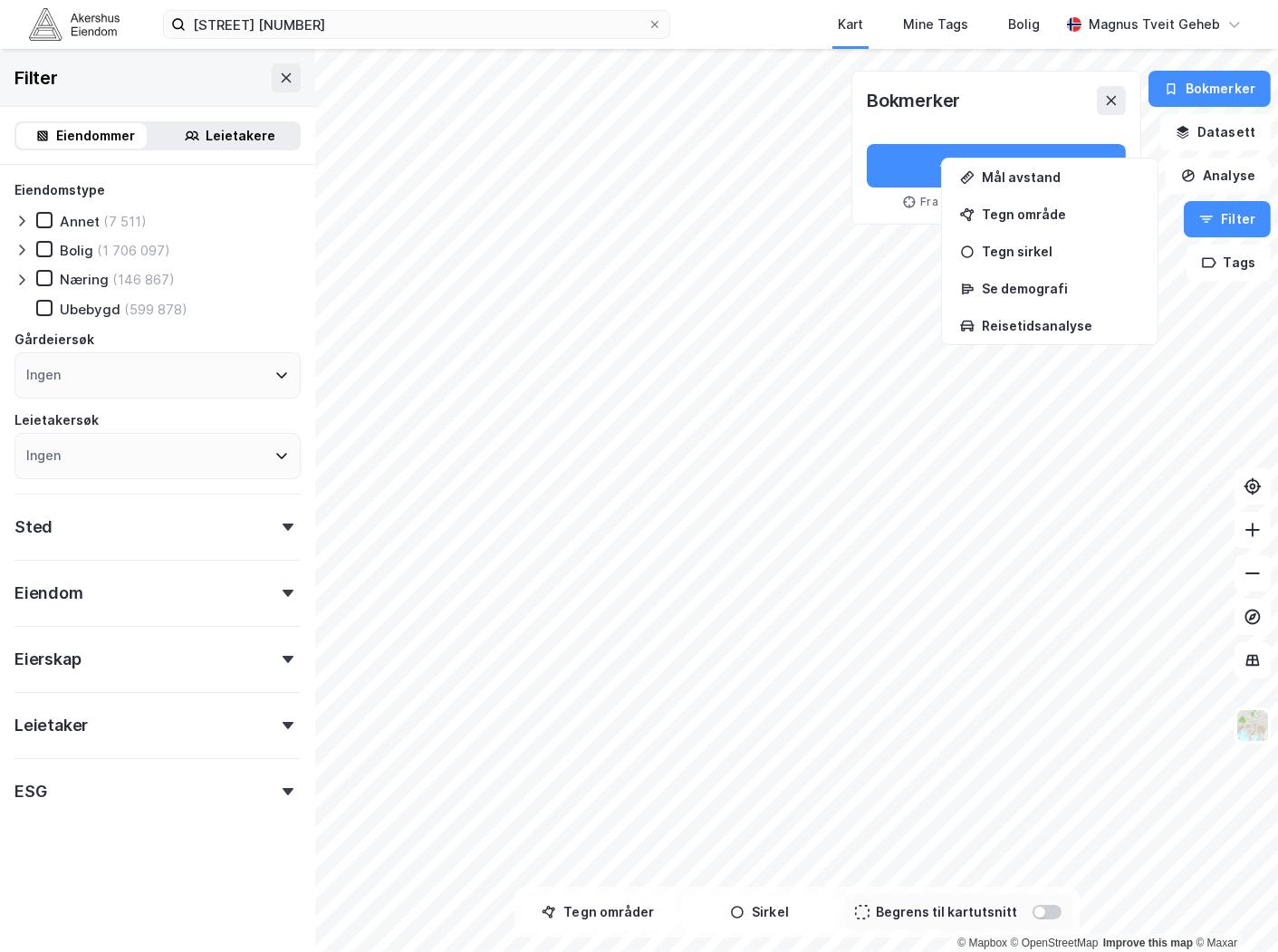 click on "Jeksleveien 2 Kart Mine Tags Bolig Magnus Tveit Geheb" at bounding box center (639, 24) 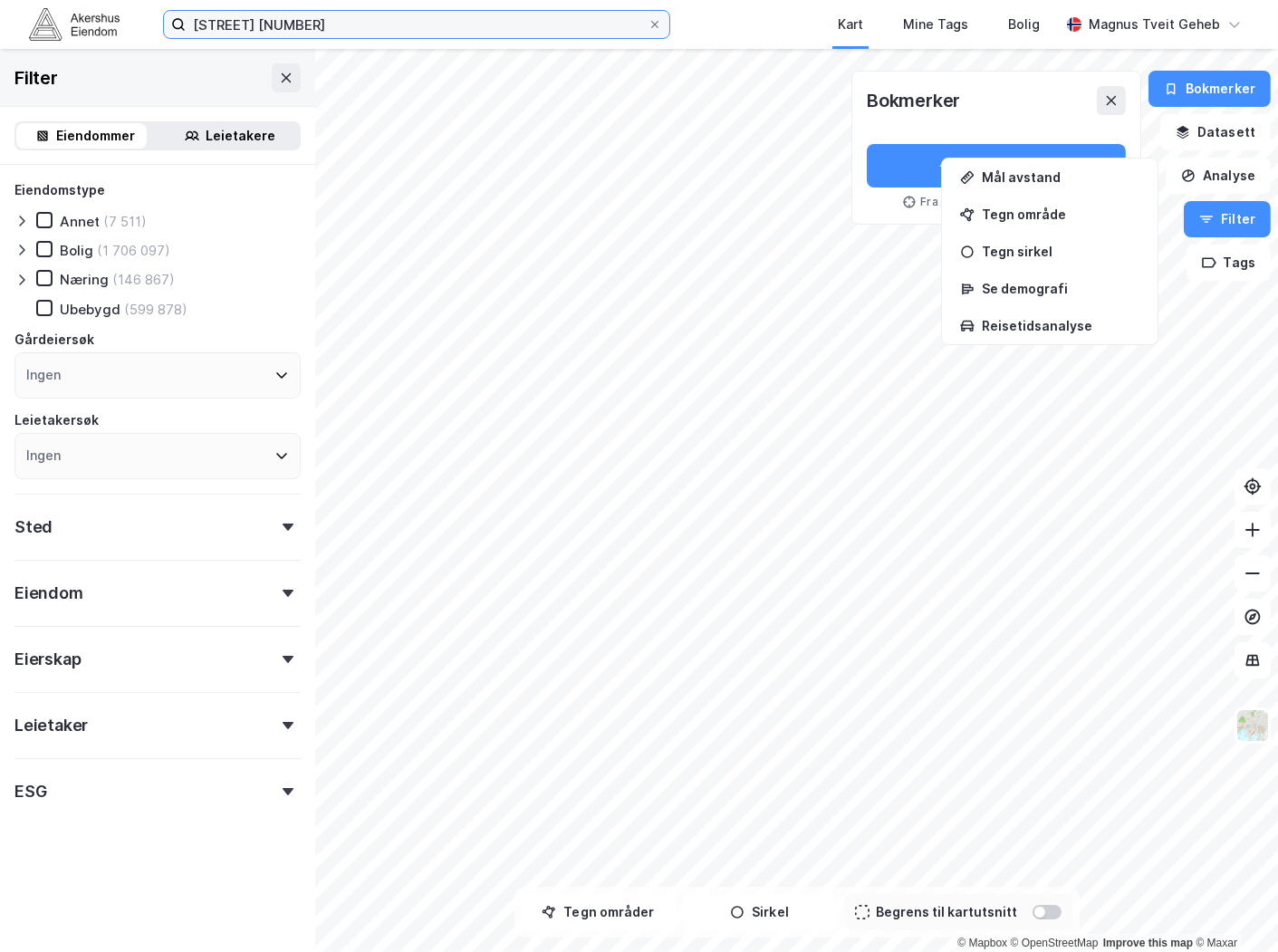 click on "Jeksleveien 2" at bounding box center (417, 24) 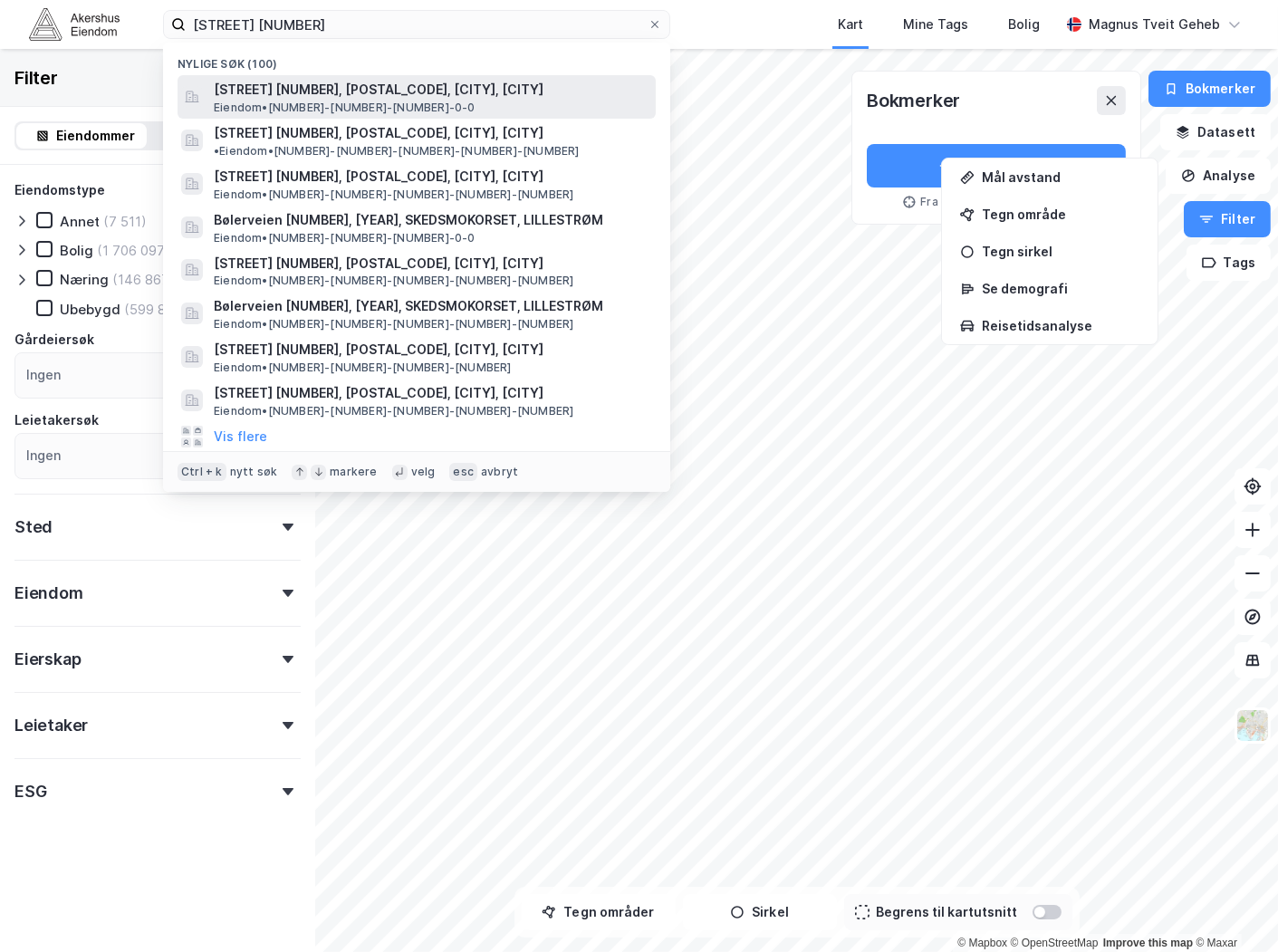 click on "Jeksleveien 2, 2016, FROGNER, LILLESTRØM" at bounding box center (431, 90) 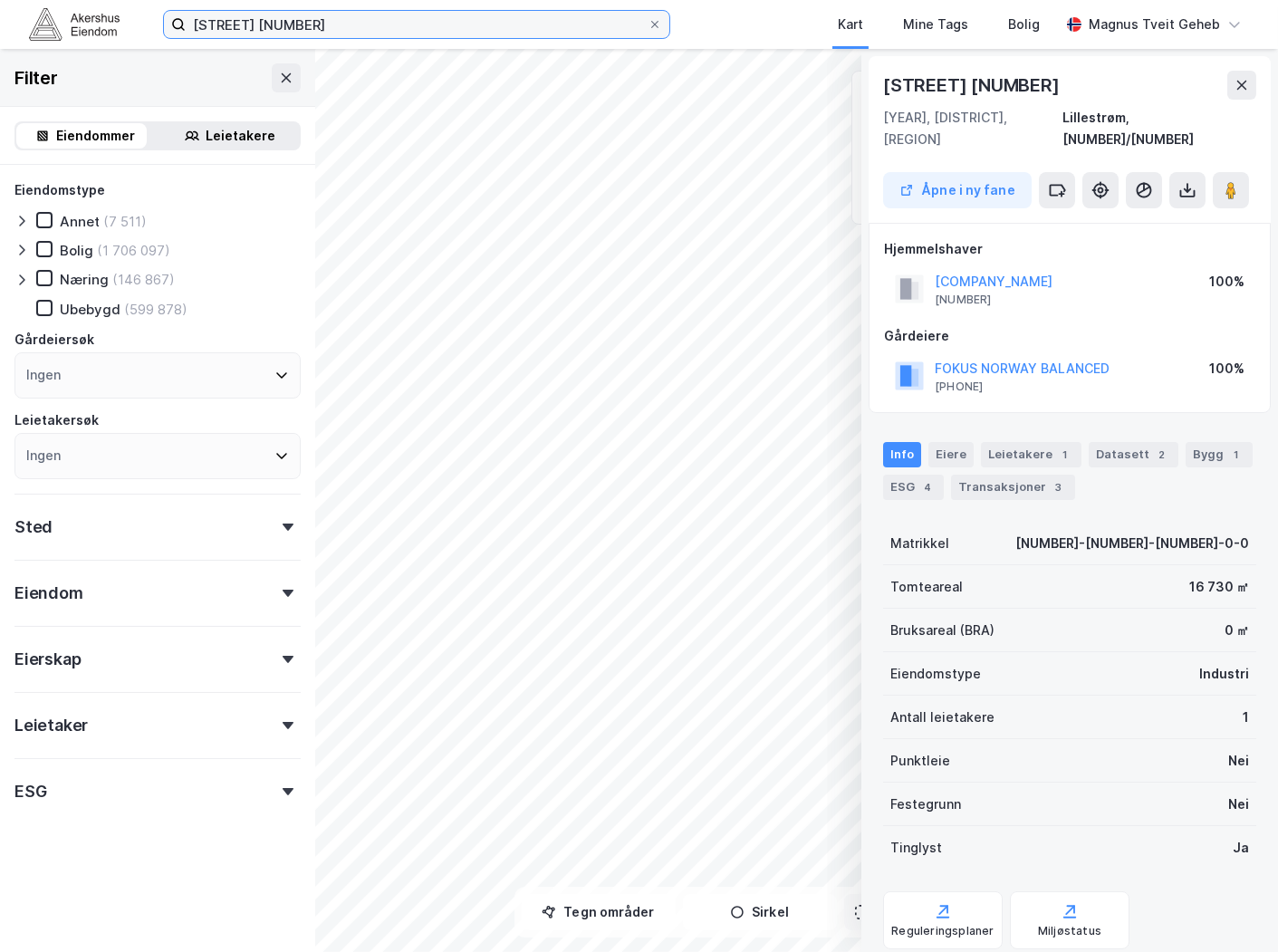 click on "Jeksleveien 2" at bounding box center (417, 24) 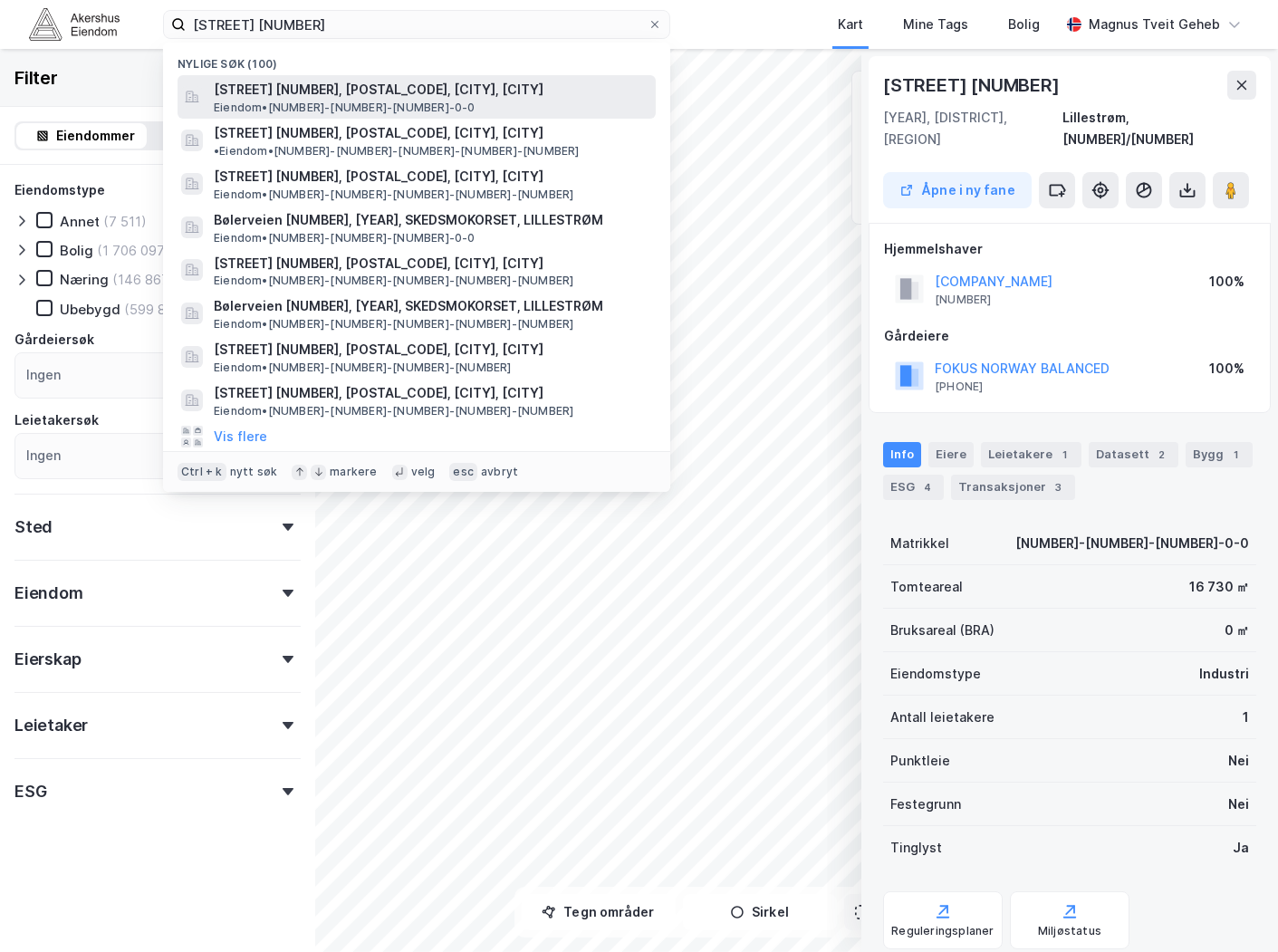 click on "Jeksleveien 2, 2016, FROGNER, LILLESTRØM" at bounding box center (431, 90) 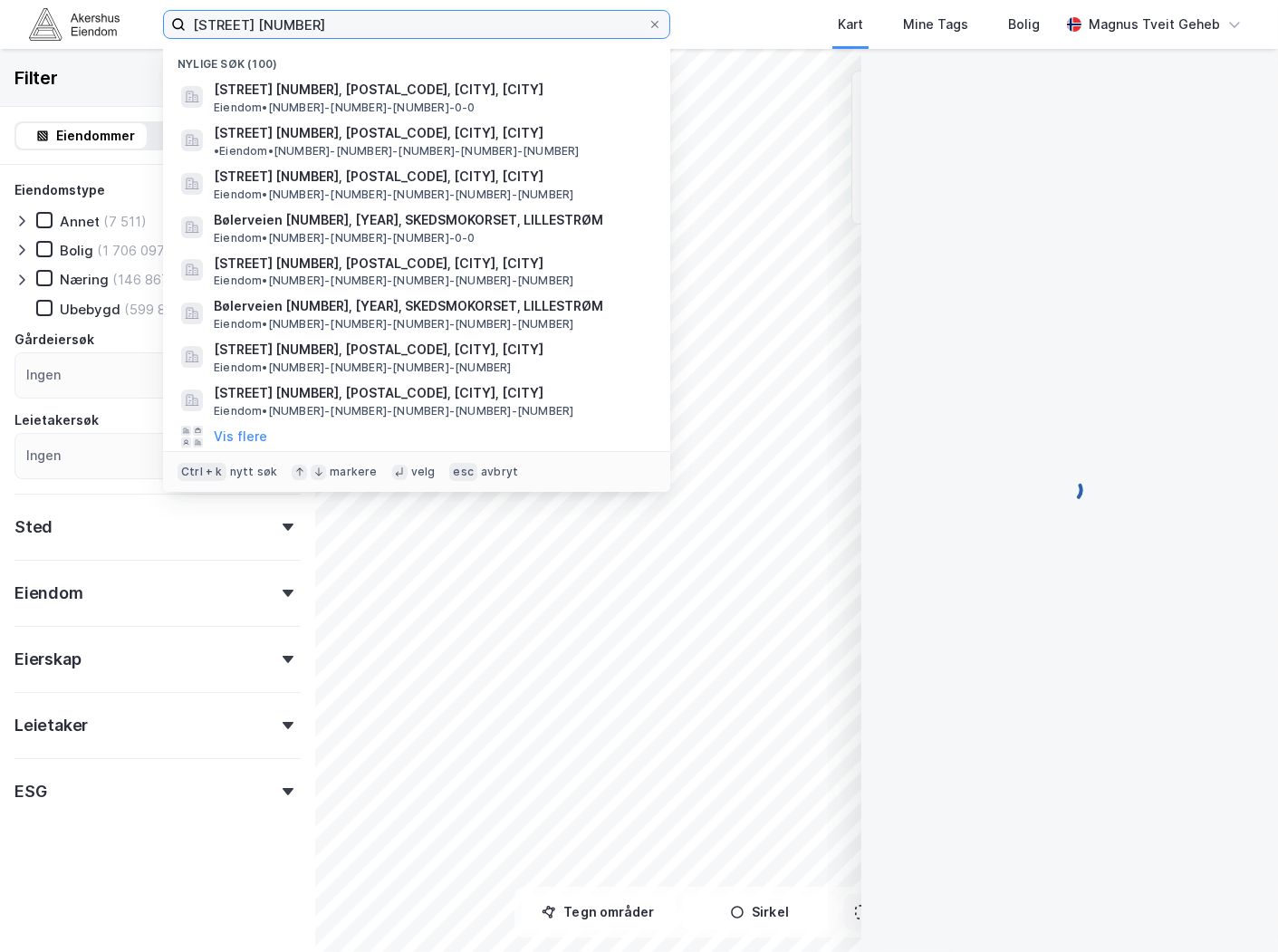 click on "Jeksleveien 2" at bounding box center (417, 24) 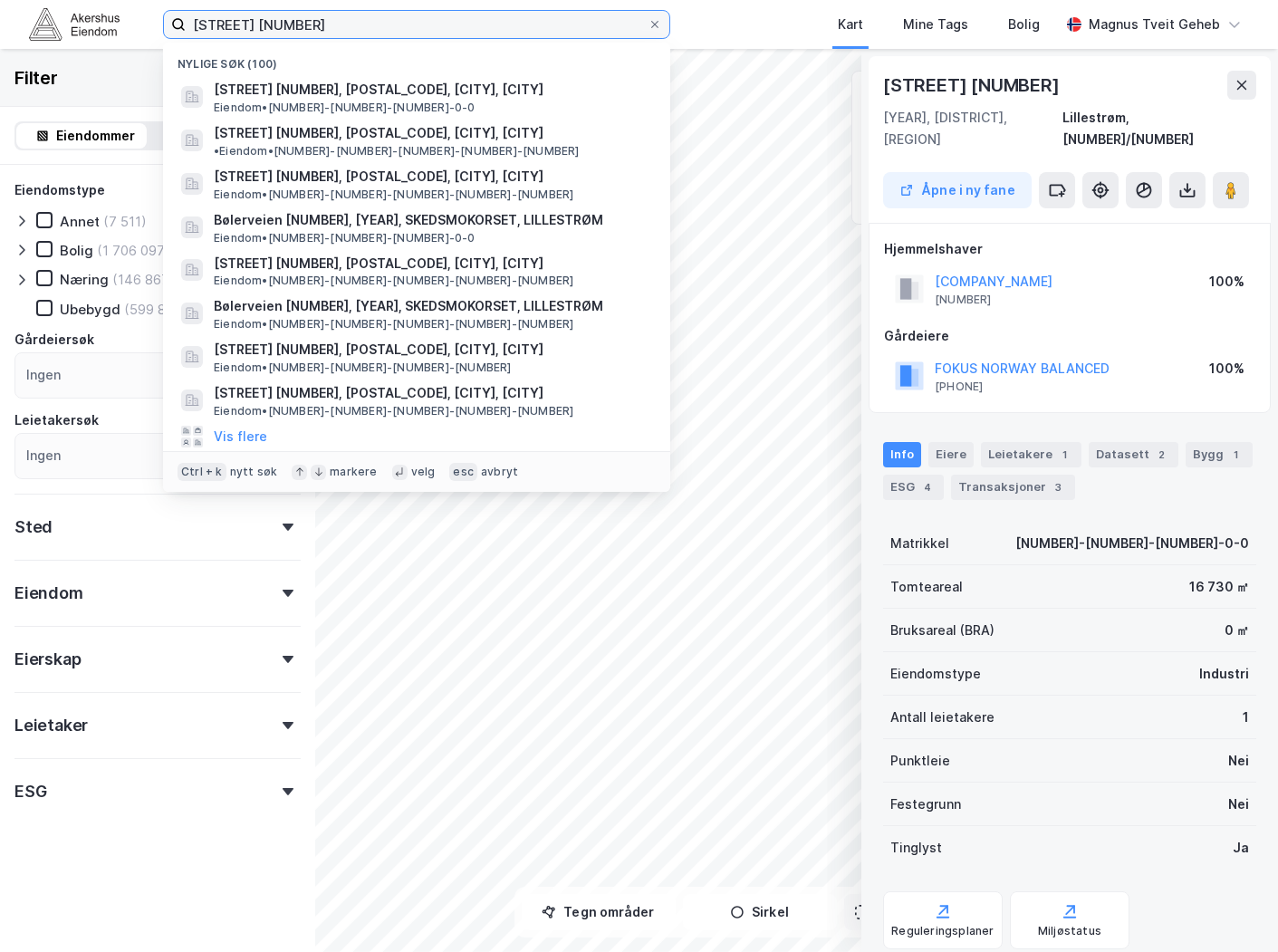 drag, startPoint x: 369, startPoint y: 32, endPoint x: -76, endPoint y: 29, distance: 445.01011 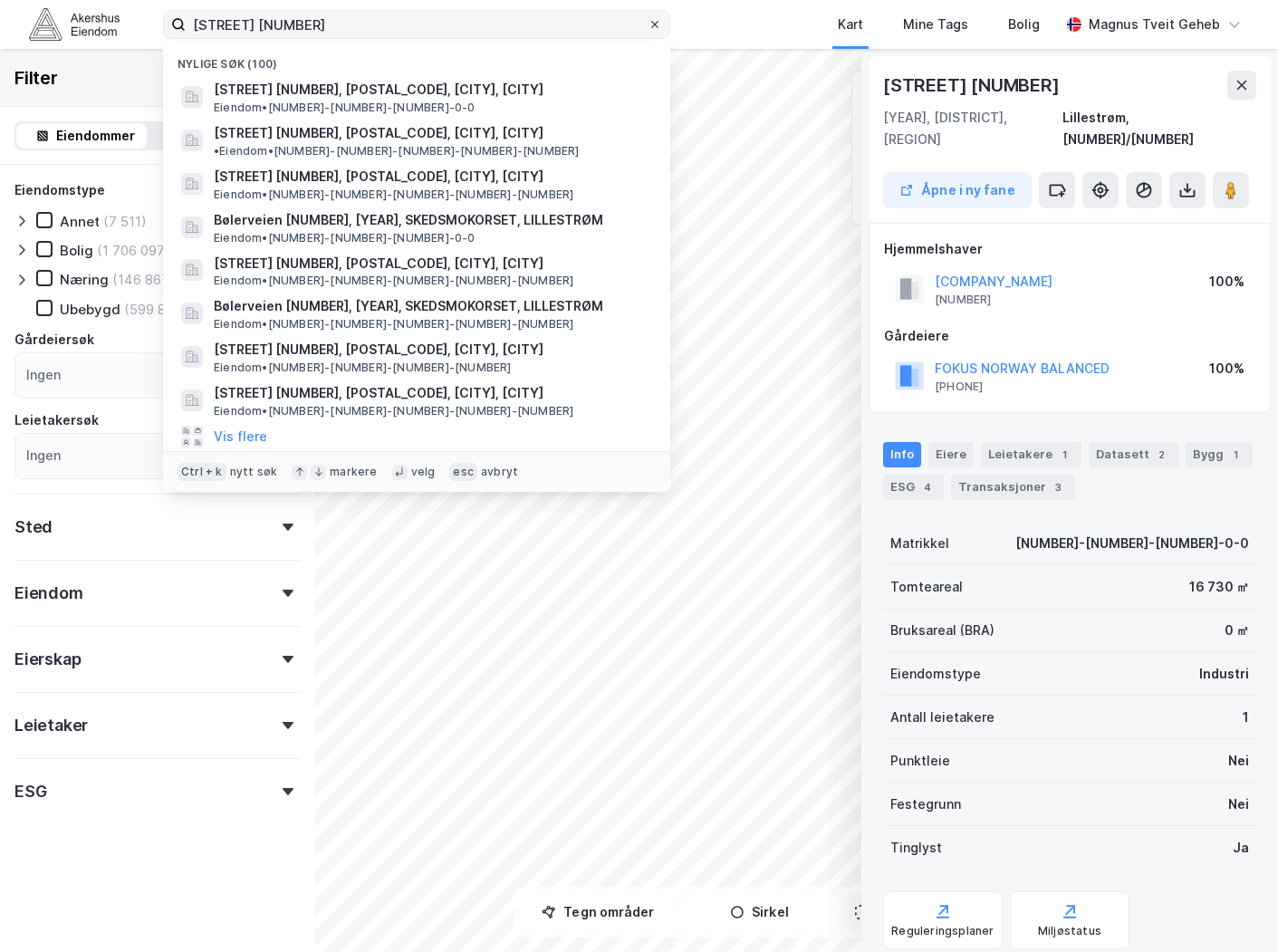 click 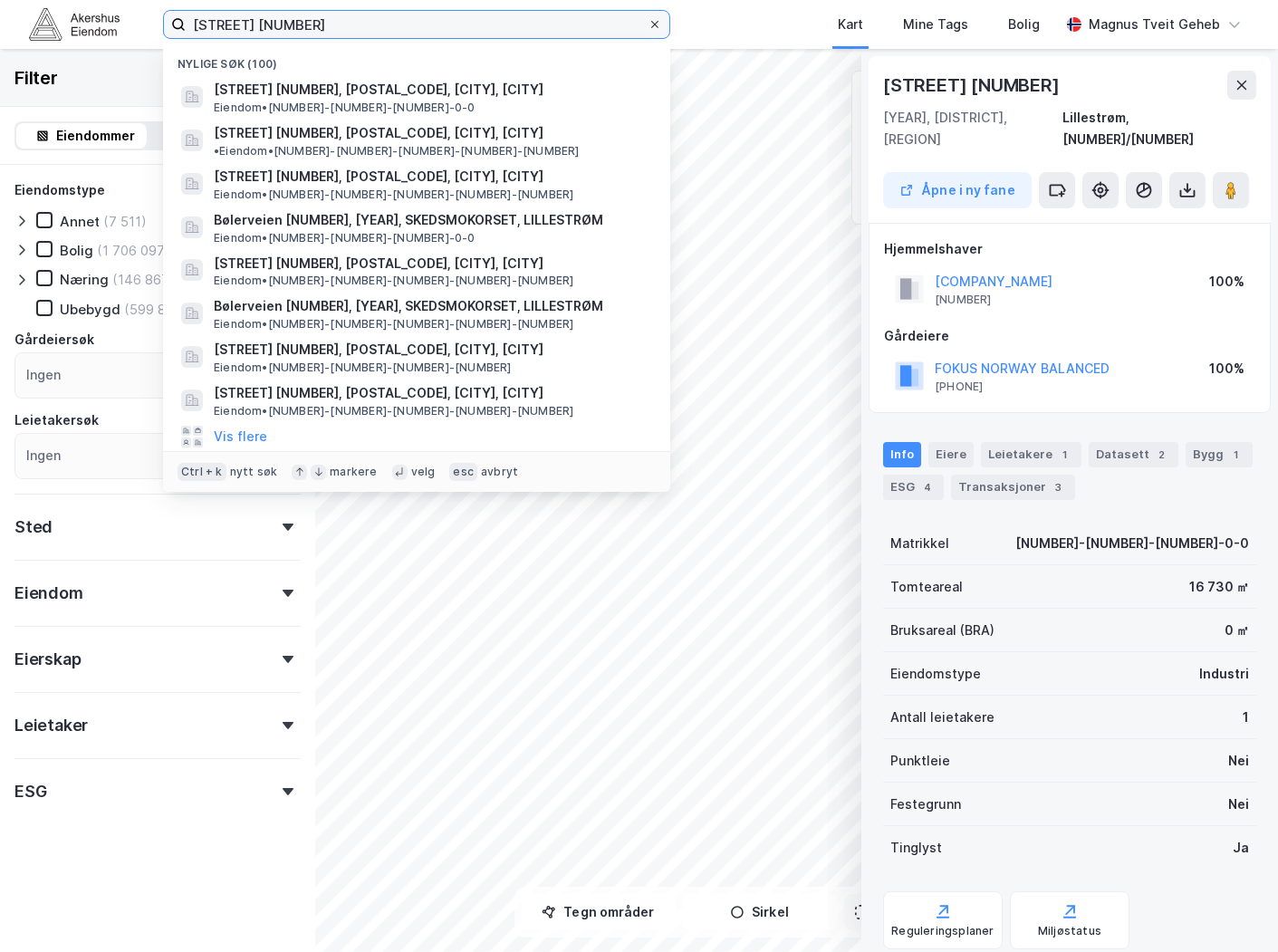 click on "Jeksleveien 2" at bounding box center (417, 24) 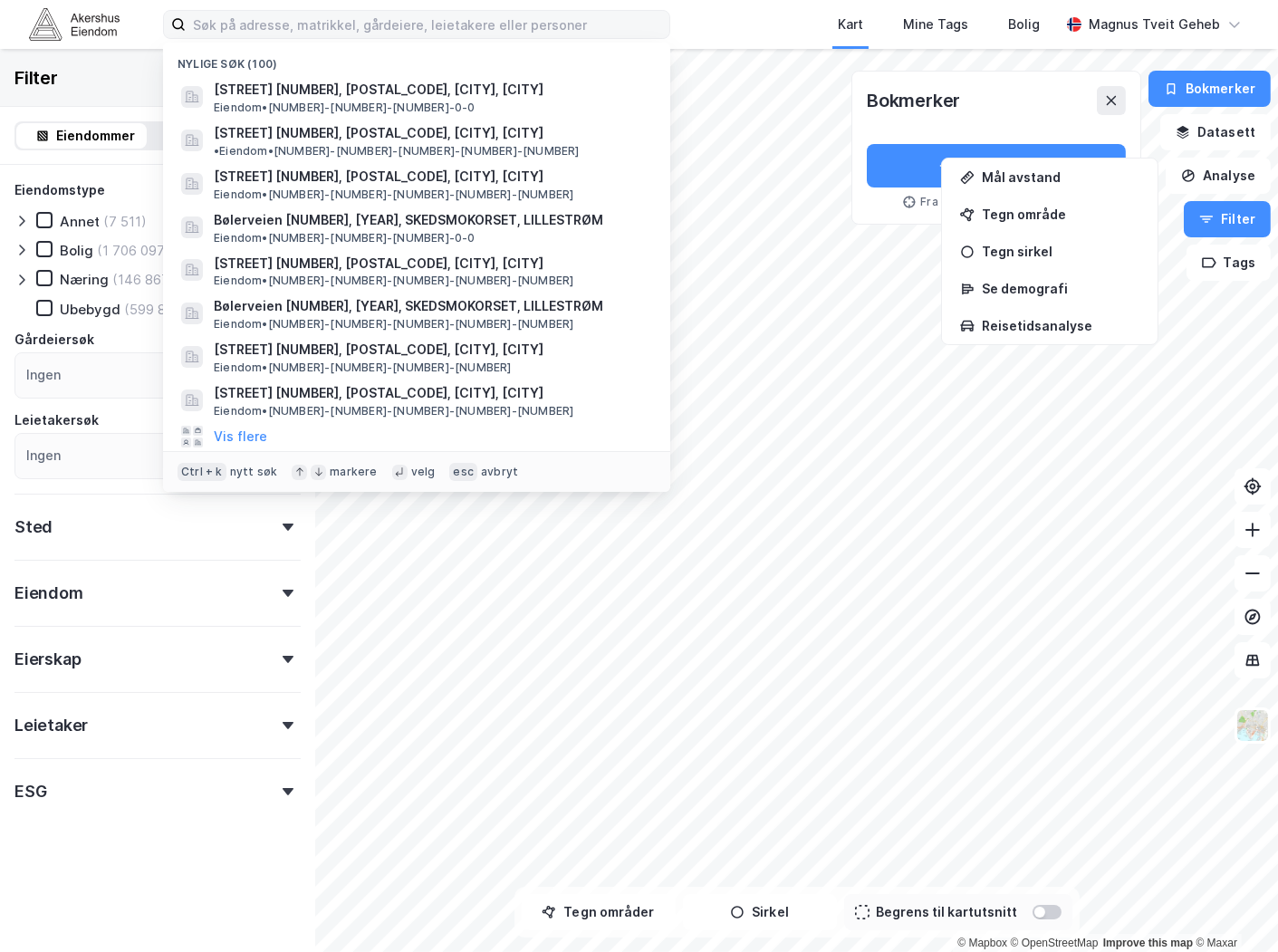 click on "Bokmerker Nytt bokmerke Fra din nåværende kartvisning" at bounding box center (996, 148) 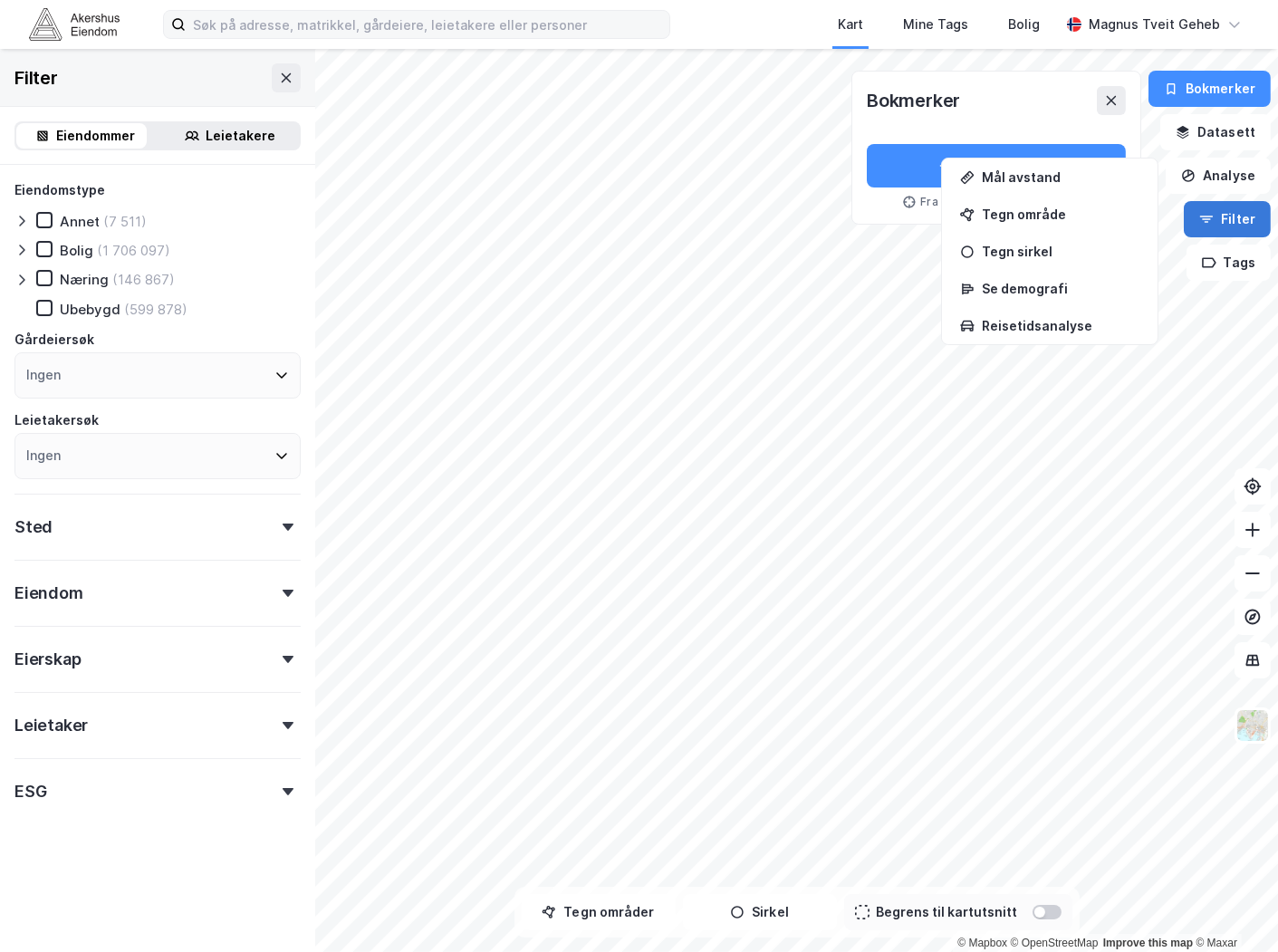 click on "Filter" at bounding box center [1227, 219] 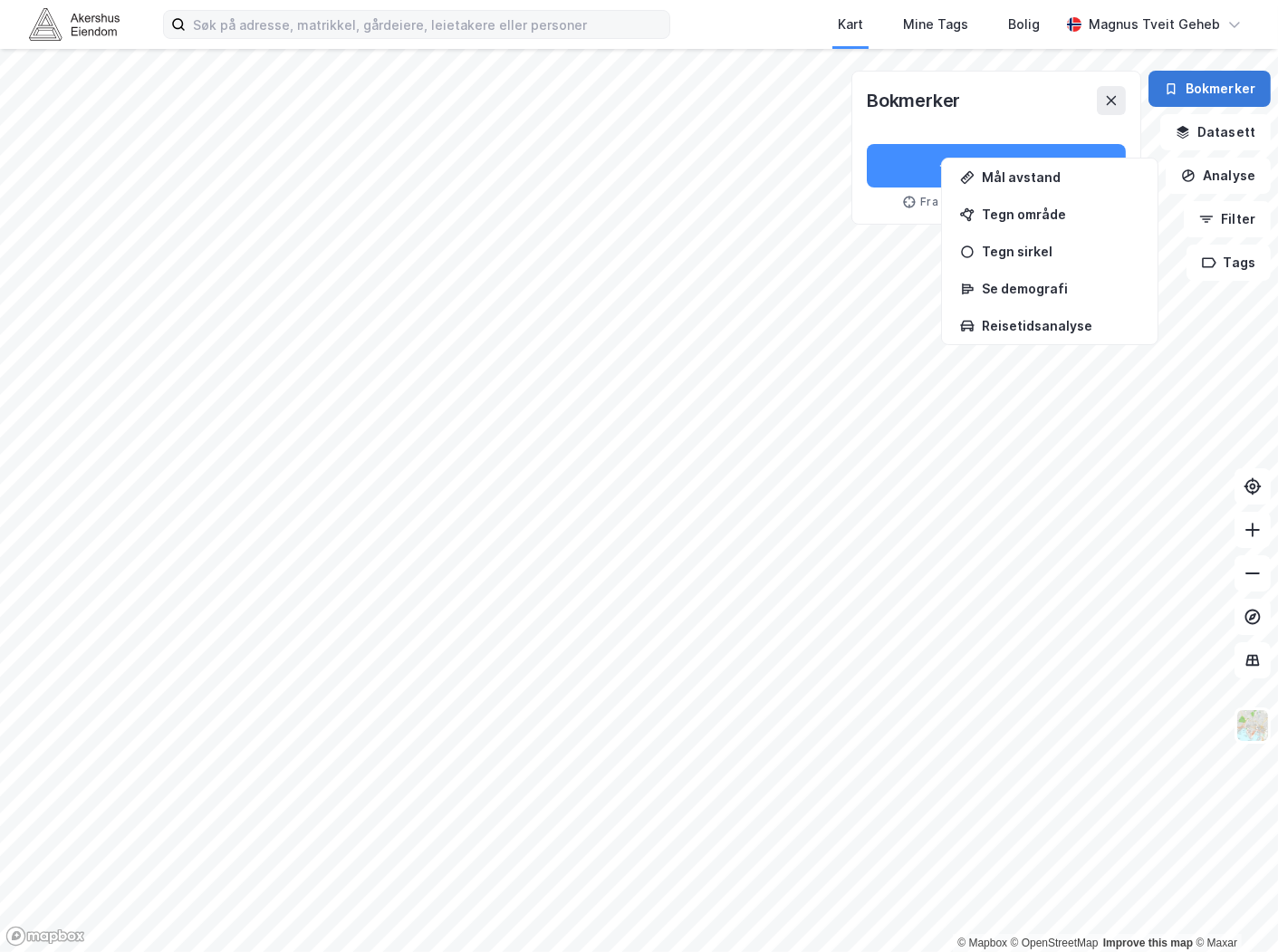 click on "Bokmerker" at bounding box center (1209, 89) 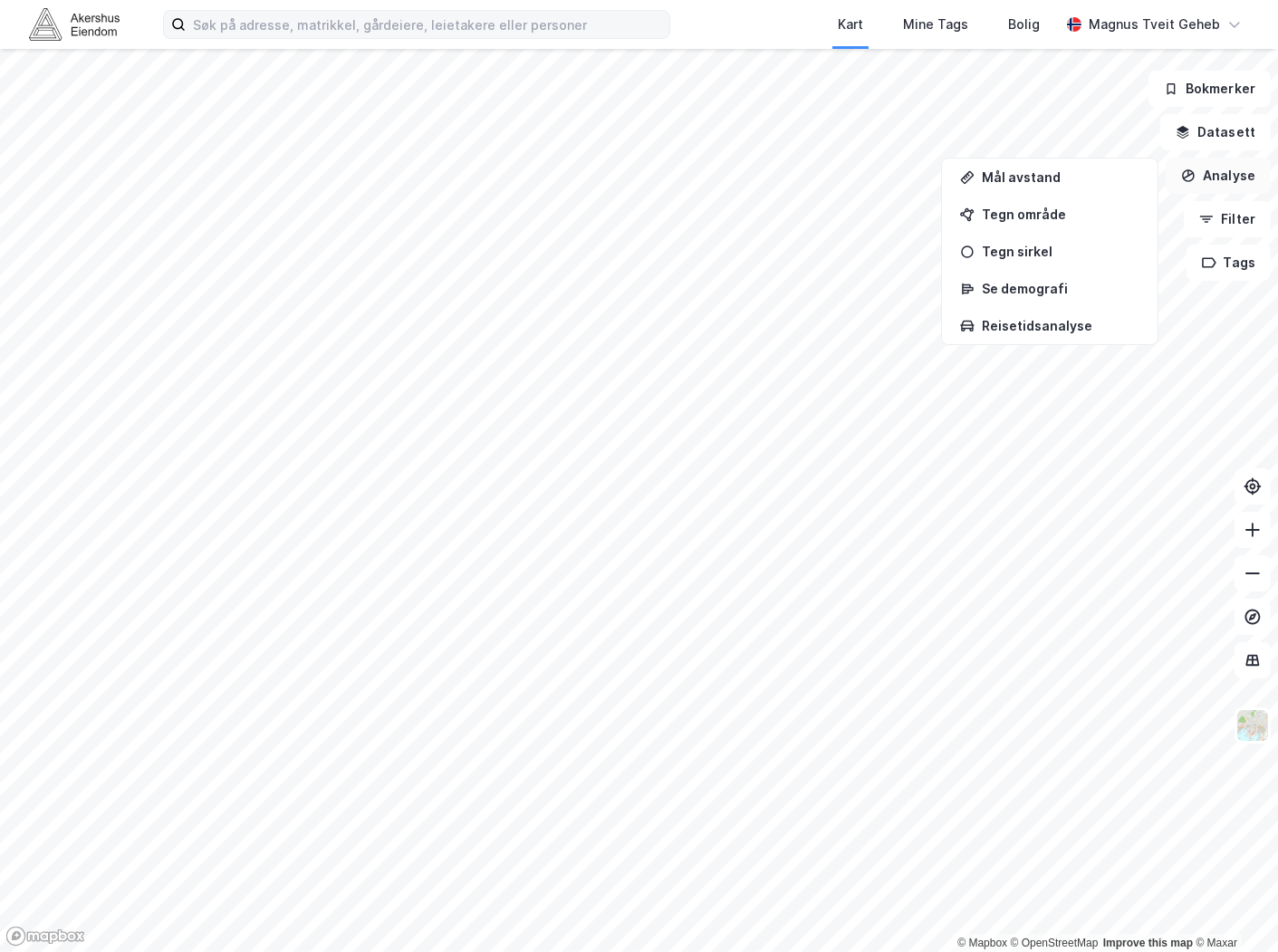 click on "Analyse" at bounding box center [1218, 176] 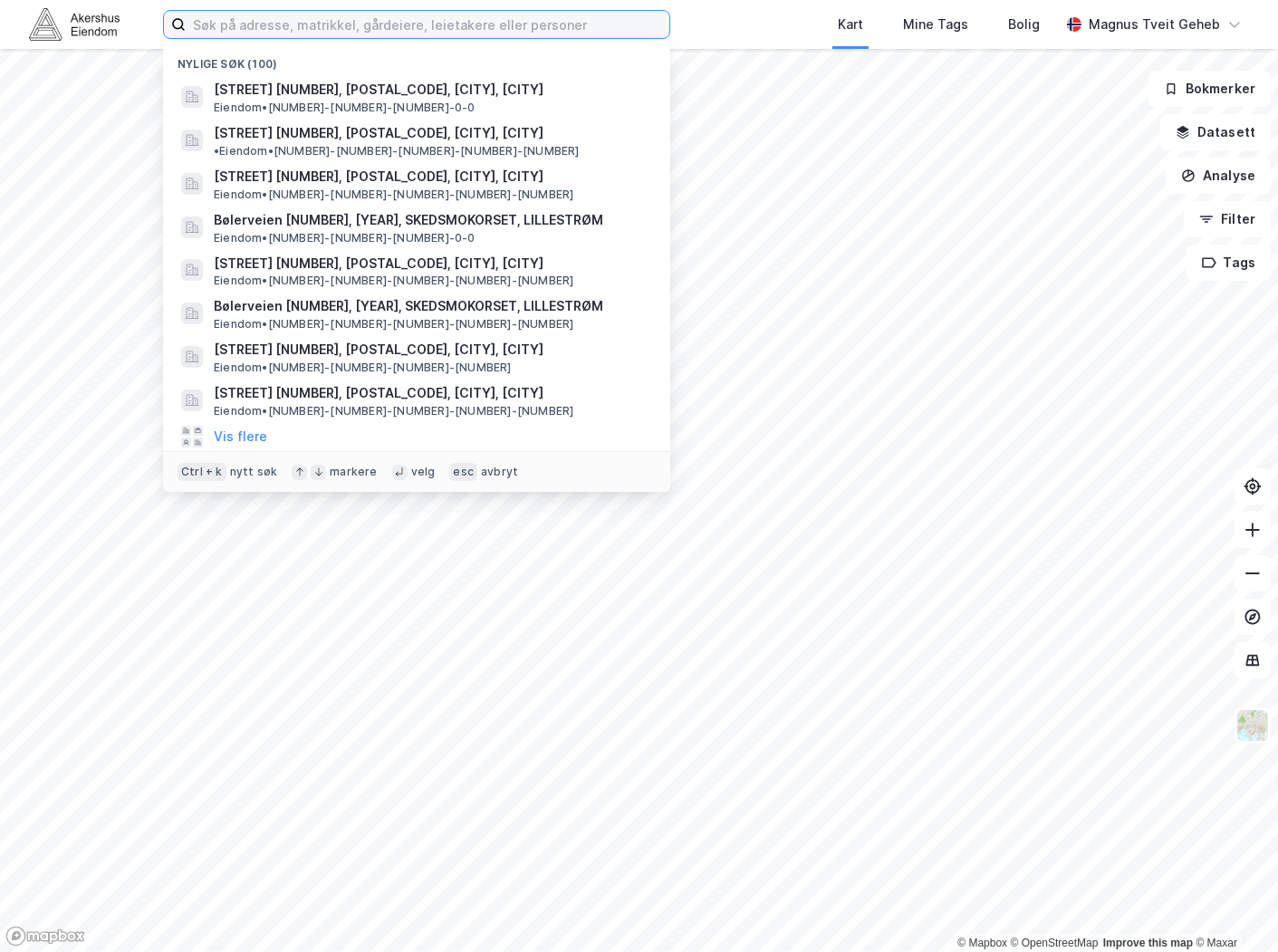 click at bounding box center (428, 24) 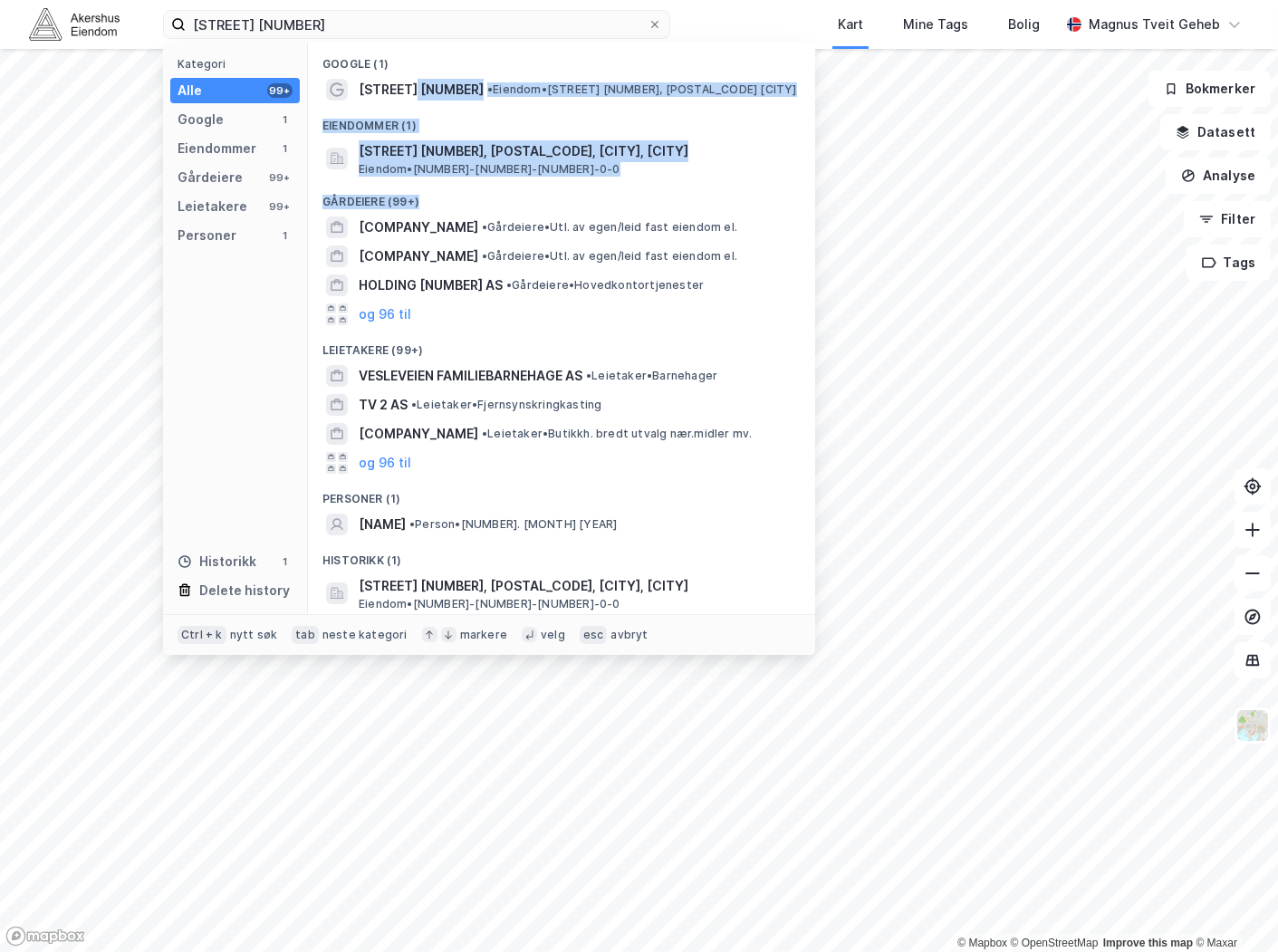 drag, startPoint x: 412, startPoint y: 86, endPoint x: 500, endPoint y: 197, distance: 141.651 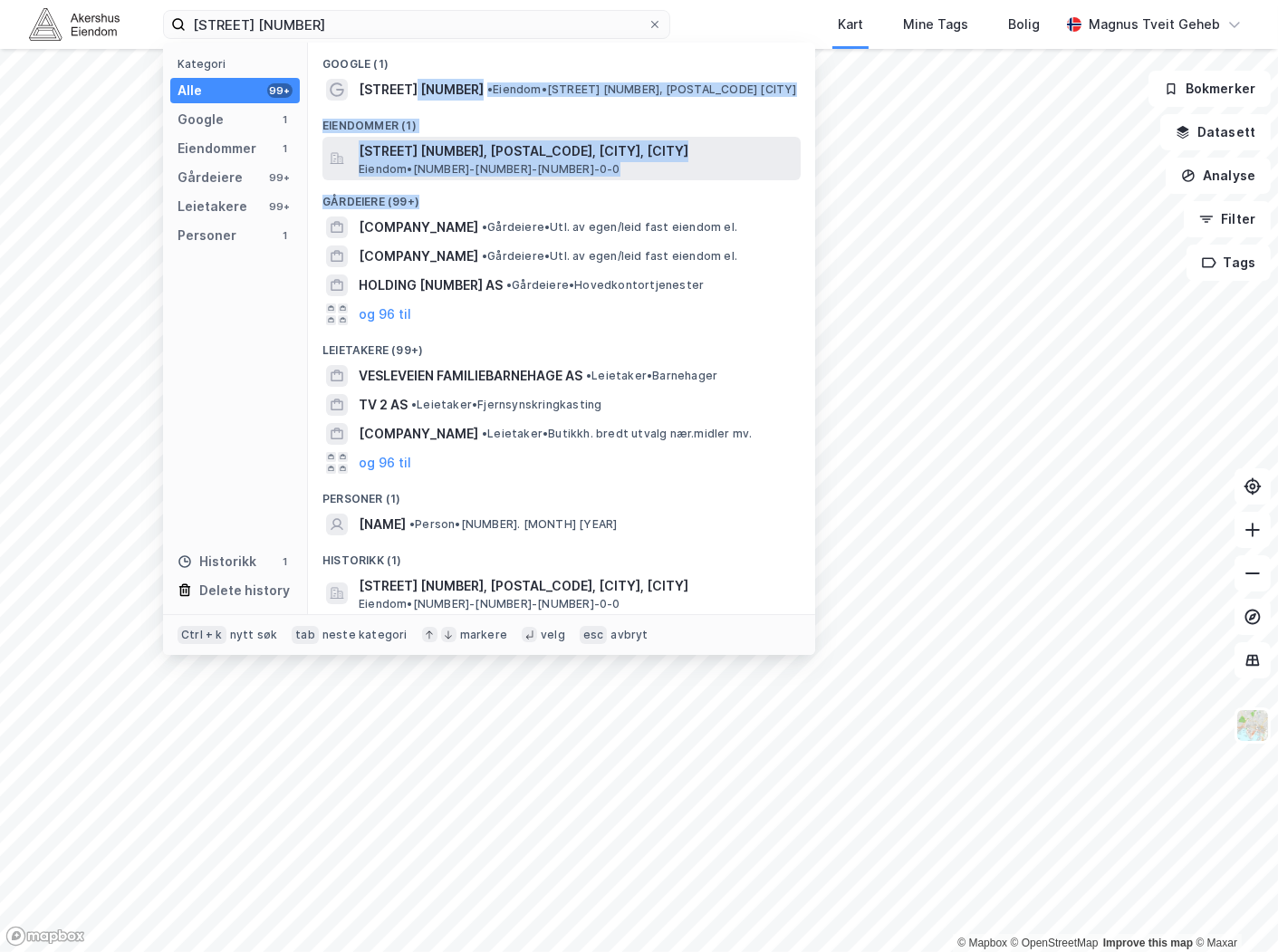 click on "Jeksleveien 2, 2016, FROGNER, LILLESTRØM" at bounding box center (576, 151) 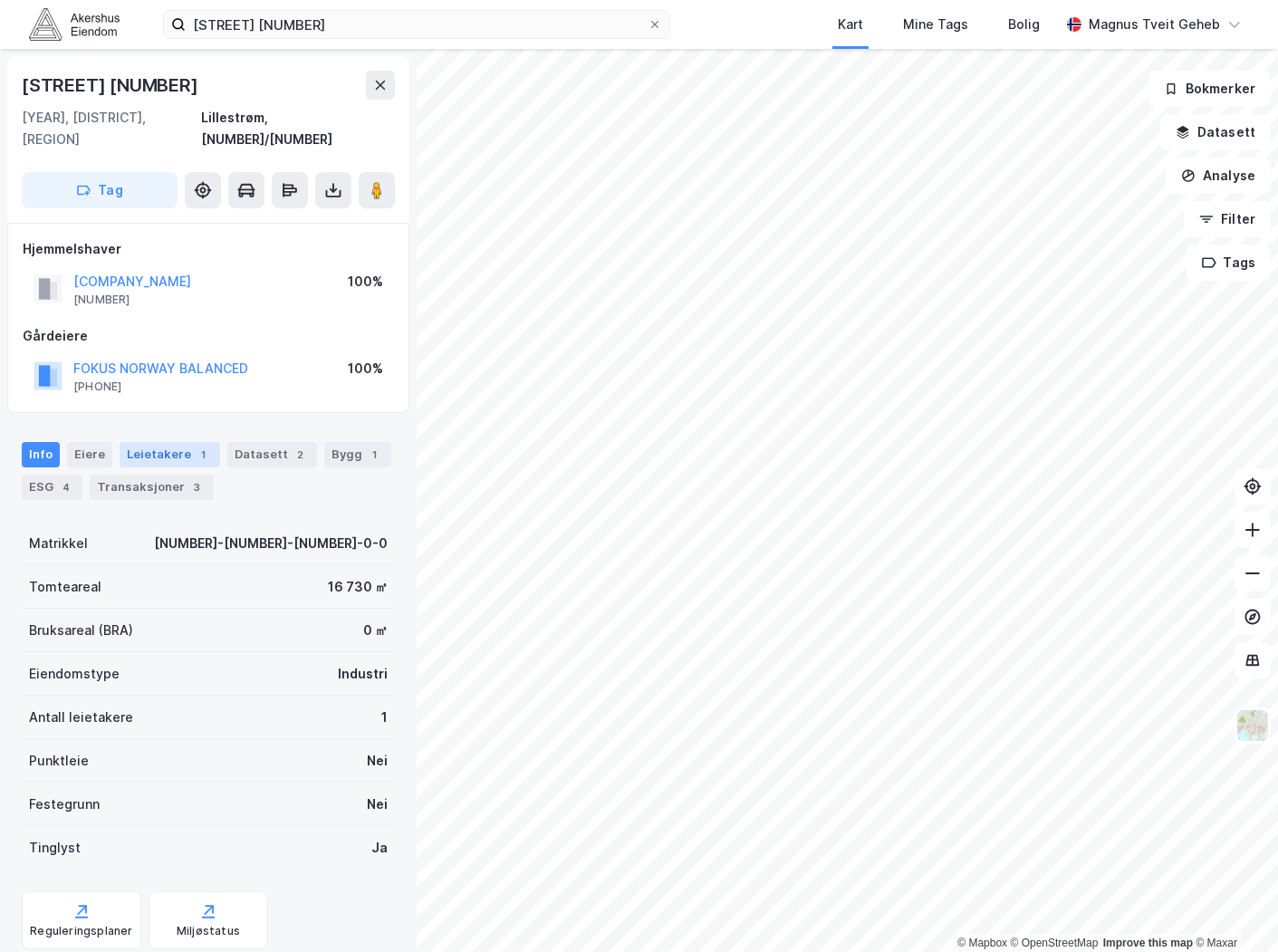 click on "Leietakere 1" at bounding box center (169, 455) 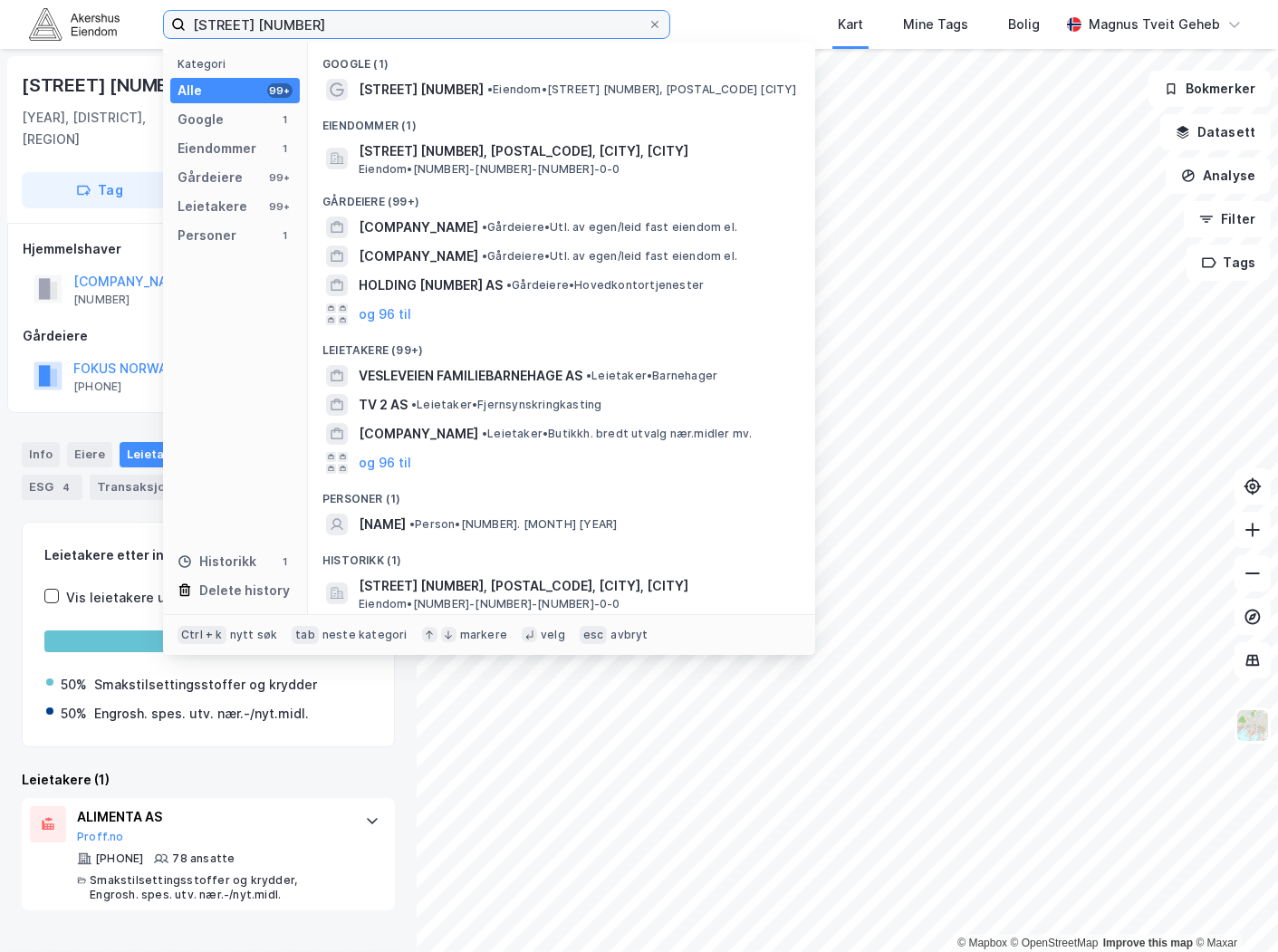 drag, startPoint x: 301, startPoint y: 21, endPoint x: 155, endPoint y: 34, distance: 146.57762 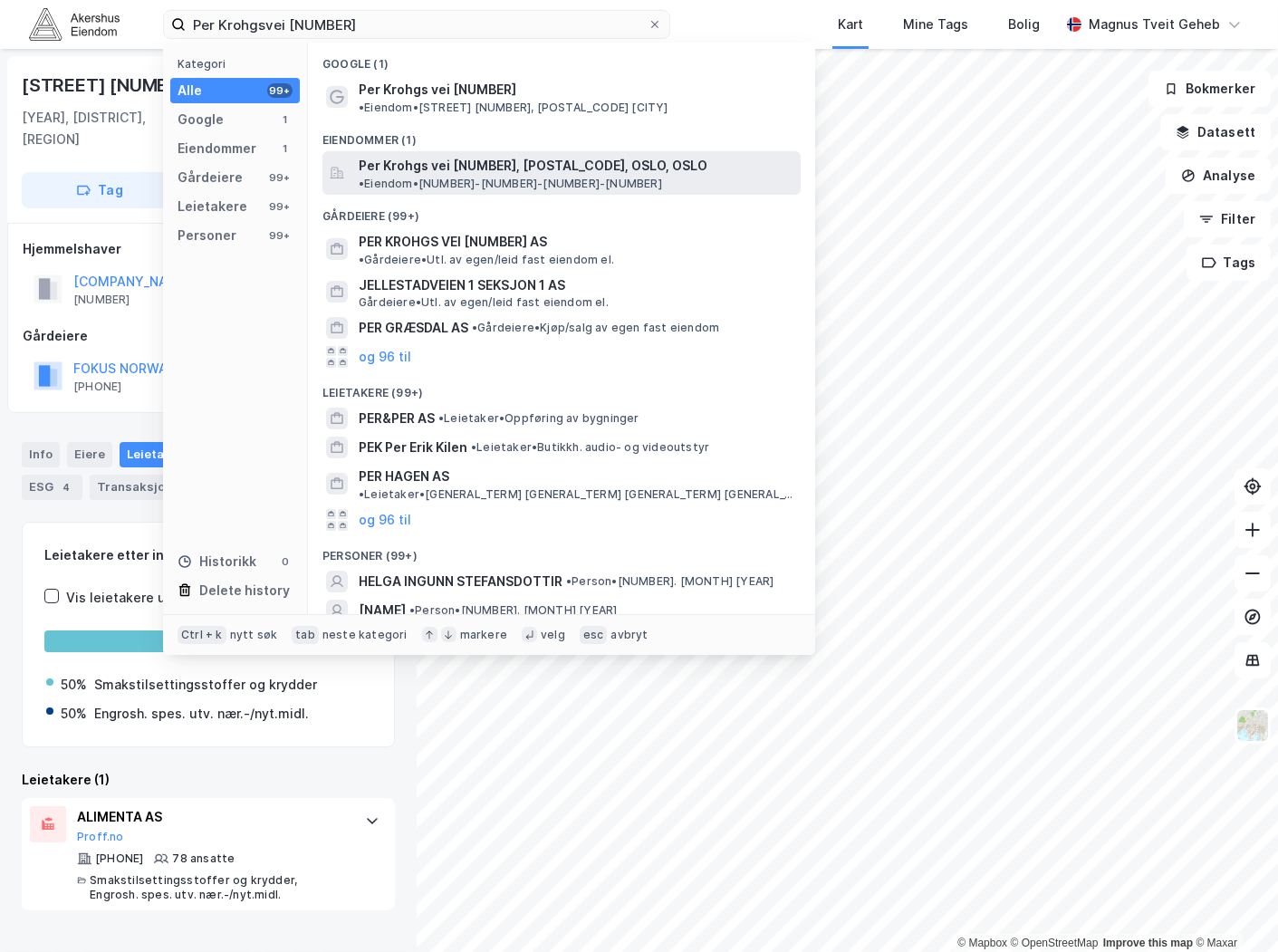 click on "[STREET] [NUMBER], [POSTAL_CODE], [CITY], [CITY]" at bounding box center (533, 166) 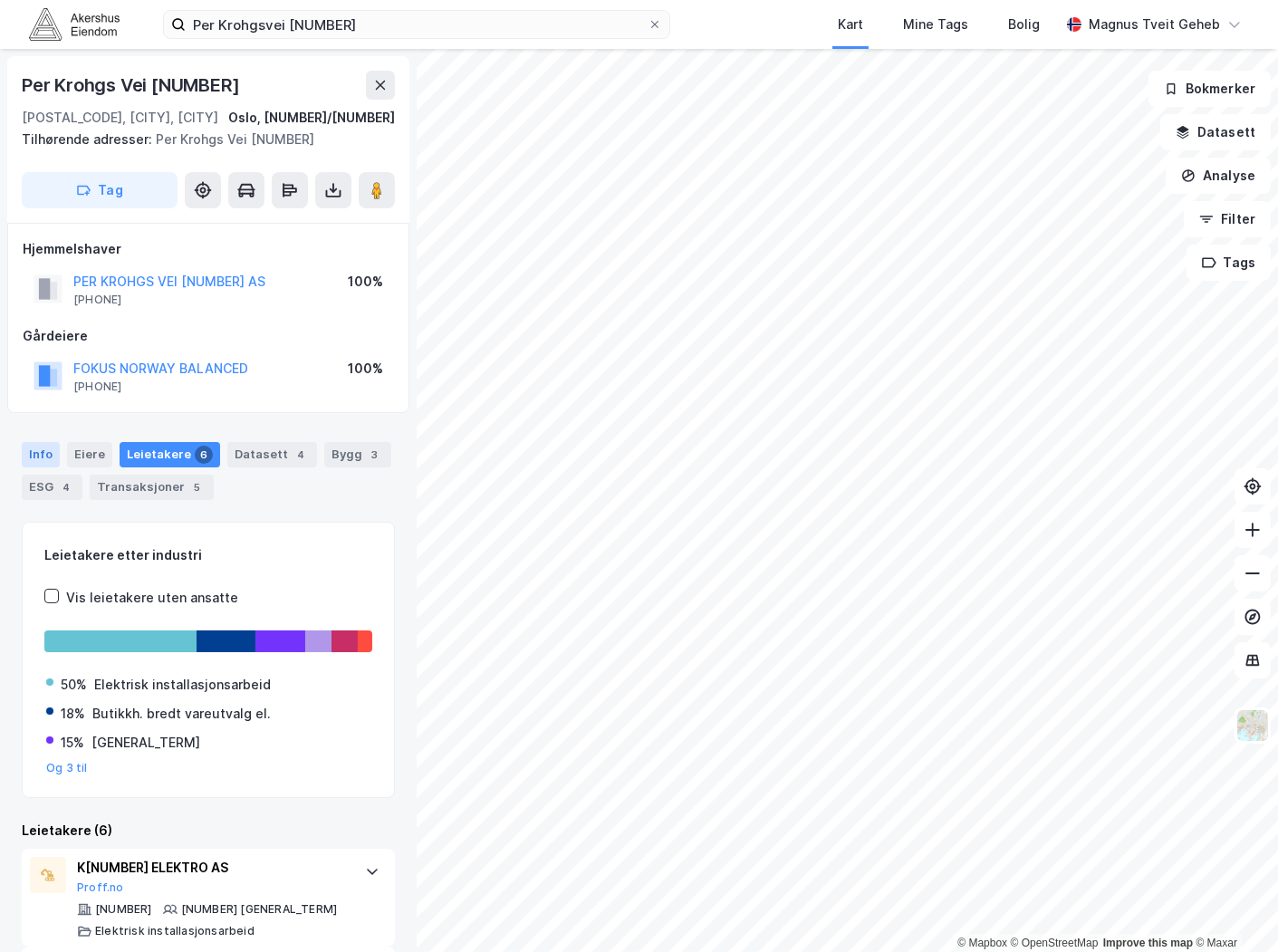 click on "Info" at bounding box center (41, 455) 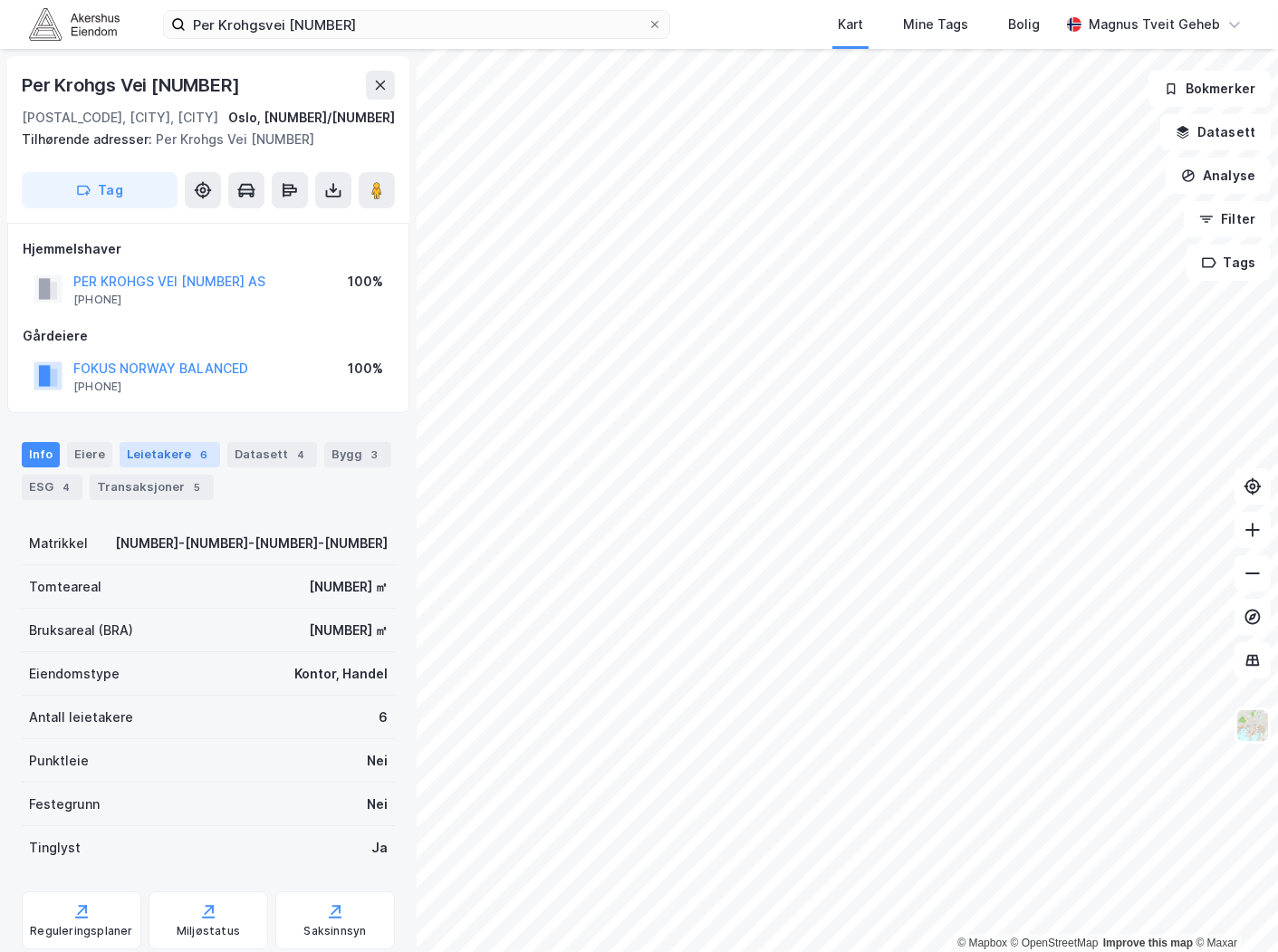 click on "Leietakere 6" at bounding box center [169, 455] 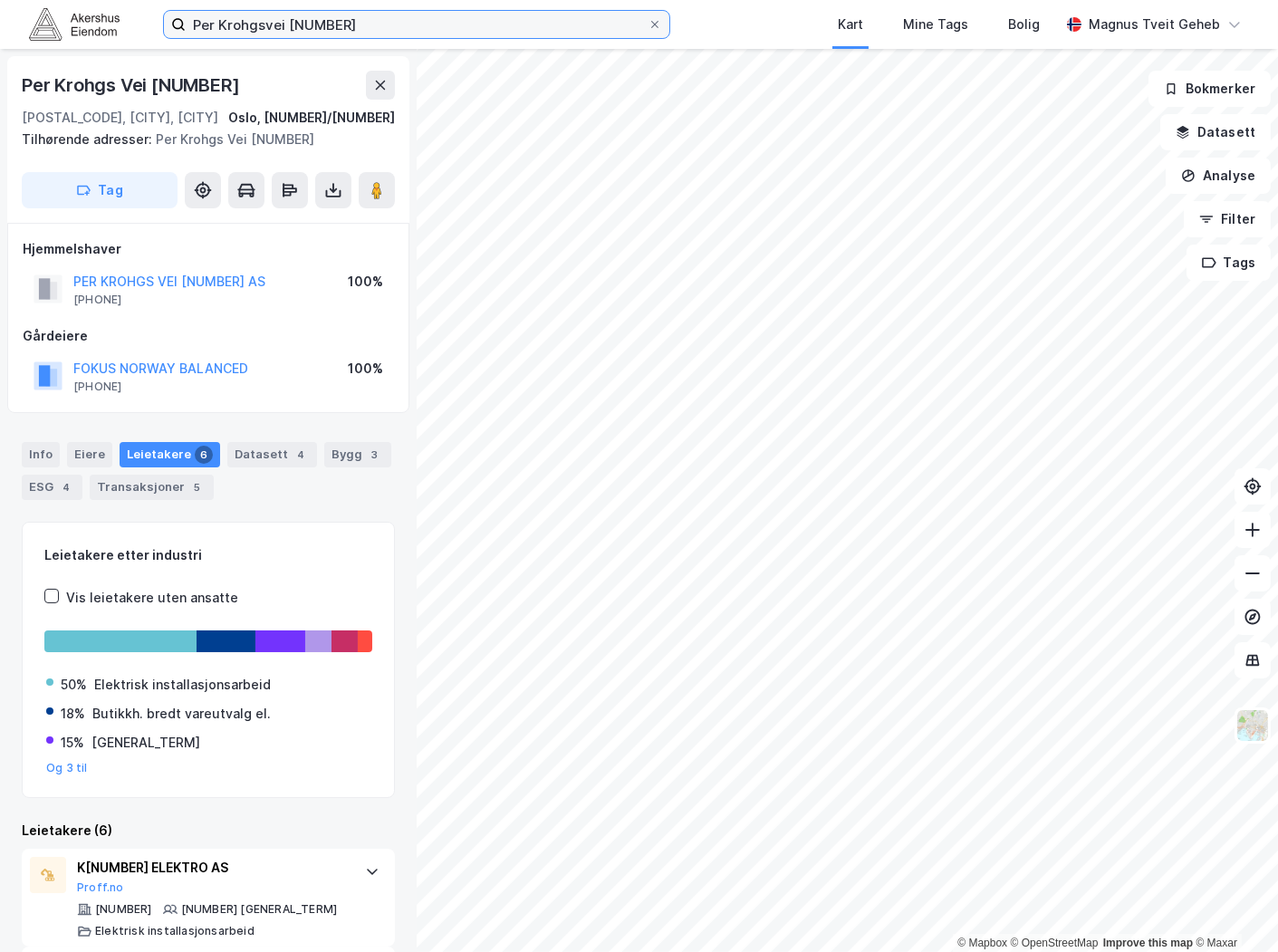 click on "[FIRST] [LAST] [NUMBER]" at bounding box center (417, 24) 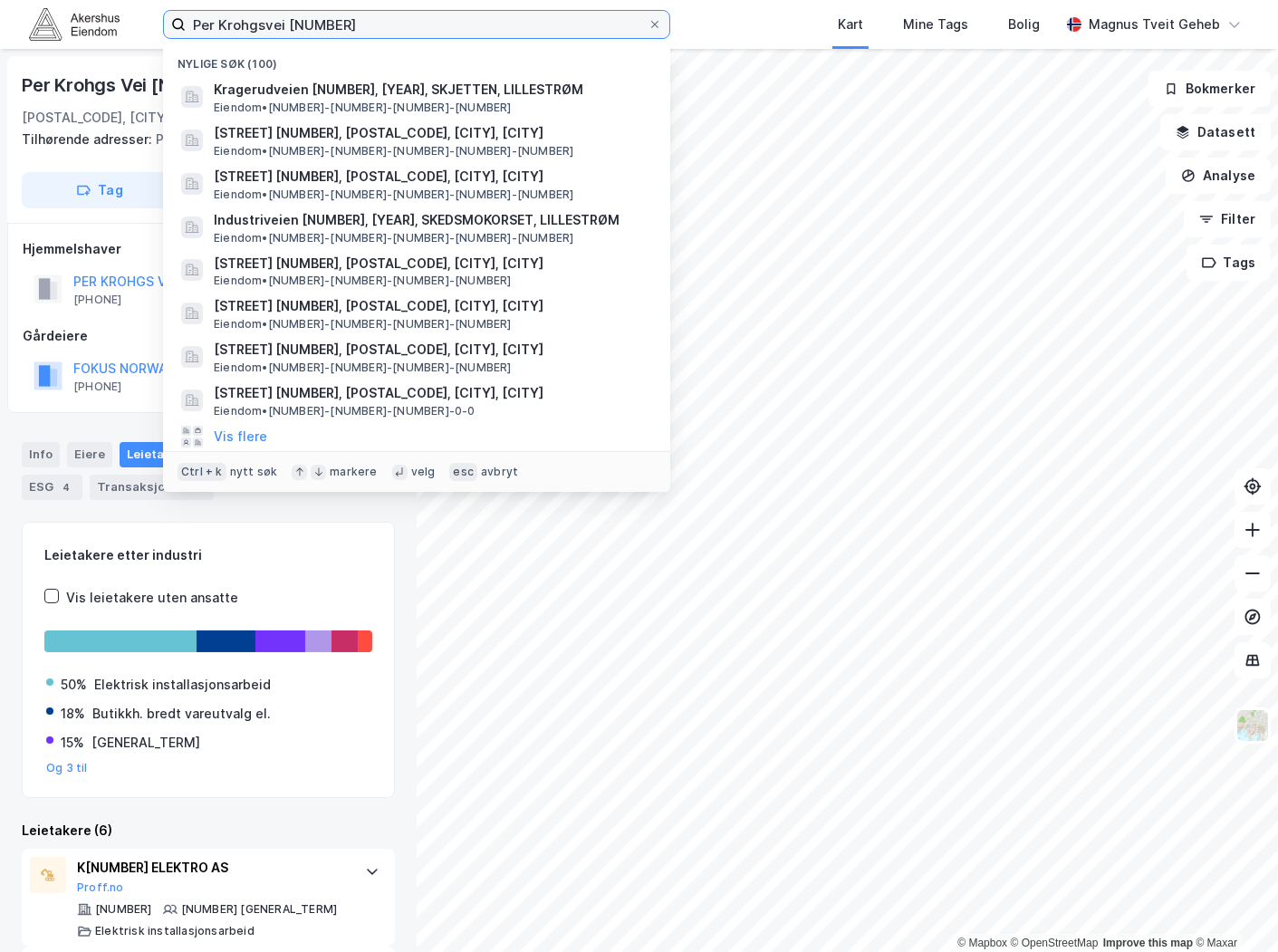click on "[FIRST] [LAST] [NUMBER]" at bounding box center [417, 24] 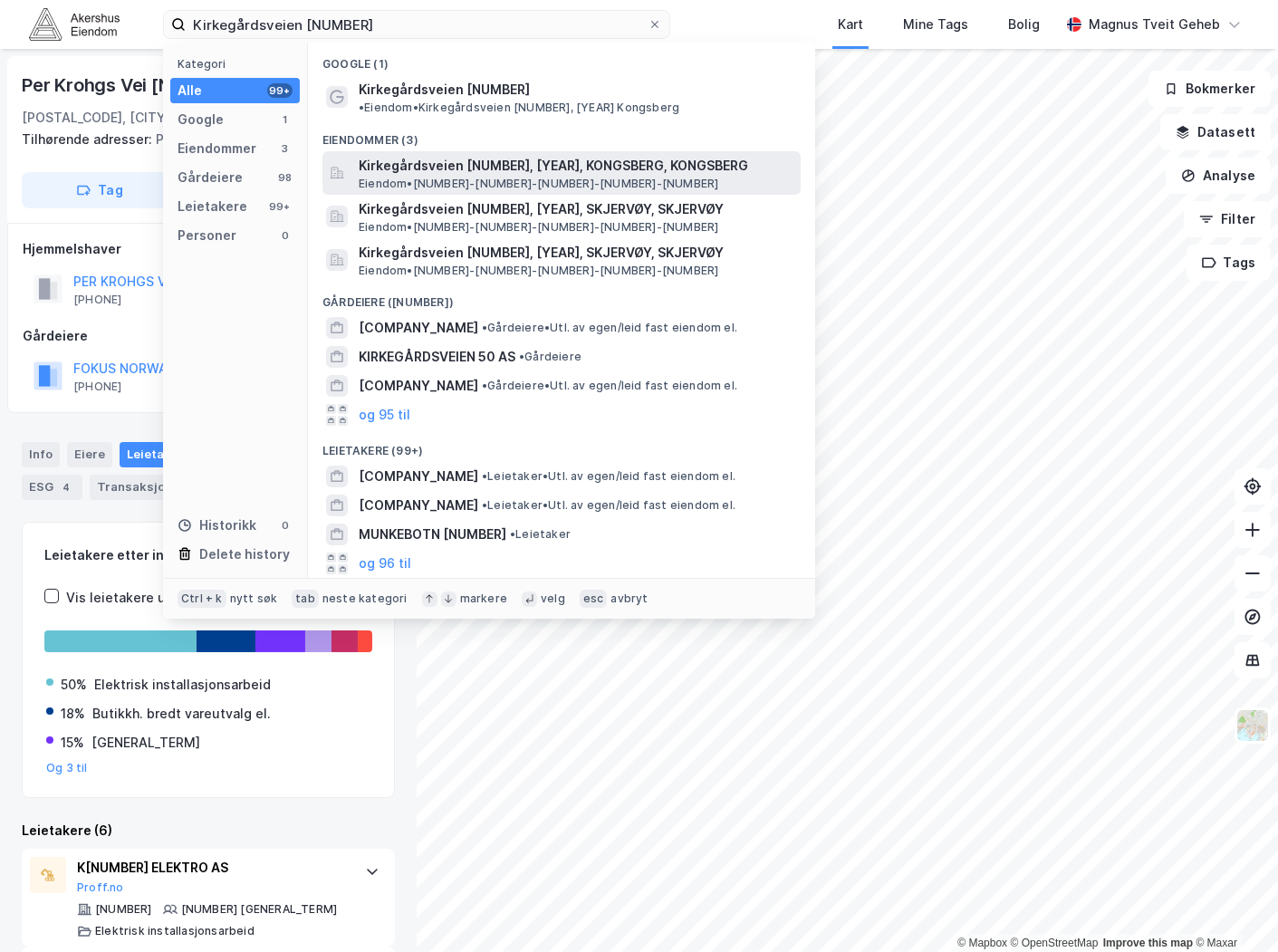 click on "Kirkegårdsveien 45, 3616, KONGSBERG, KONGSBERG" at bounding box center [576, 166] 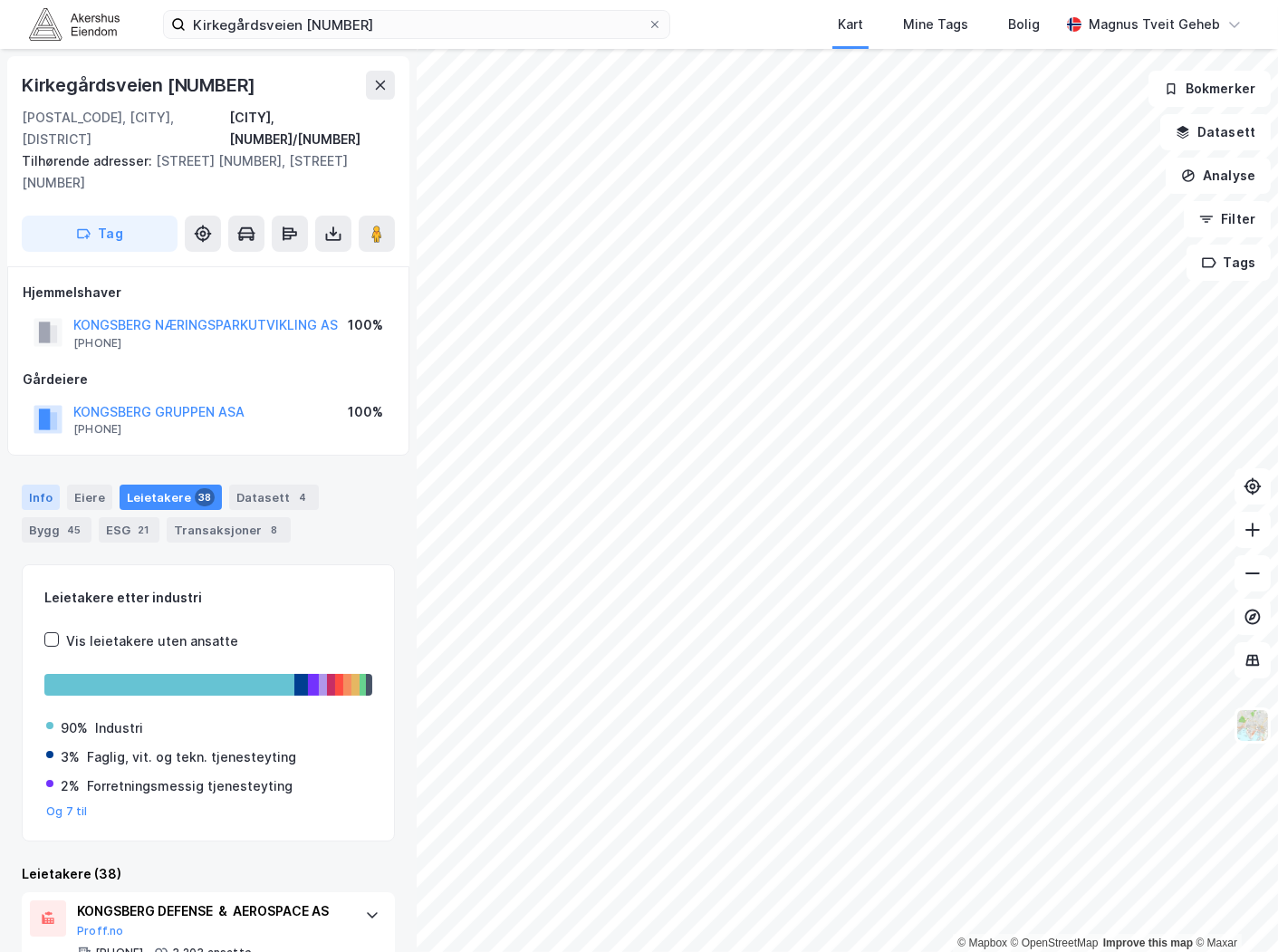 click on "Info" at bounding box center (41, 497) 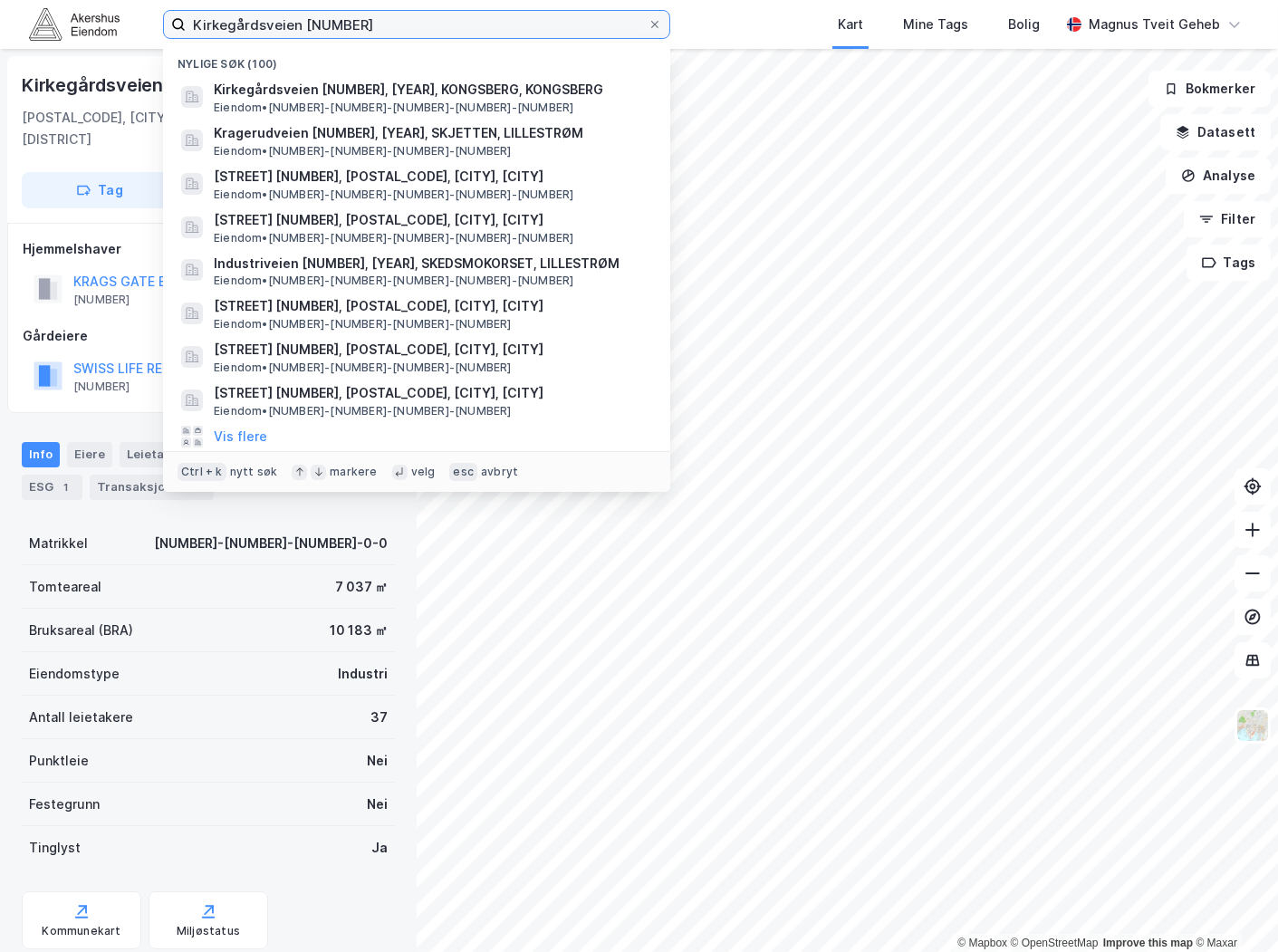 drag, startPoint x: 327, startPoint y: 28, endPoint x: 149, endPoint y: 27, distance: 178.00281 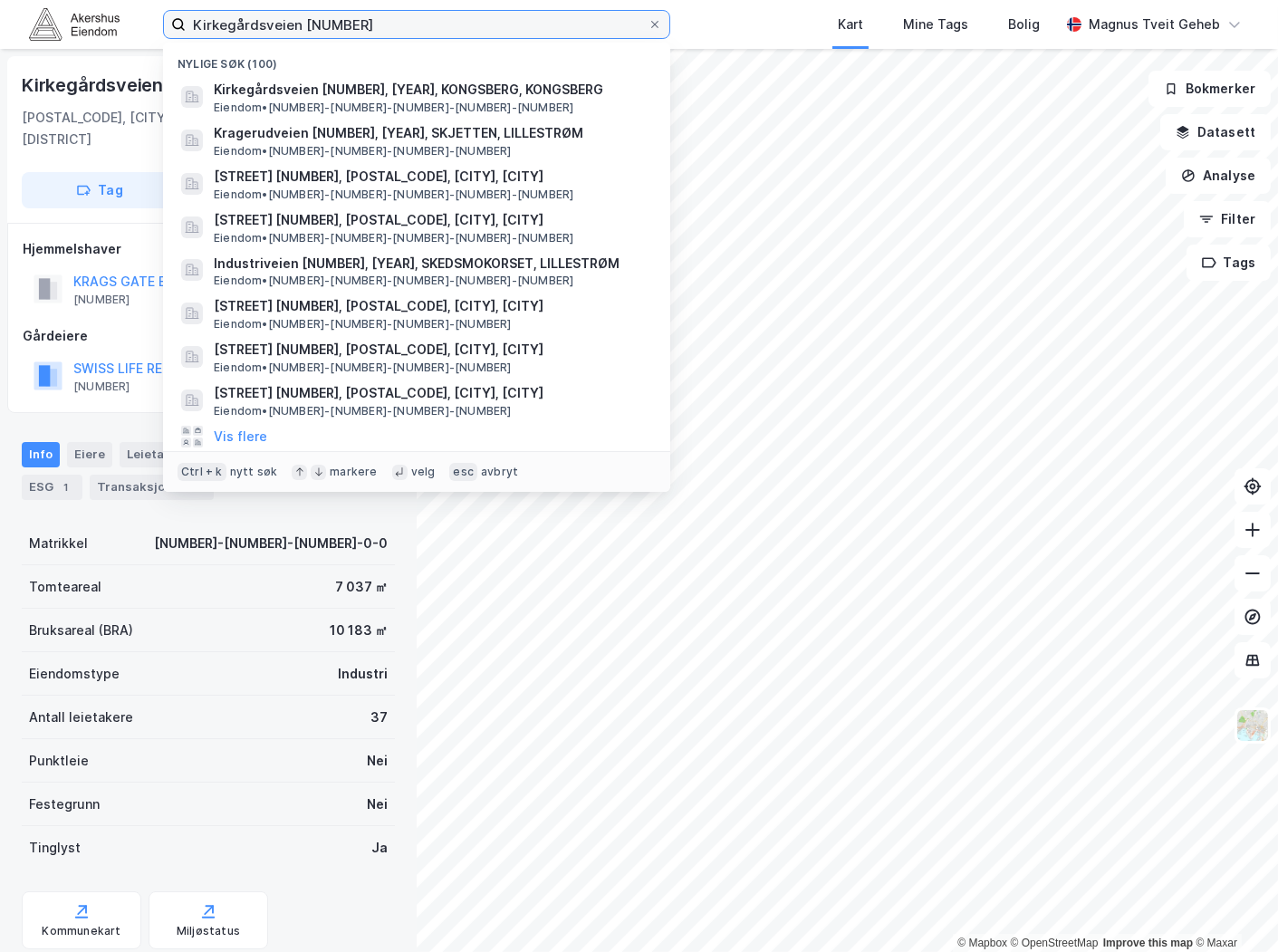 click on "Kirkegårdsveien 45" at bounding box center (417, 24) 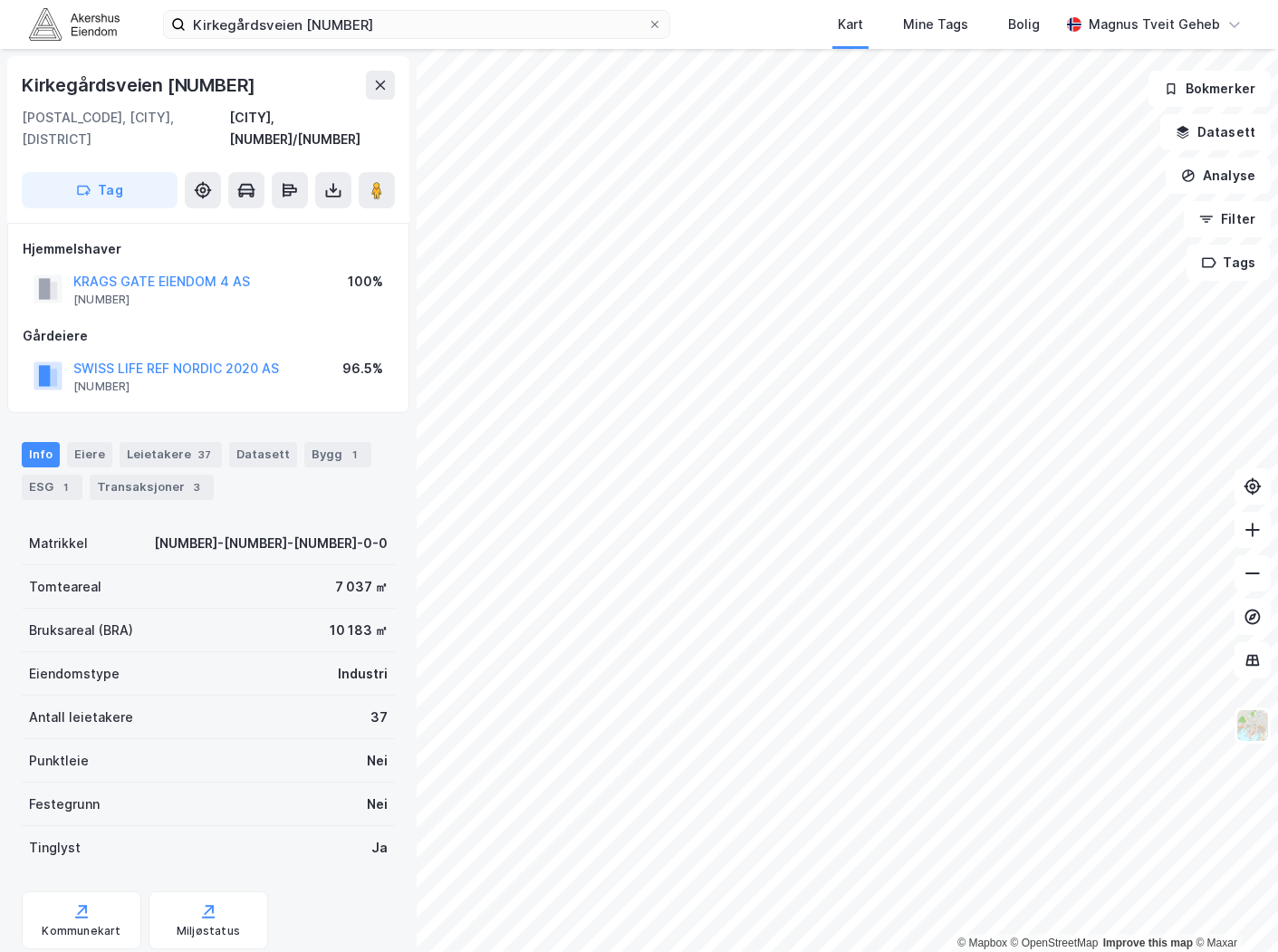 click on "Kart Mine Tags Bolig" at bounding box center [908, 24] 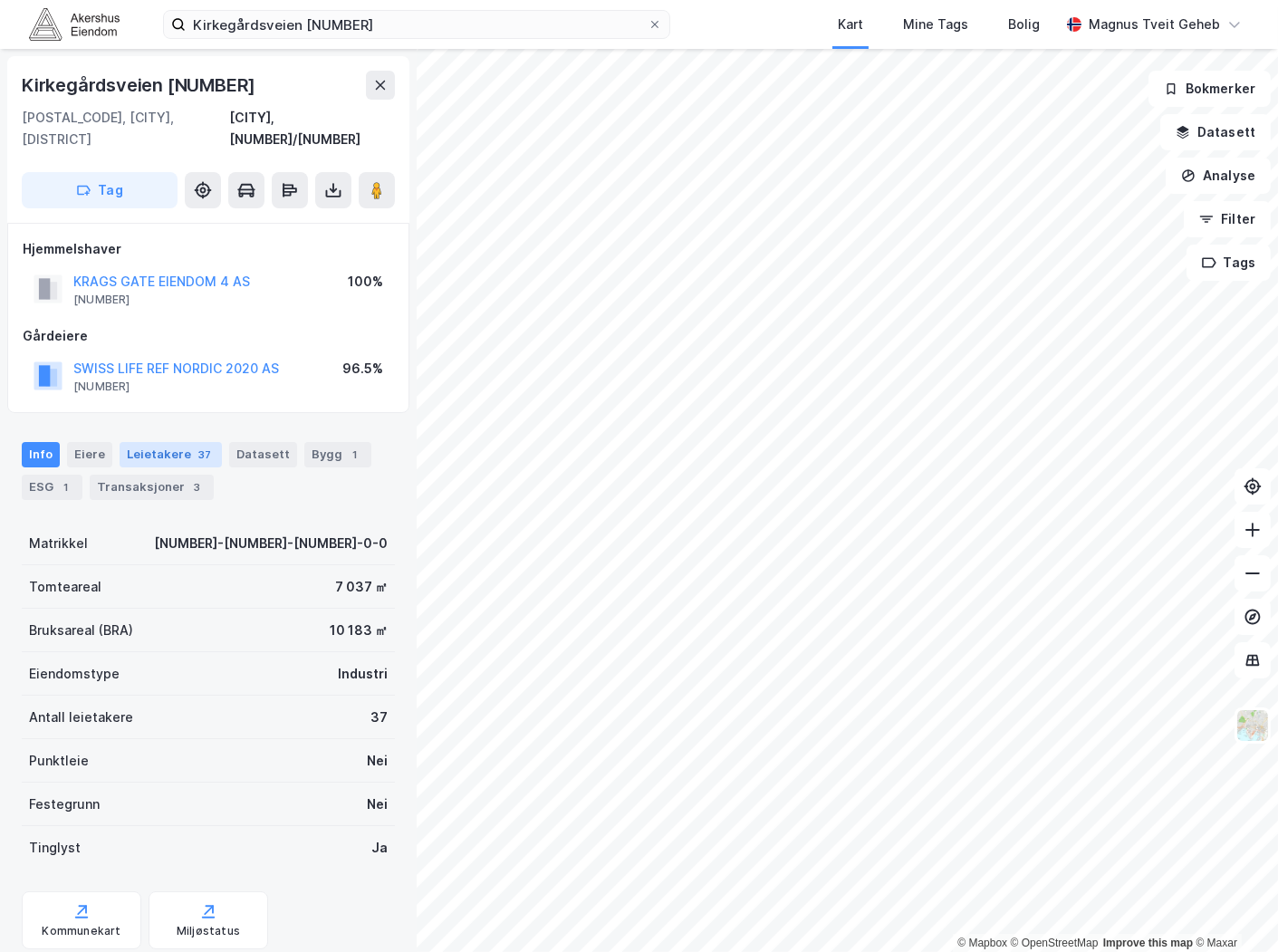 click on "Leietakere 37" at bounding box center (170, 455) 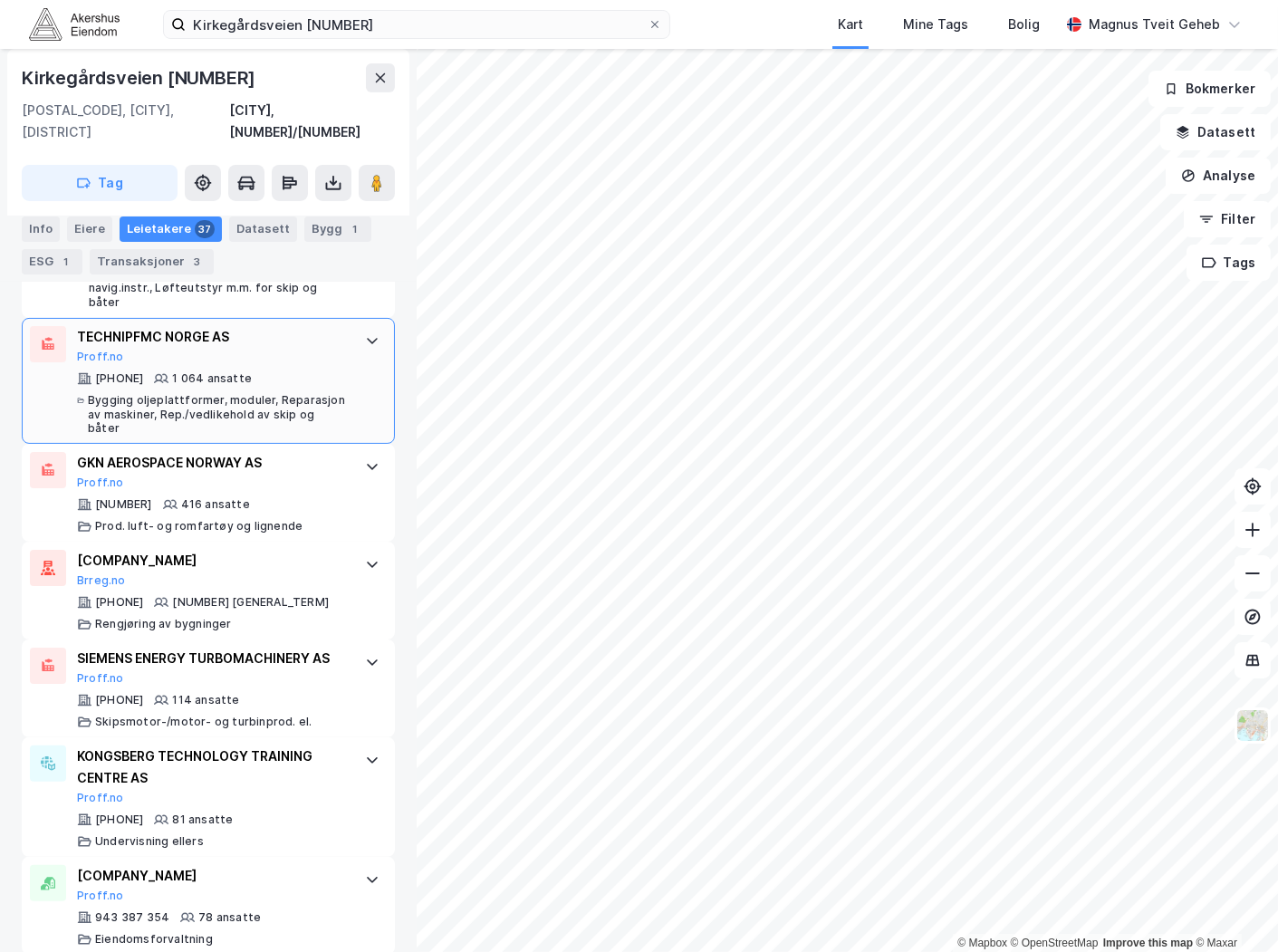 scroll, scrollTop: 804, scrollLeft: 0, axis: vertical 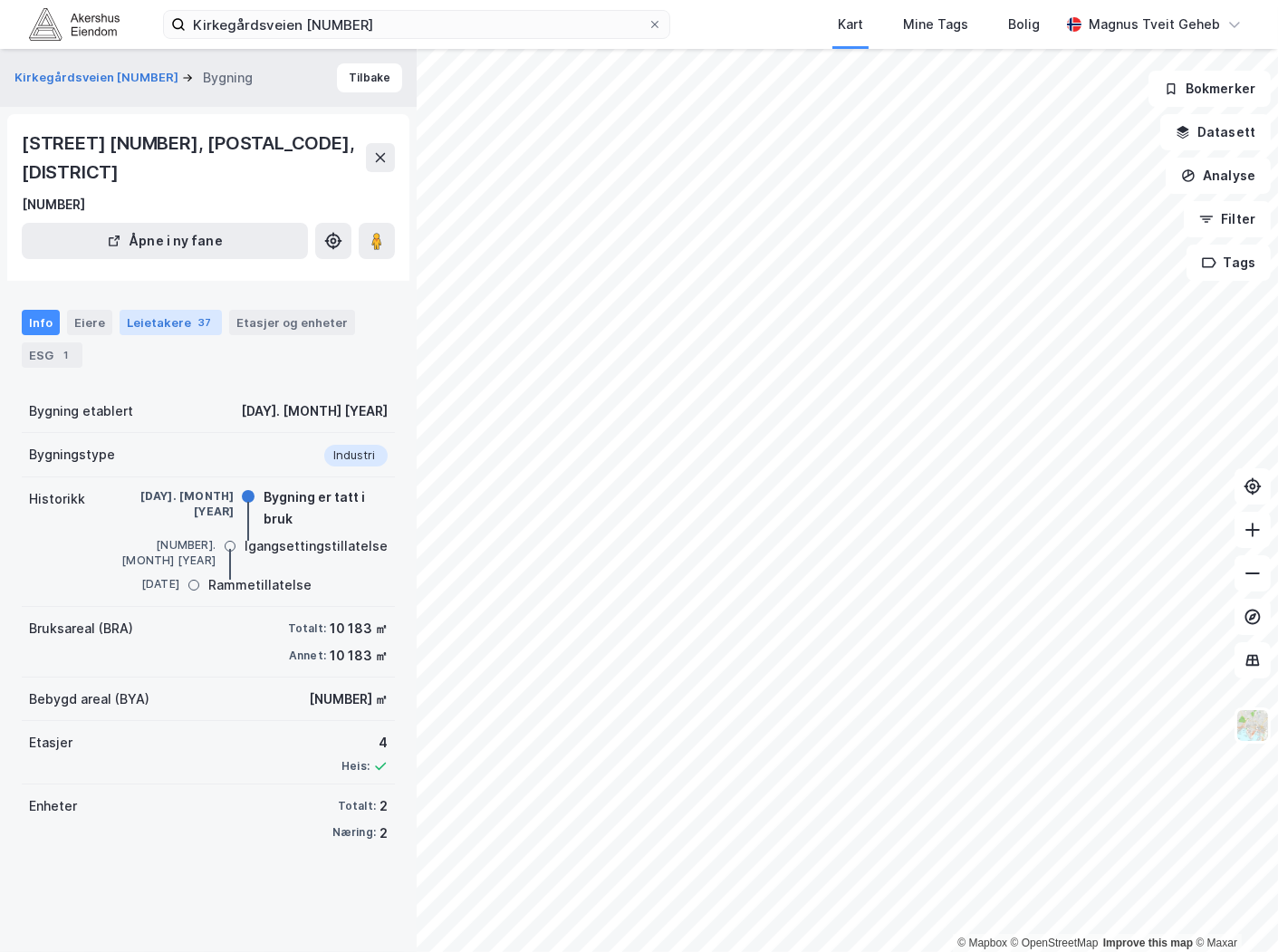 click on "Leietakere 37" at bounding box center (170, 322) 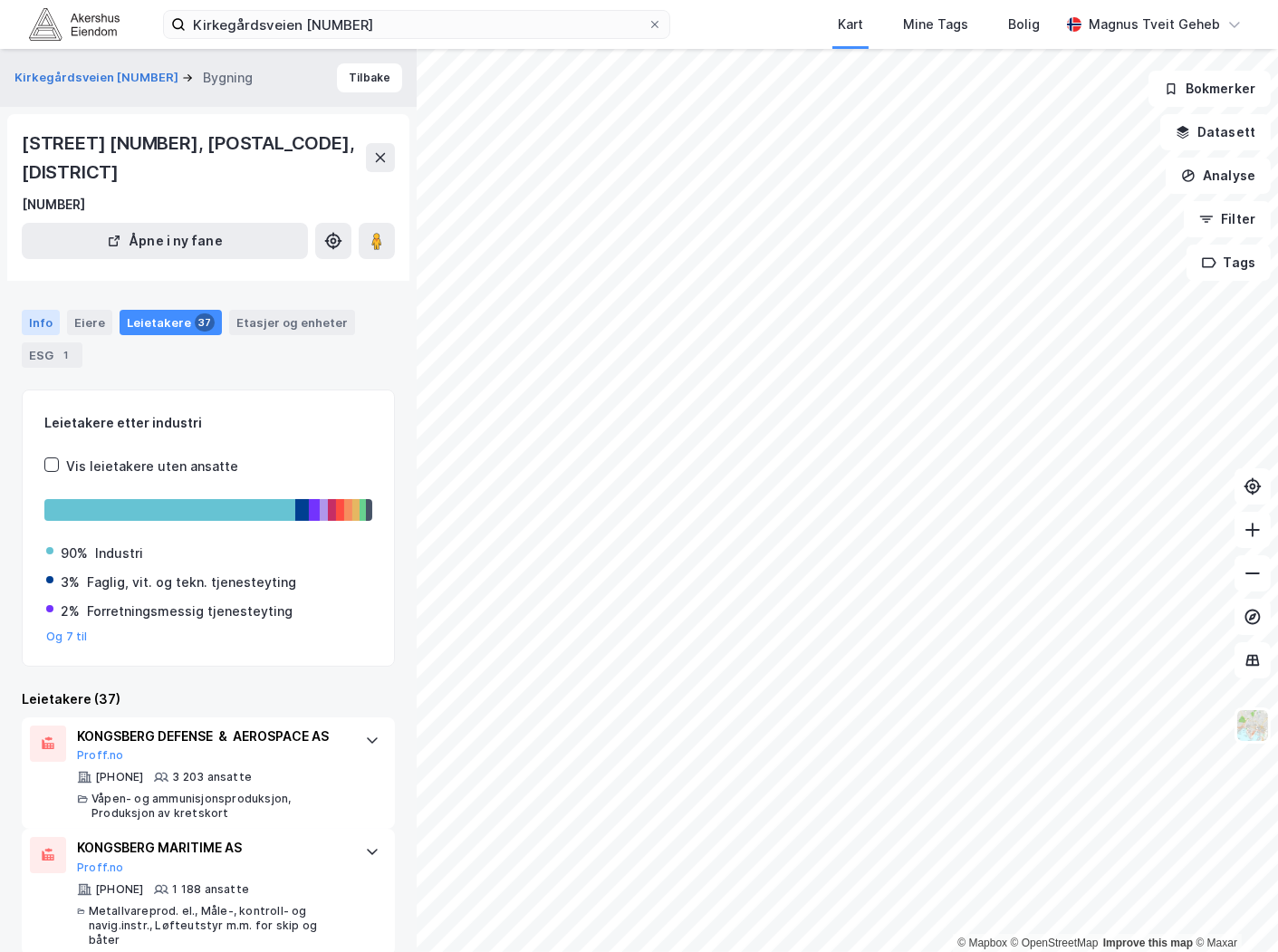 click on "Info" at bounding box center (41, 322) 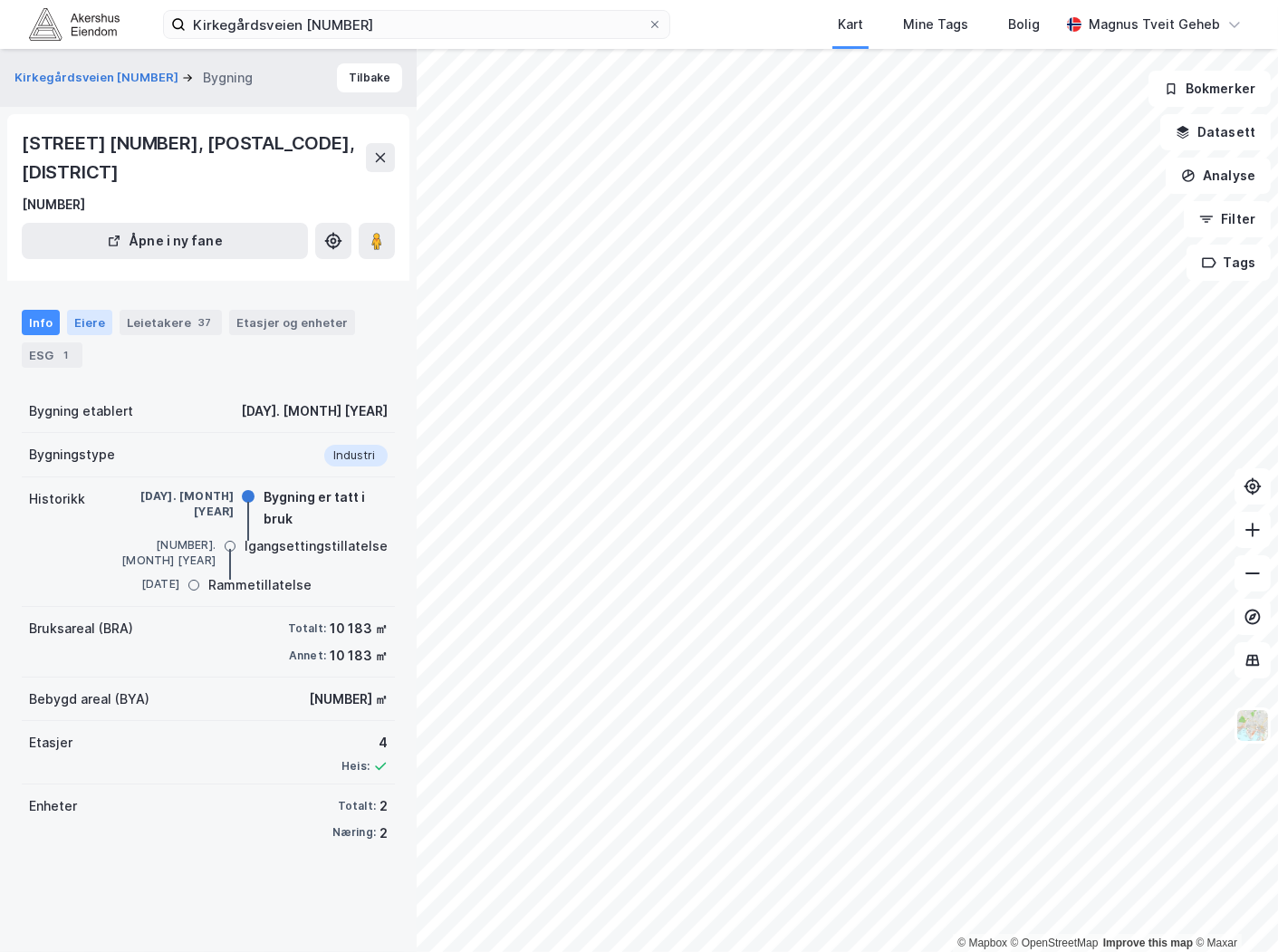 click on "Eiere" at bounding box center (90, 322) 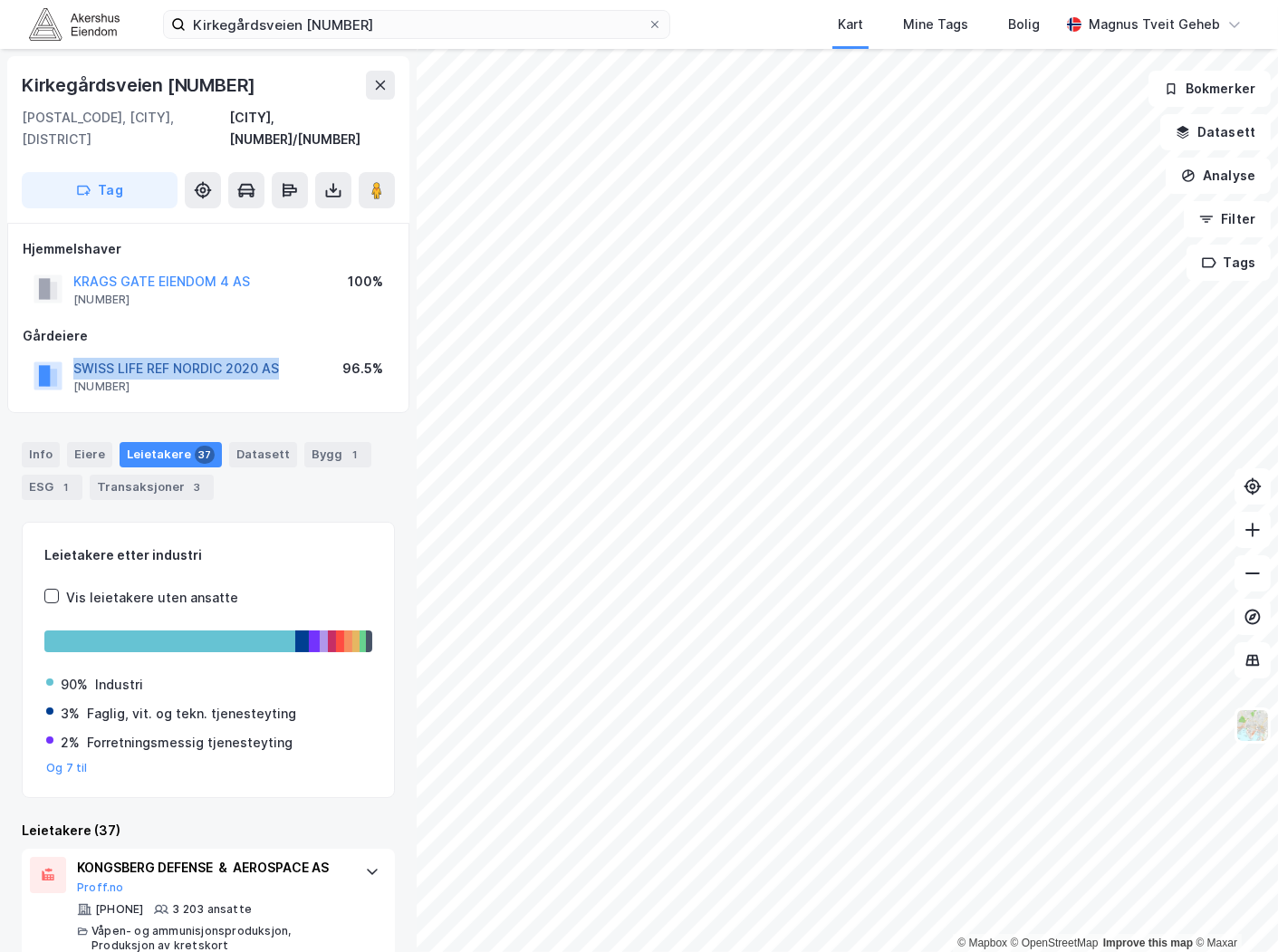 drag, startPoint x: 265, startPoint y: 340, endPoint x: 74, endPoint y: 353, distance: 191.4419 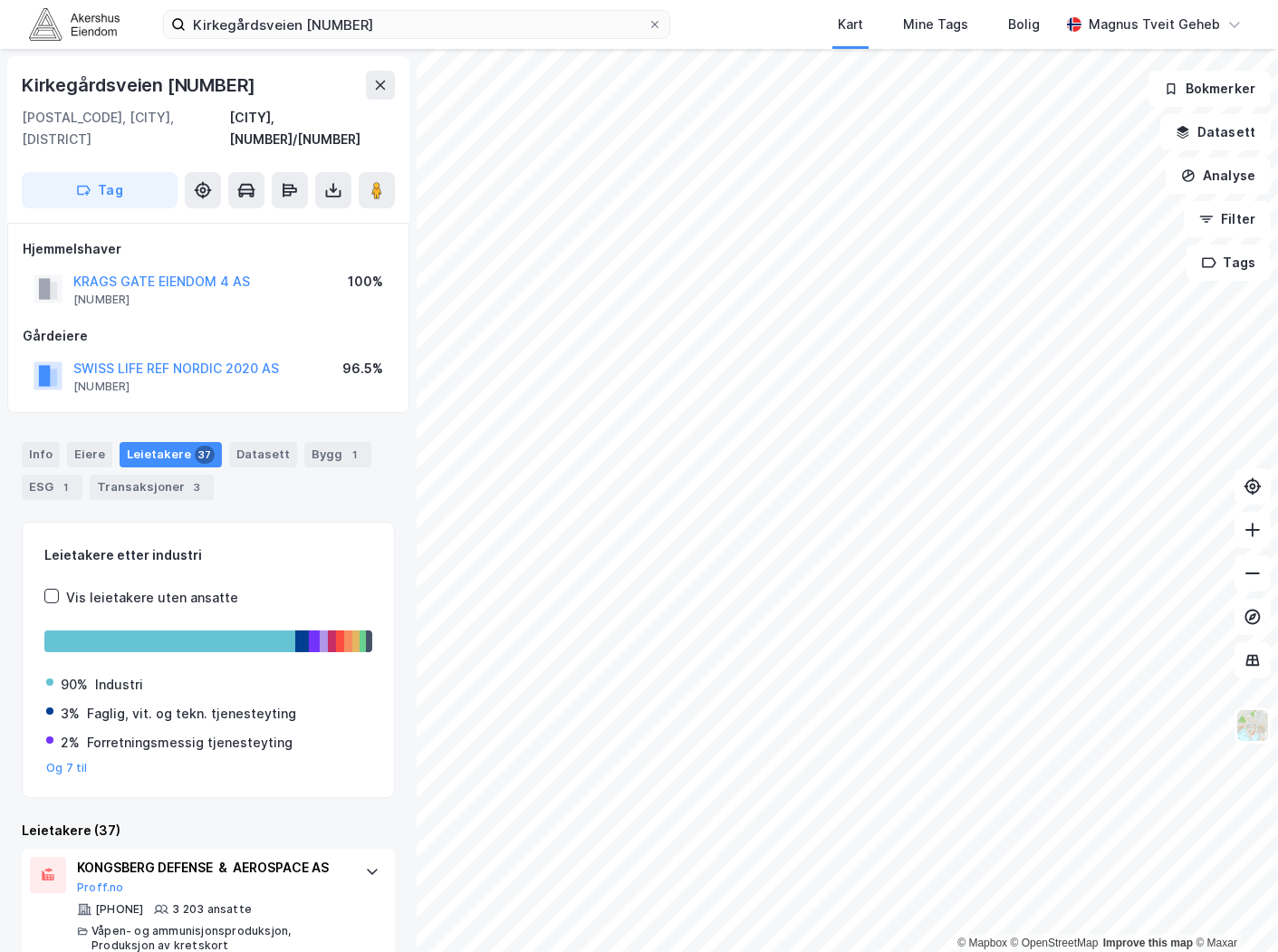 drag, startPoint x: 356, startPoint y: 517, endPoint x: 329, endPoint y: 508, distance: 28.460499 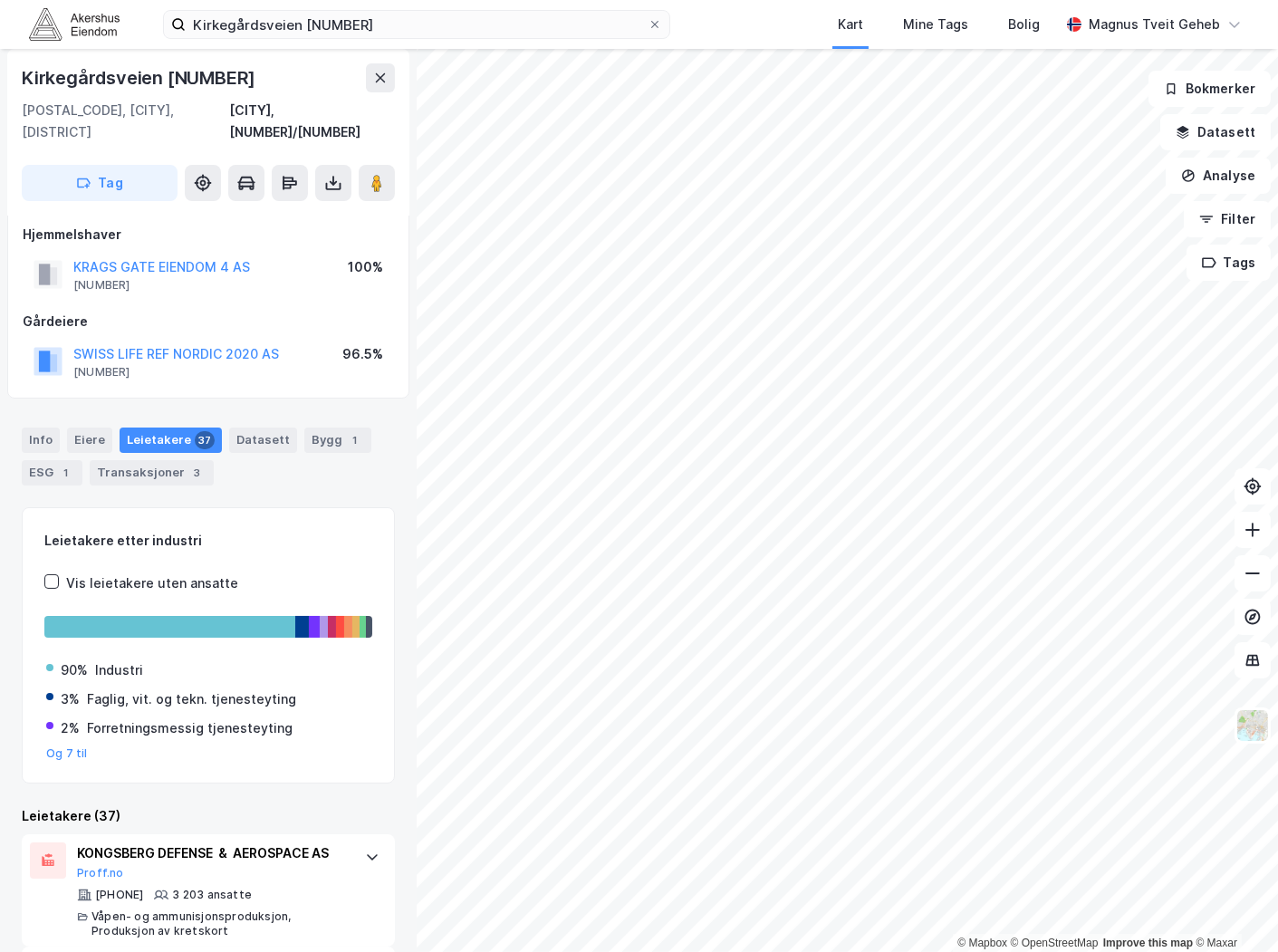 scroll, scrollTop: 0, scrollLeft: 0, axis: both 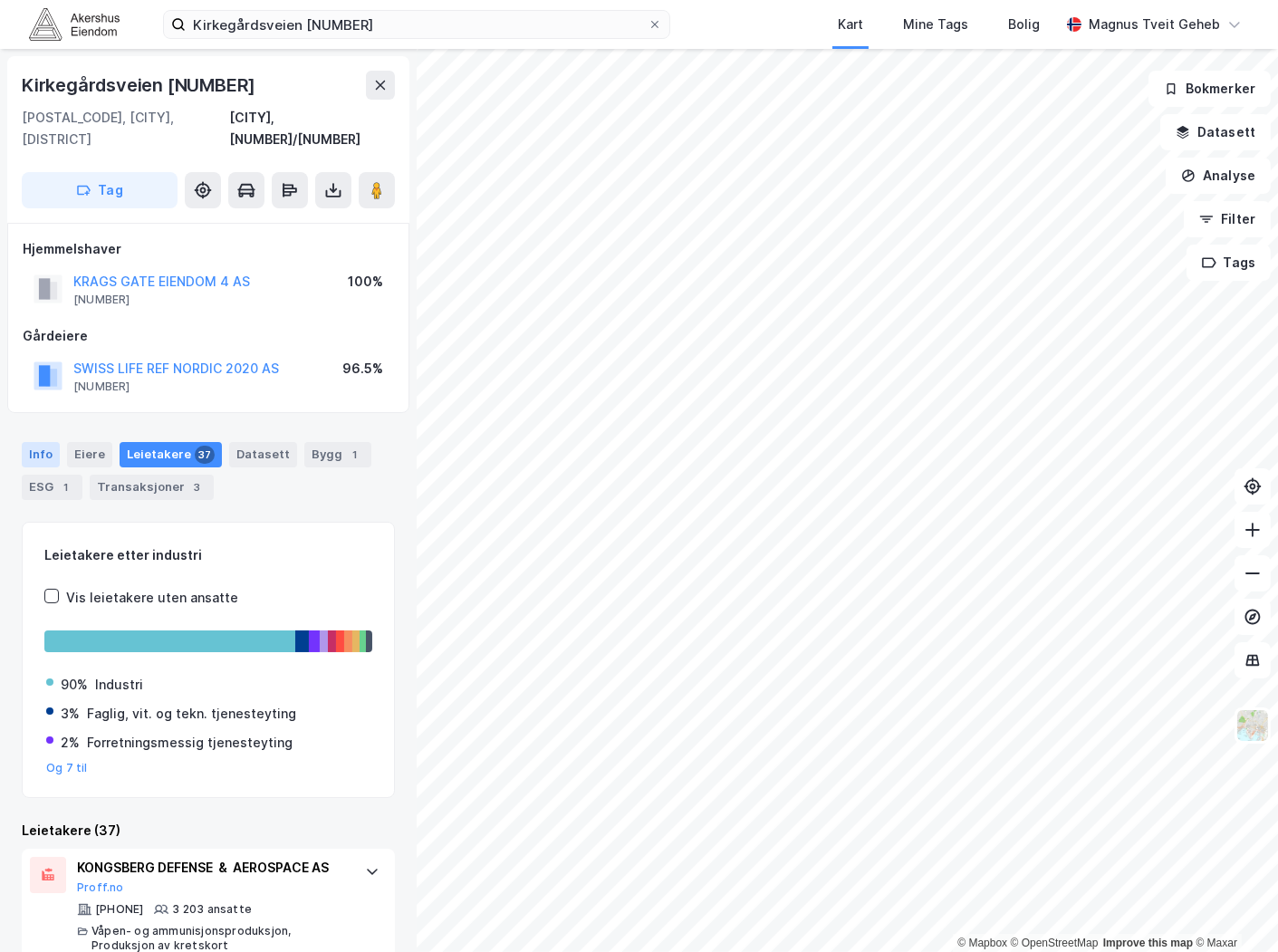 click on "Info" at bounding box center [41, 455] 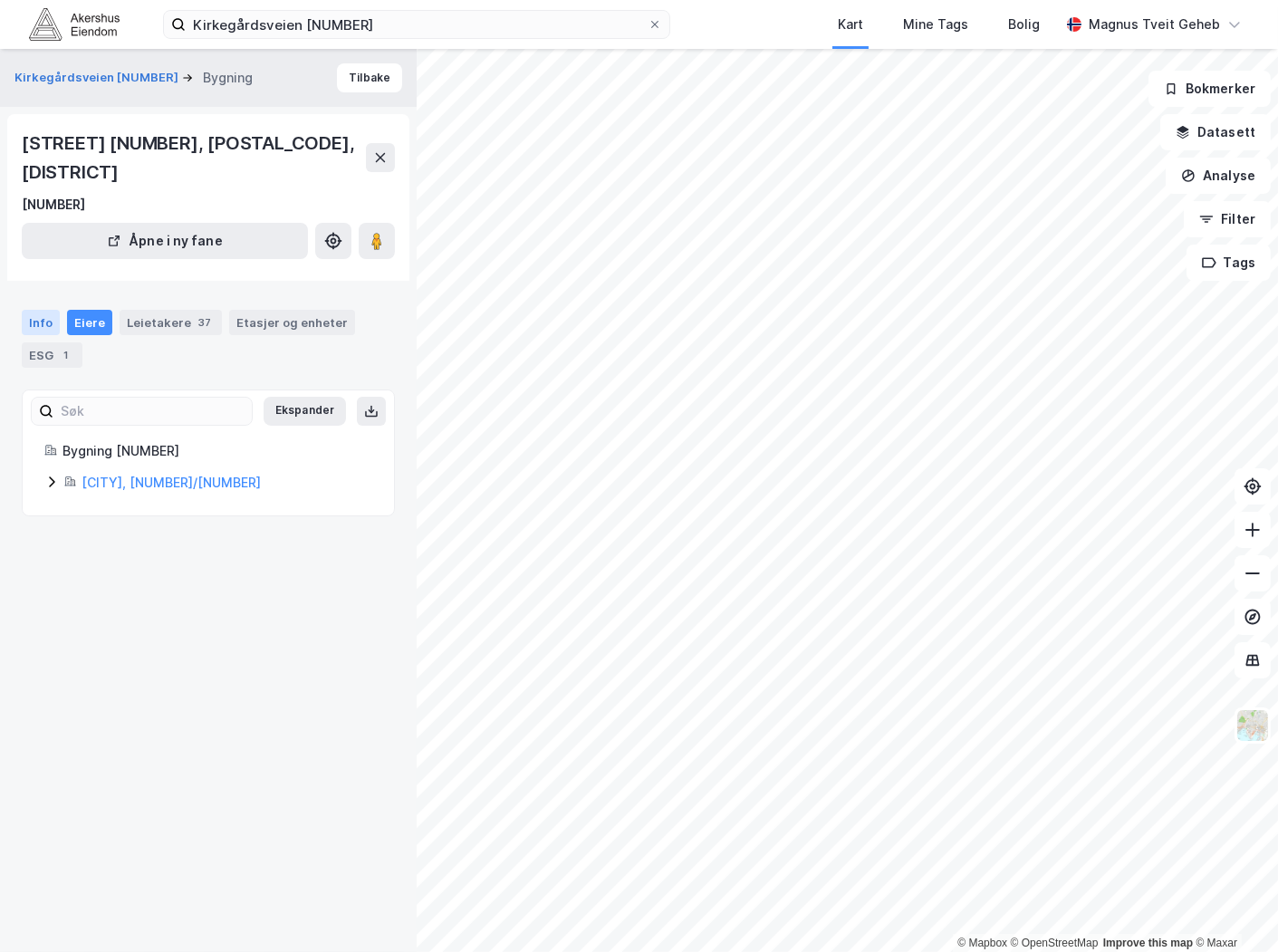 click on "Info" at bounding box center (41, 322) 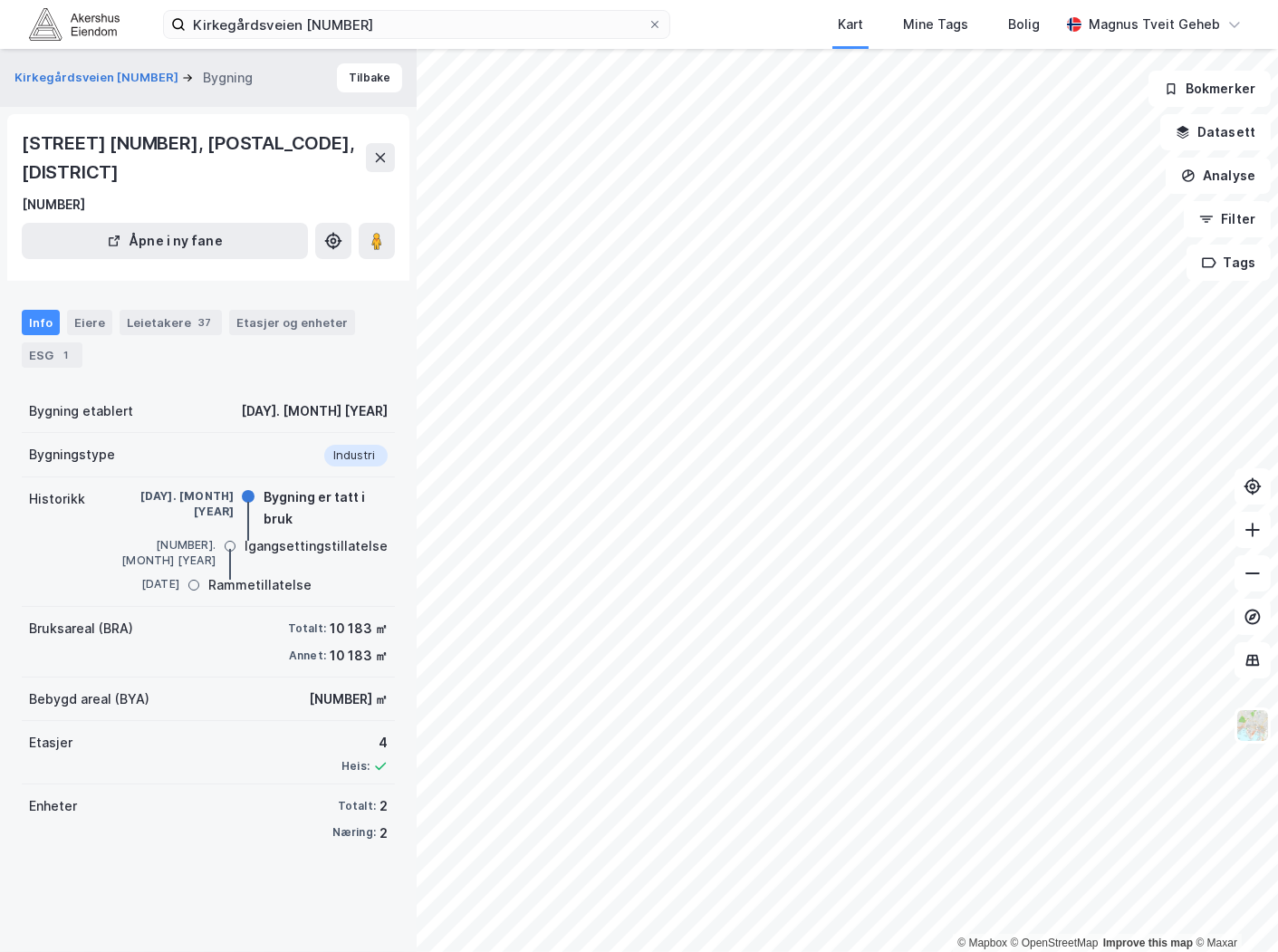 click on "Info Eiere Leietakere 37 Etasjer og enheter ESG 1" at bounding box center (208, 339) 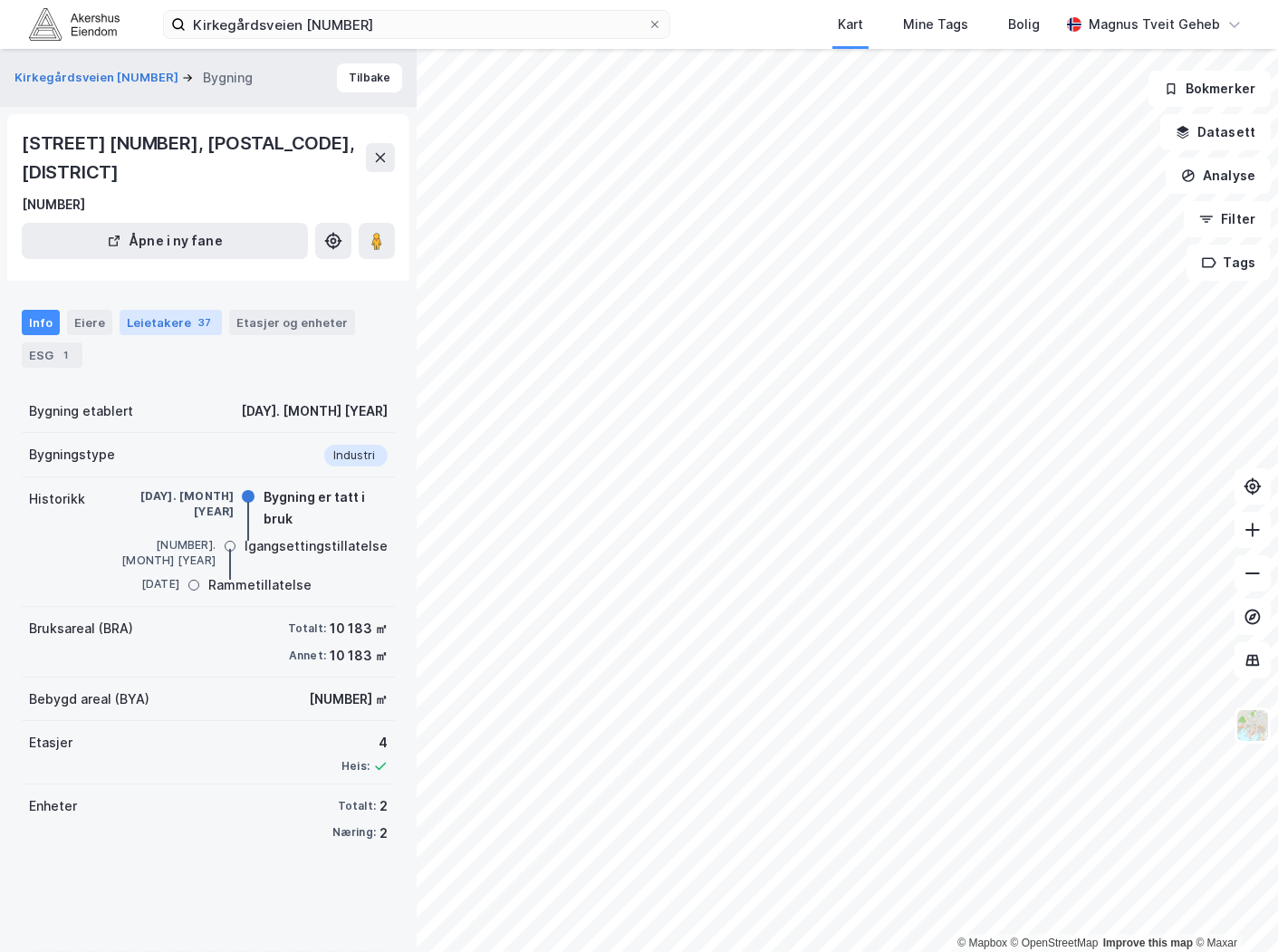click on "Leietakere 37" at bounding box center (170, 322) 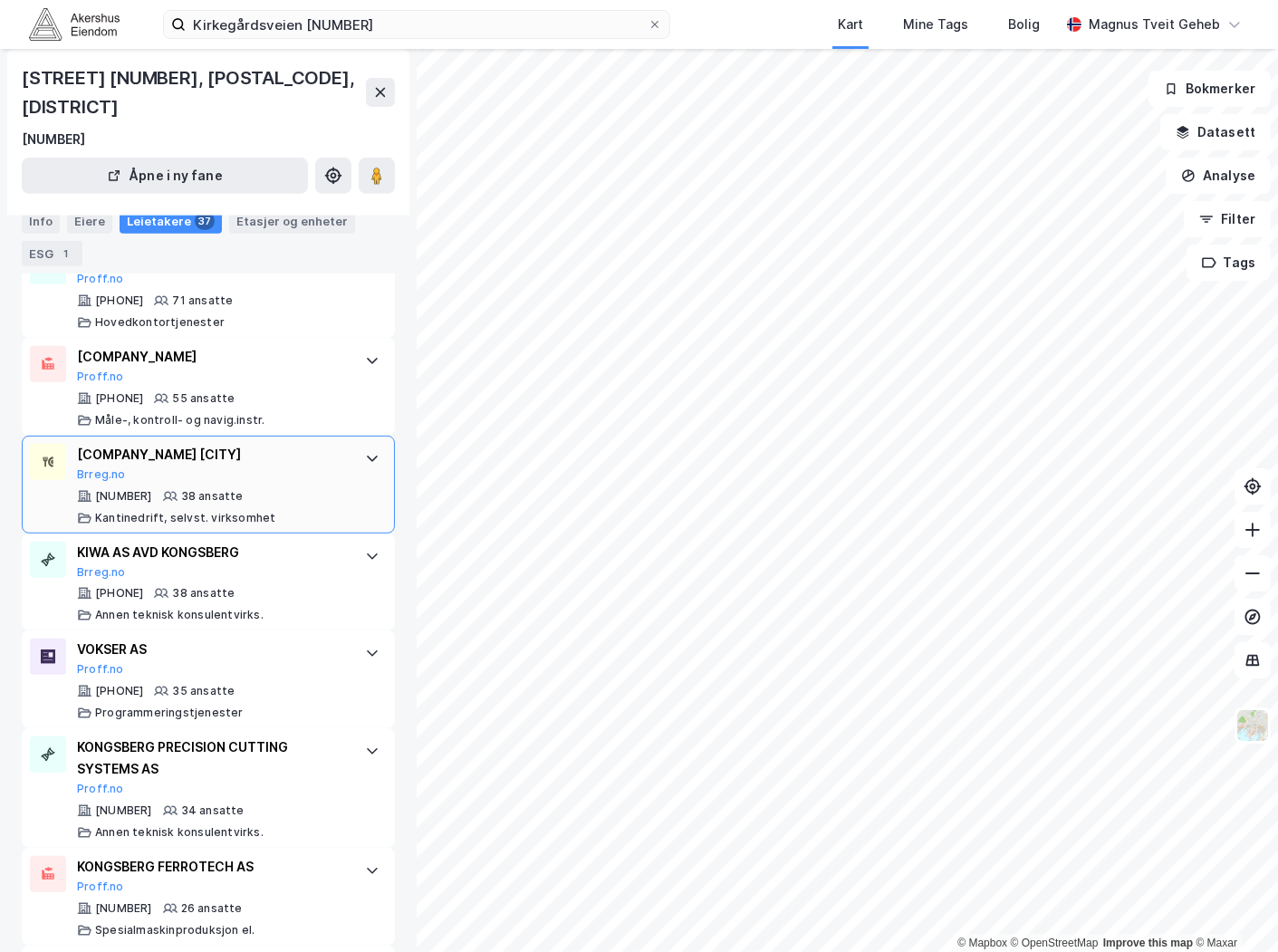 scroll, scrollTop: 1409, scrollLeft: 0, axis: vertical 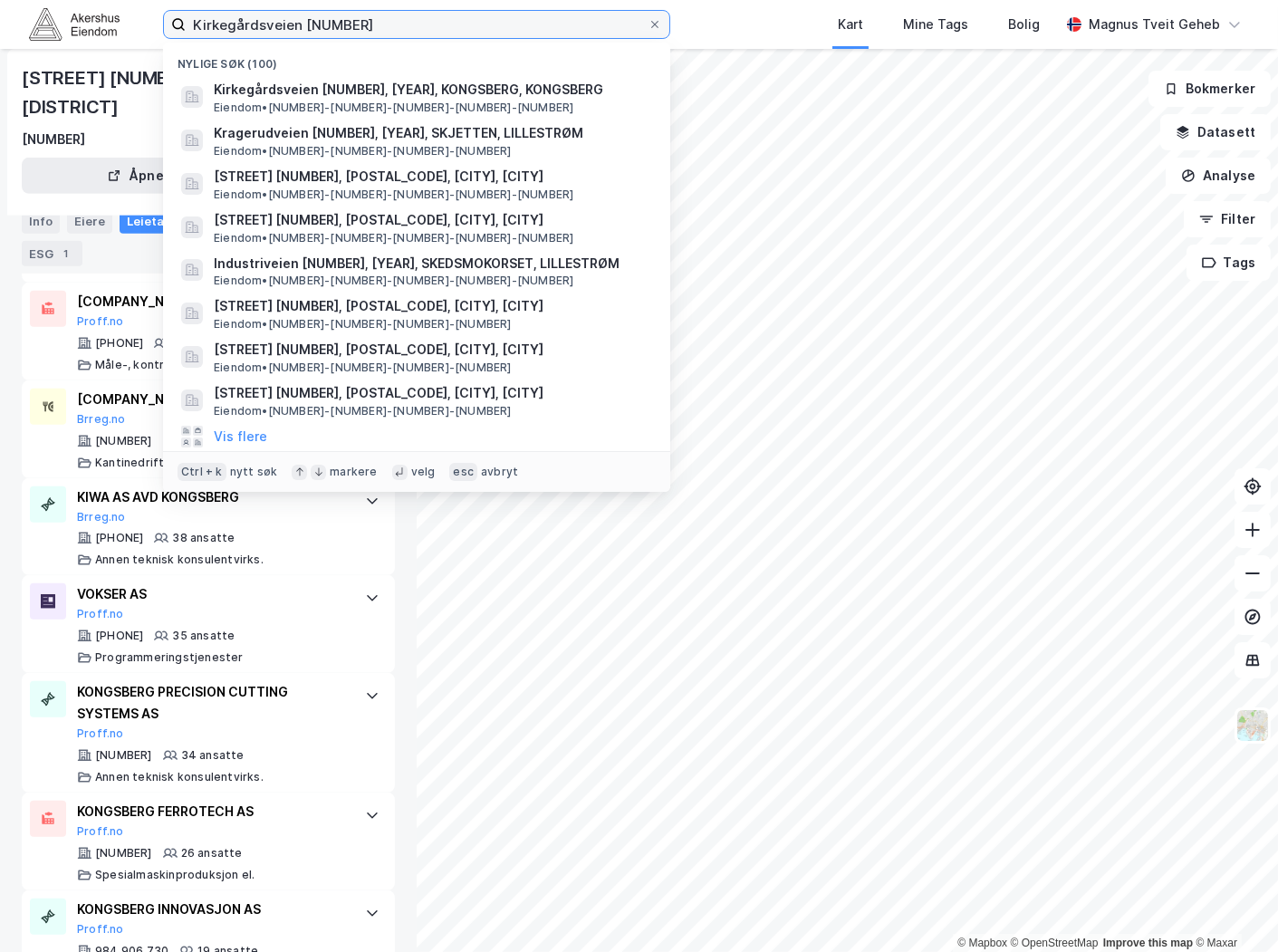 drag, startPoint x: 389, startPoint y: 25, endPoint x: 140, endPoint y: 33, distance: 249.12848 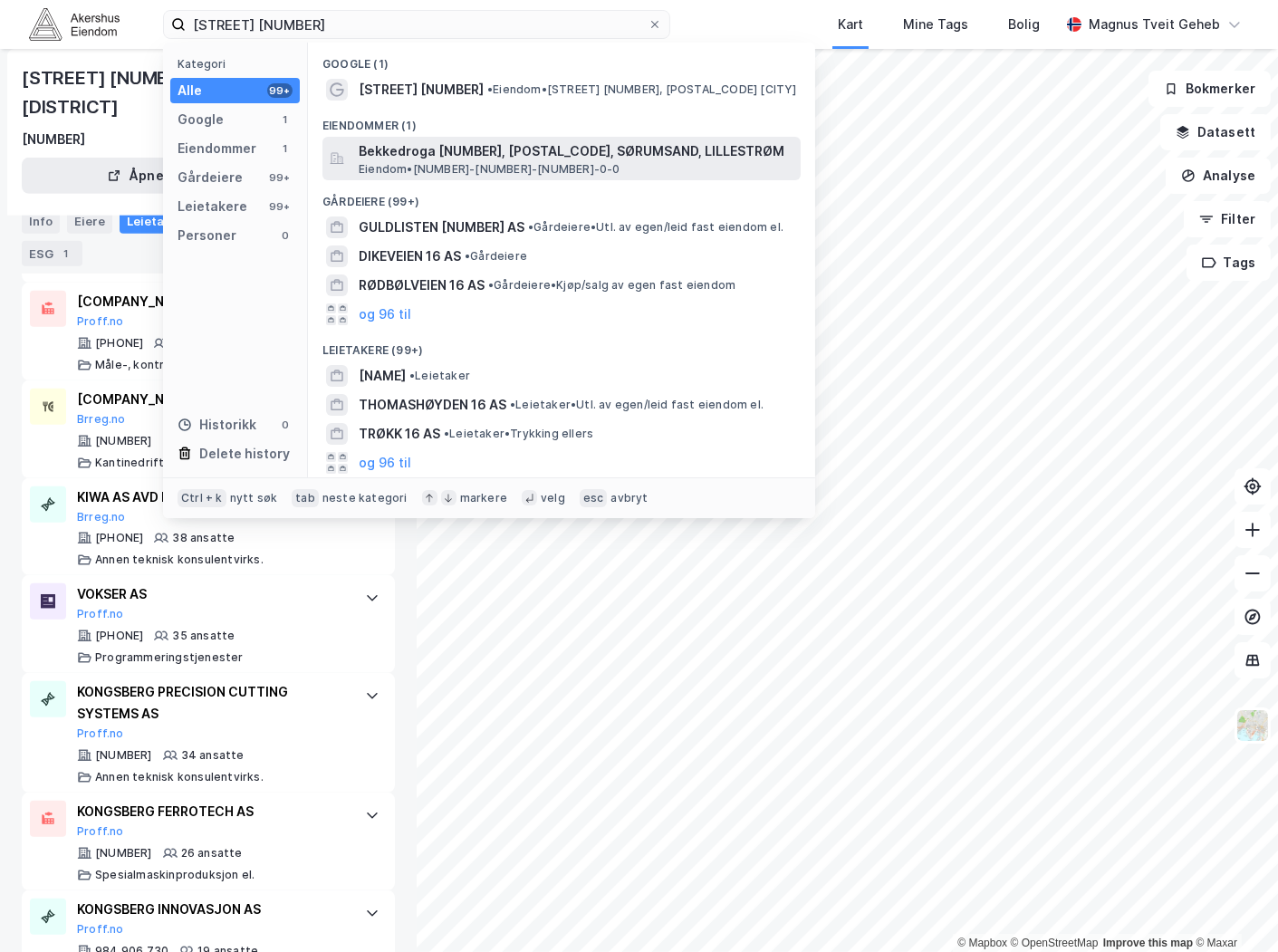 click on "Bekkedroga 16, 1920, SØRUMSAND, LILLESTRØM" at bounding box center [576, 151] 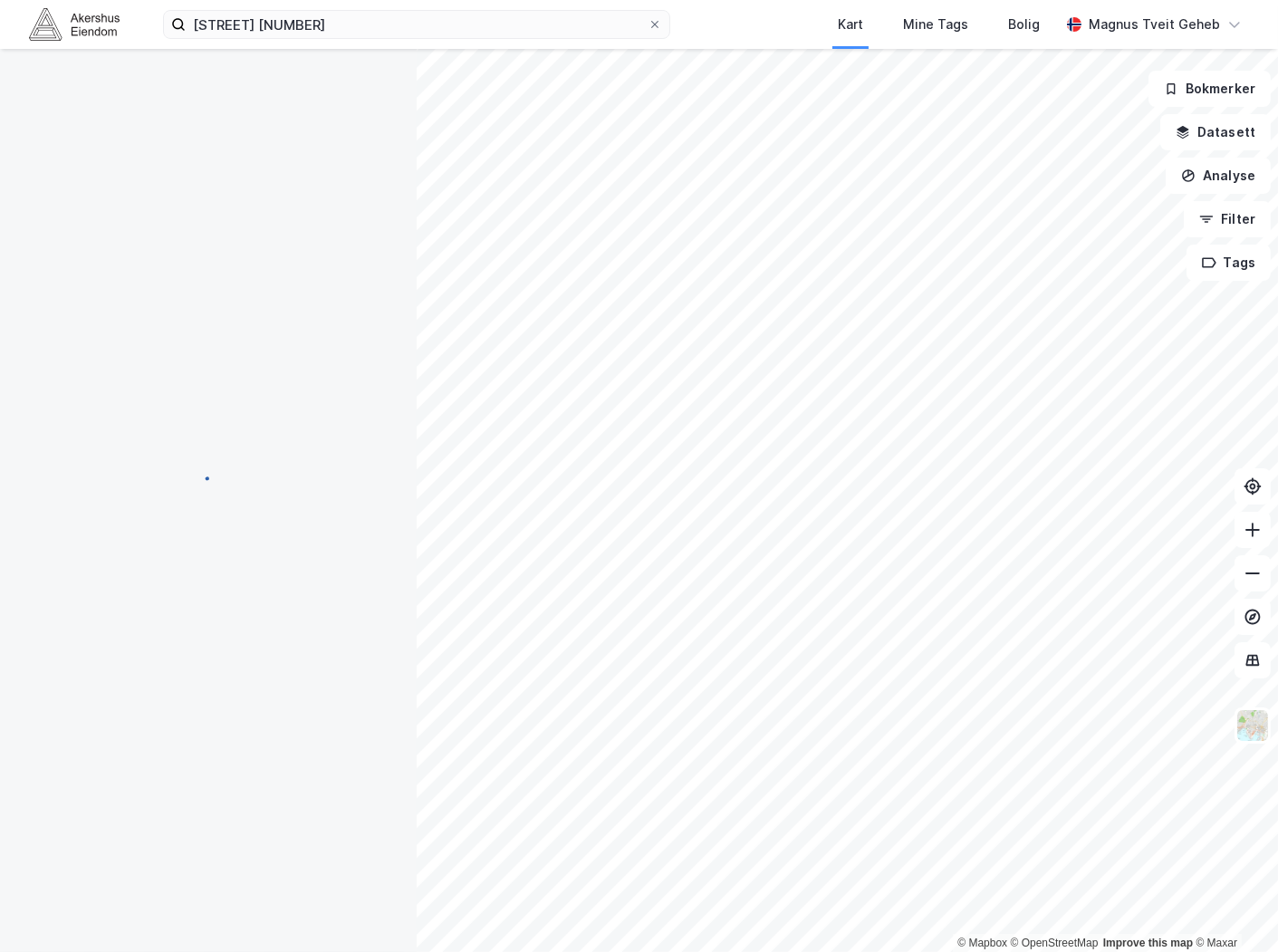 scroll, scrollTop: 390, scrollLeft: 0, axis: vertical 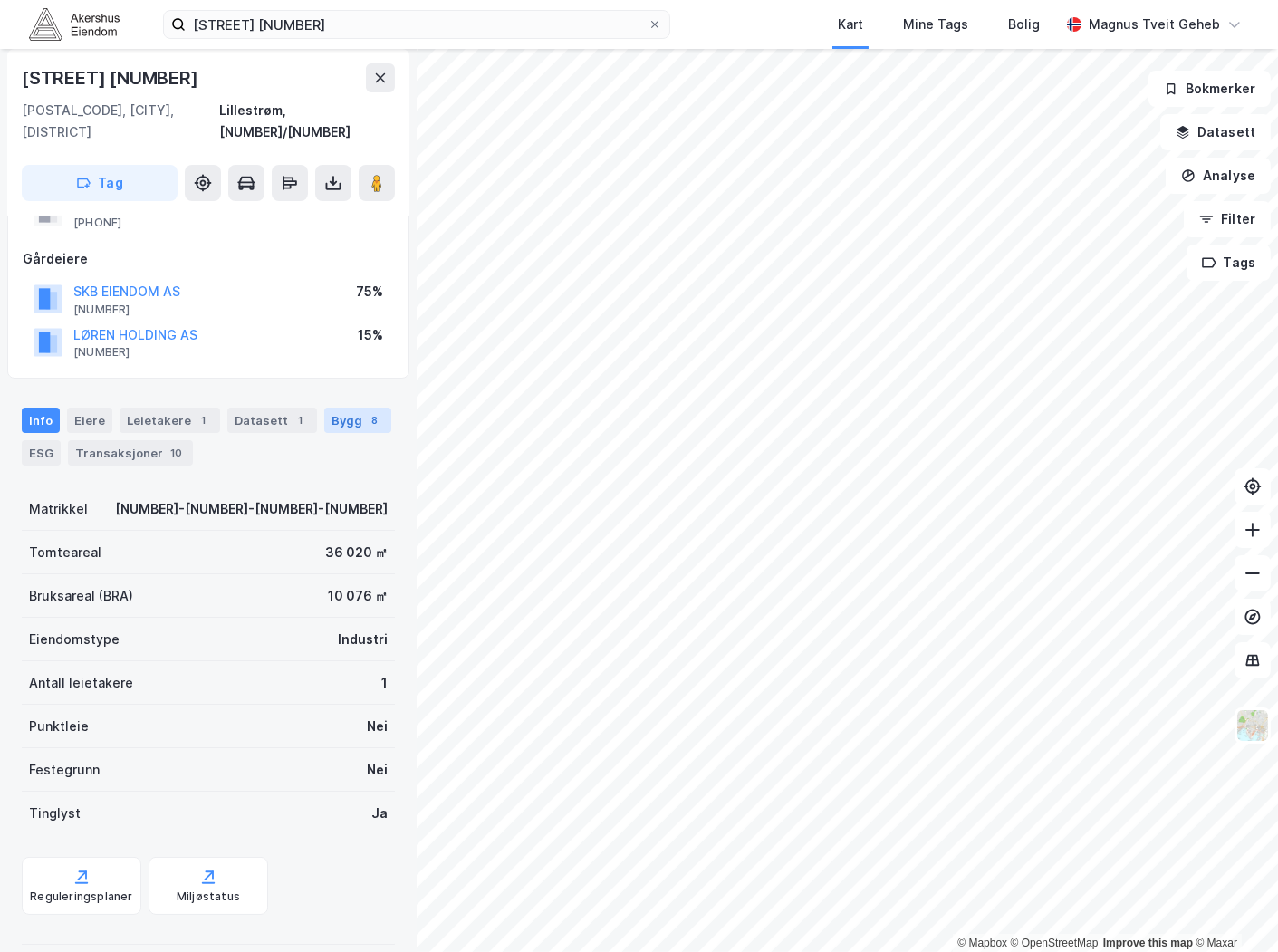click on "Bygg 8" at bounding box center (358, 420) 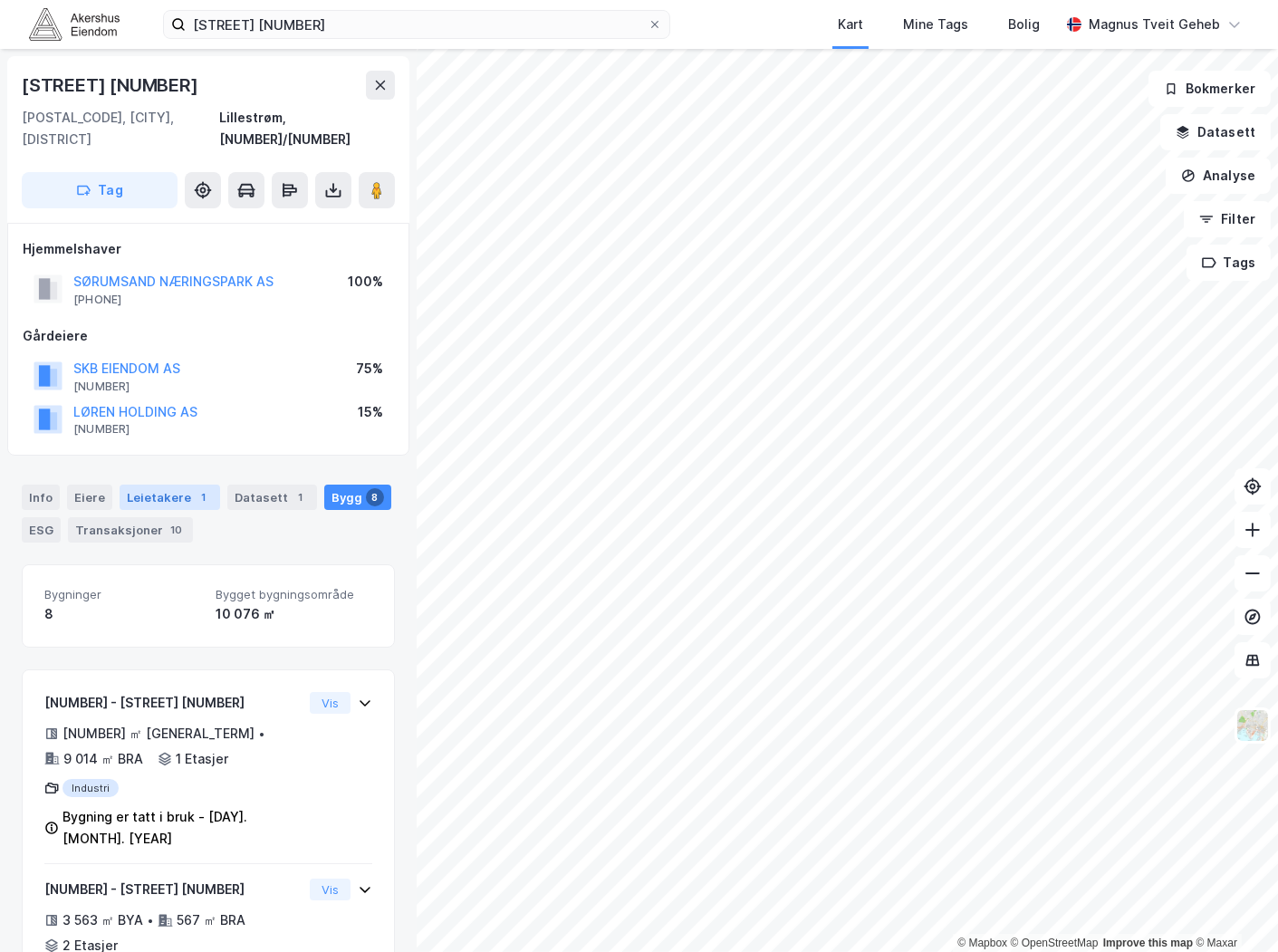 click on "Leietakere 1" at bounding box center [169, 497] 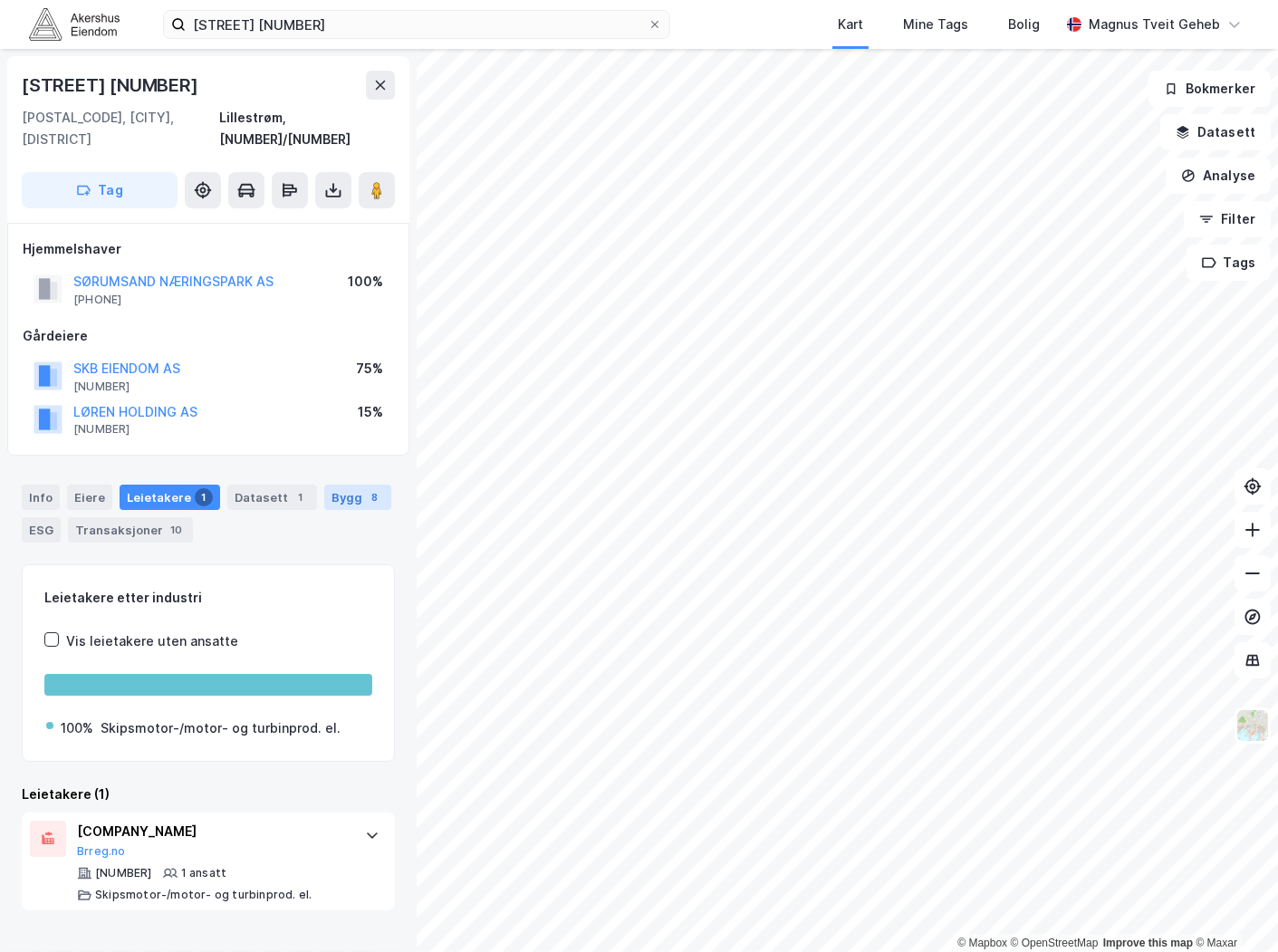 click on "Bygg 8" at bounding box center [358, 497] 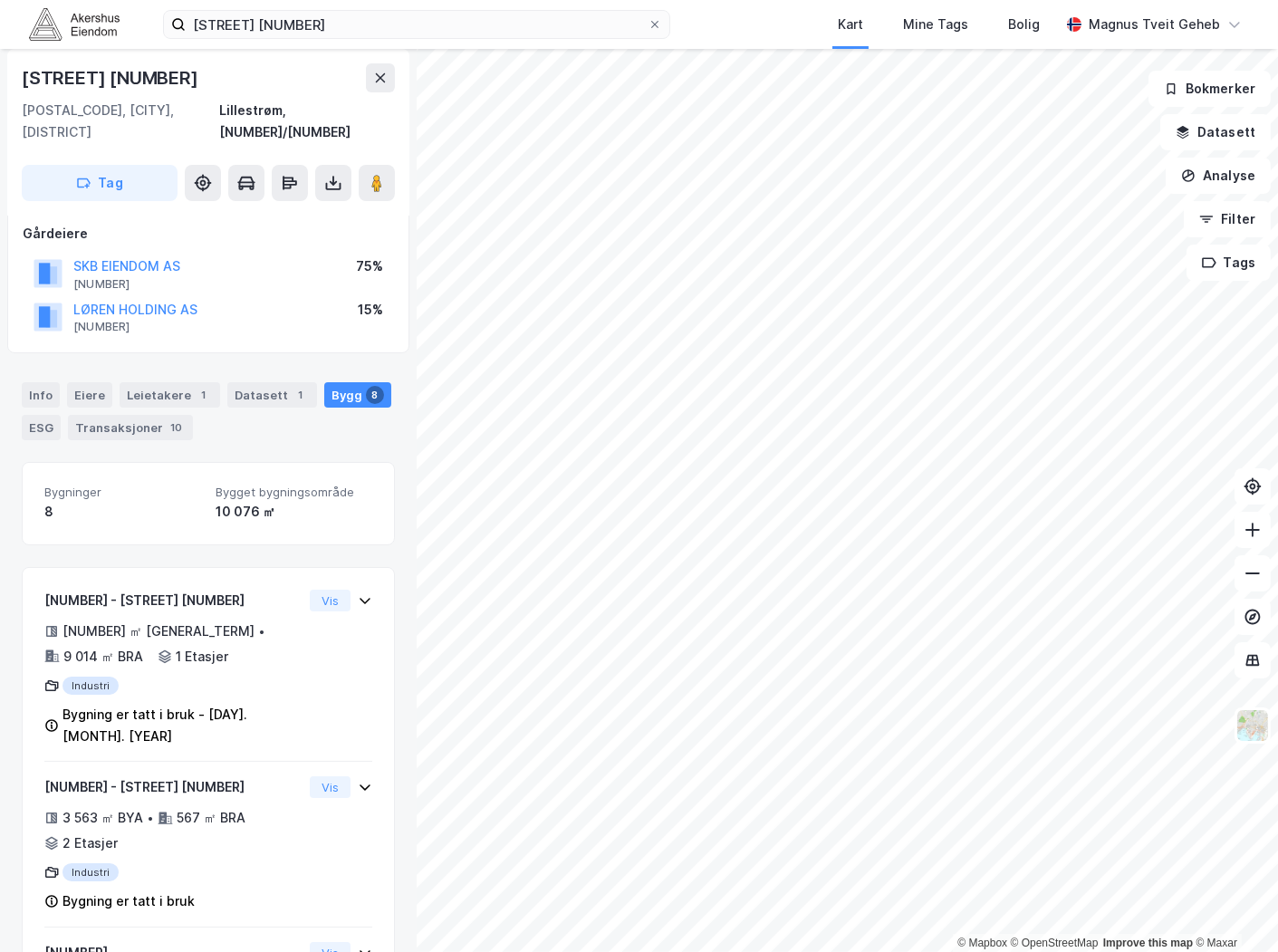 scroll, scrollTop: 798, scrollLeft: 0, axis: vertical 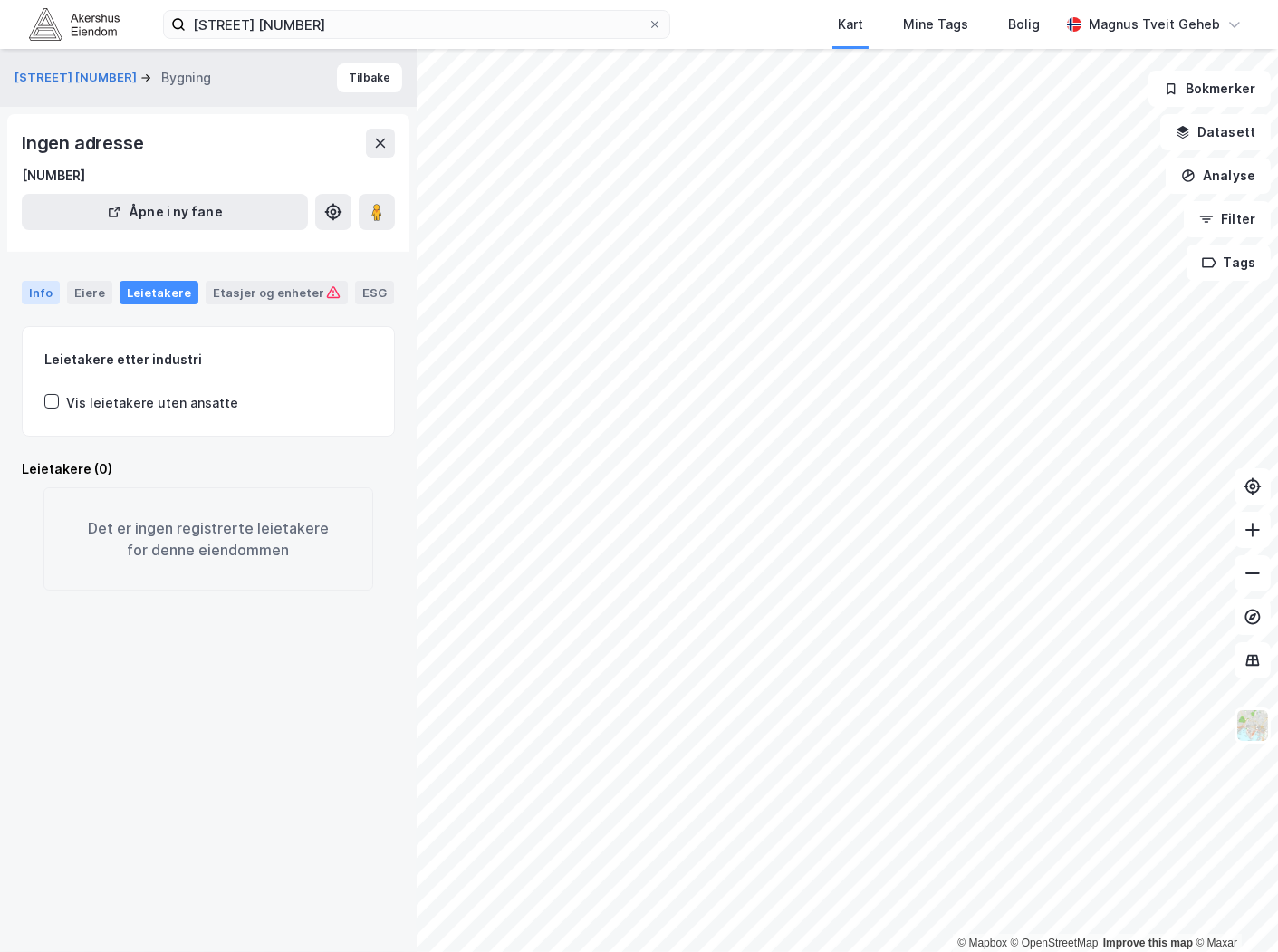 click on "Info" at bounding box center (41, 293) 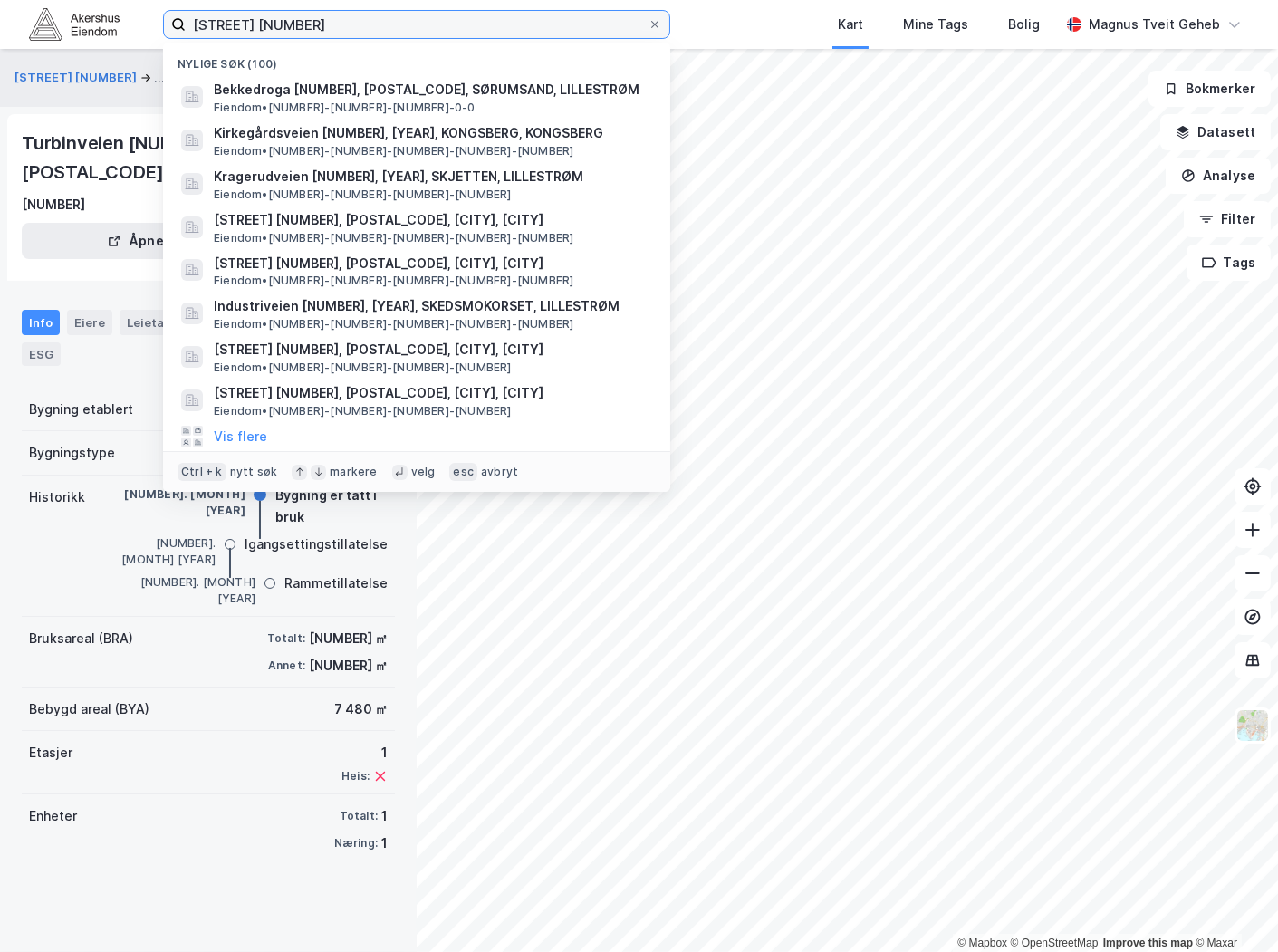 click on "Bekkedroga 16" at bounding box center [417, 24] 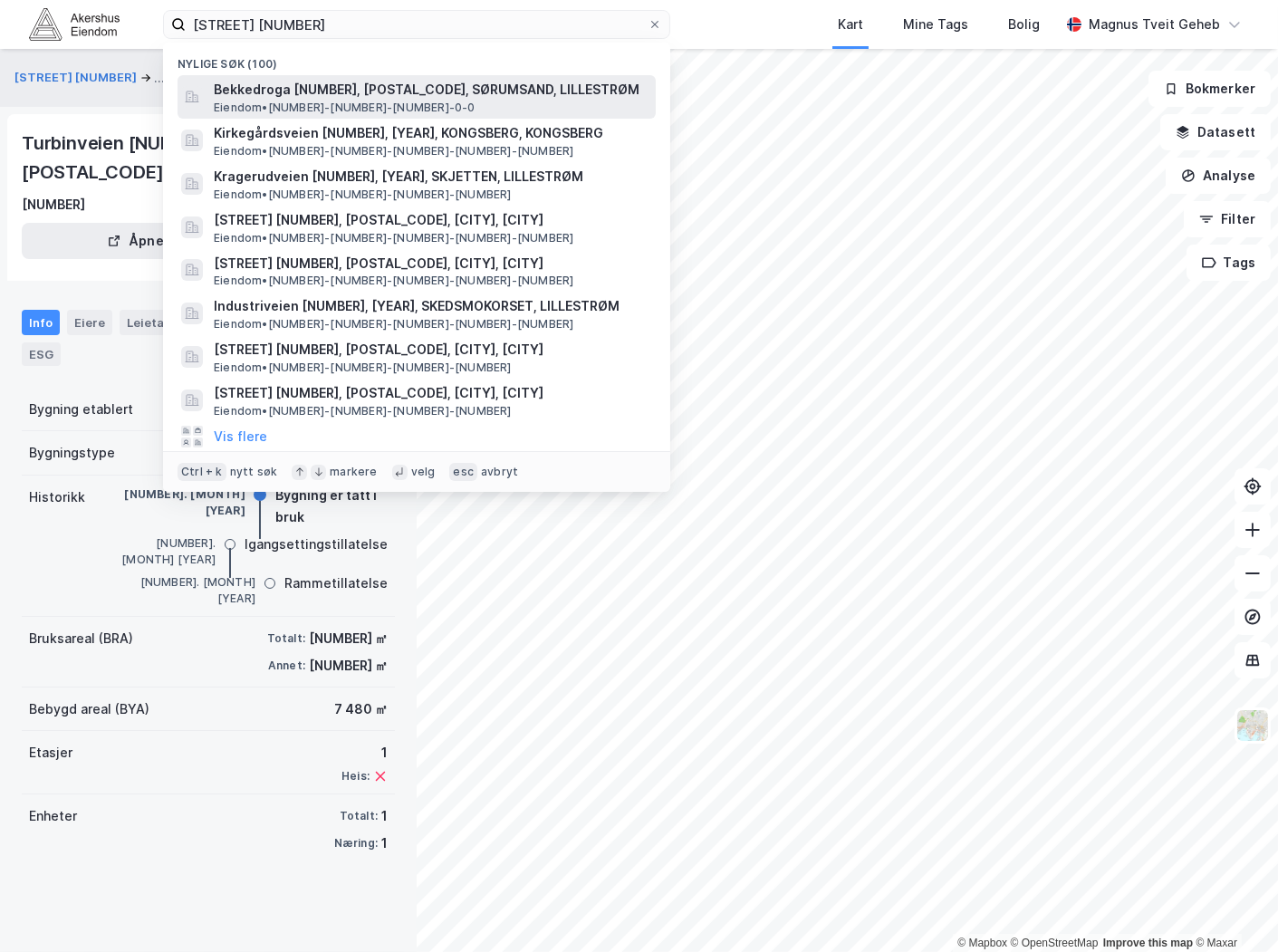 click on "Eiendom  •  3205-241-621-0-0" at bounding box center (344, 108) 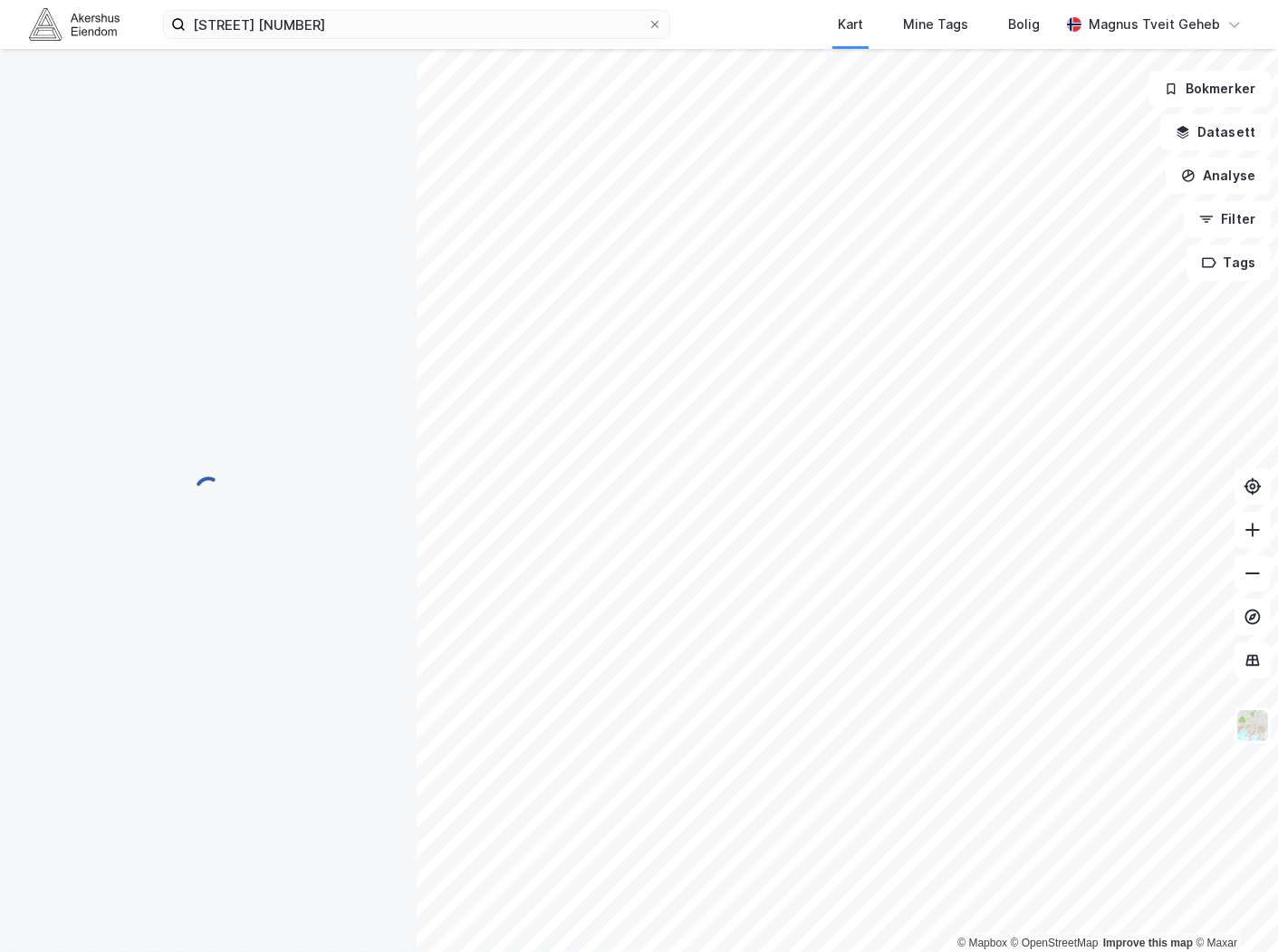 scroll, scrollTop: 810, scrollLeft: 0, axis: vertical 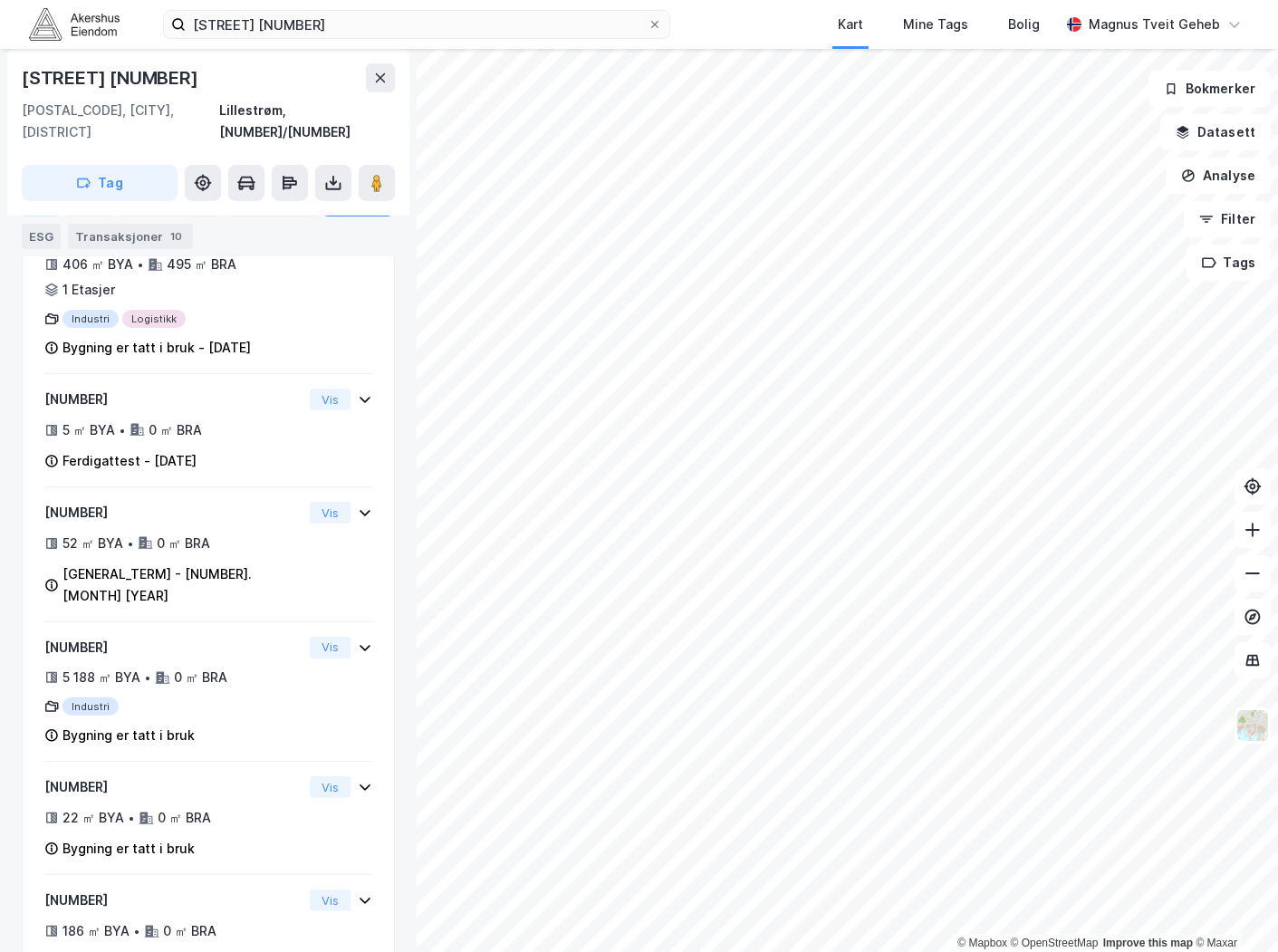 click on "Info" at bounding box center [41, 204] 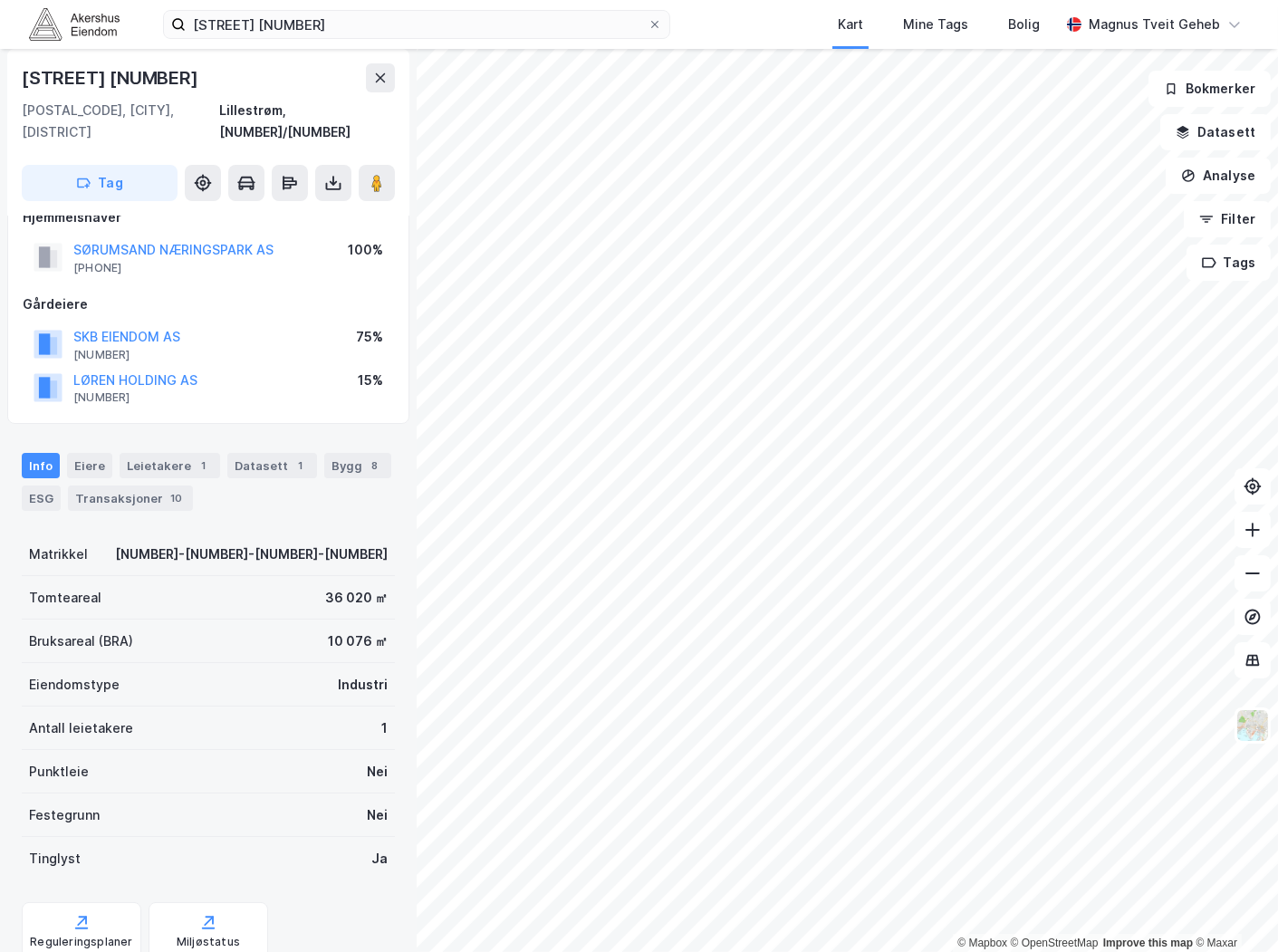 scroll, scrollTop: 0, scrollLeft: 0, axis: both 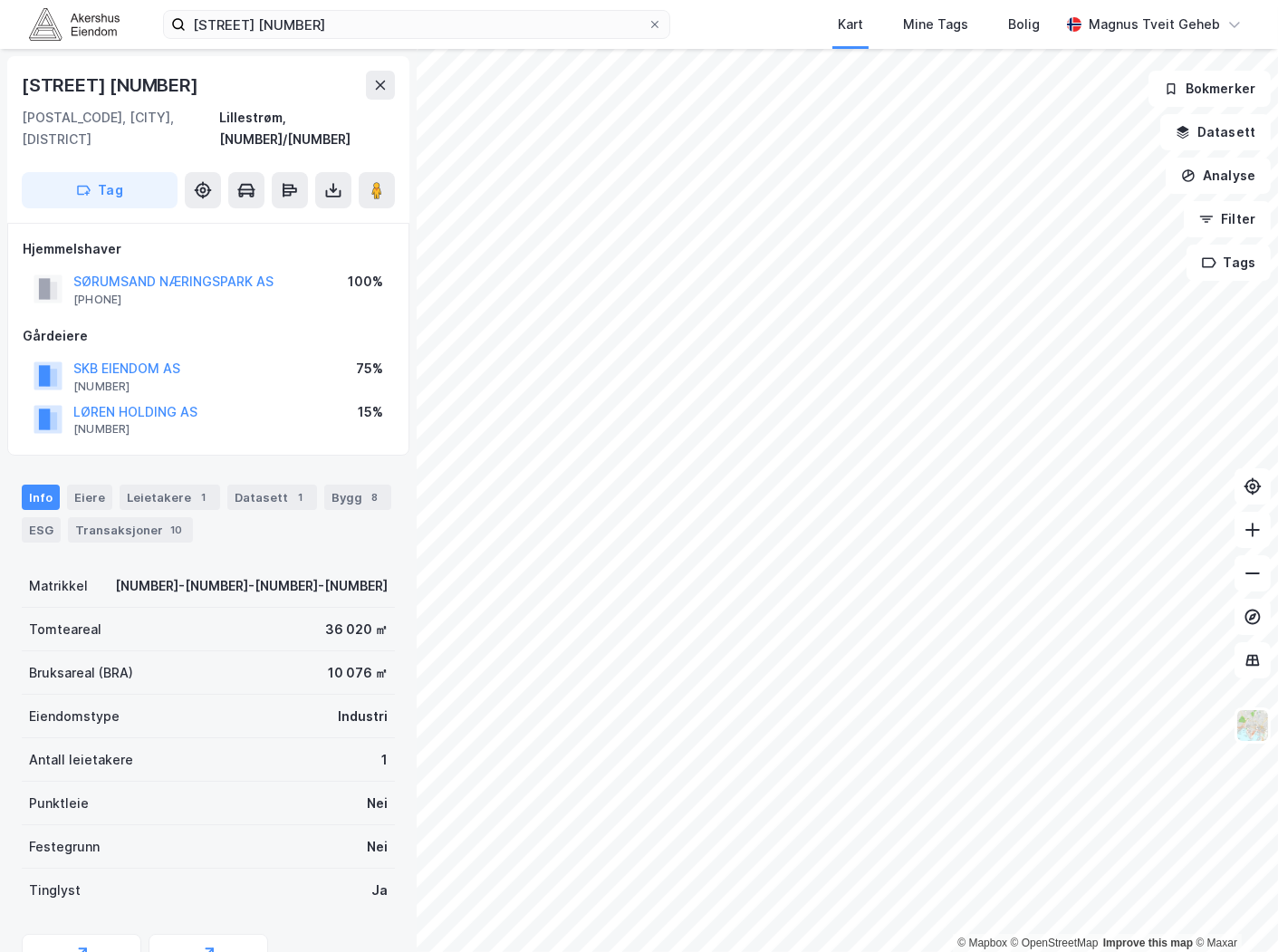 click on "Info Eiere Leietakere 1 Datasett 1 Bygg 8 ESG Transaksjoner 10" at bounding box center (208, 514) 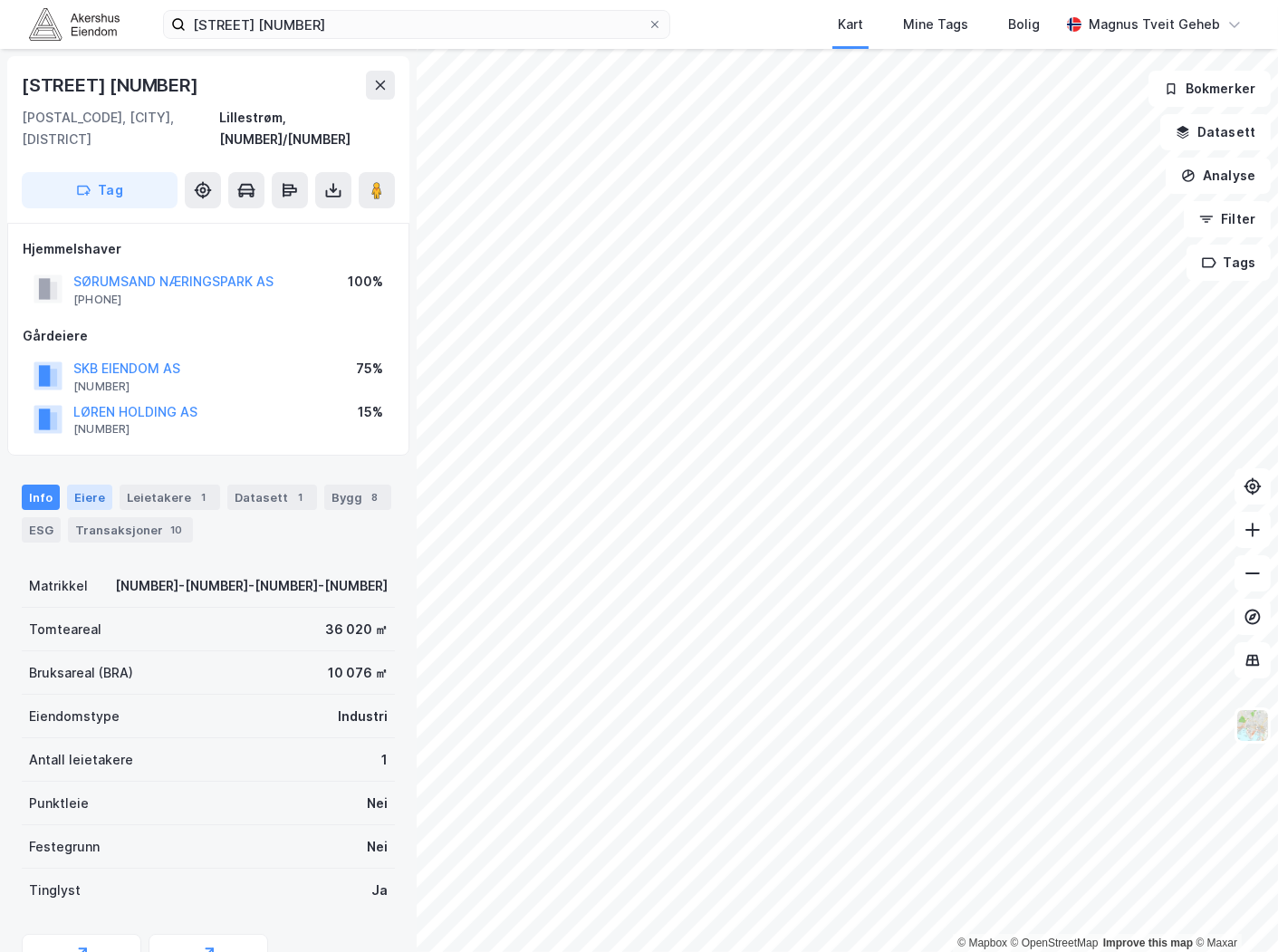 click on "Eiere" at bounding box center (90, 497) 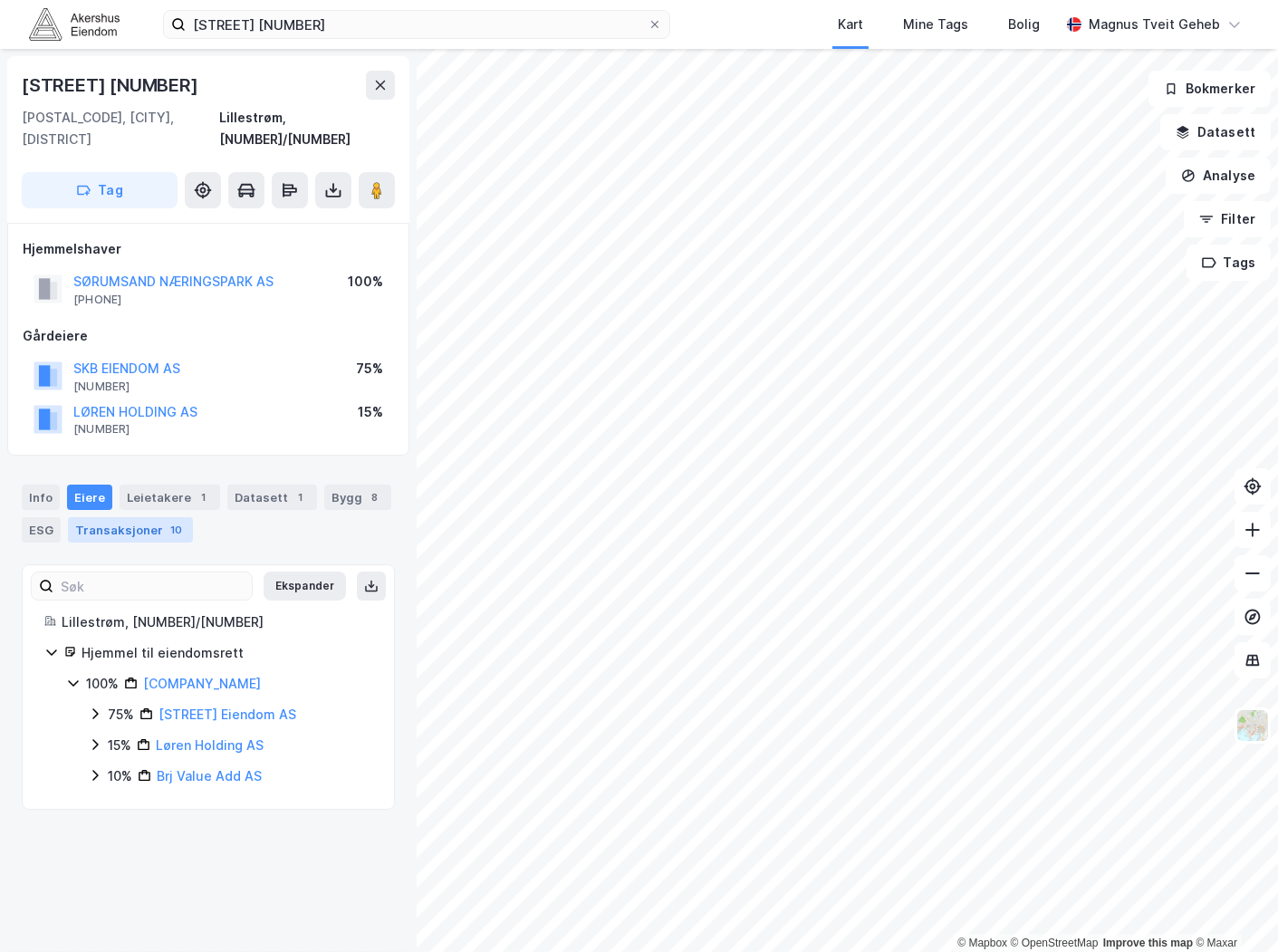 click on "Transaksjoner 10" at bounding box center [130, 530] 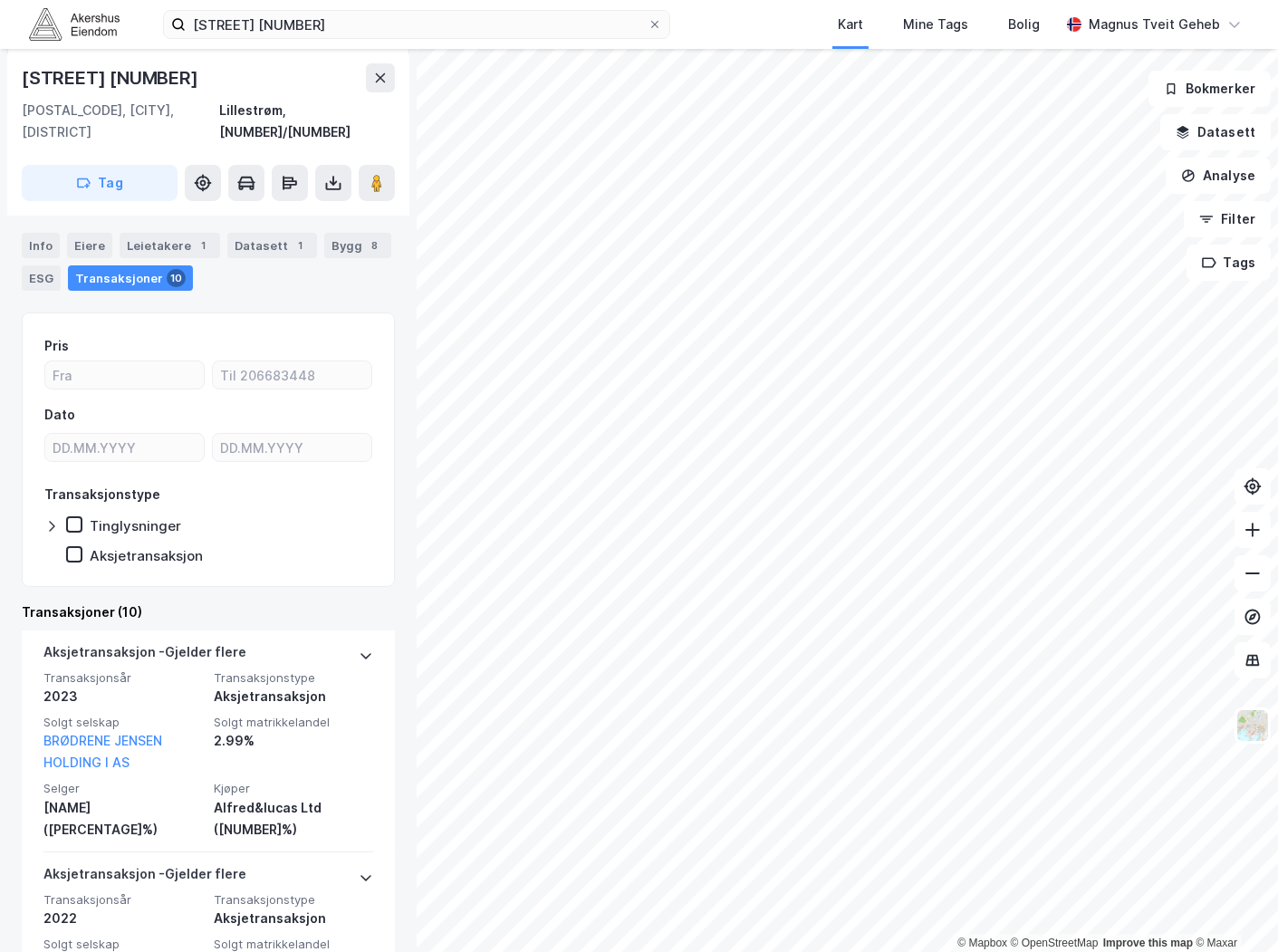 scroll, scrollTop: 0, scrollLeft: 0, axis: both 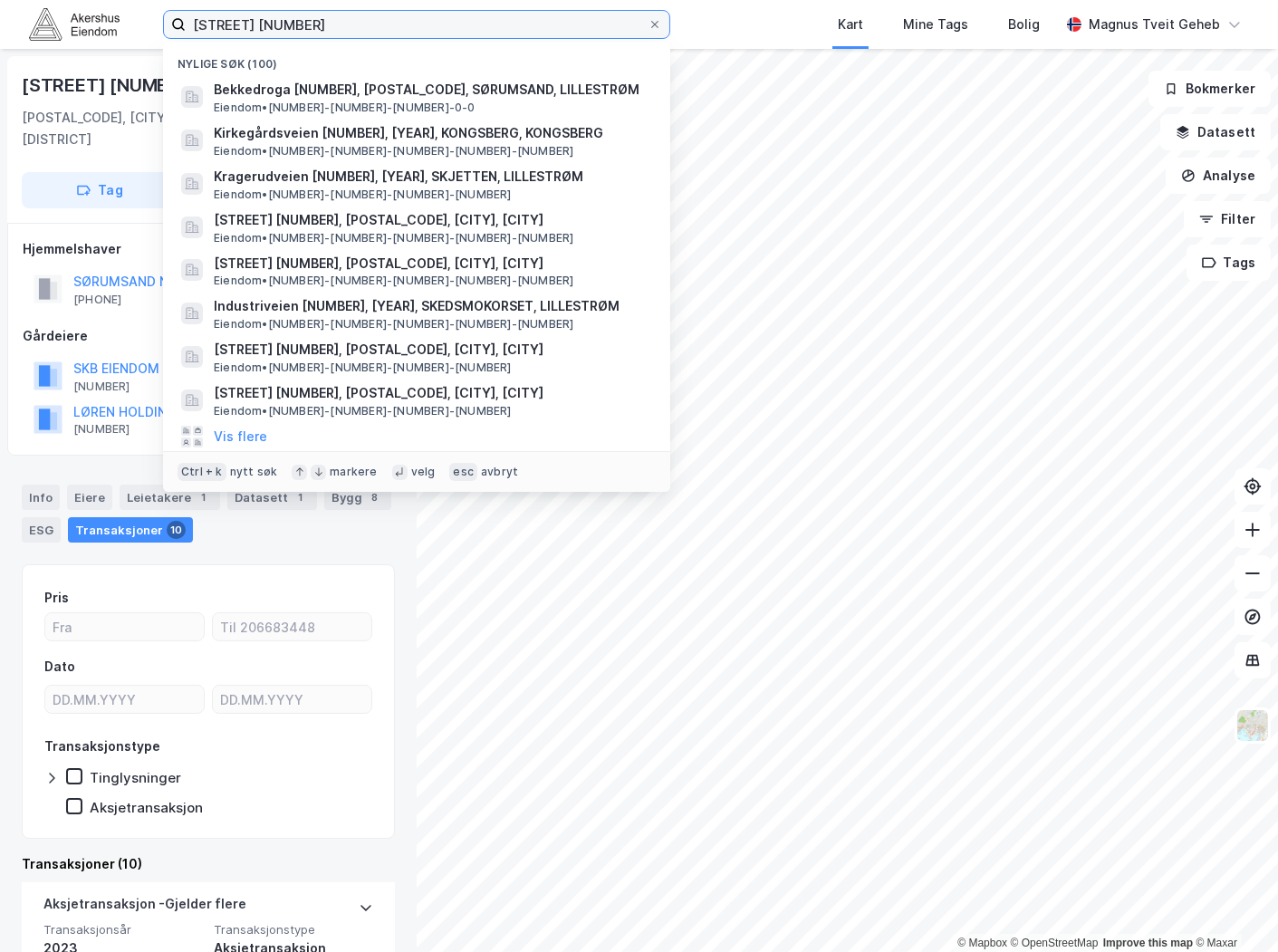 click on "Bekkedroga 16" at bounding box center (417, 24) 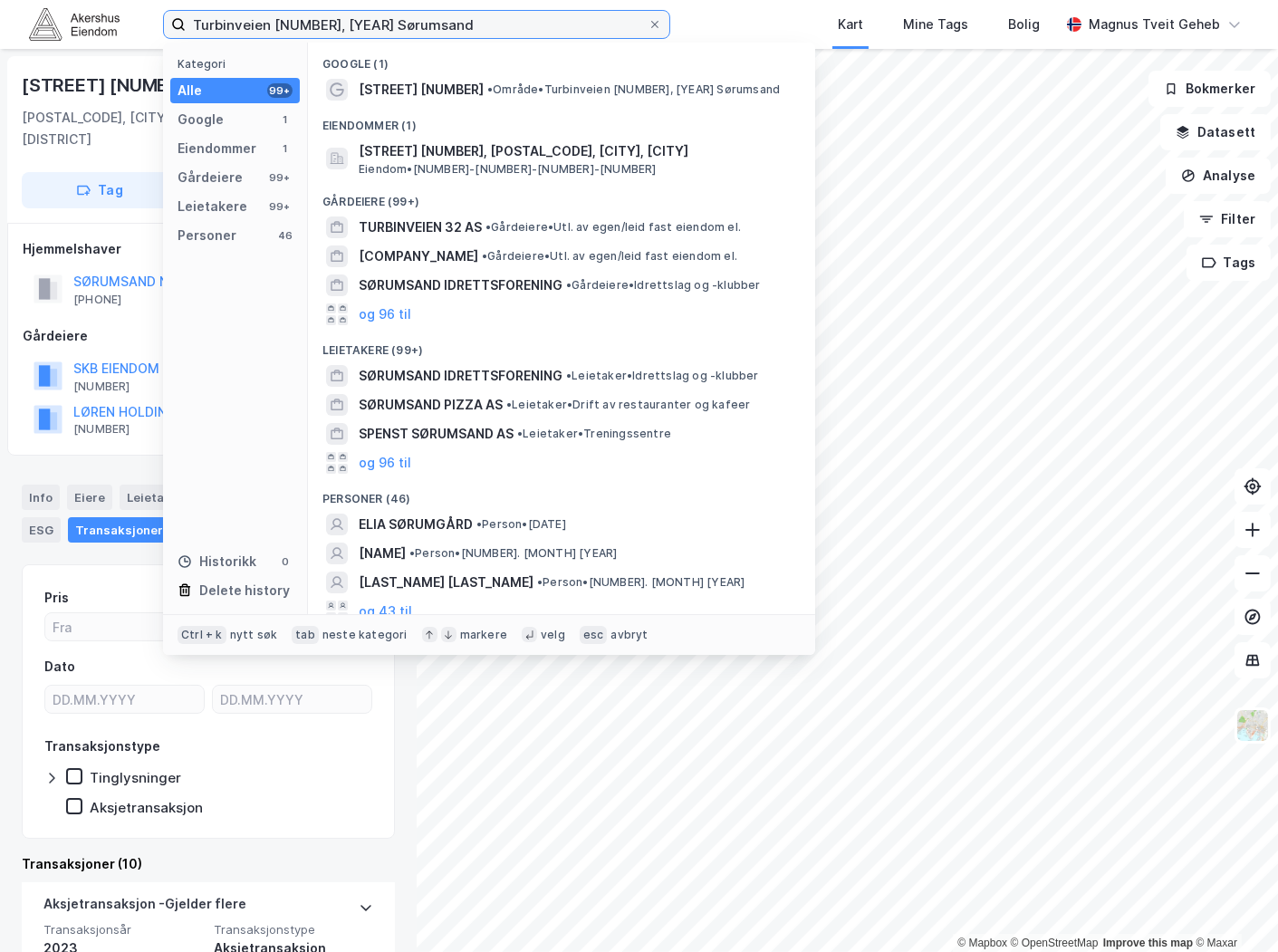drag, startPoint x: 444, startPoint y: 23, endPoint x: 31, endPoint y: 46, distance: 413.63994 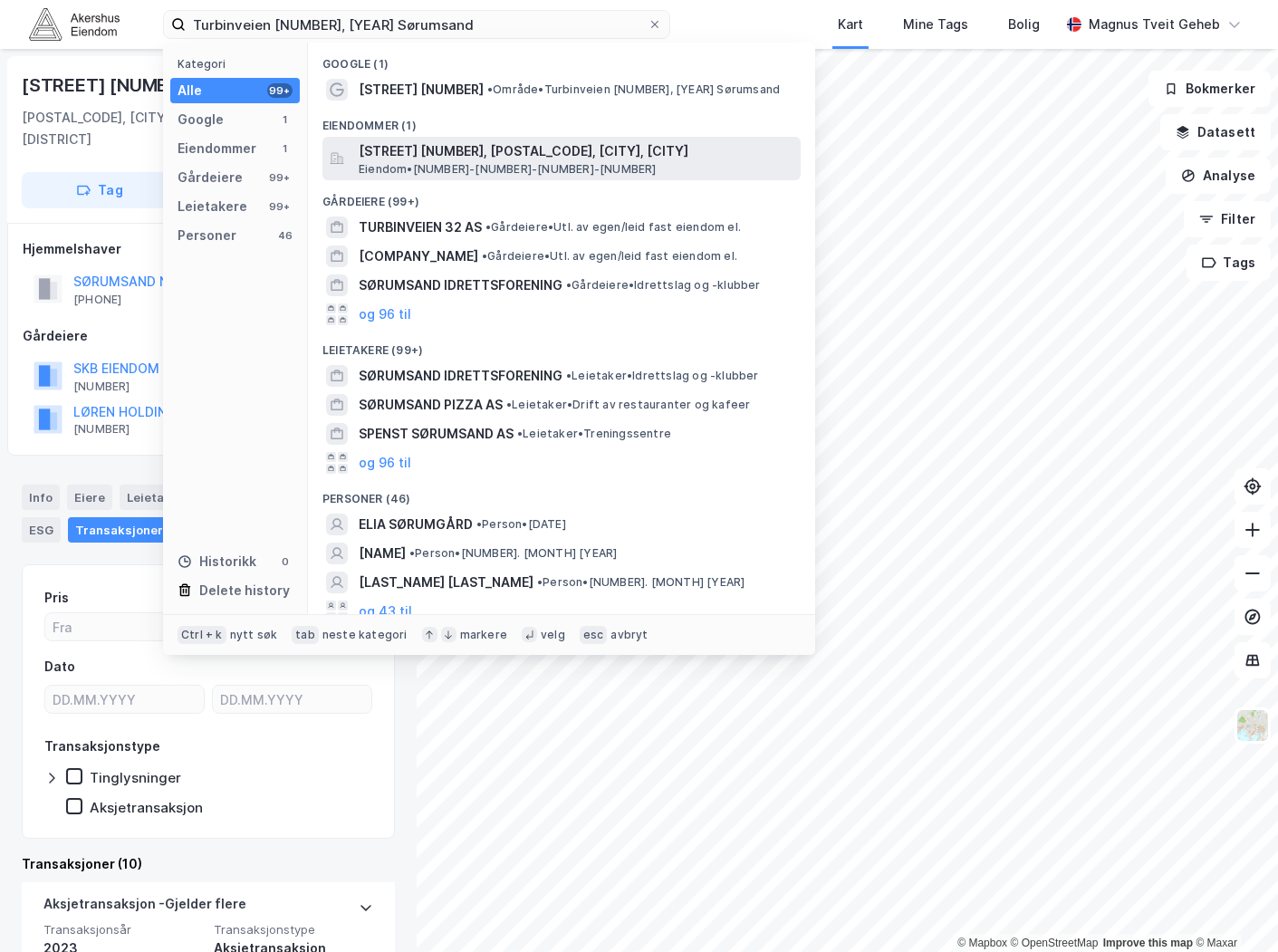 click on "Turbinveien 16, 1920, SØRUMSAND, LILLESTRØM" at bounding box center (576, 151) 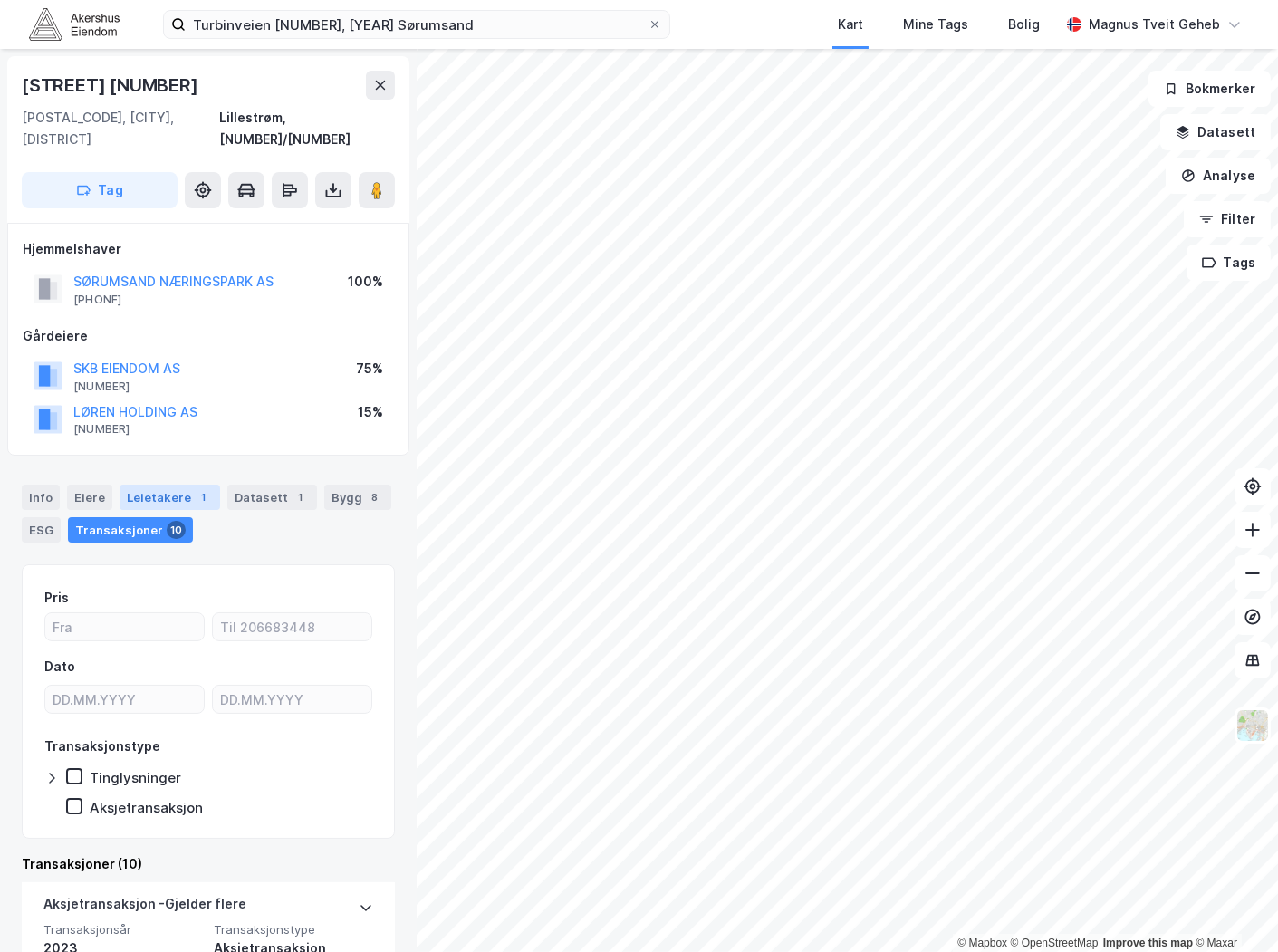 click on "Leietakere 1" at bounding box center (169, 497) 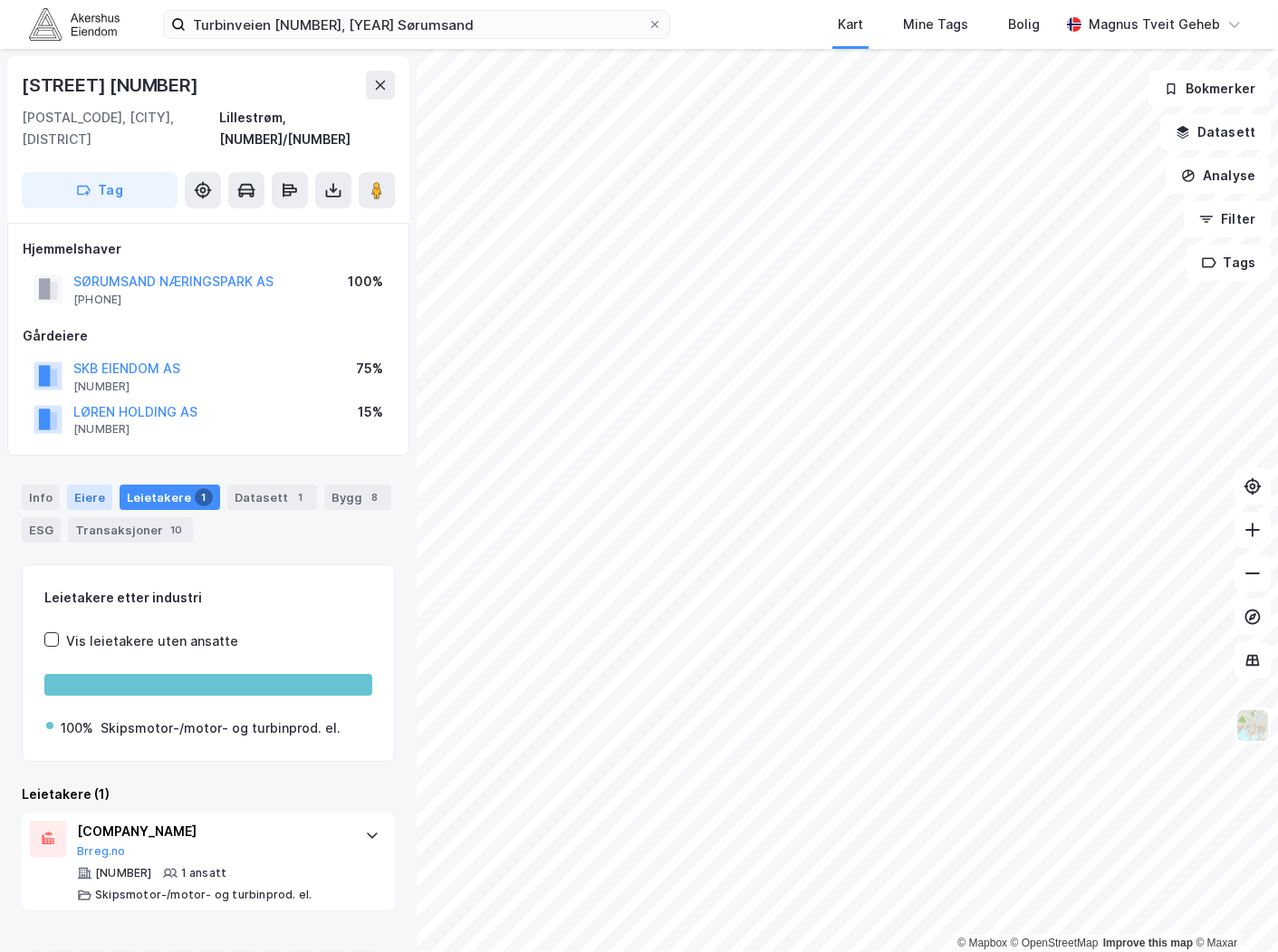 click on "Eiere" at bounding box center [90, 497] 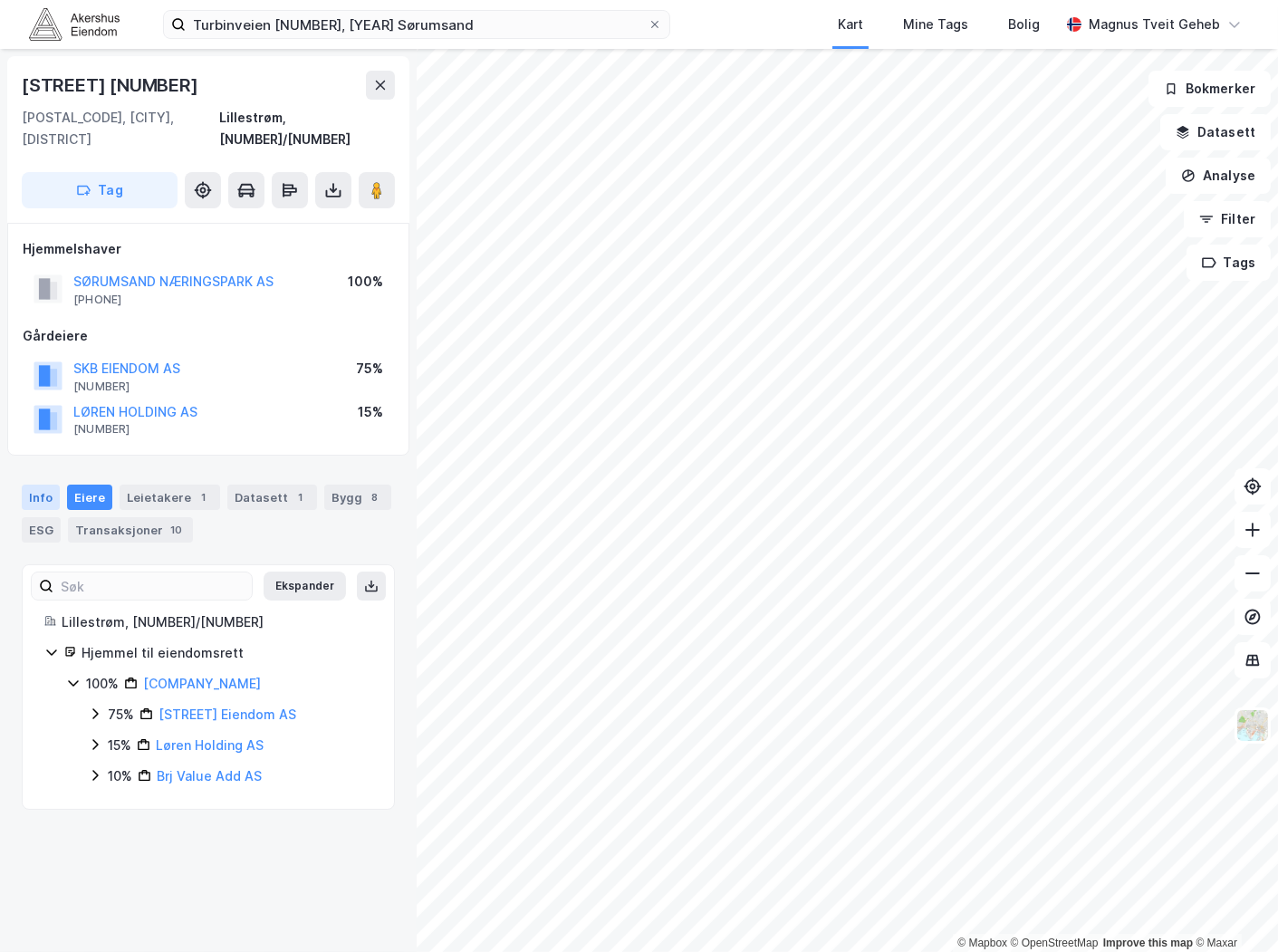 click on "Info" at bounding box center (41, 497) 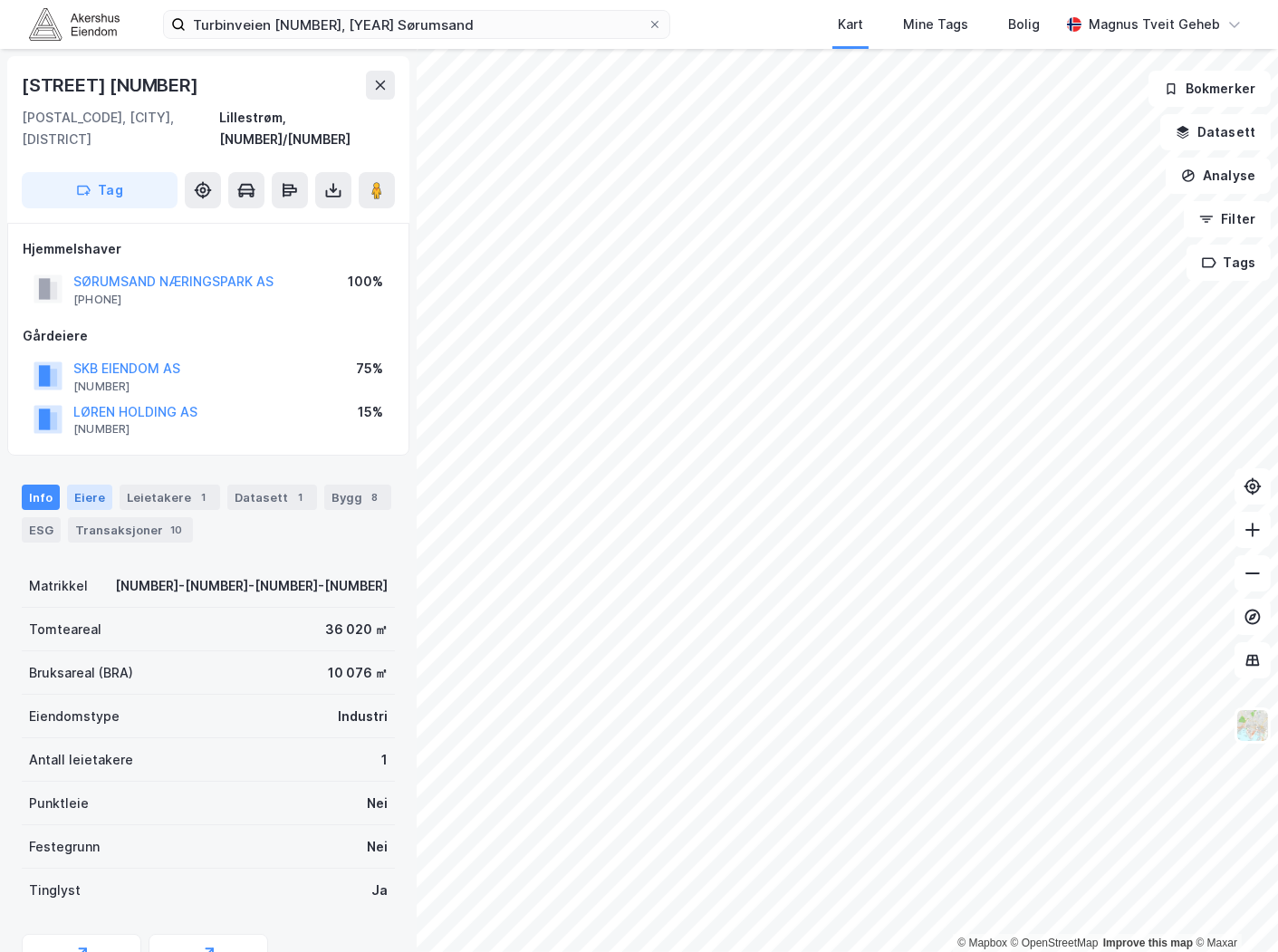 click on "Eiere" at bounding box center (90, 497) 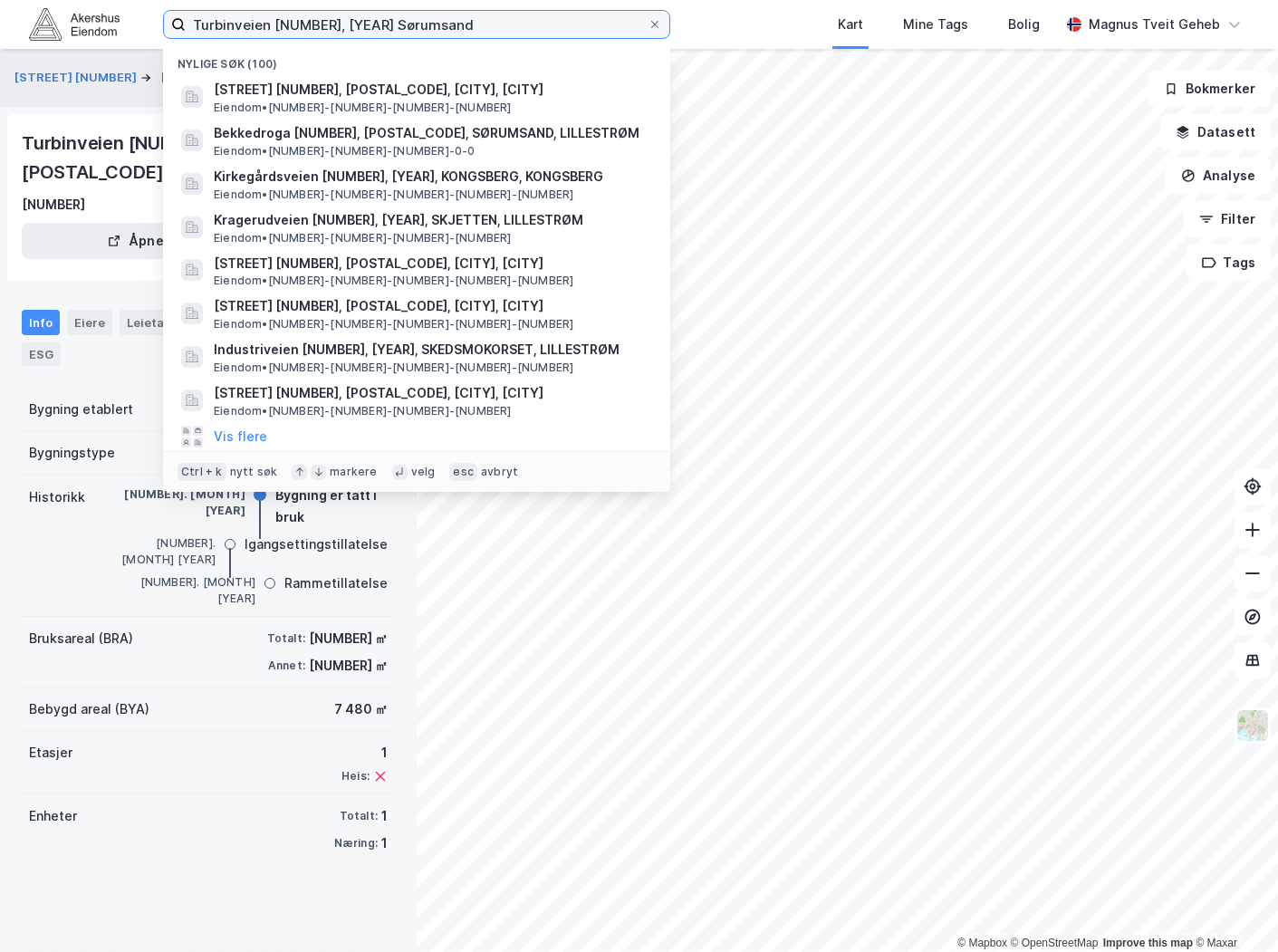 drag, startPoint x: 456, startPoint y: 24, endPoint x: 31, endPoint y: 41, distance: 425.3399 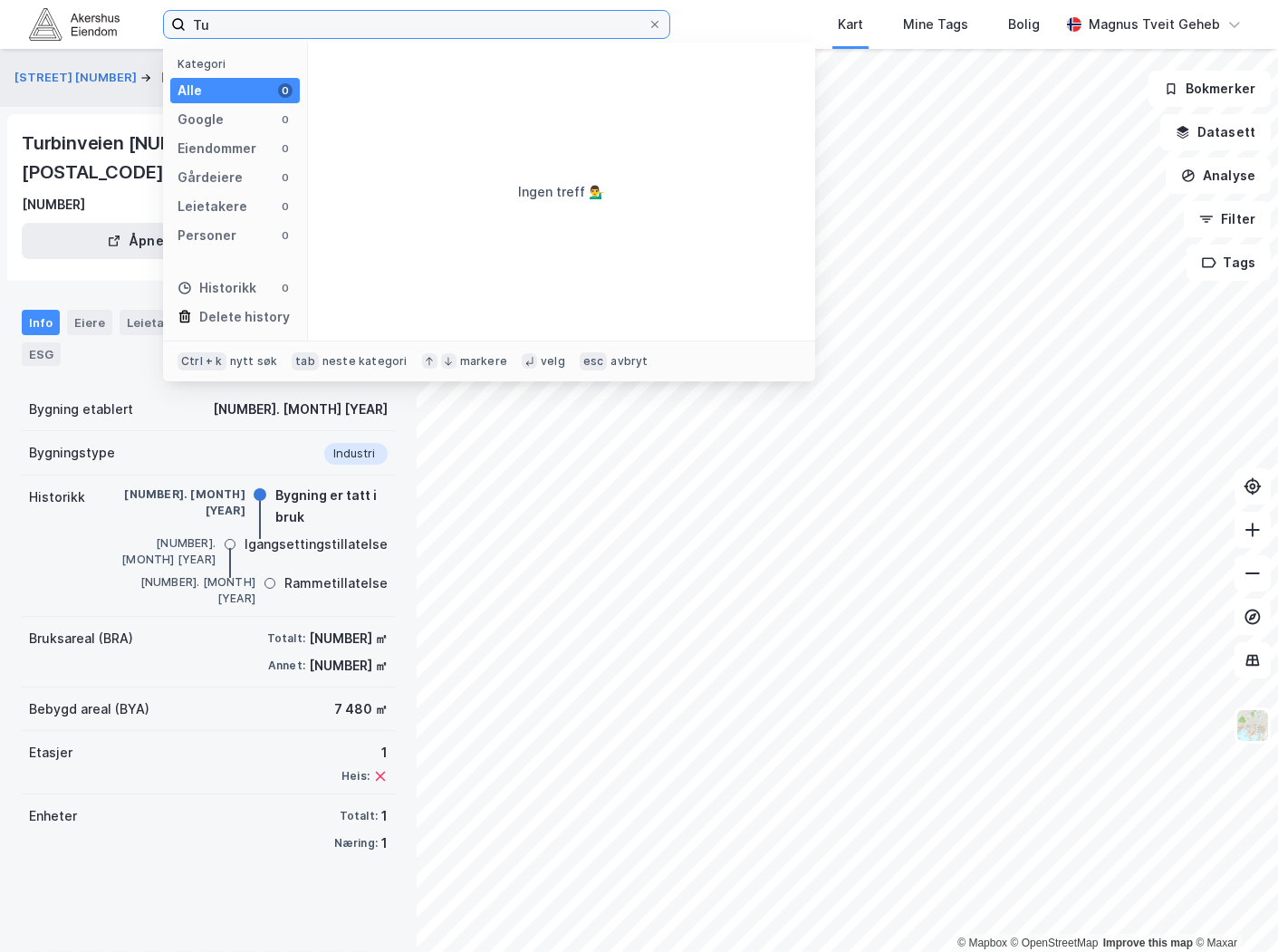 type on "T" 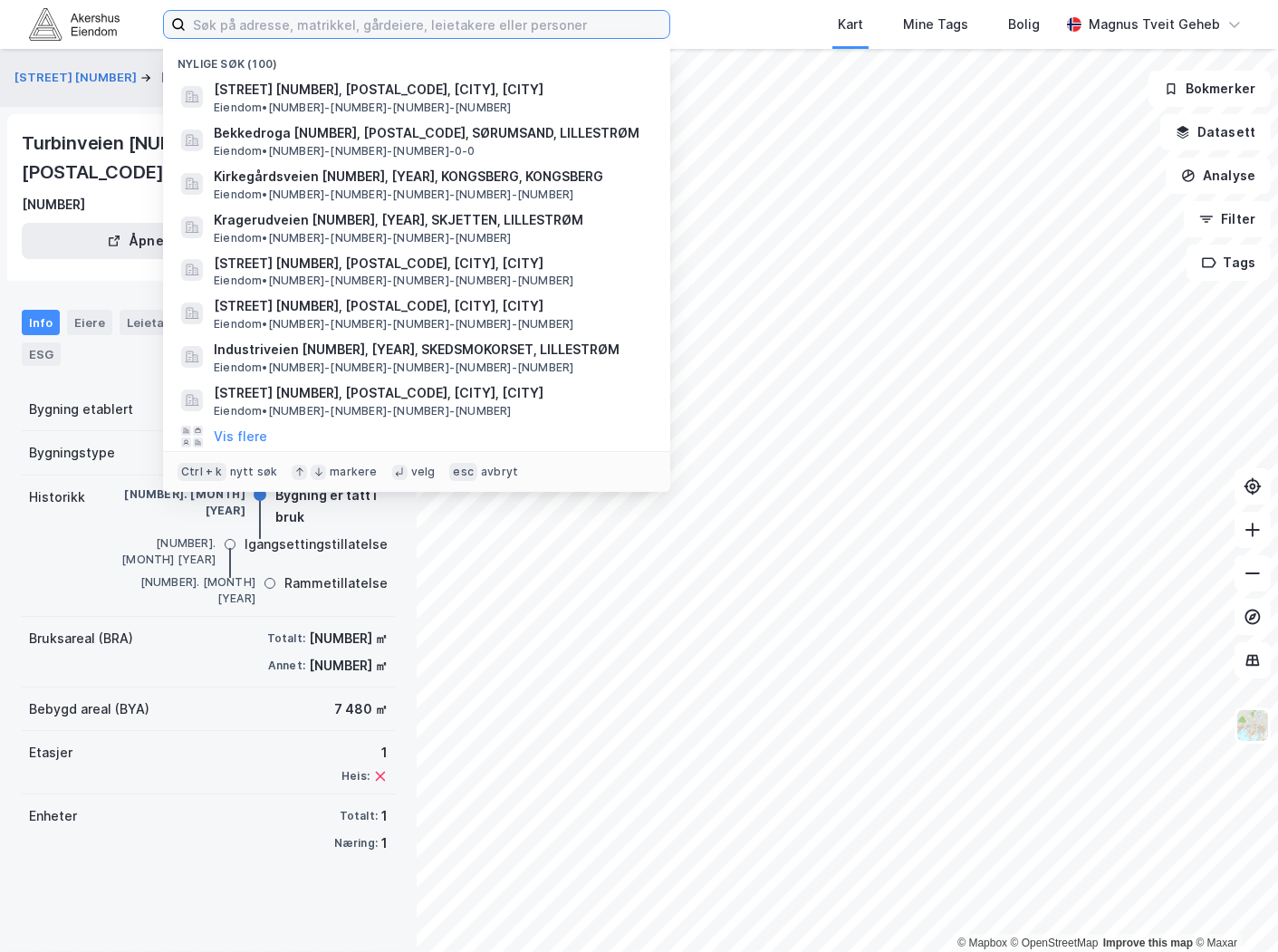click at bounding box center (428, 24) 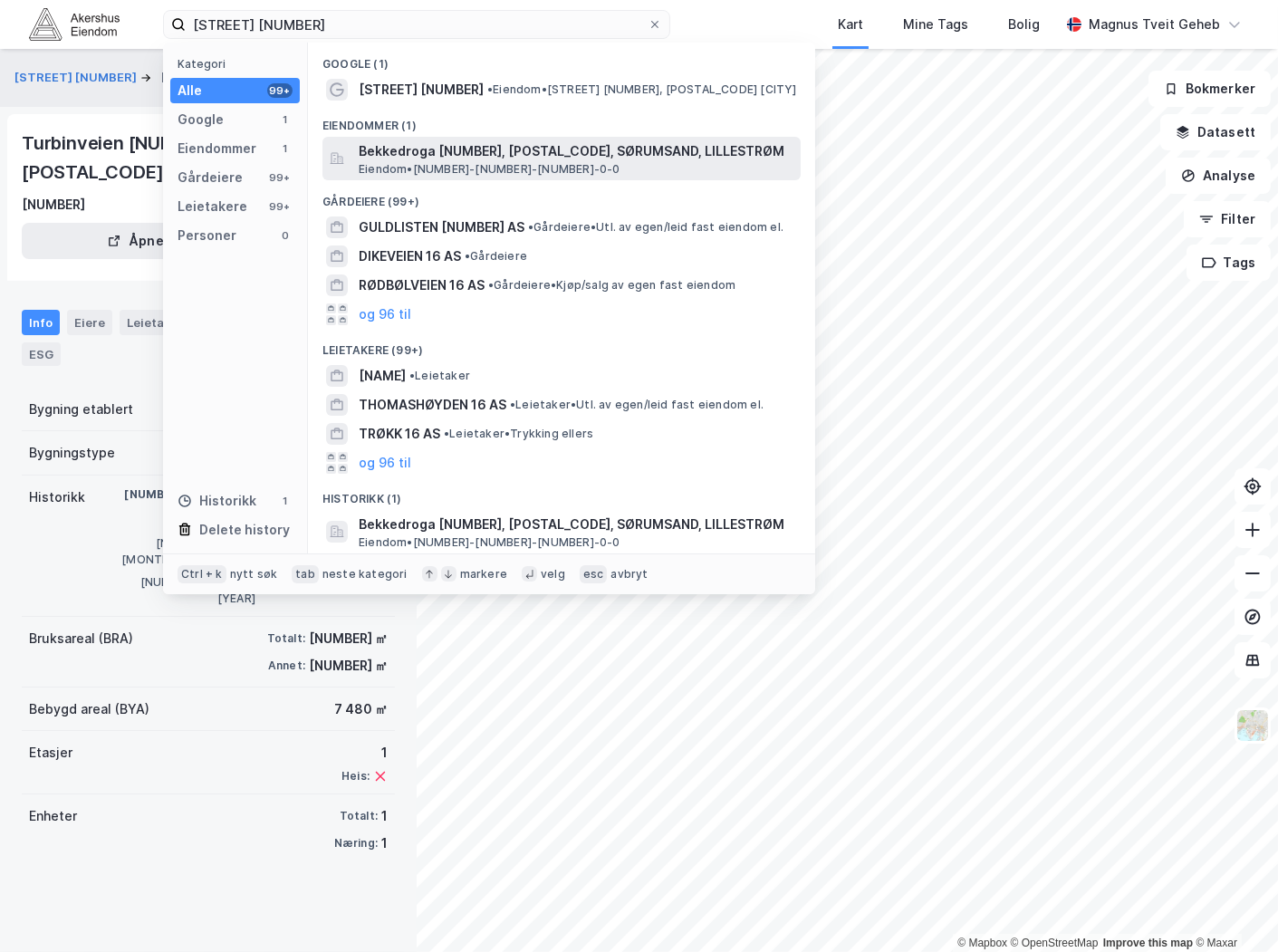 click on "Eiendom  •  3205-241-621-0-0" at bounding box center [489, 169] 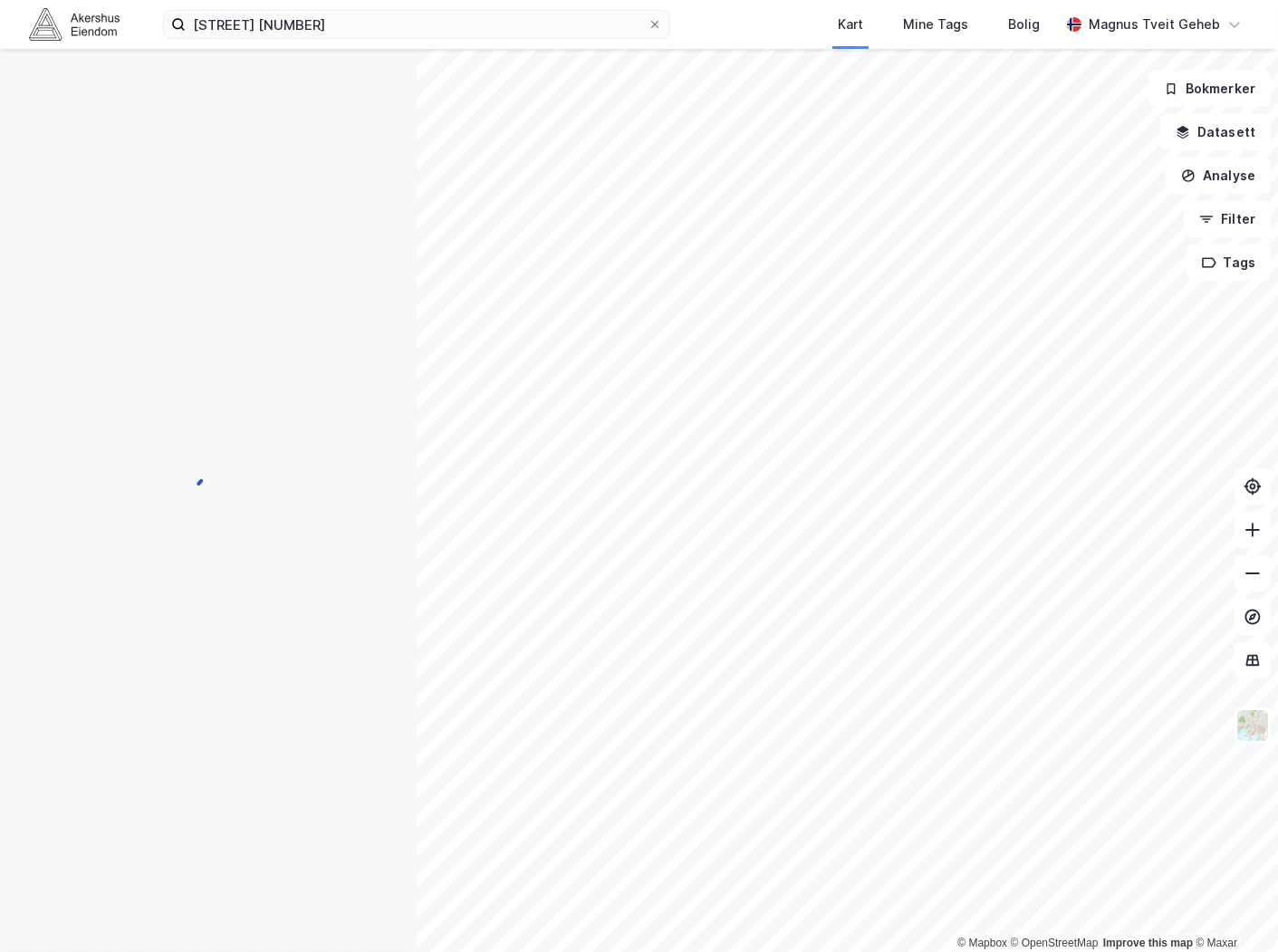 scroll, scrollTop: 12, scrollLeft: 0, axis: vertical 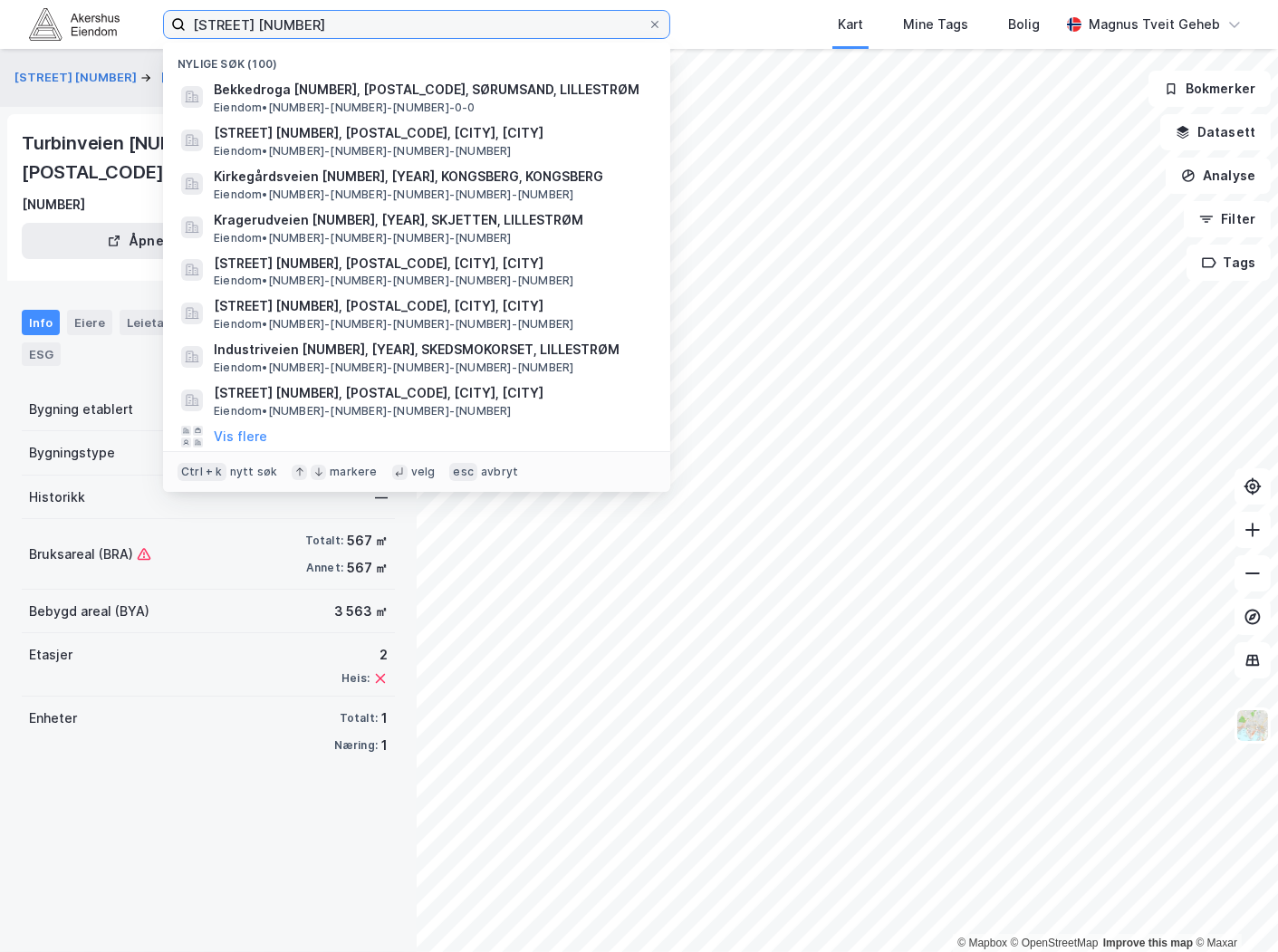 drag, startPoint x: 310, startPoint y: 22, endPoint x: -86, endPoint y: 53, distance: 397.21153 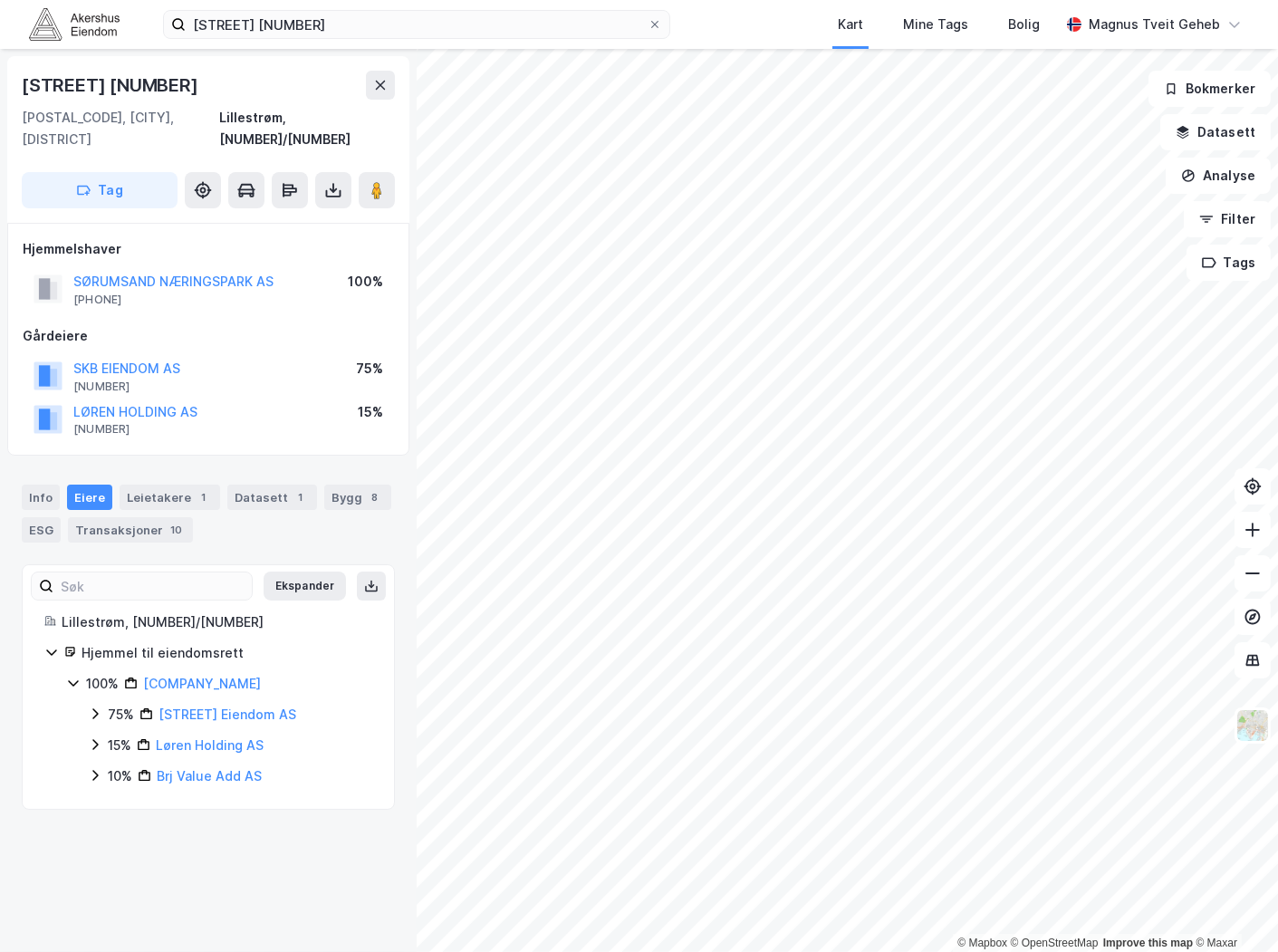 click on "Info Eiere Leietakere 1 Datasett 1 Bygg 8 ESG Transaksjoner 10" at bounding box center (208, 506) 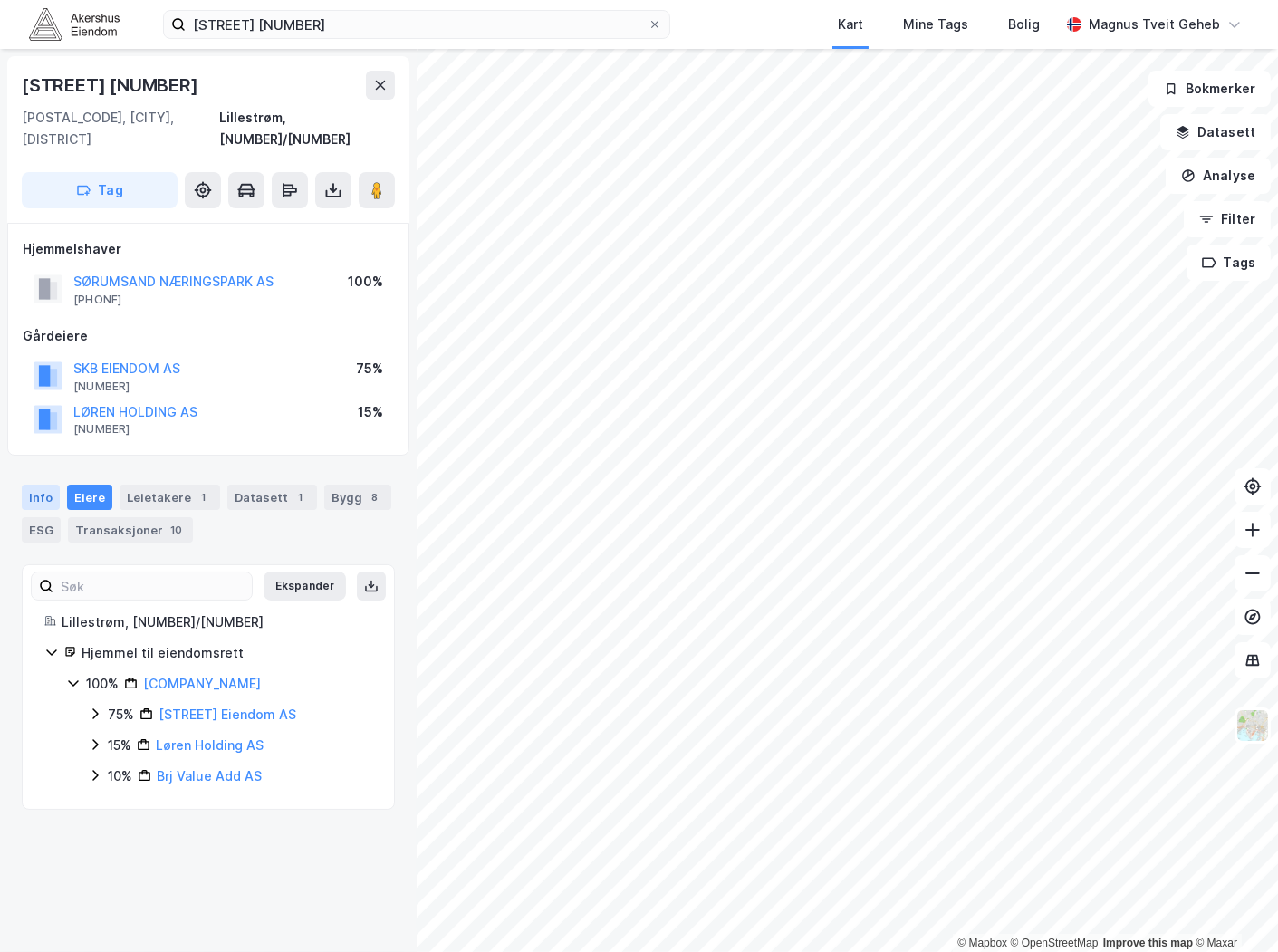 drag, startPoint x: 18, startPoint y: 477, endPoint x: 29, endPoint y: 476, distance: 11.045361 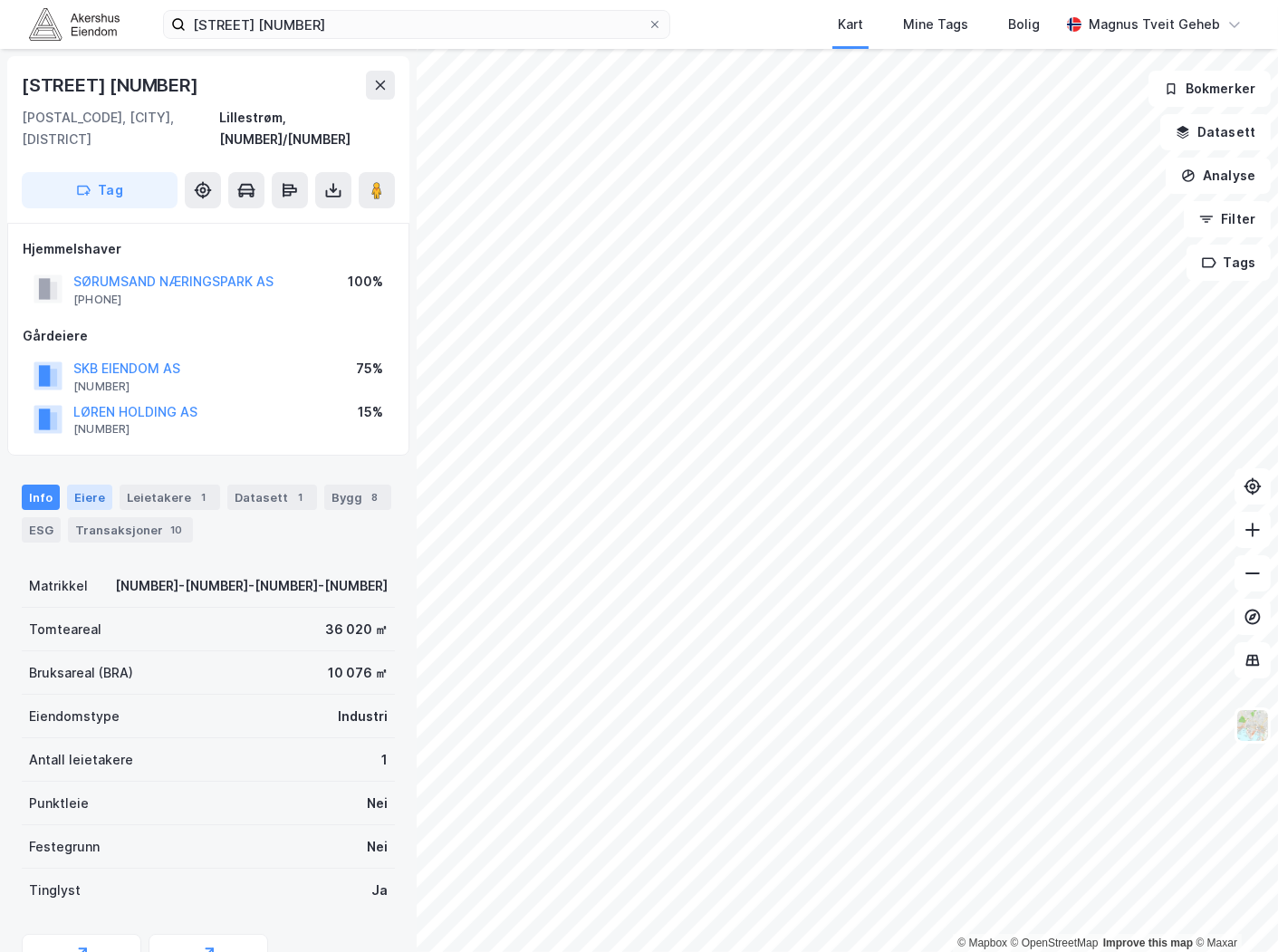 click on "Eiere" at bounding box center (90, 497) 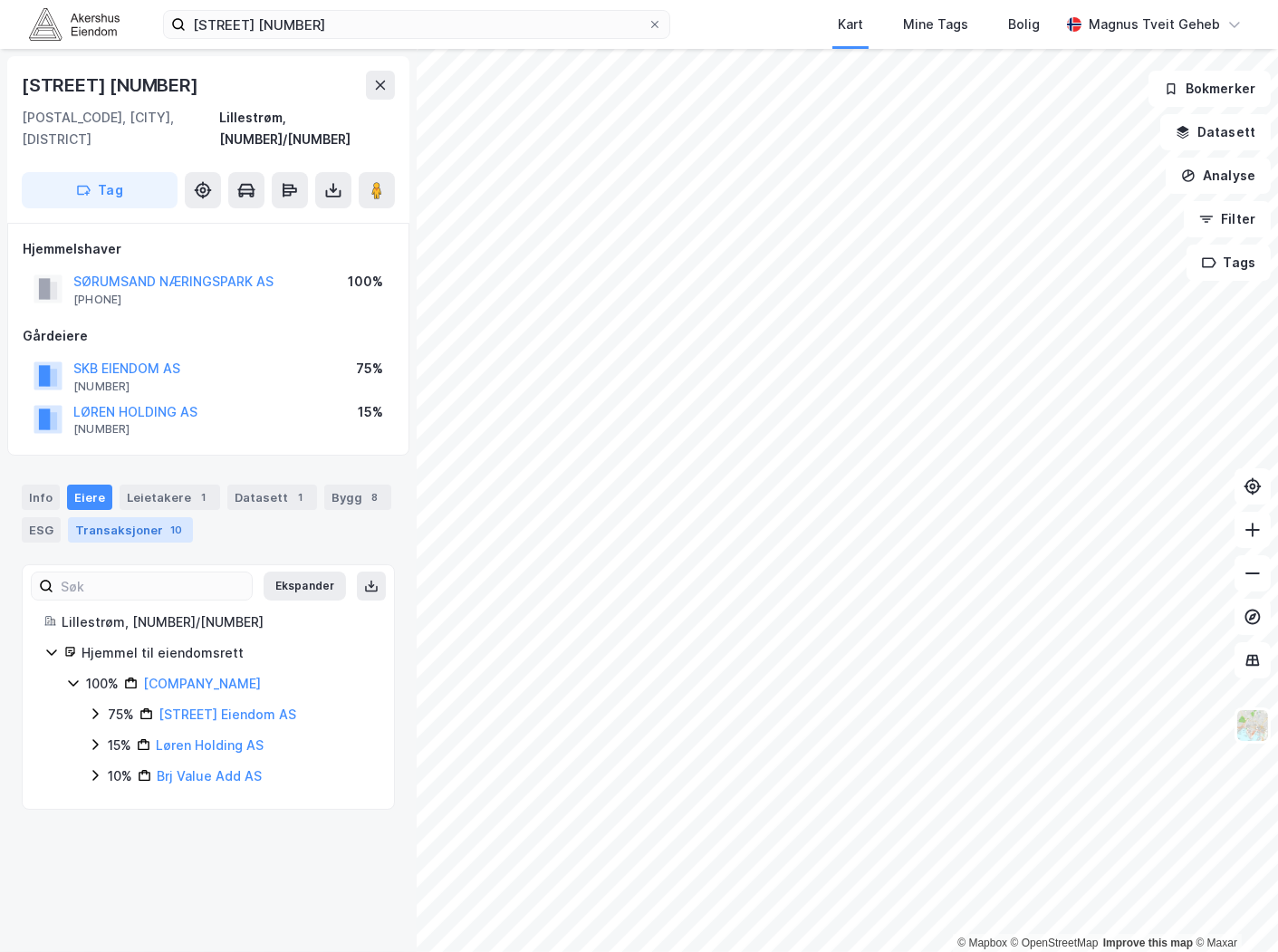 click on "Transaksjoner 10" at bounding box center (130, 530) 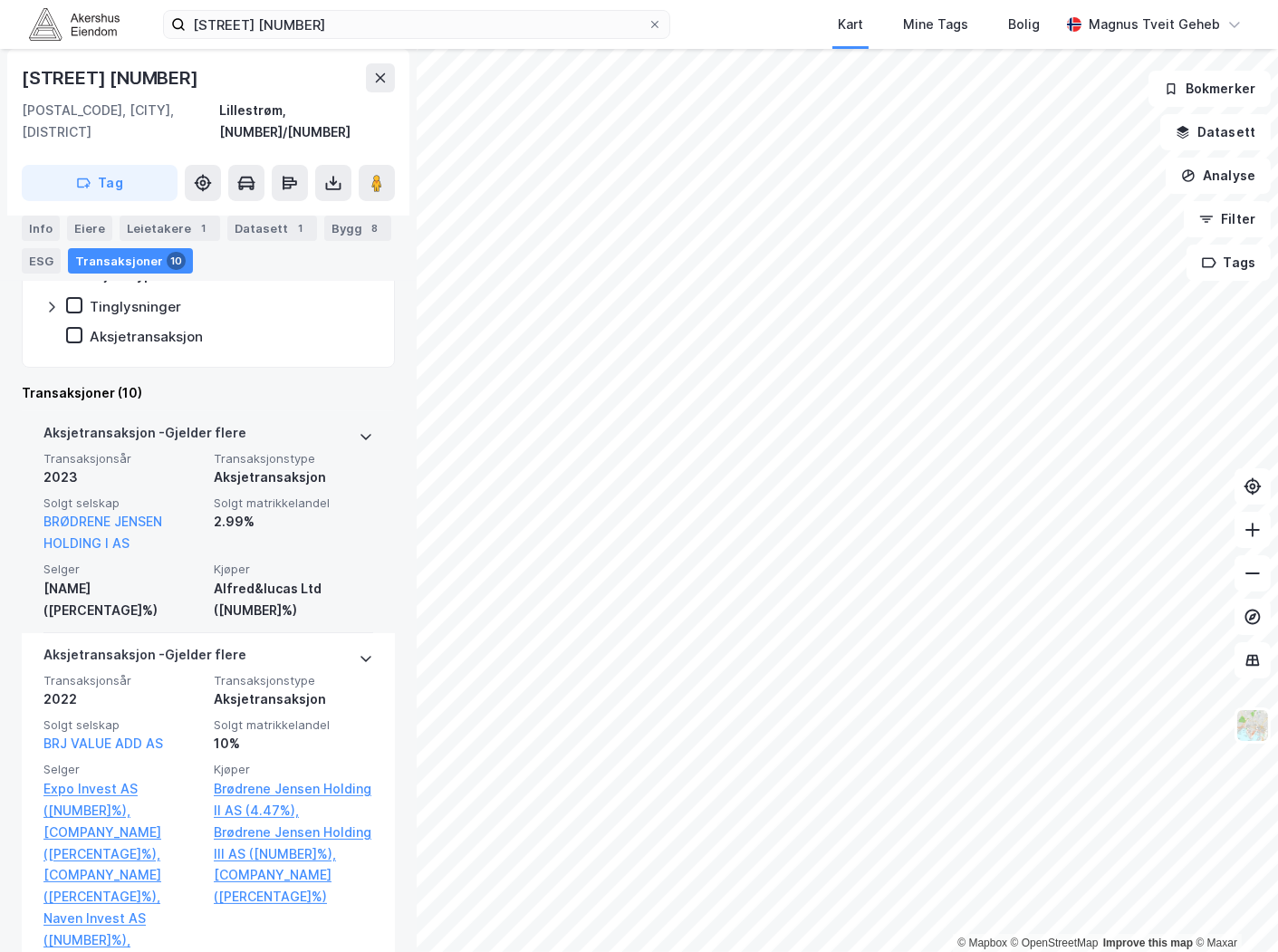 scroll, scrollTop: 503, scrollLeft: 0, axis: vertical 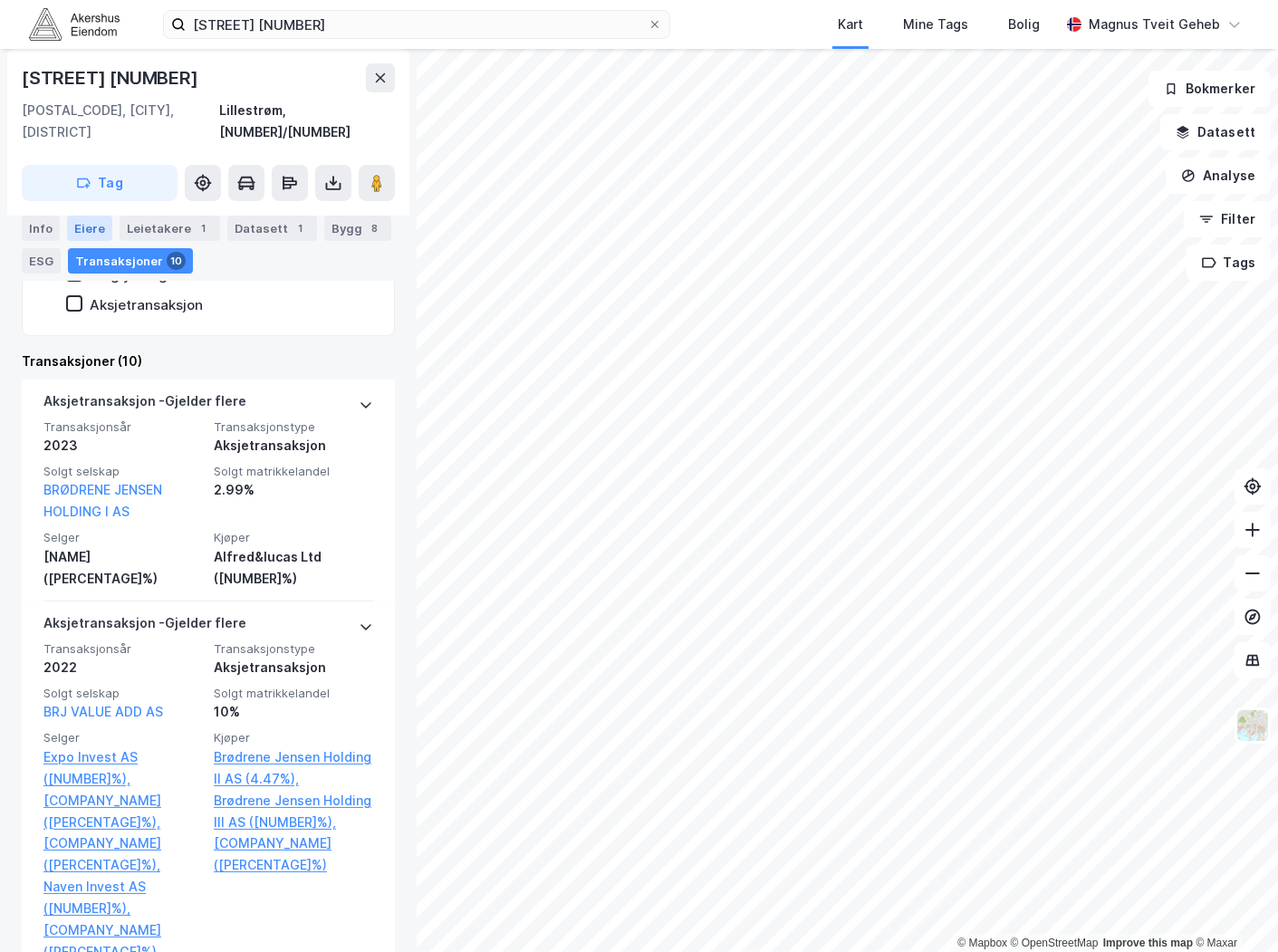 click on "Eiere" at bounding box center [90, 228] 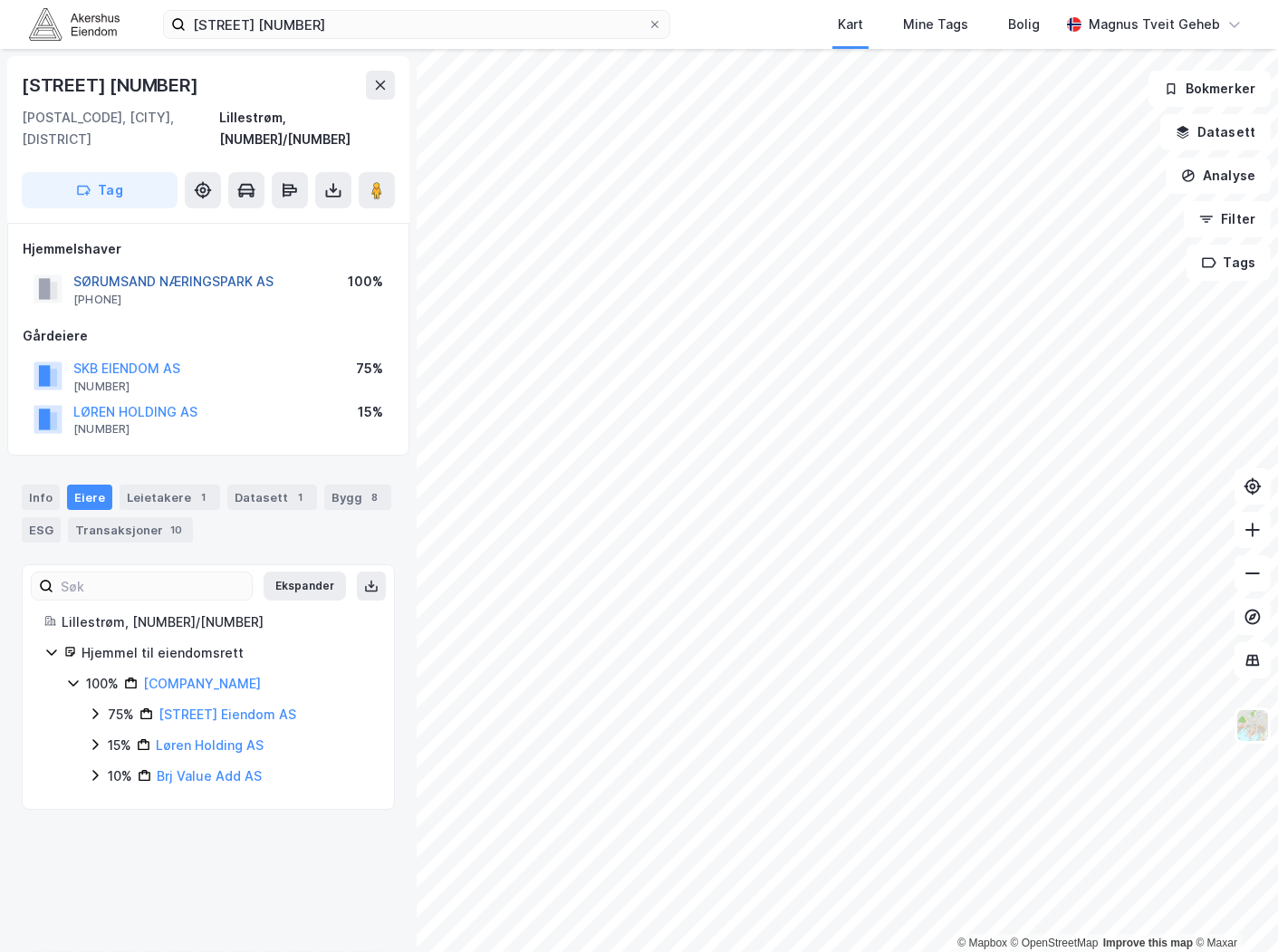 scroll, scrollTop: 0, scrollLeft: 0, axis: both 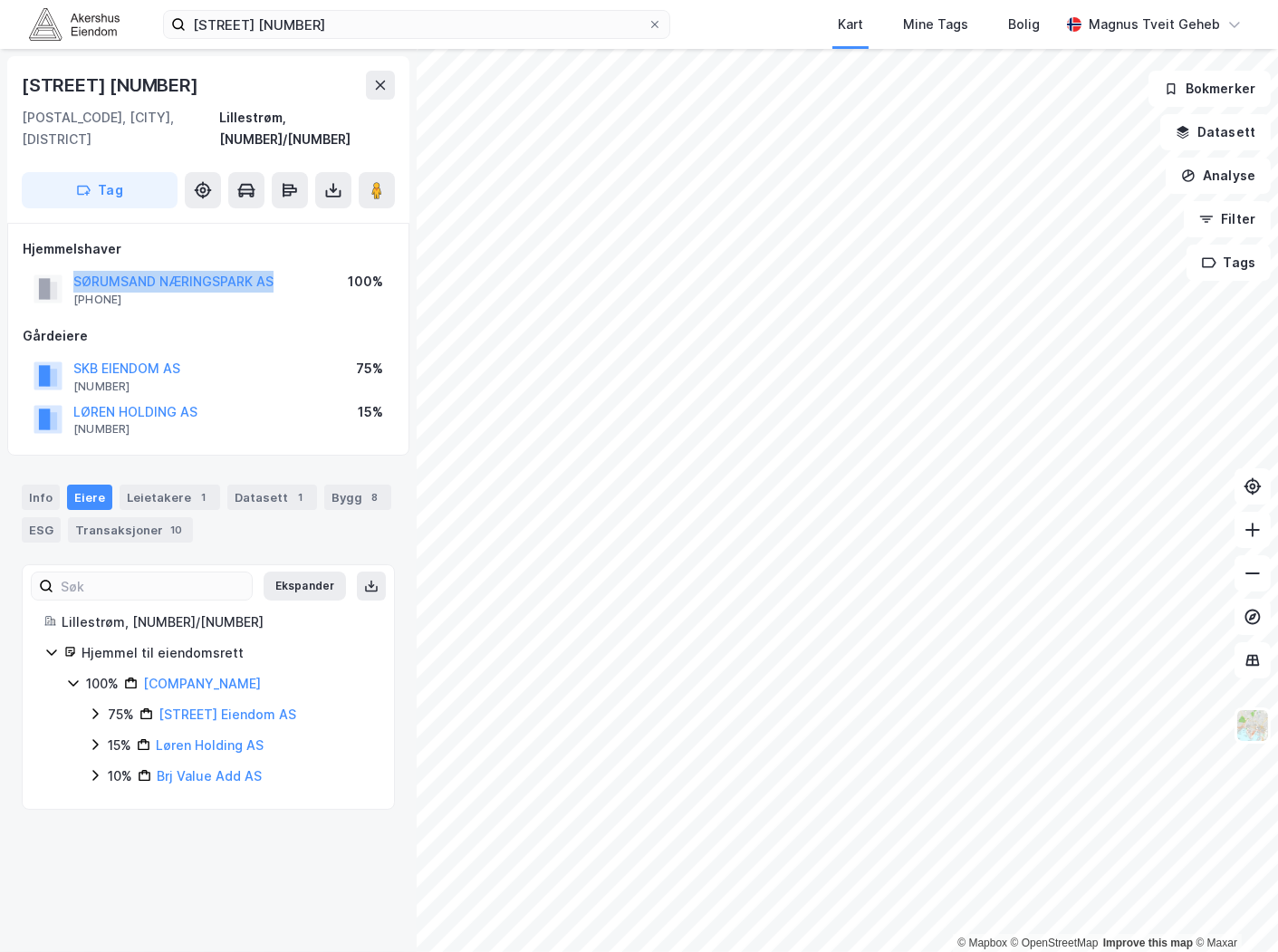 drag, startPoint x: 302, startPoint y: 255, endPoint x: 77, endPoint y: 266, distance: 225.26873 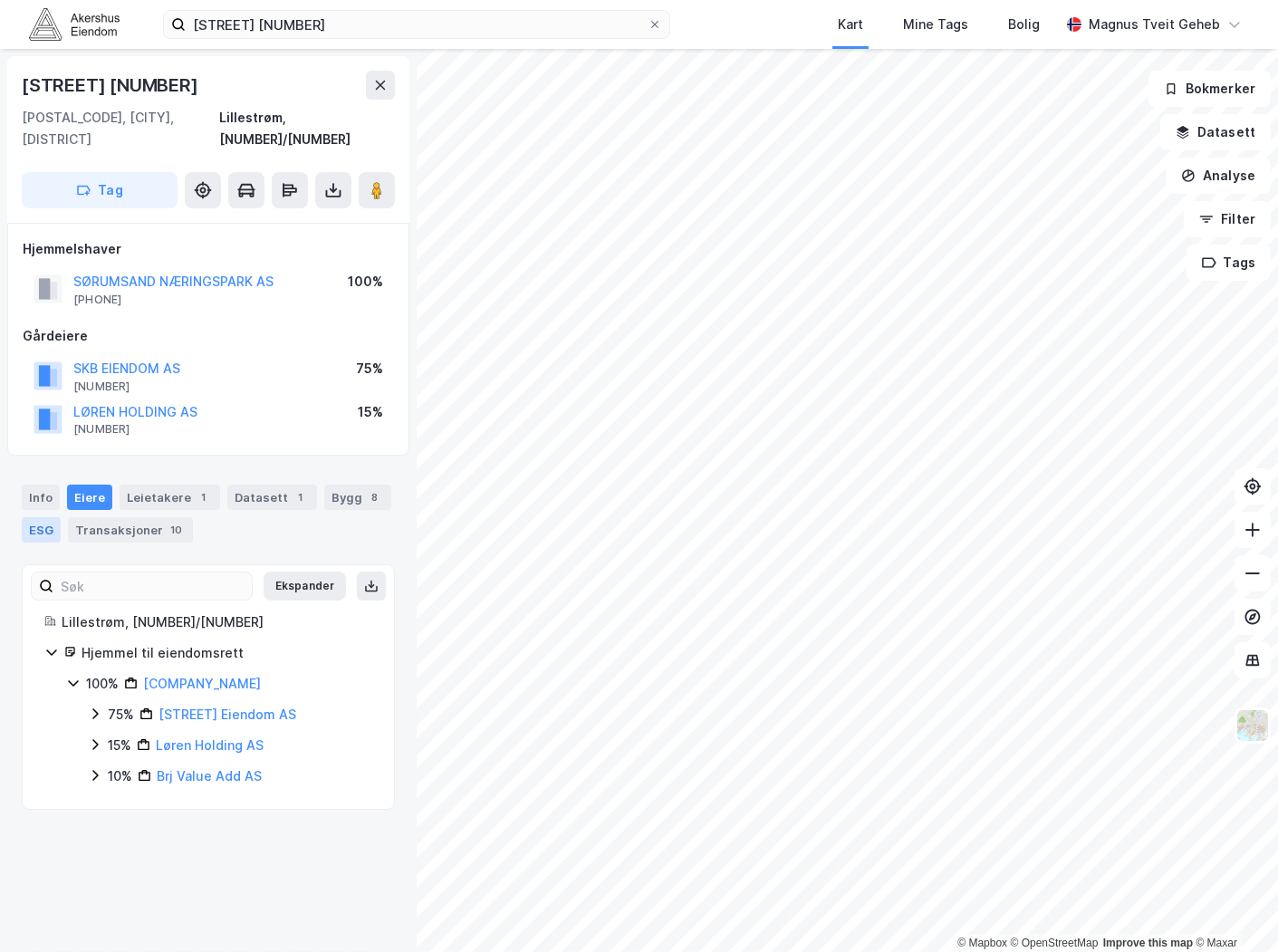 click on "ESG" at bounding box center [41, 530] 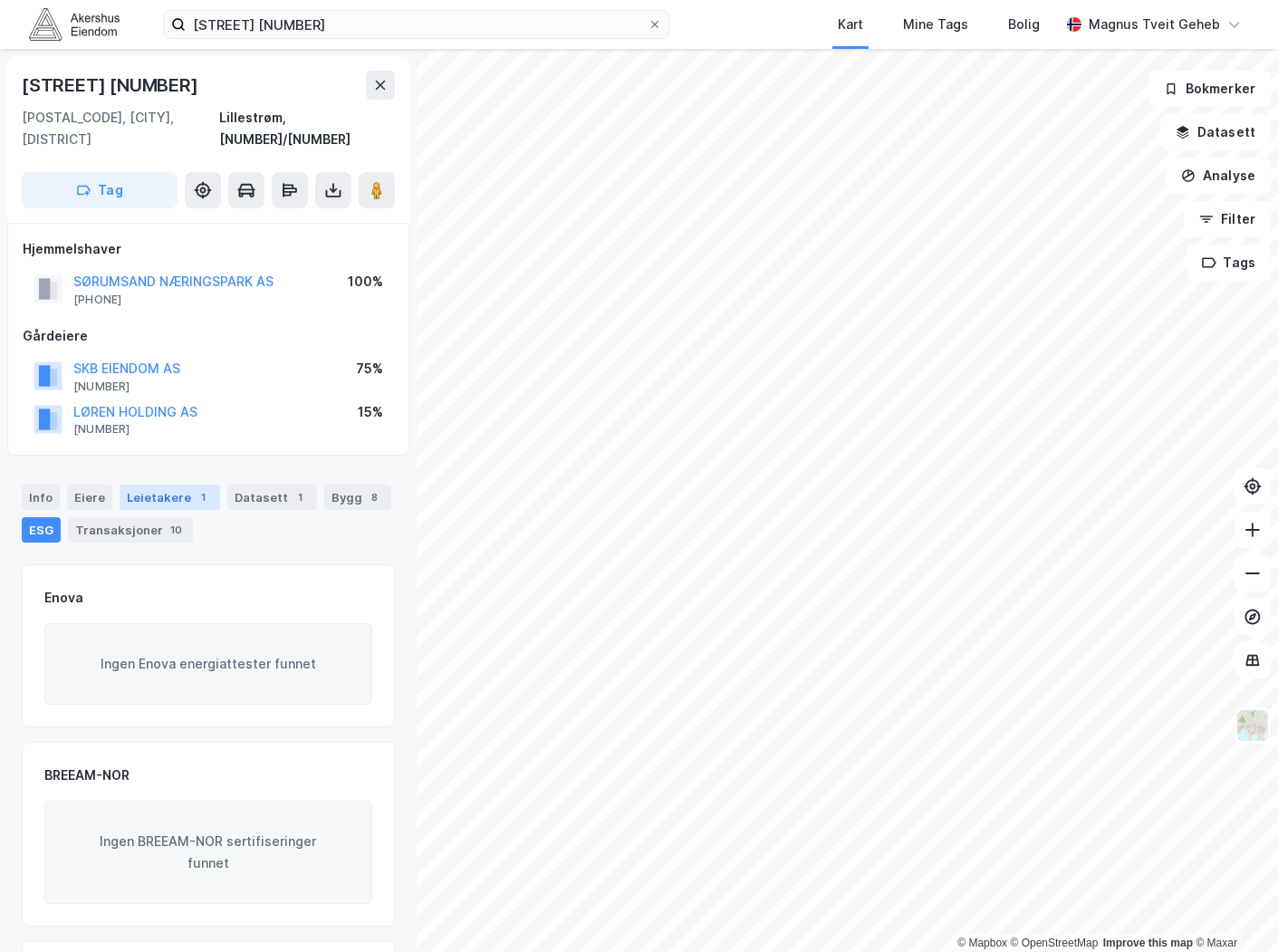 click on "Leietakere 1" at bounding box center [169, 497] 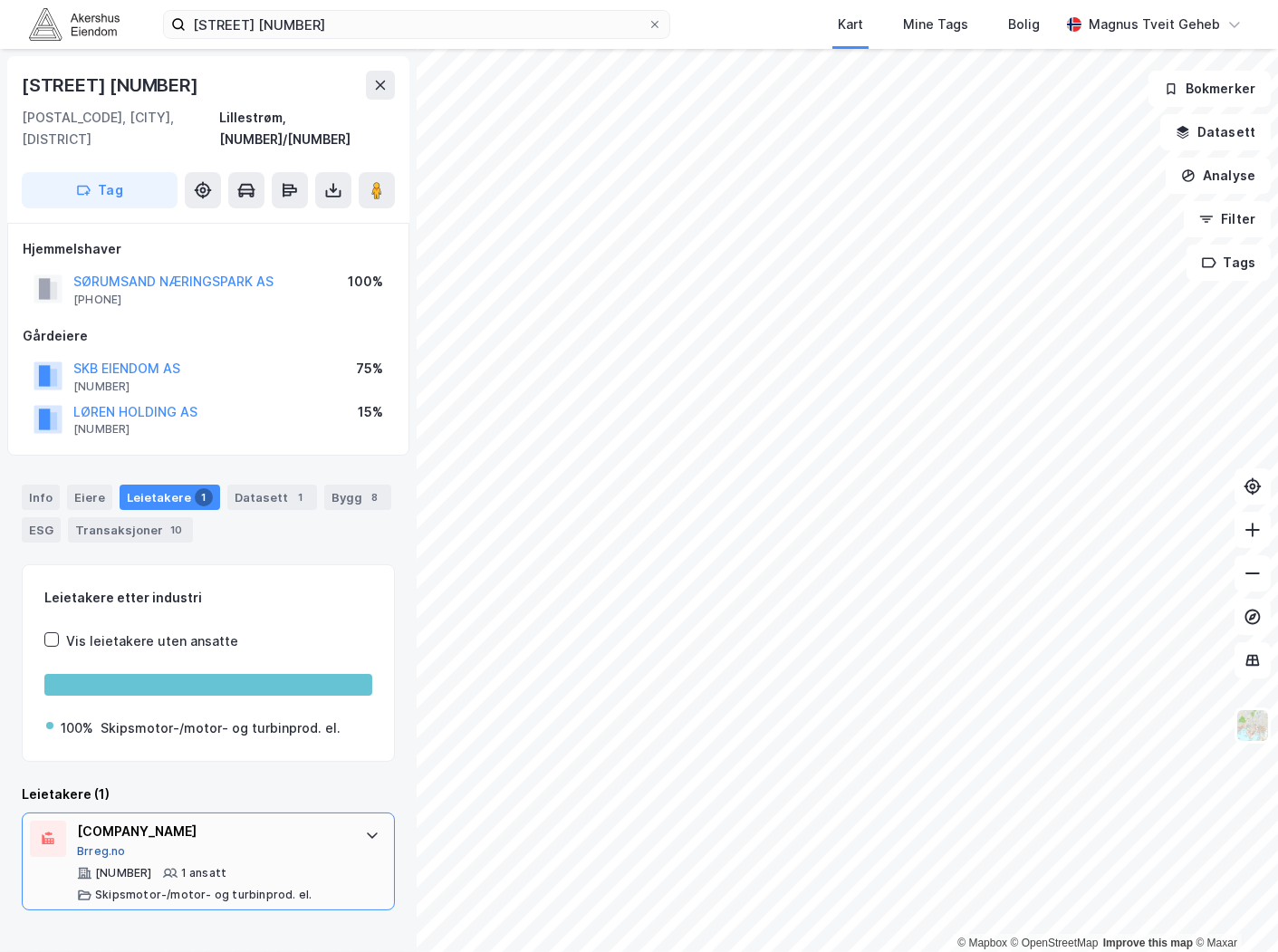 click on "Brreg.no" at bounding box center (101, 851) 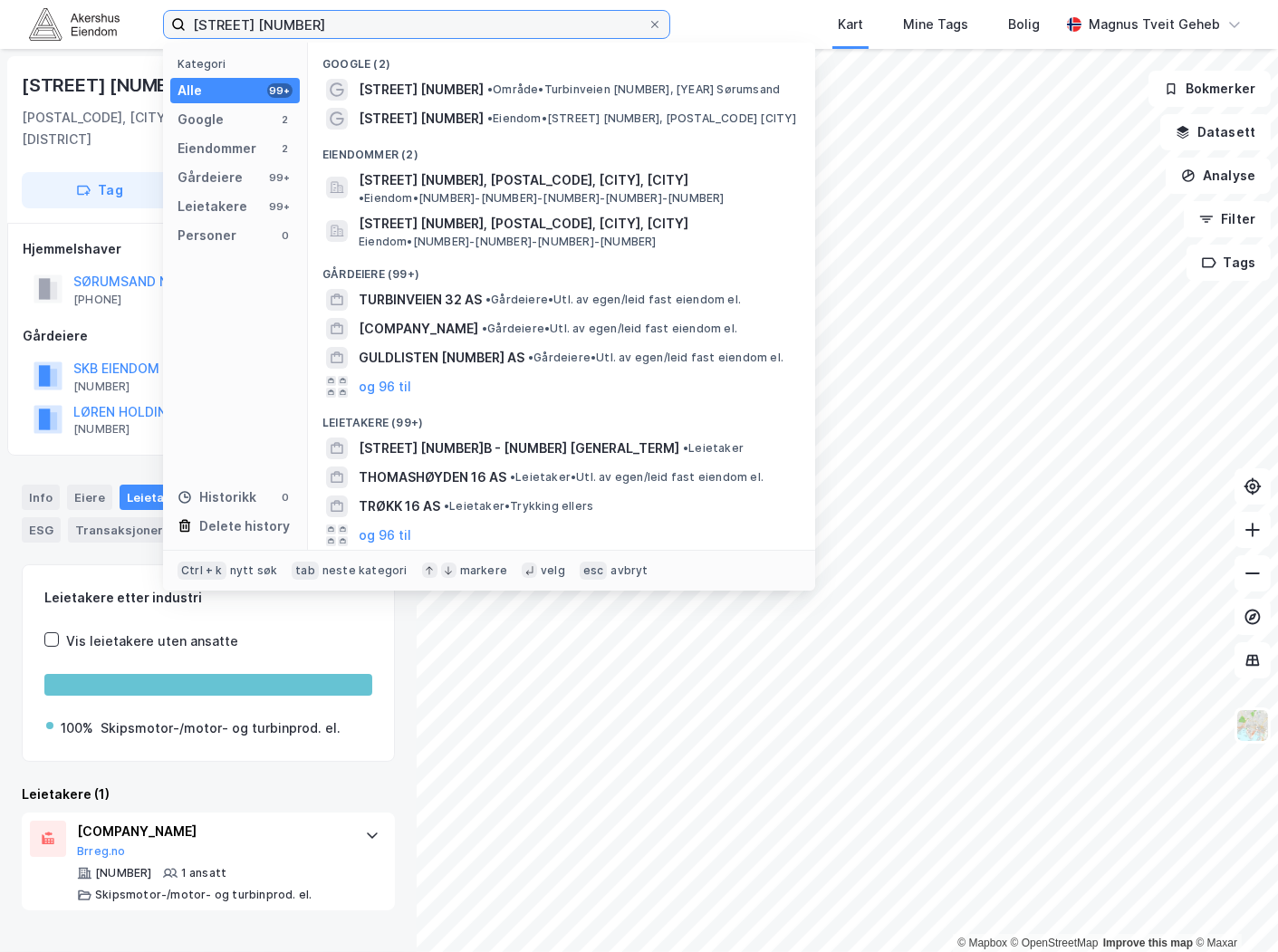 drag, startPoint x: 251, startPoint y: 24, endPoint x: 97, endPoint y: 39, distance: 154.72879 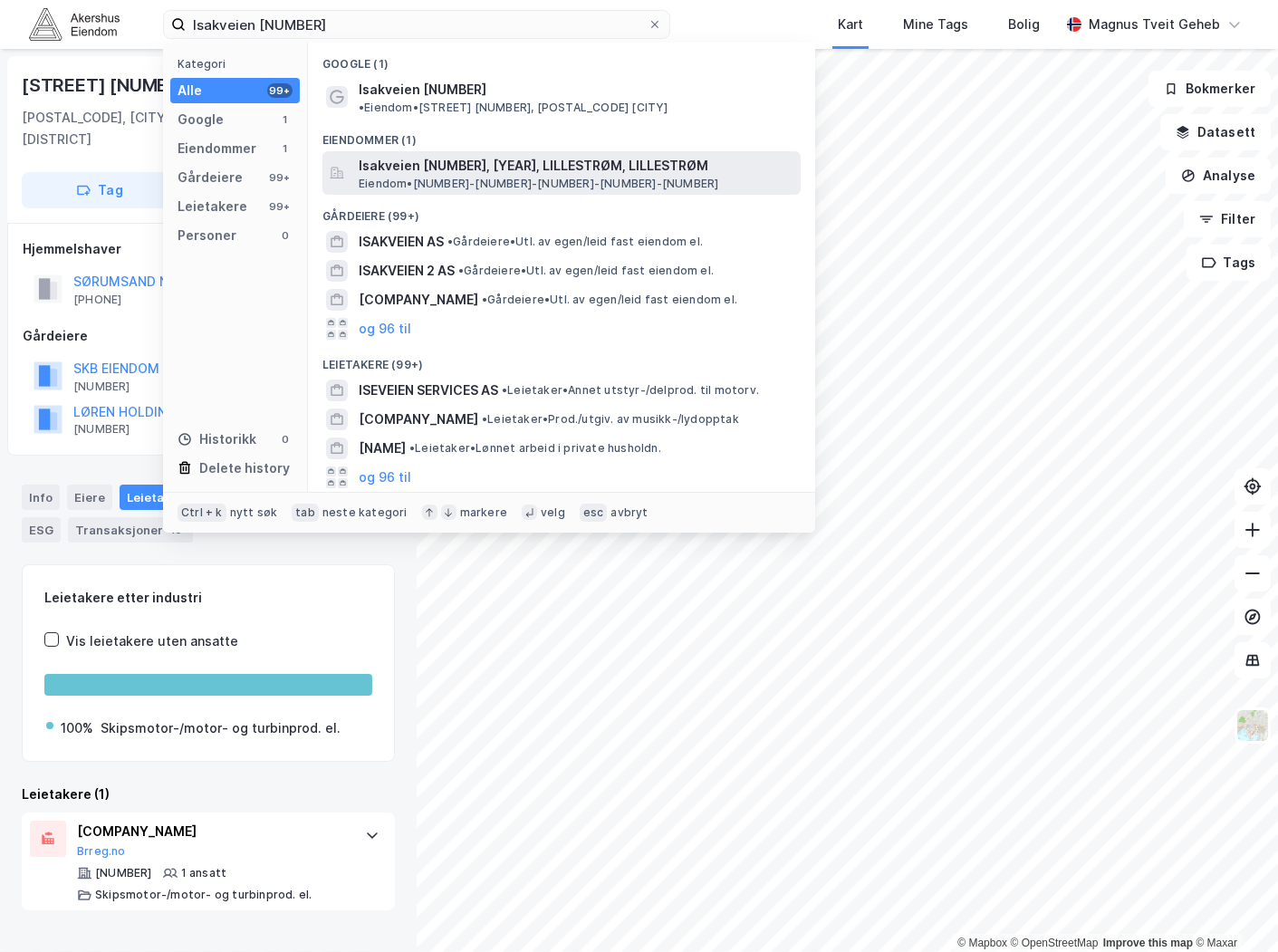 click on "Isakveien 22, 2004, LILLESTRØM, LILLESTRØM" at bounding box center [576, 166] 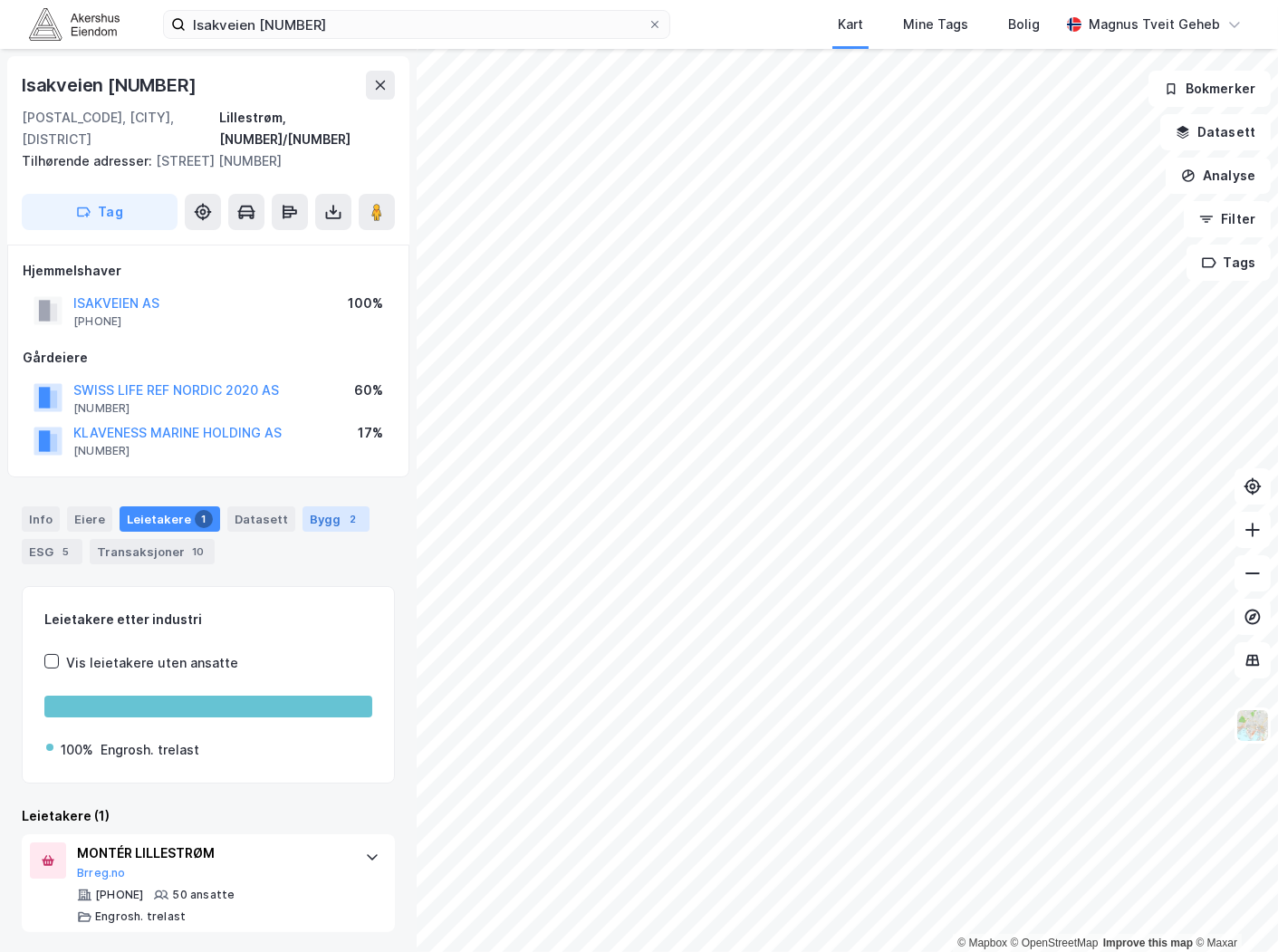 click on "Bygg 2" at bounding box center (336, 519) 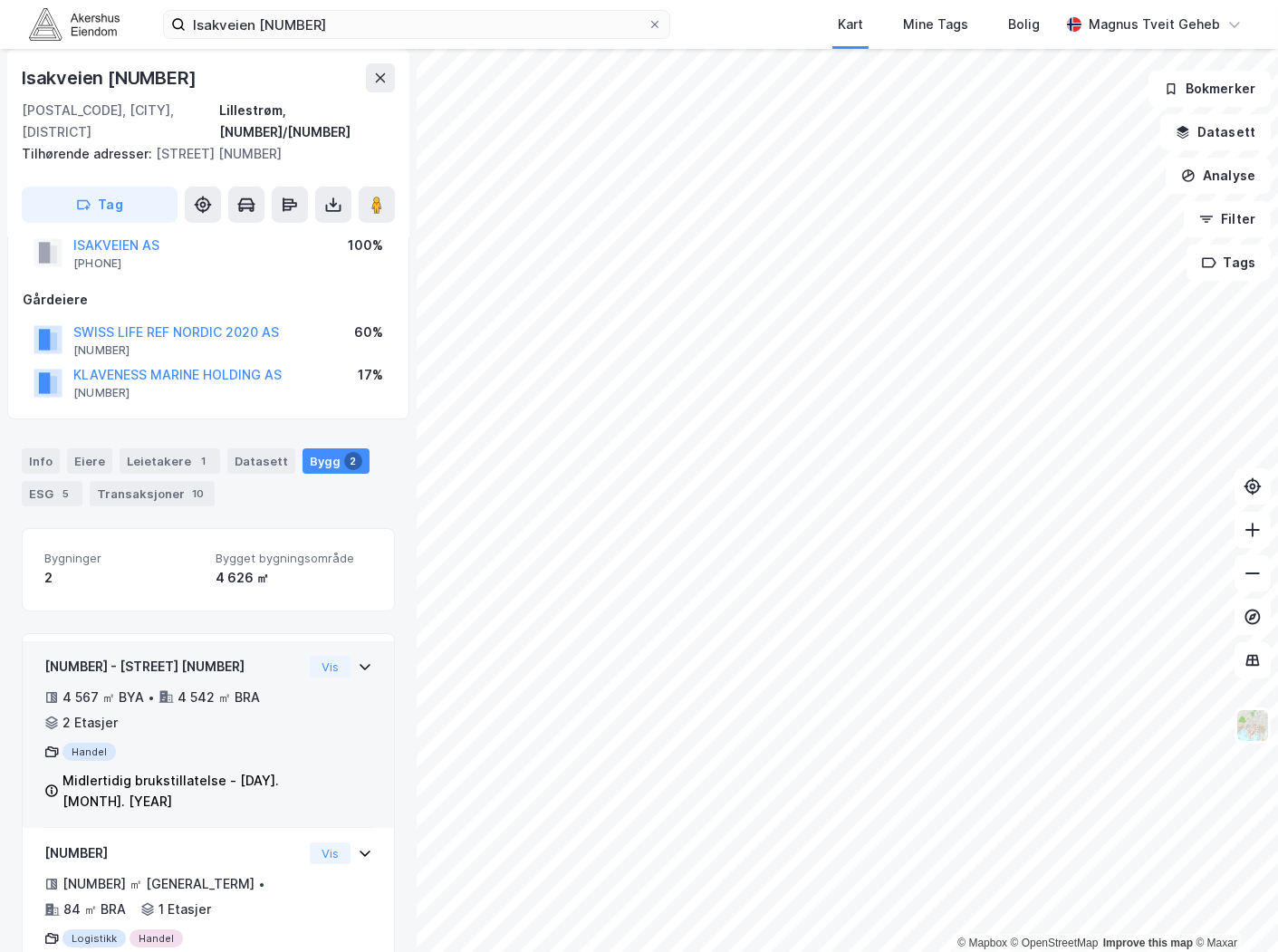 scroll, scrollTop: 107, scrollLeft: 0, axis: vertical 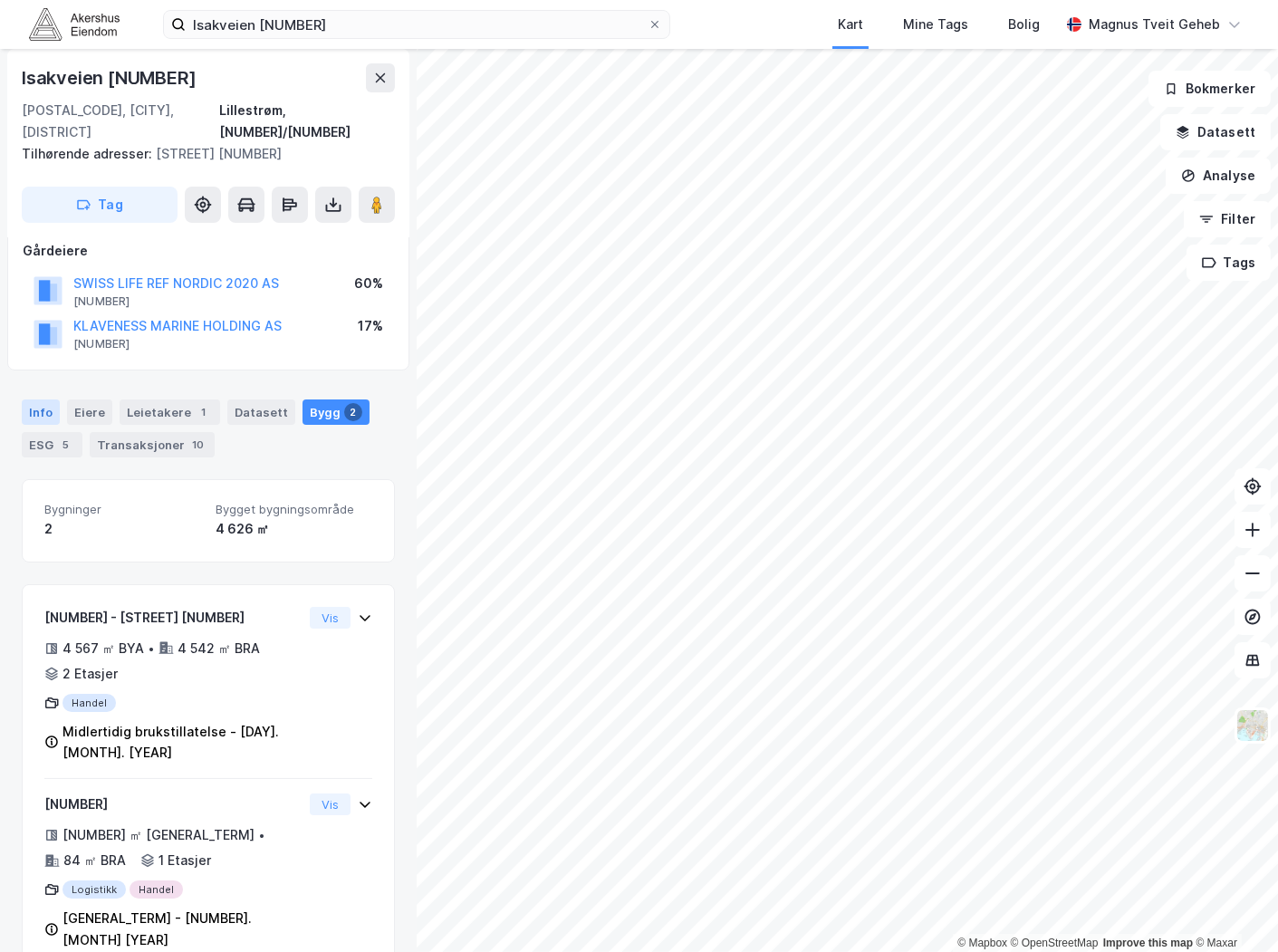 click on "Info" at bounding box center [41, 412] 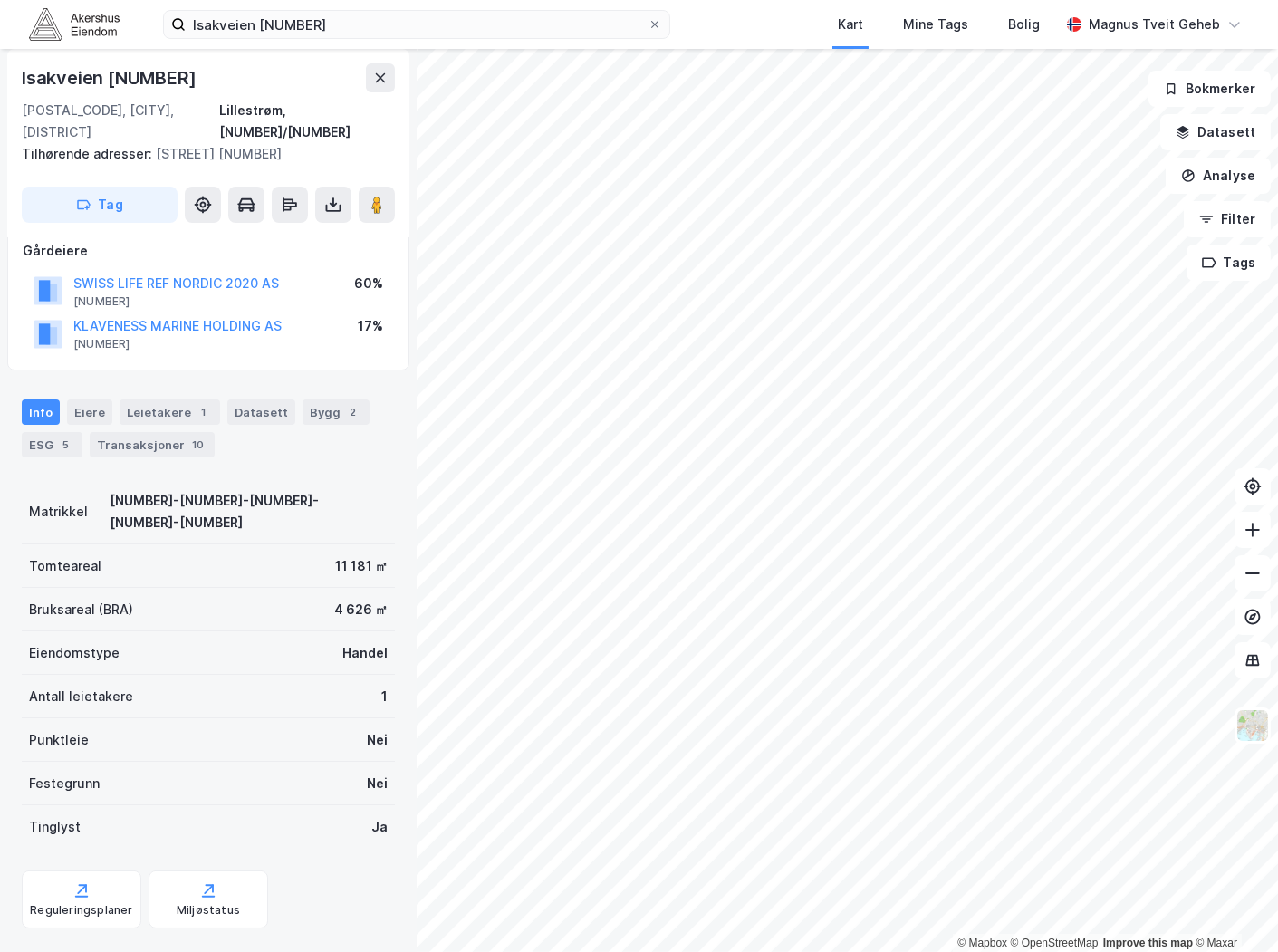 scroll, scrollTop: 100, scrollLeft: 0, axis: vertical 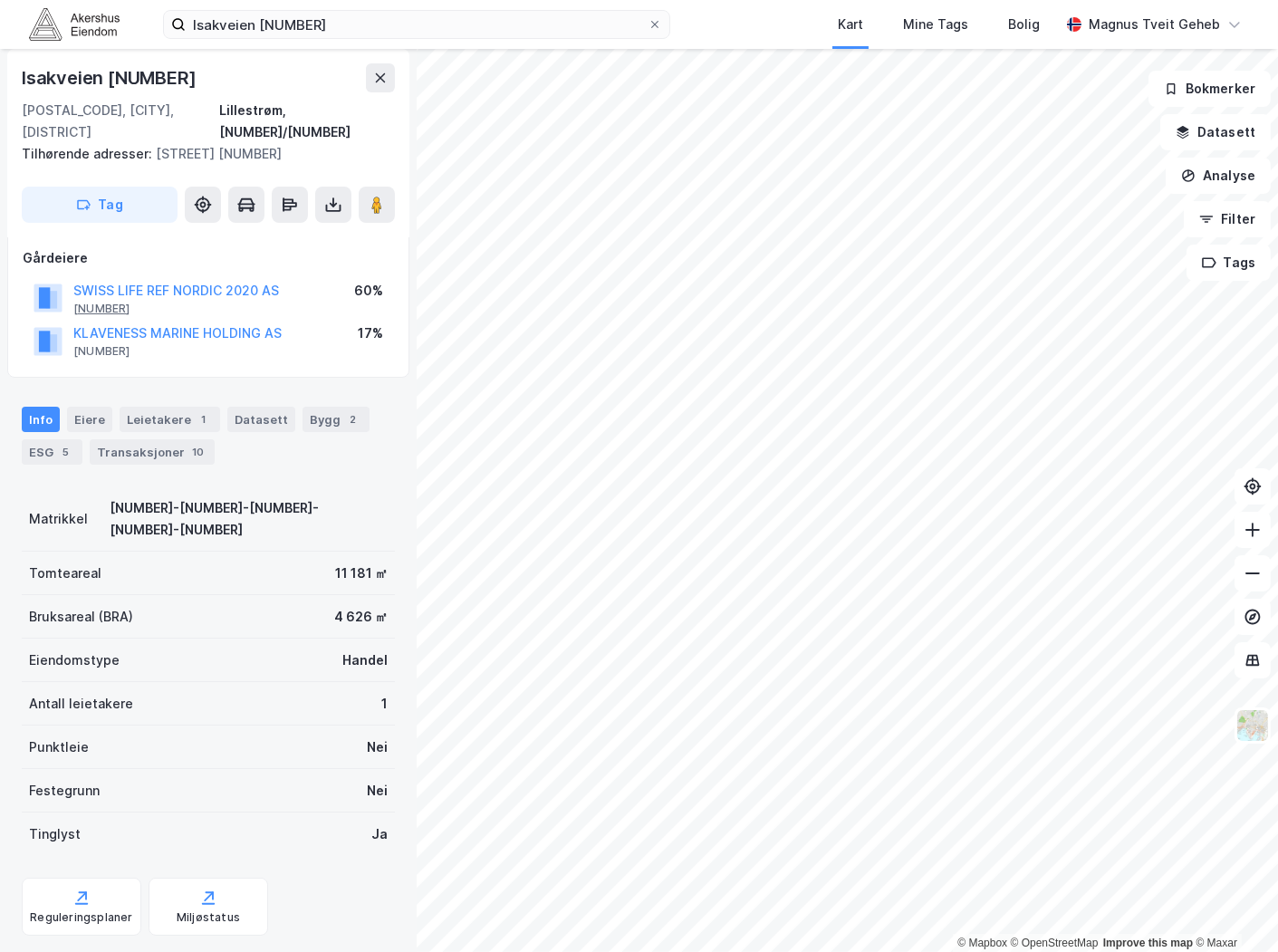 click on "Eiere" at bounding box center (90, 419) 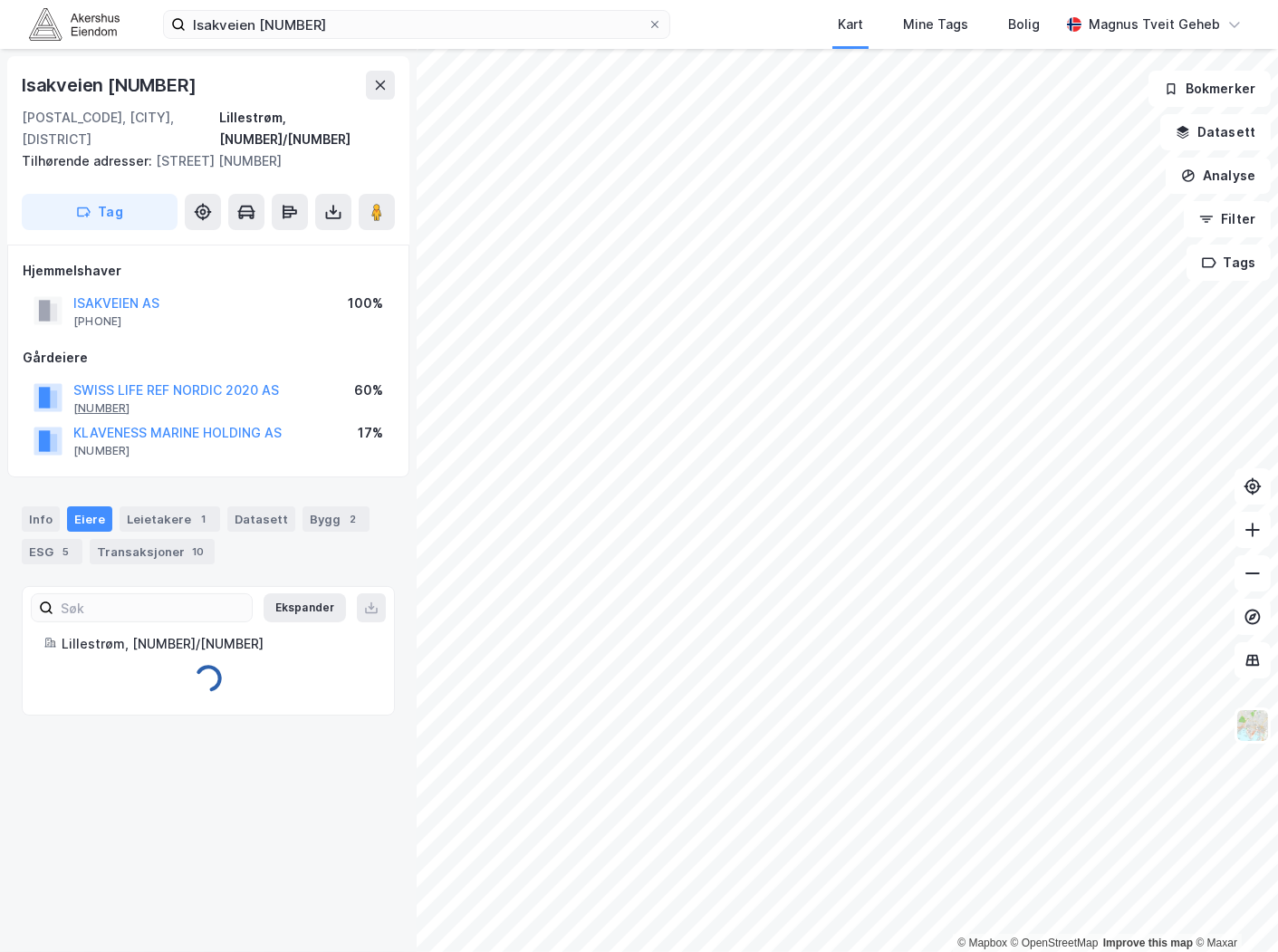 scroll, scrollTop: 0, scrollLeft: 0, axis: both 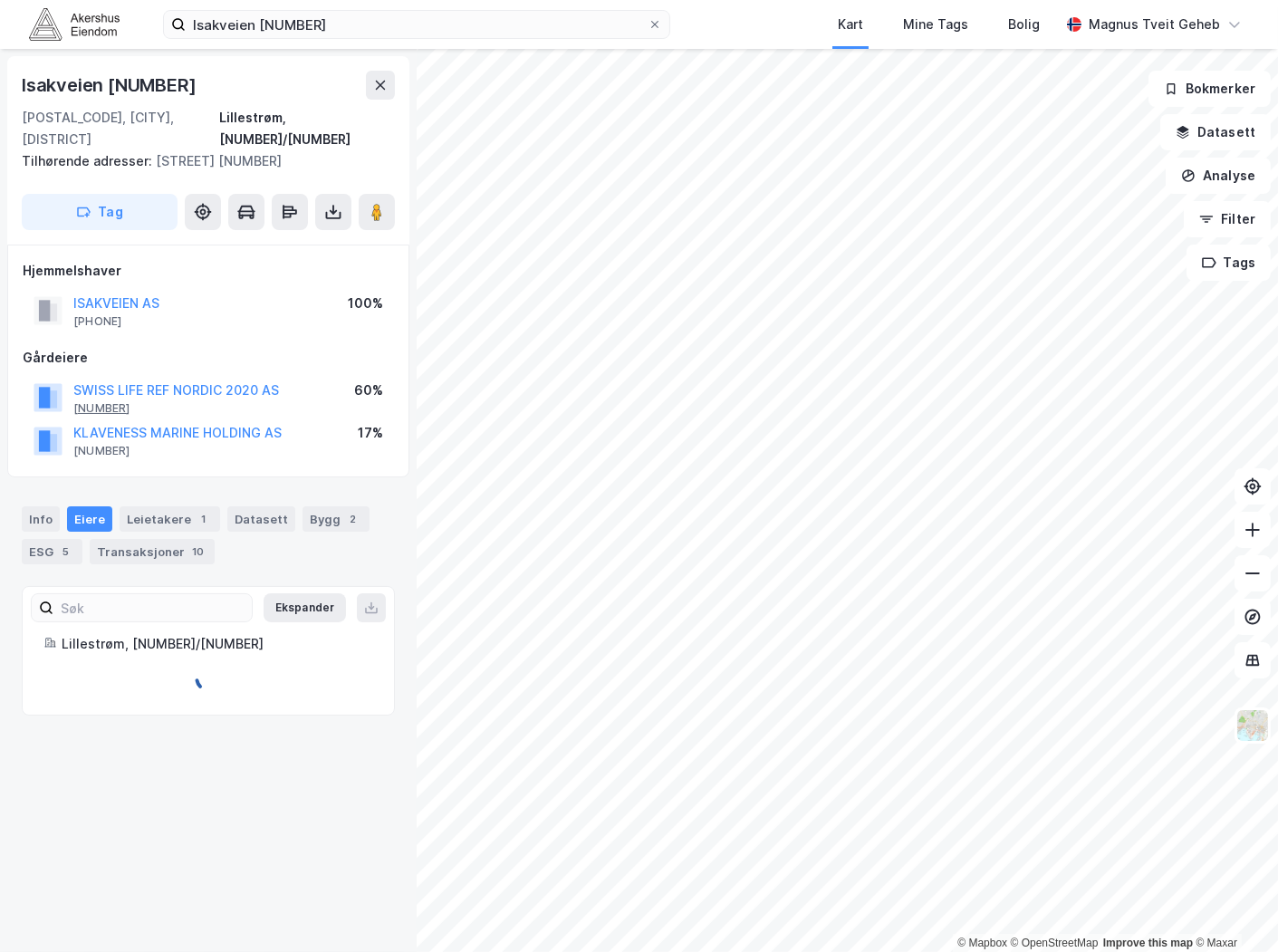 click on "921 531 982" at bounding box center (101, 409) 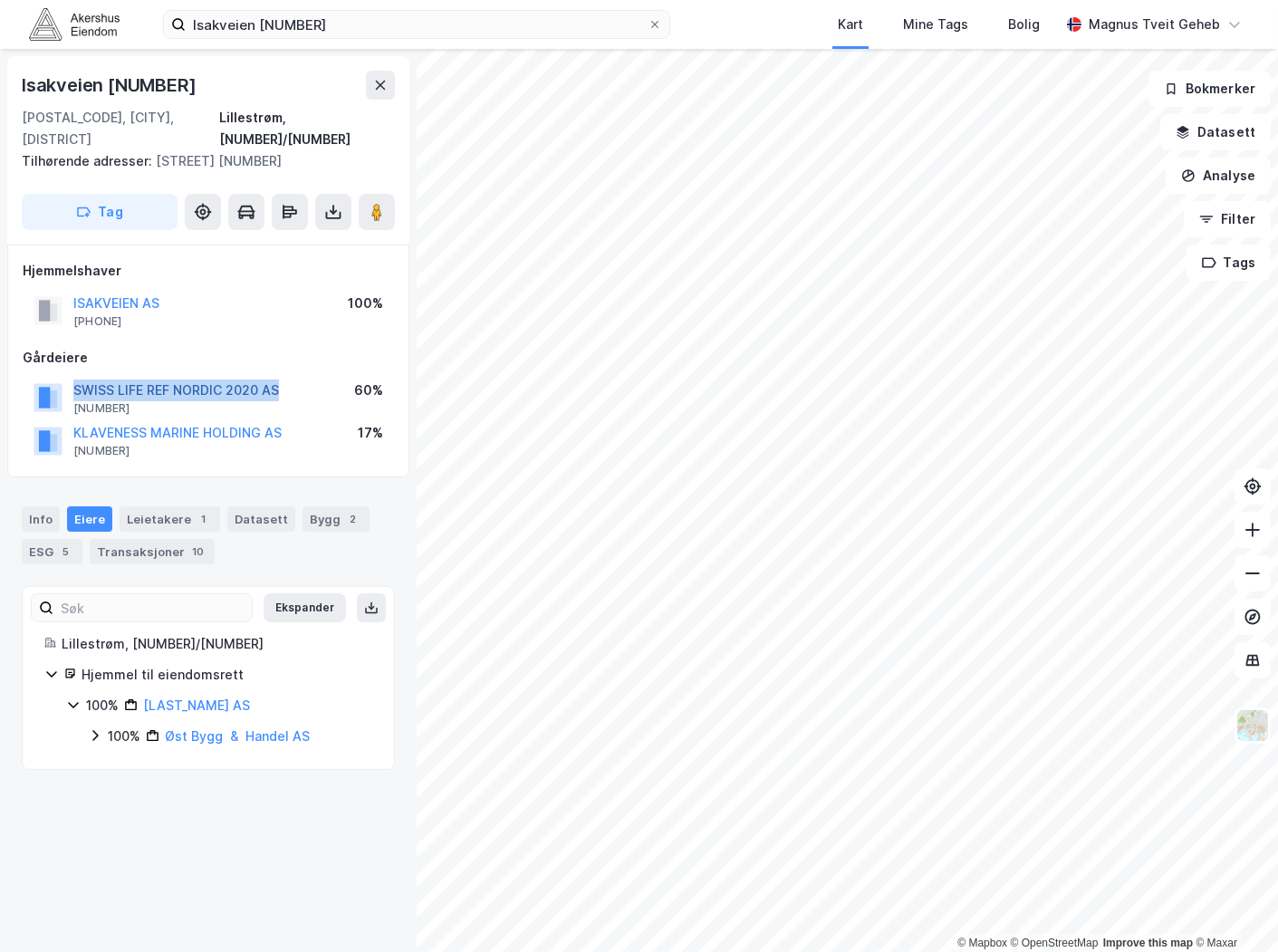 drag, startPoint x: 296, startPoint y: 358, endPoint x: 75, endPoint y: 369, distance: 221.2736 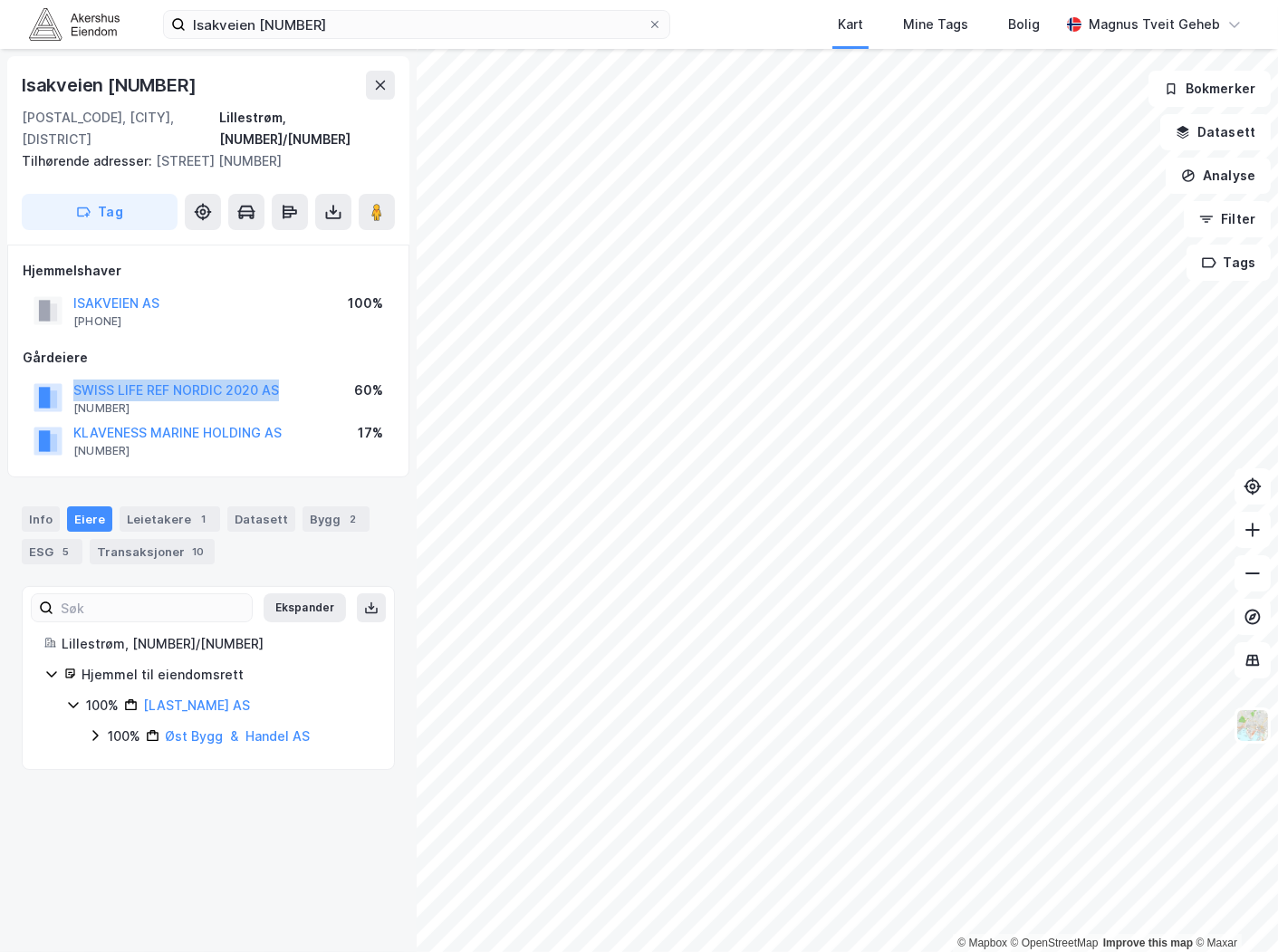 copy on "SWISS LIFE REF NORDIC 2020 AS" 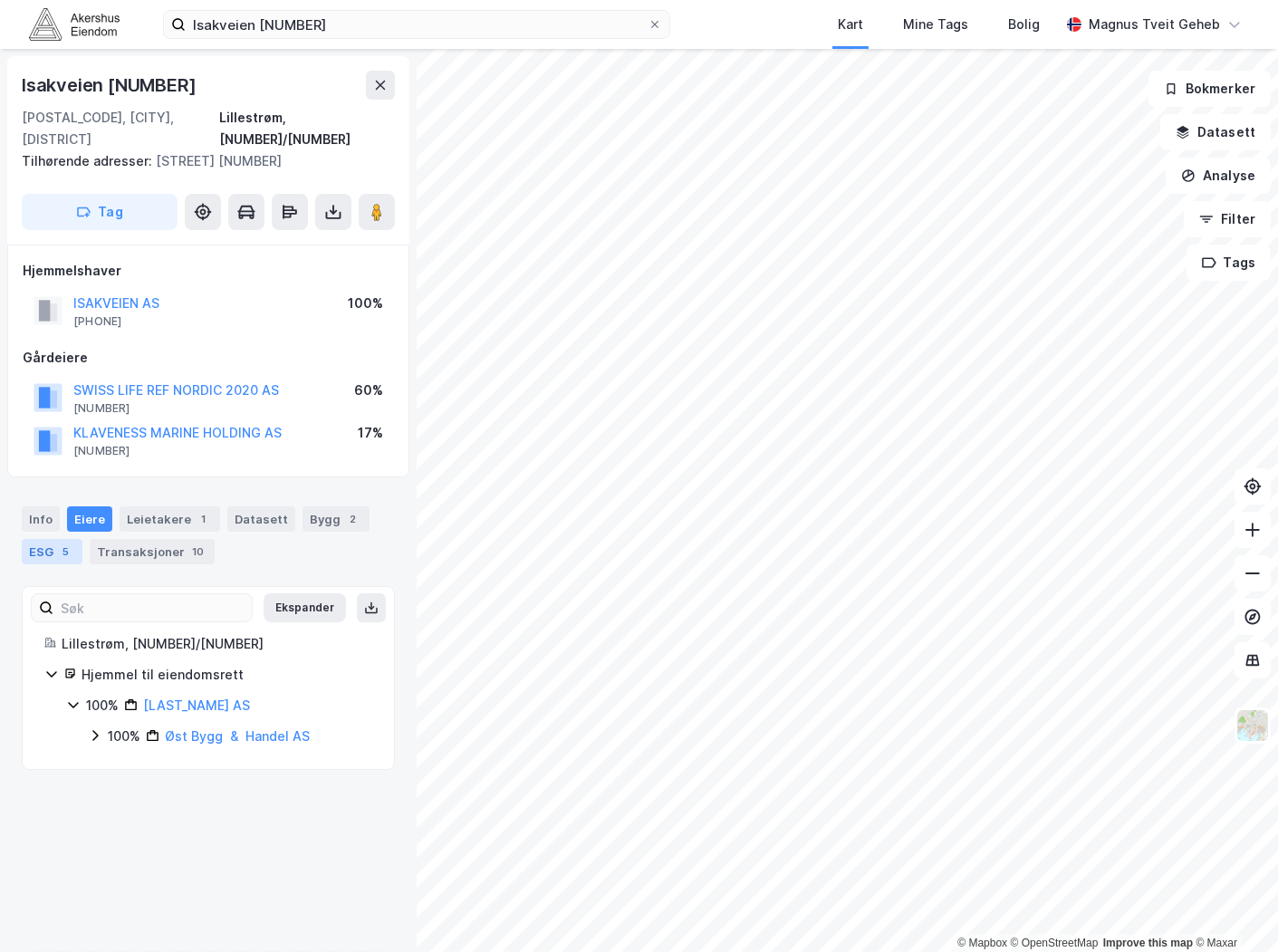 click on "ESG 5" at bounding box center [52, 552] 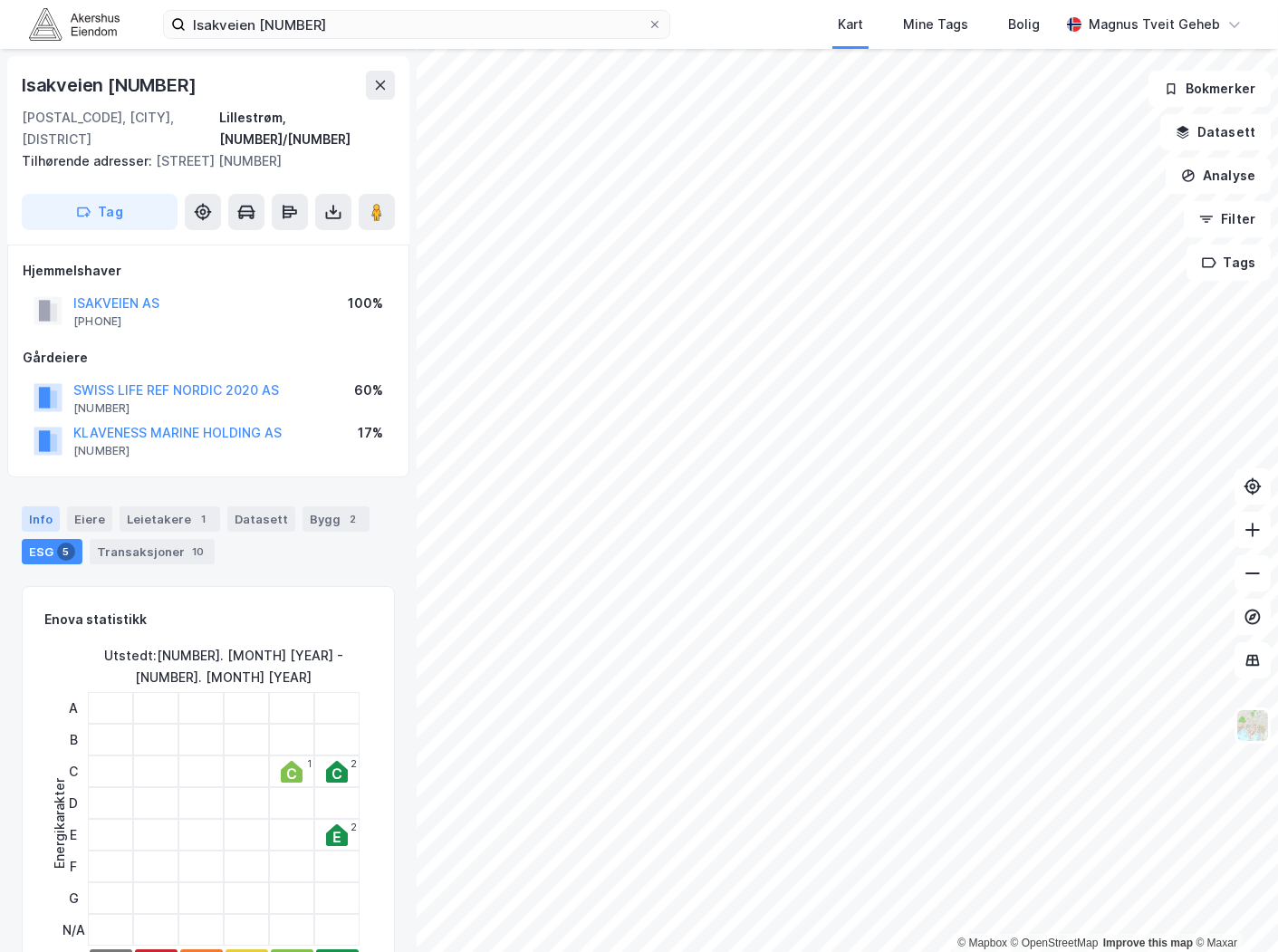 click on "Info" at bounding box center [41, 519] 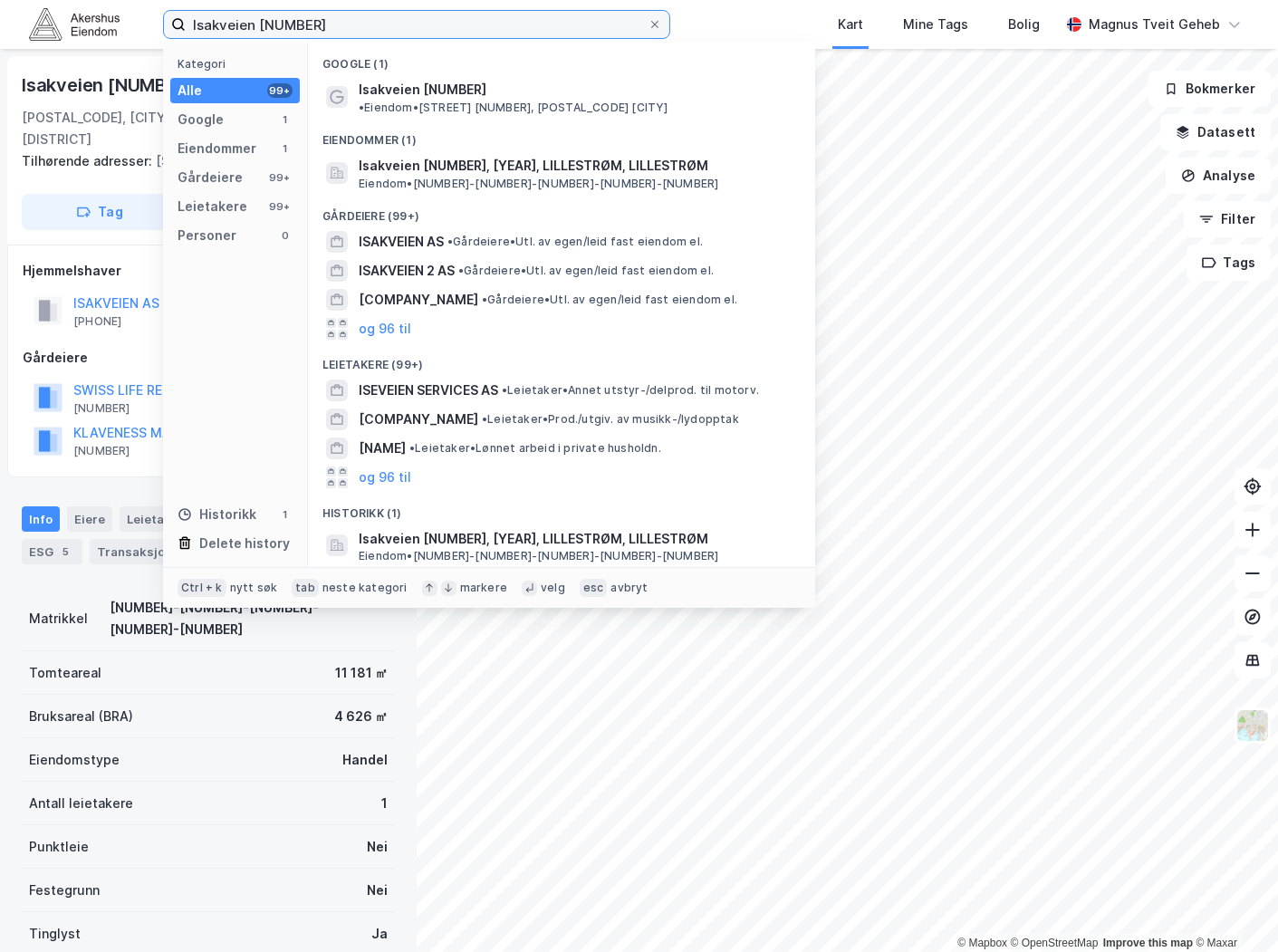 drag, startPoint x: 285, startPoint y: 18, endPoint x: 159, endPoint y: 39, distance: 127.73801 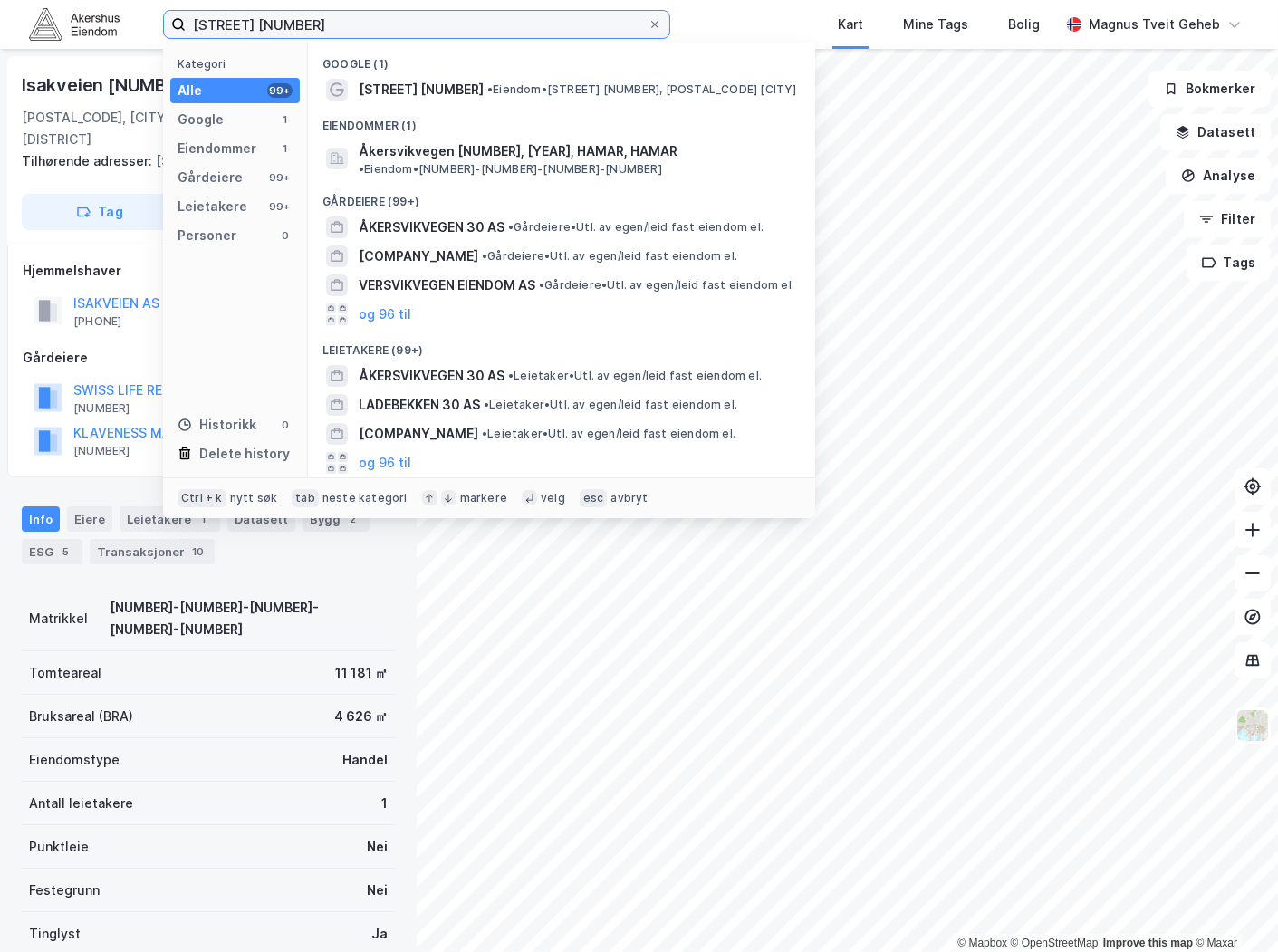 type on "Åkersvikvegen 30" 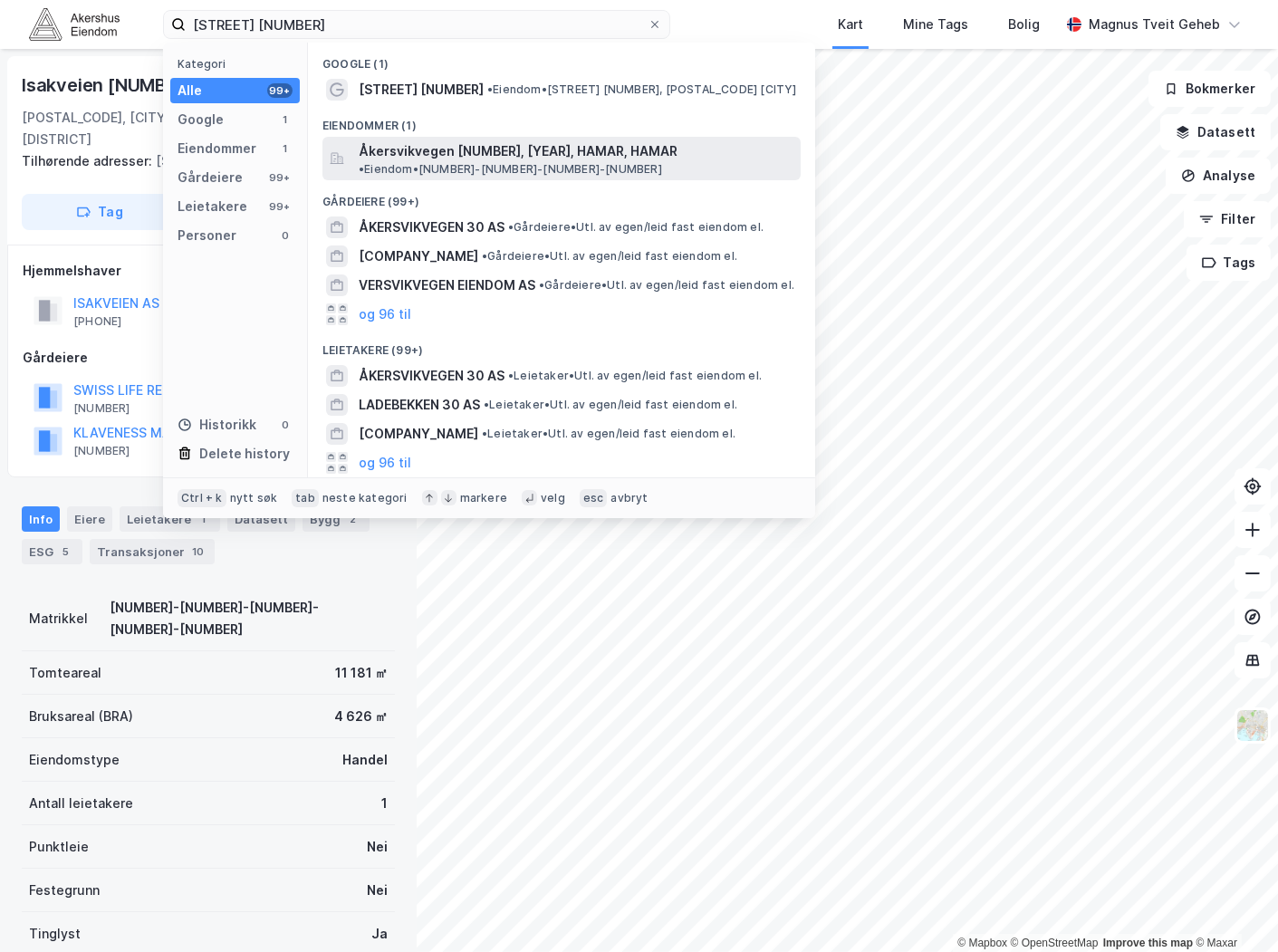 click on "Åkersvikvegen 30, 2321, HAMAR, HAMAR" at bounding box center [518, 151] 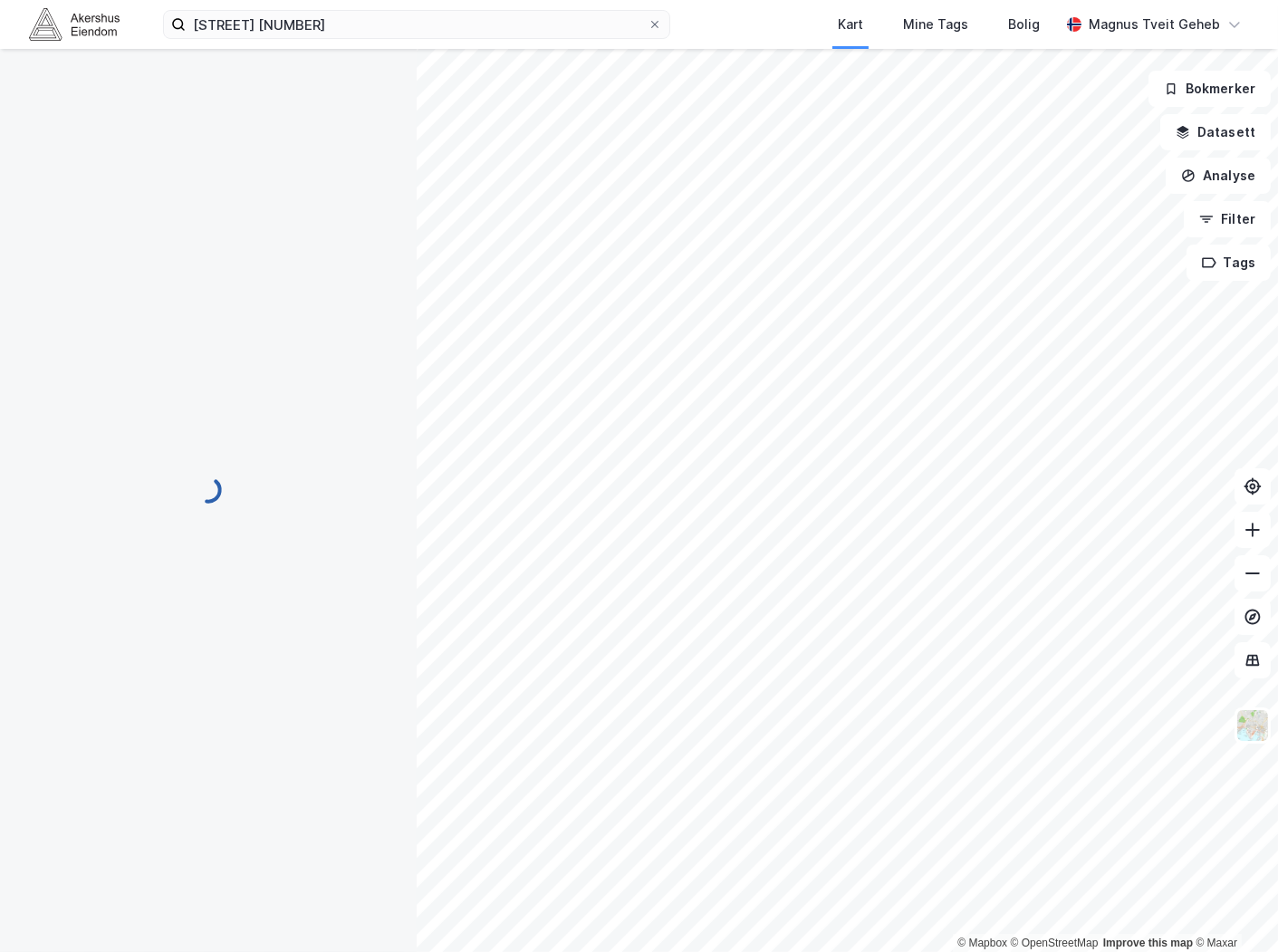 scroll, scrollTop: 77, scrollLeft: 0, axis: vertical 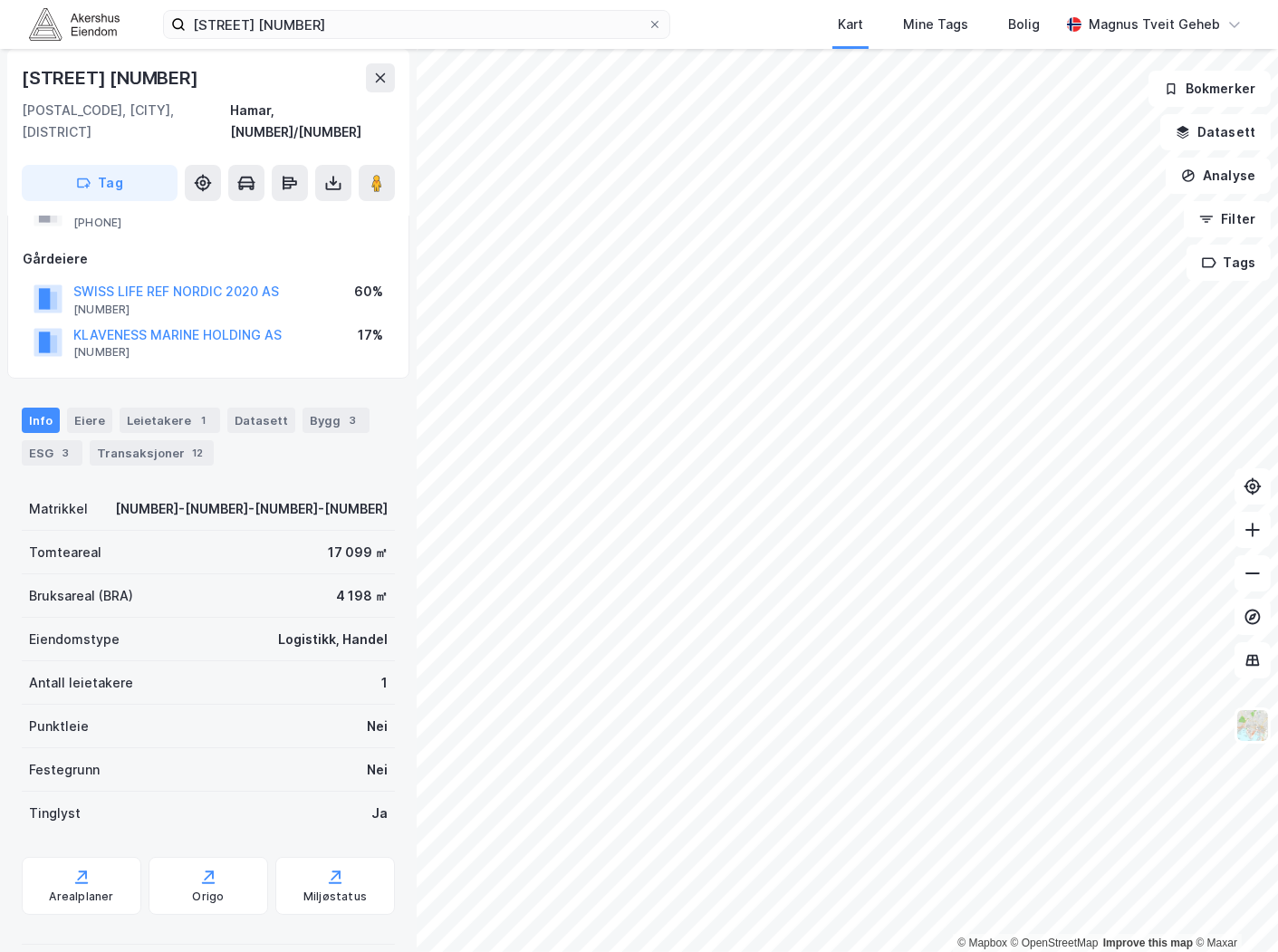 click on "3" at bounding box center [66, 453] 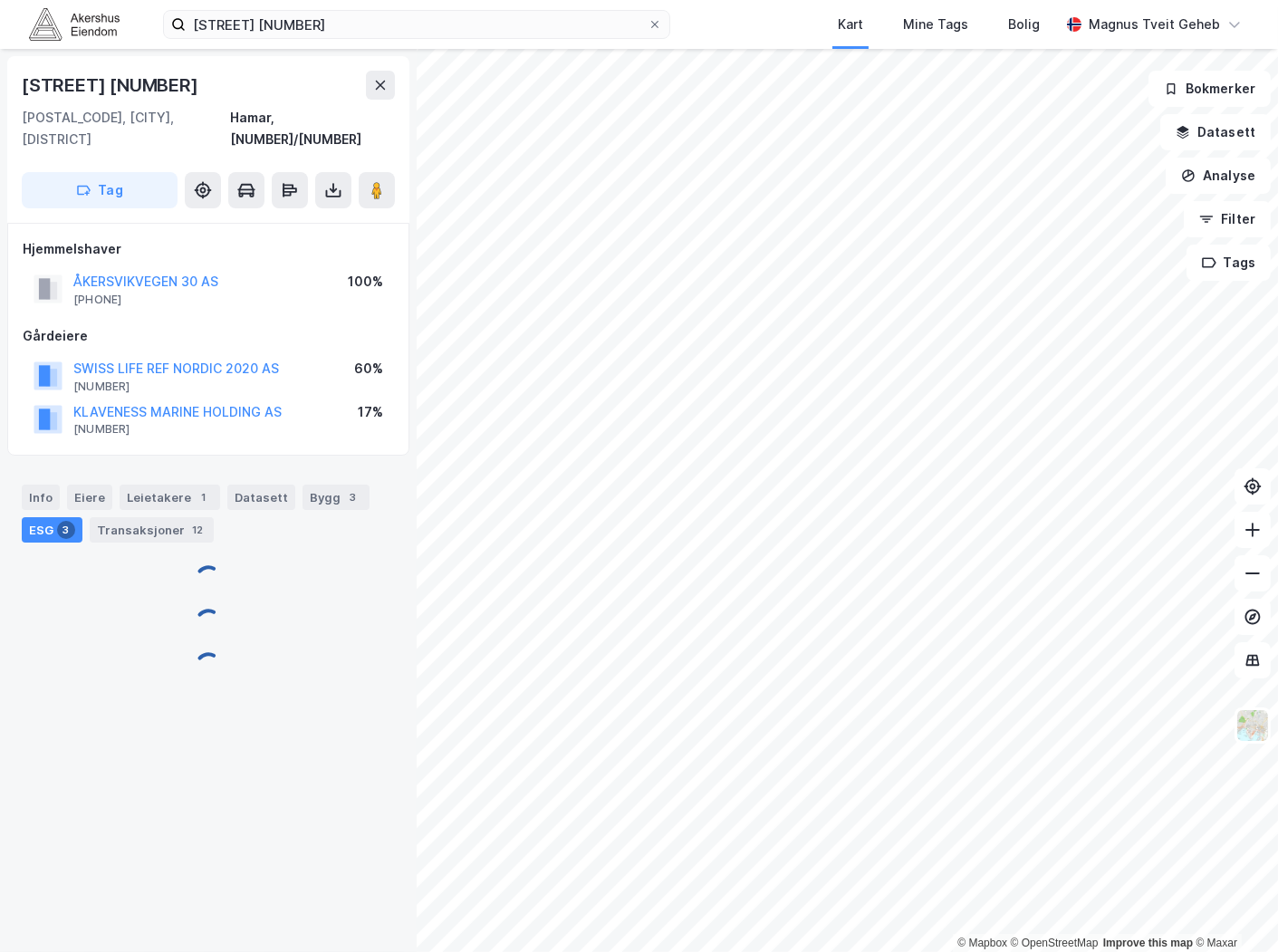 scroll, scrollTop: 0, scrollLeft: 0, axis: both 